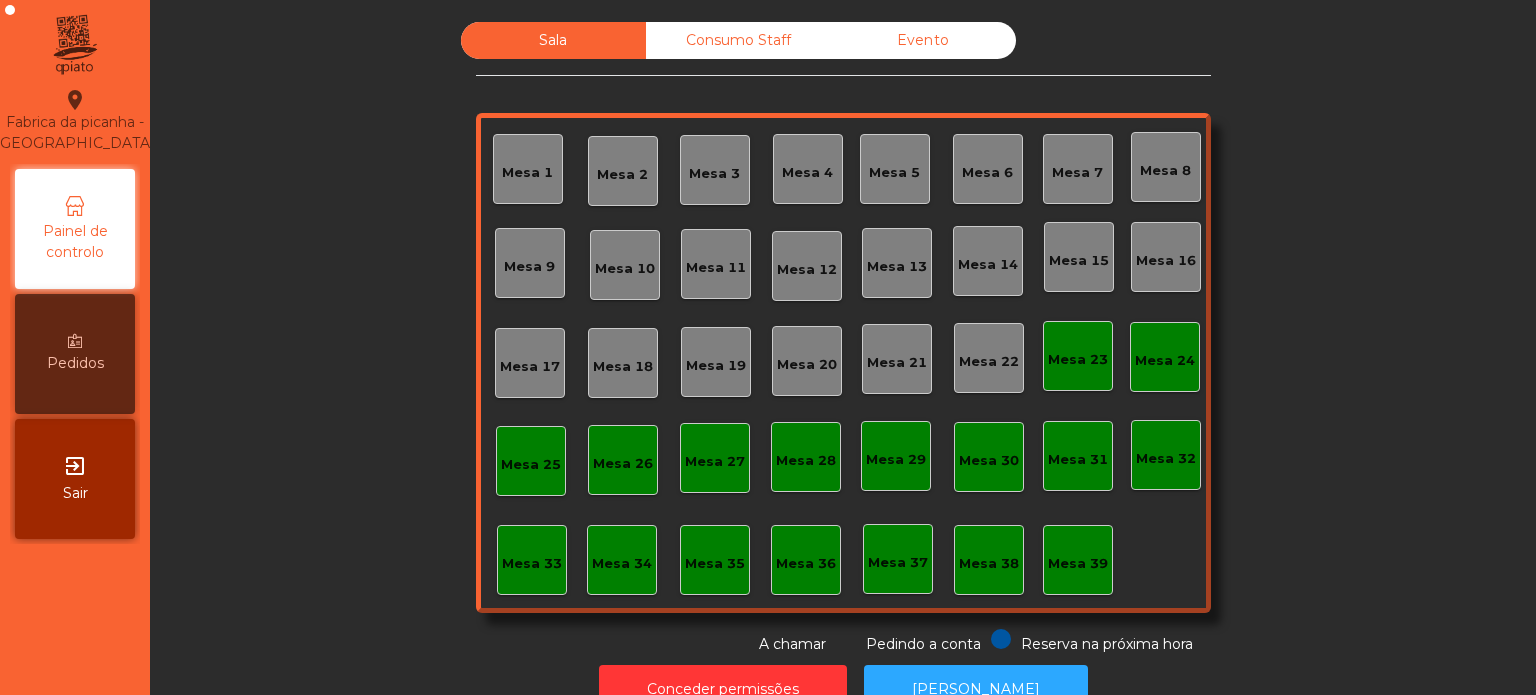 scroll, scrollTop: 0, scrollLeft: 0, axis: both 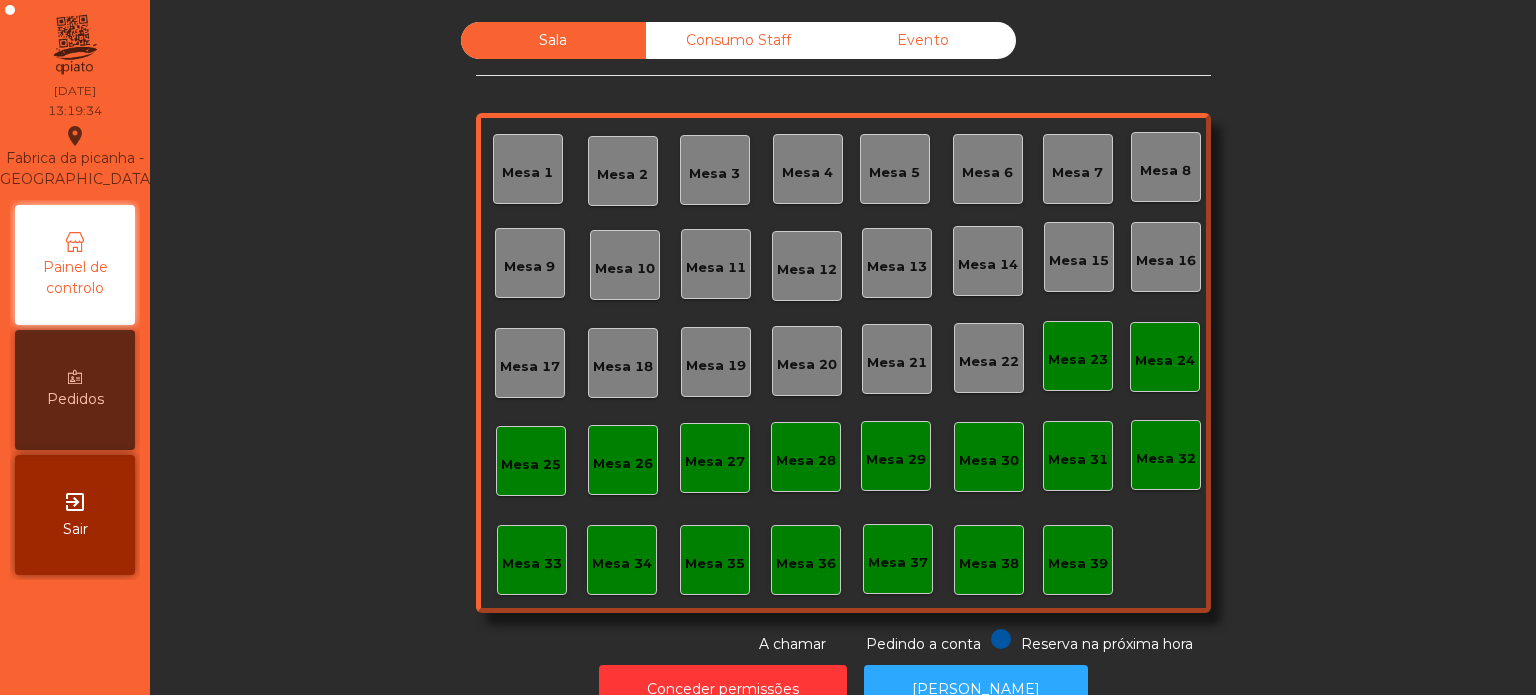 click on "Mesa 16" 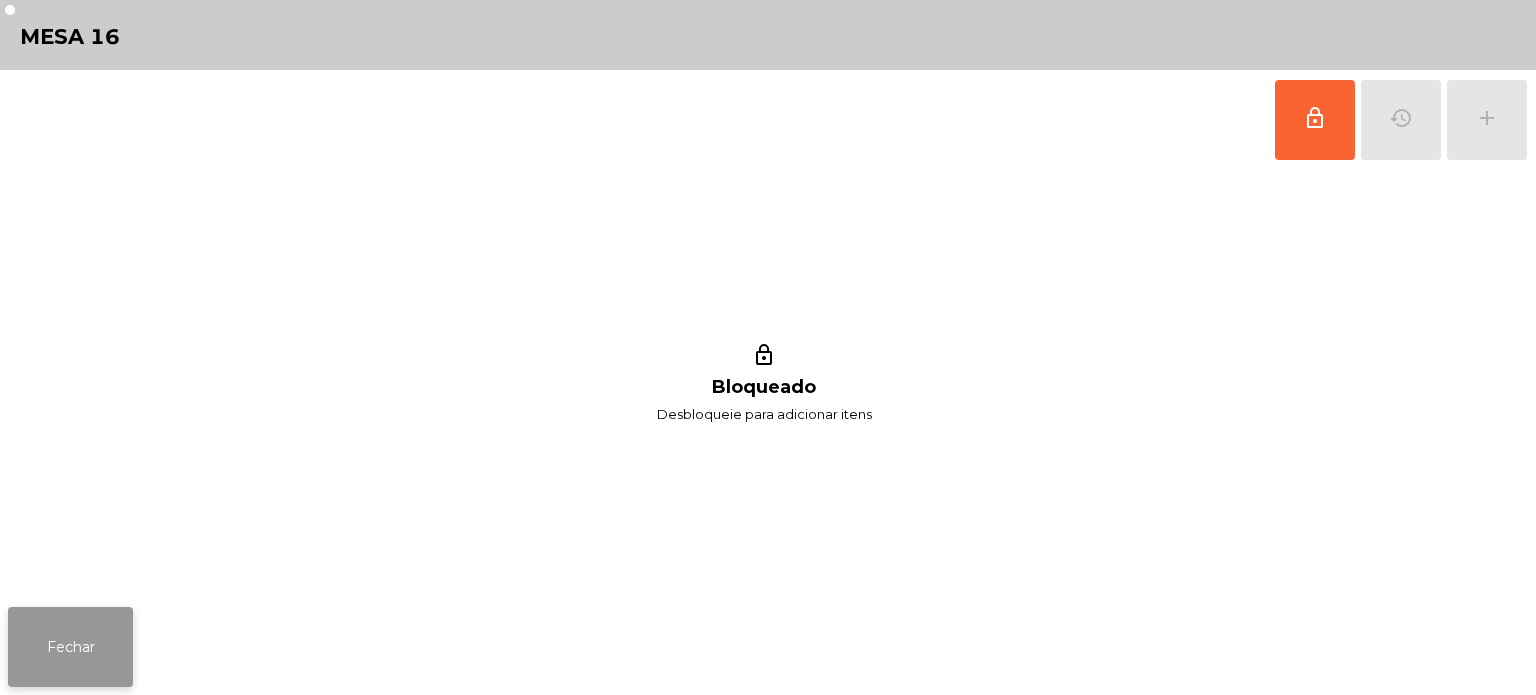 click on "Fechar" 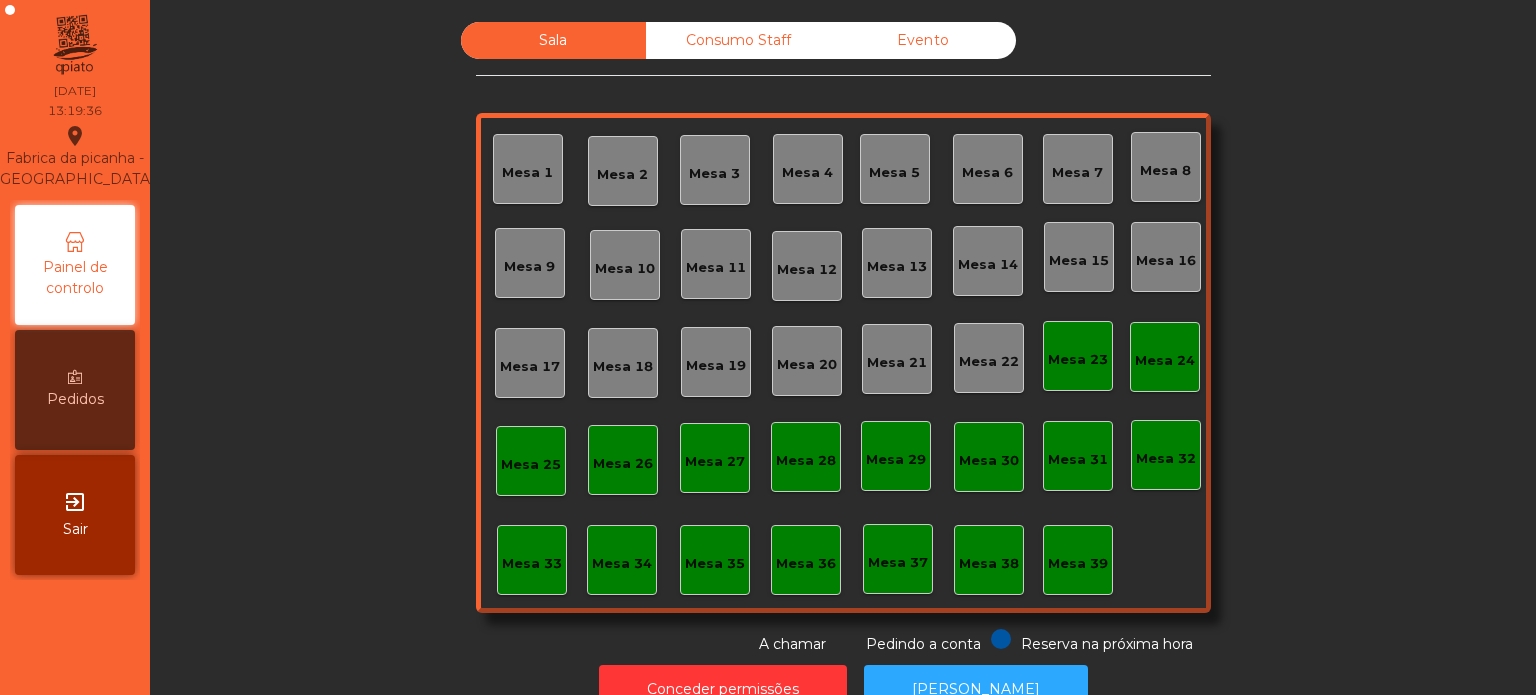 click on "Mesa 17" 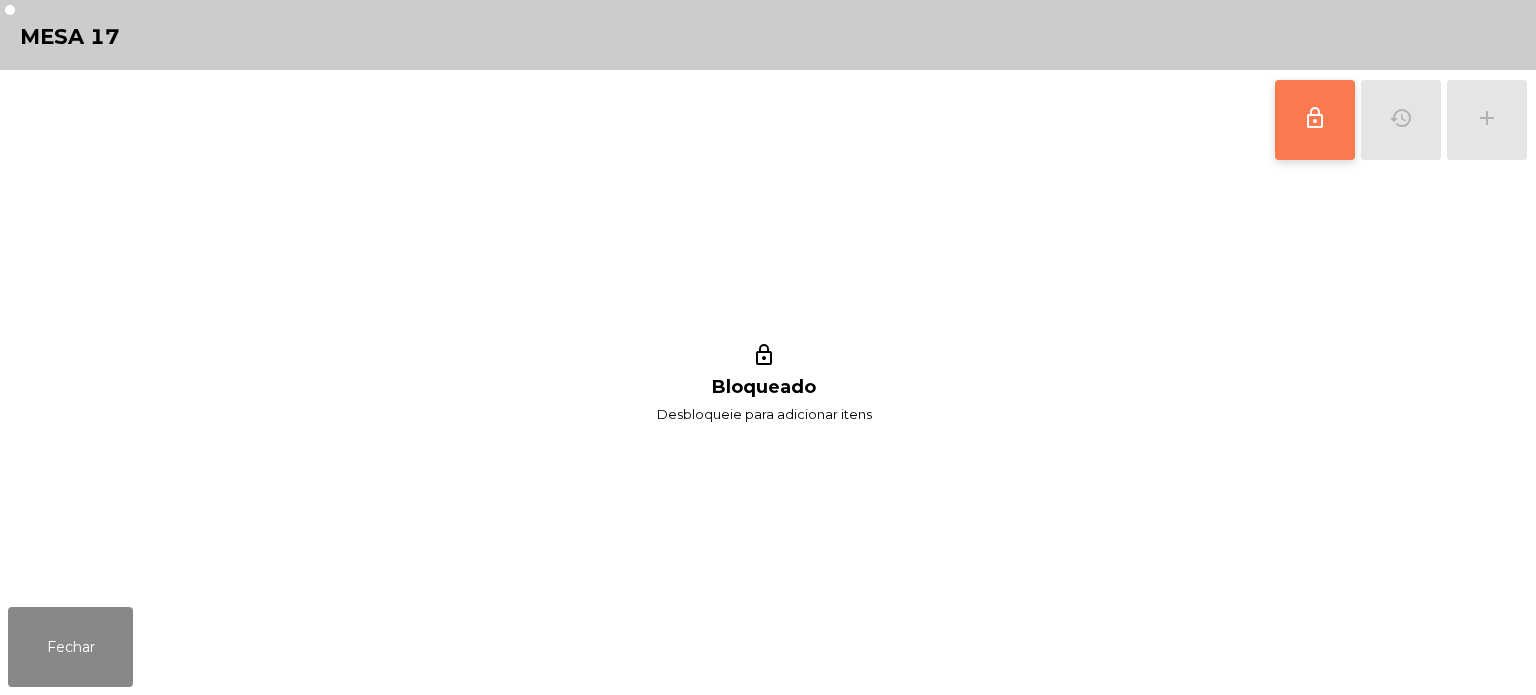 click on "lock_outline" 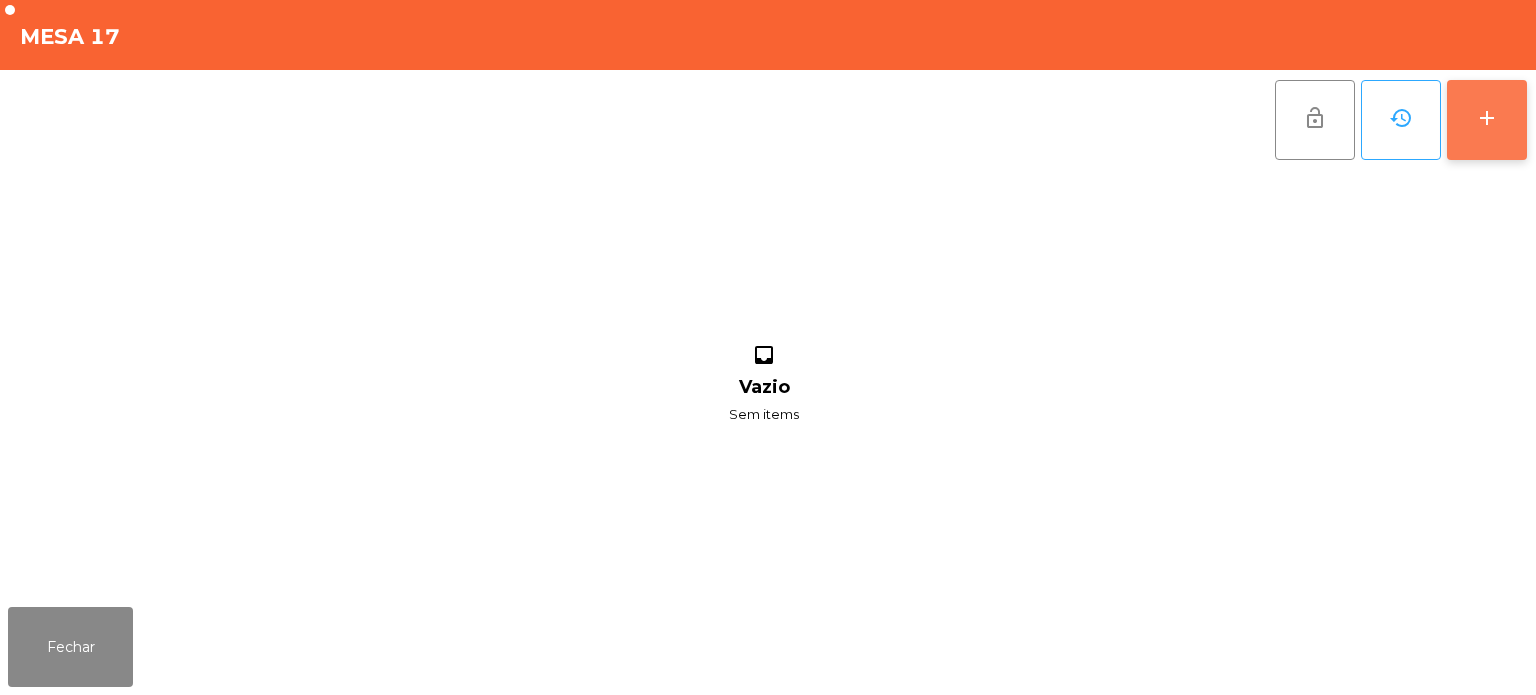 click on "add" 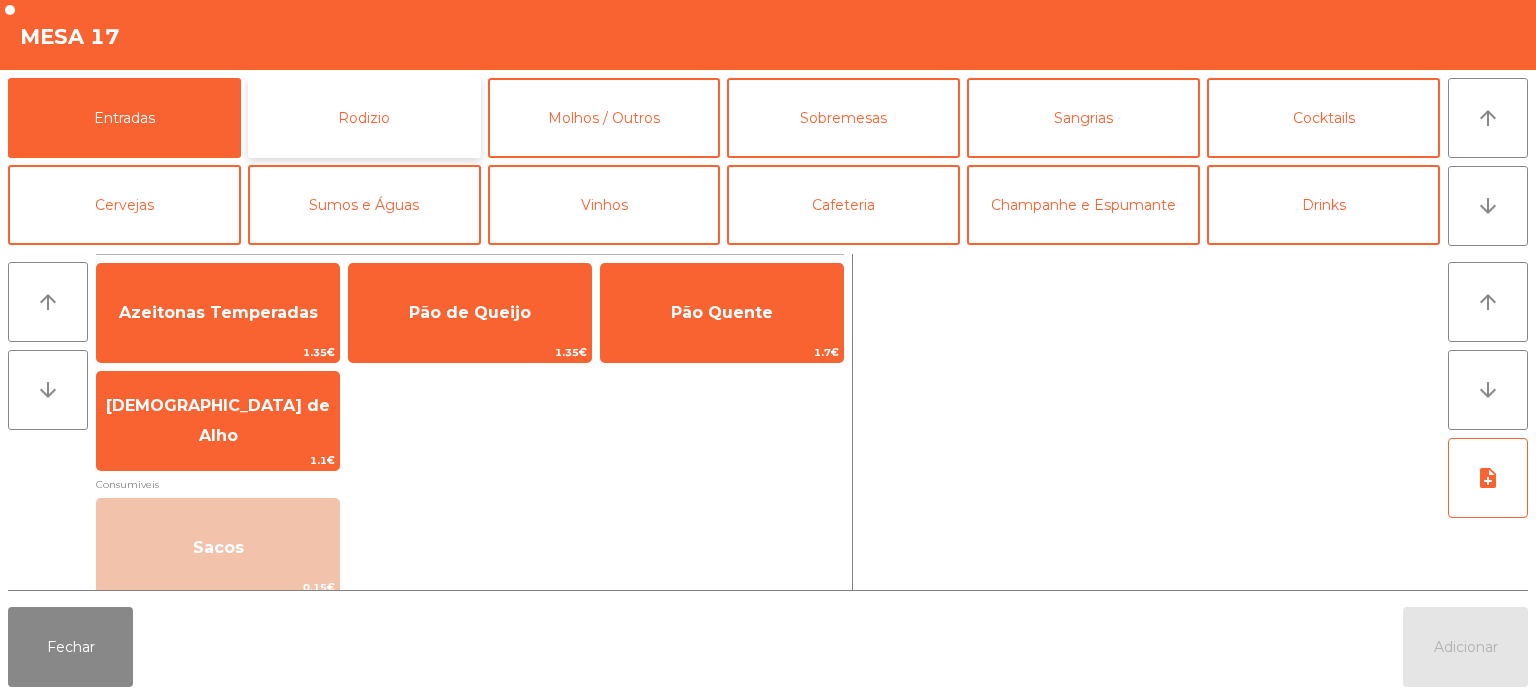 click on "Rodizio" 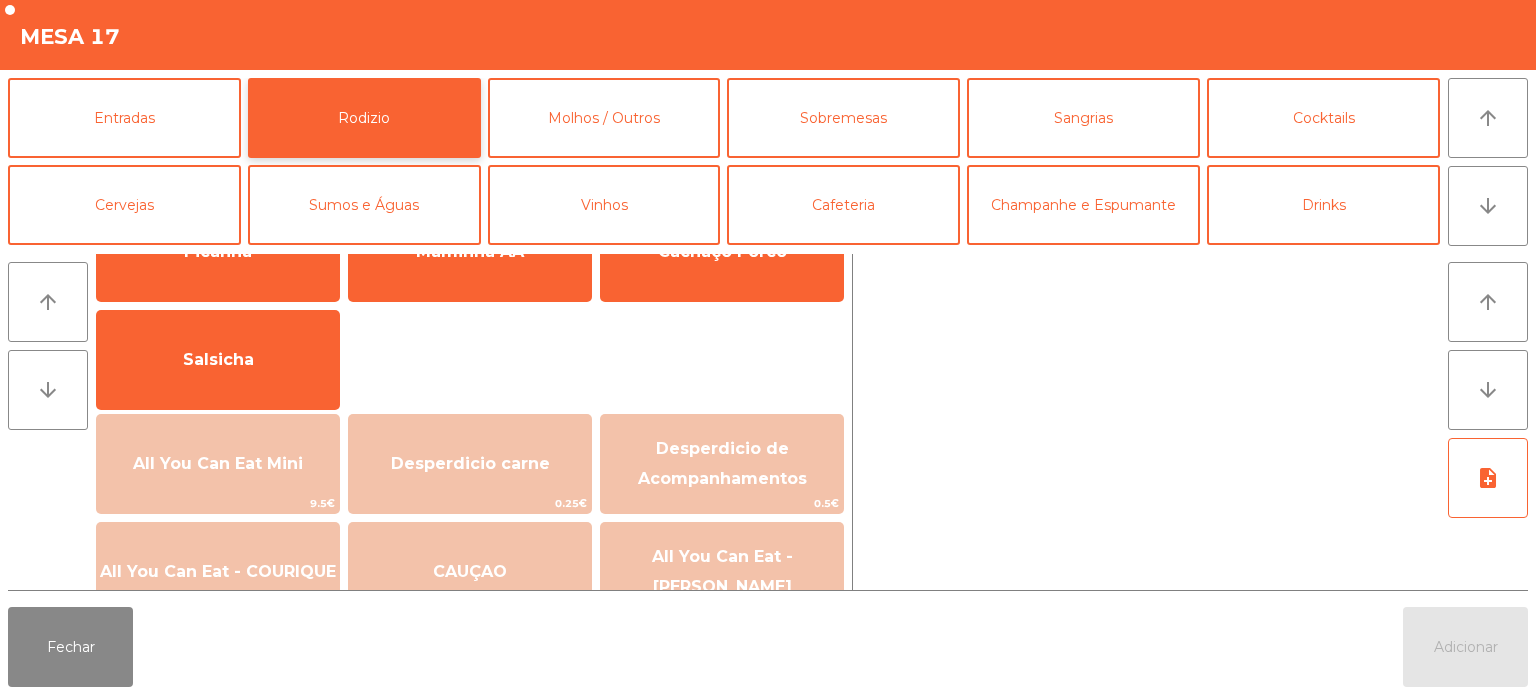 scroll, scrollTop: 119, scrollLeft: 0, axis: vertical 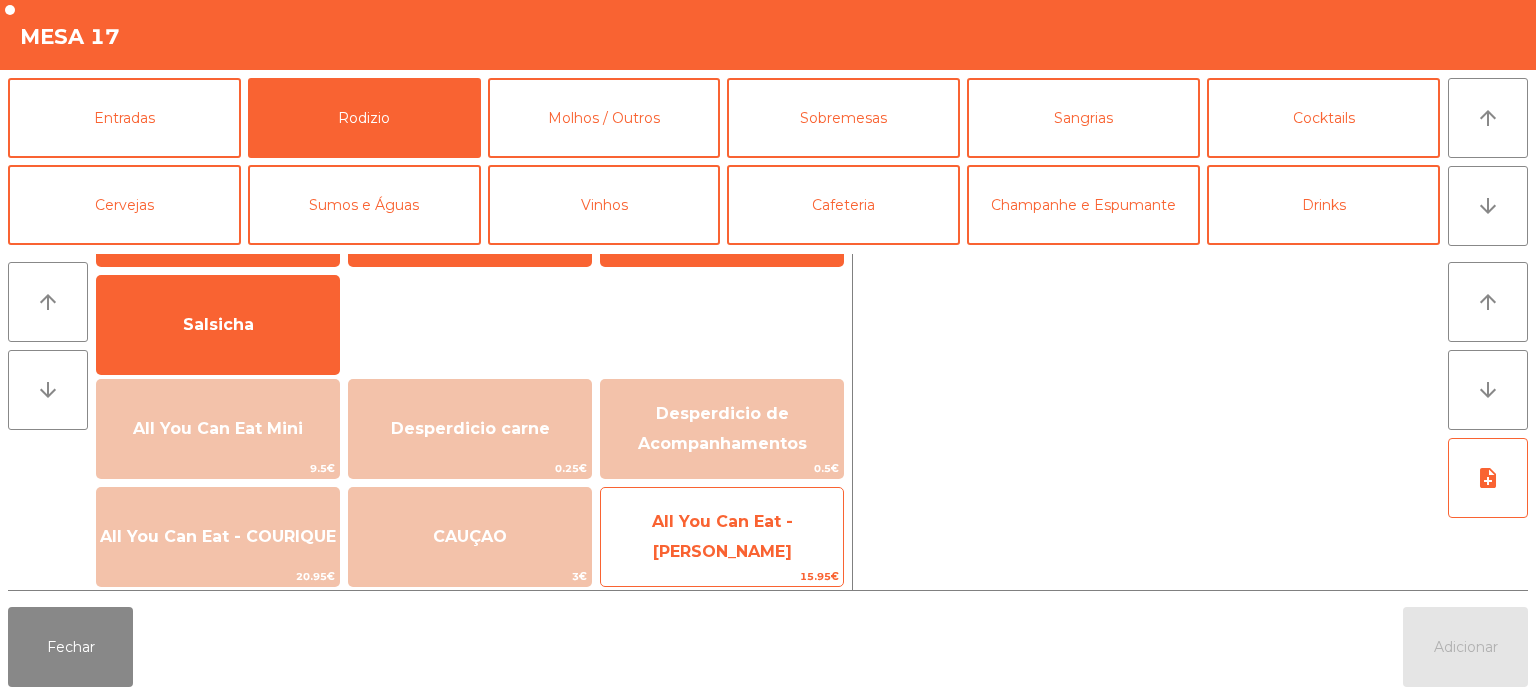 click on "All You Can Eat - [PERSON_NAME]" 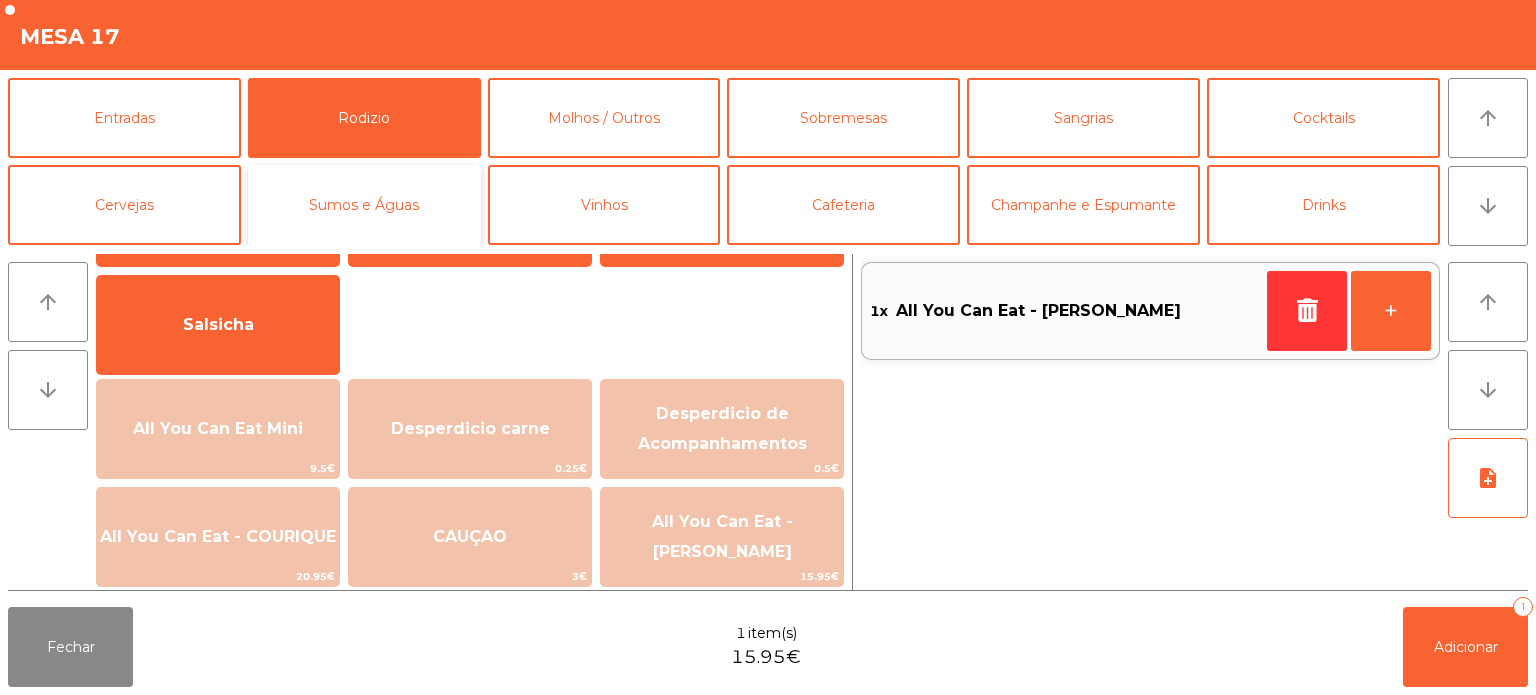 click on "Sumos e Águas" 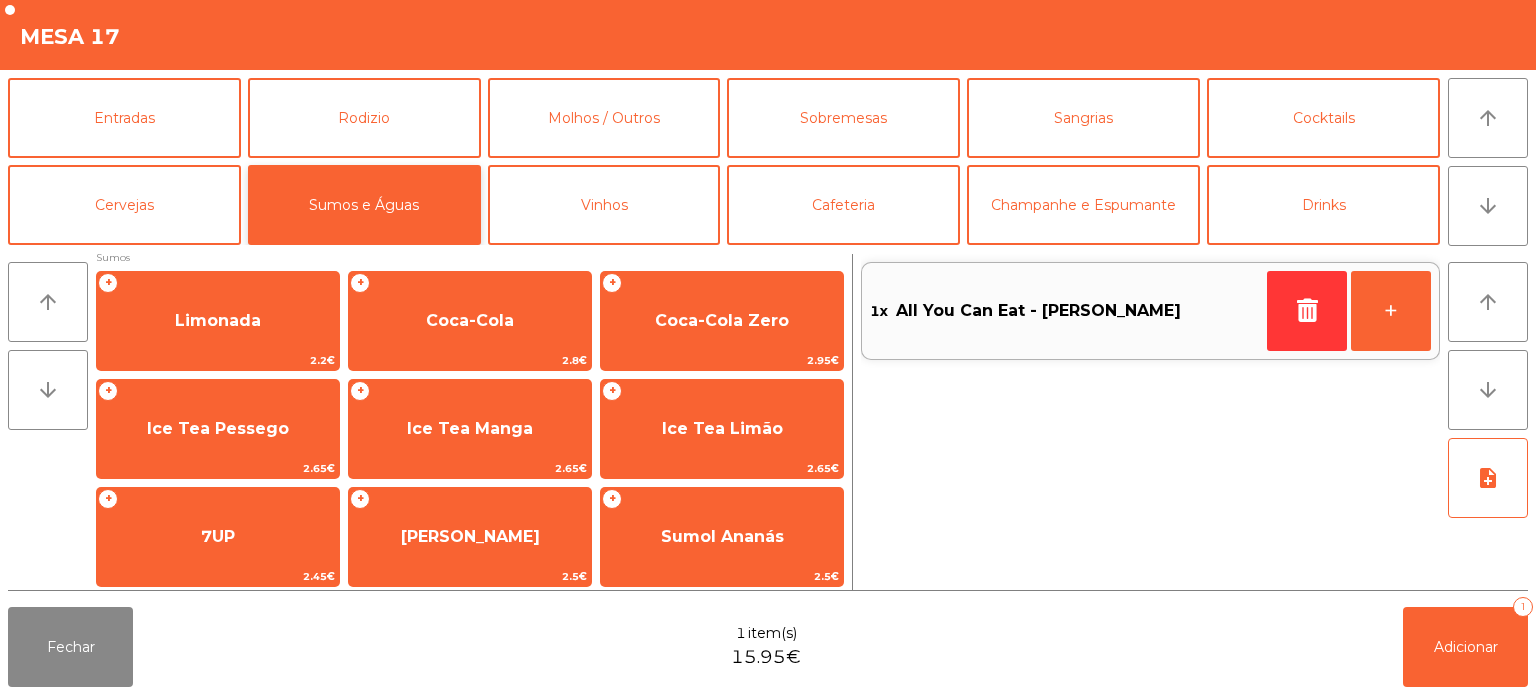 scroll, scrollTop: 0, scrollLeft: 0, axis: both 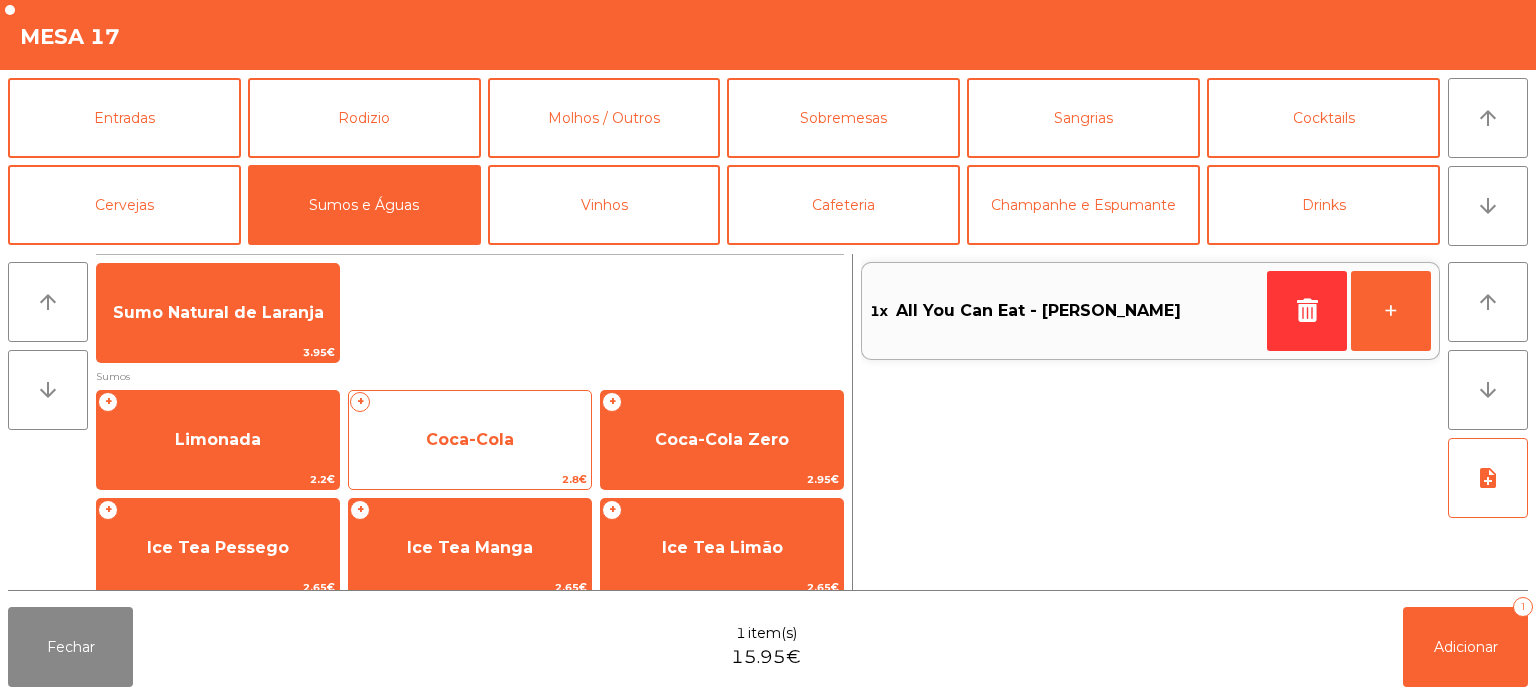click on "+   Coca-Cola   2.8€" 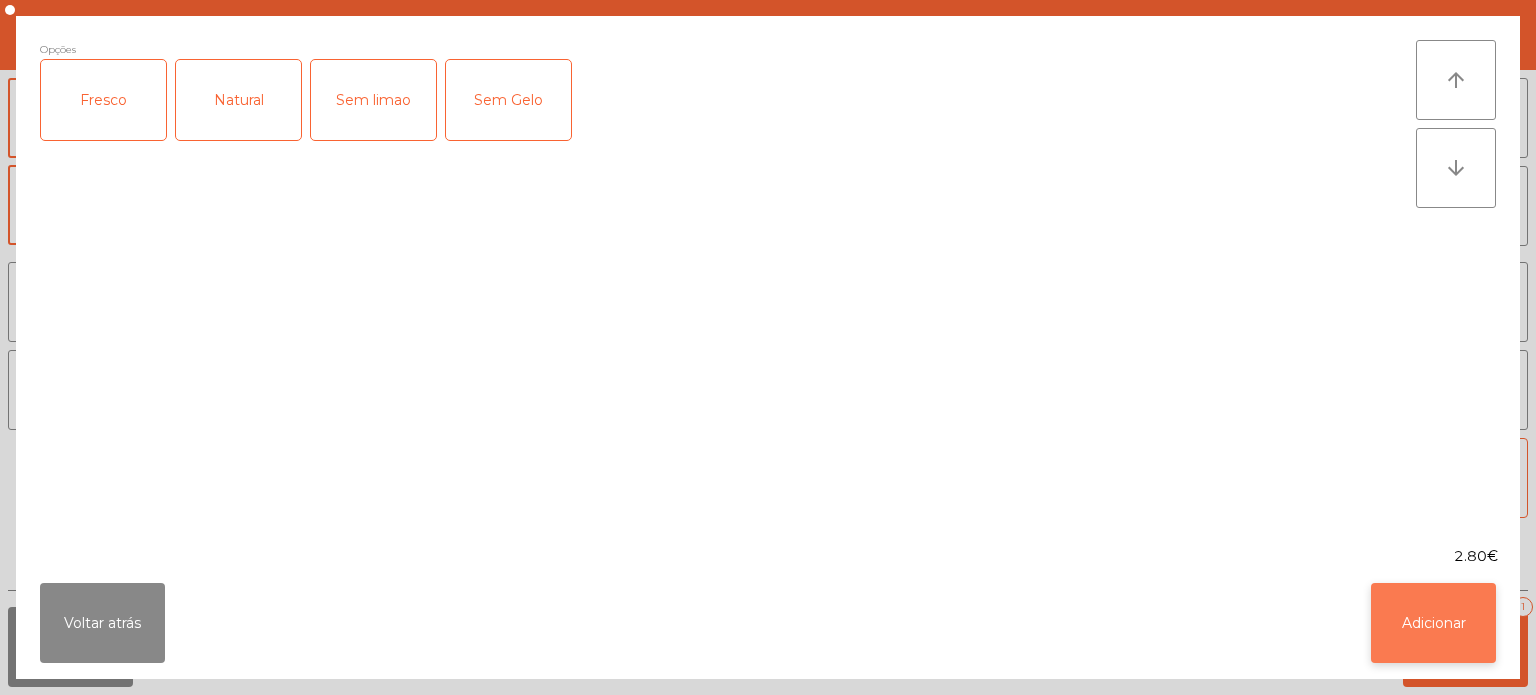 click on "Adicionar" 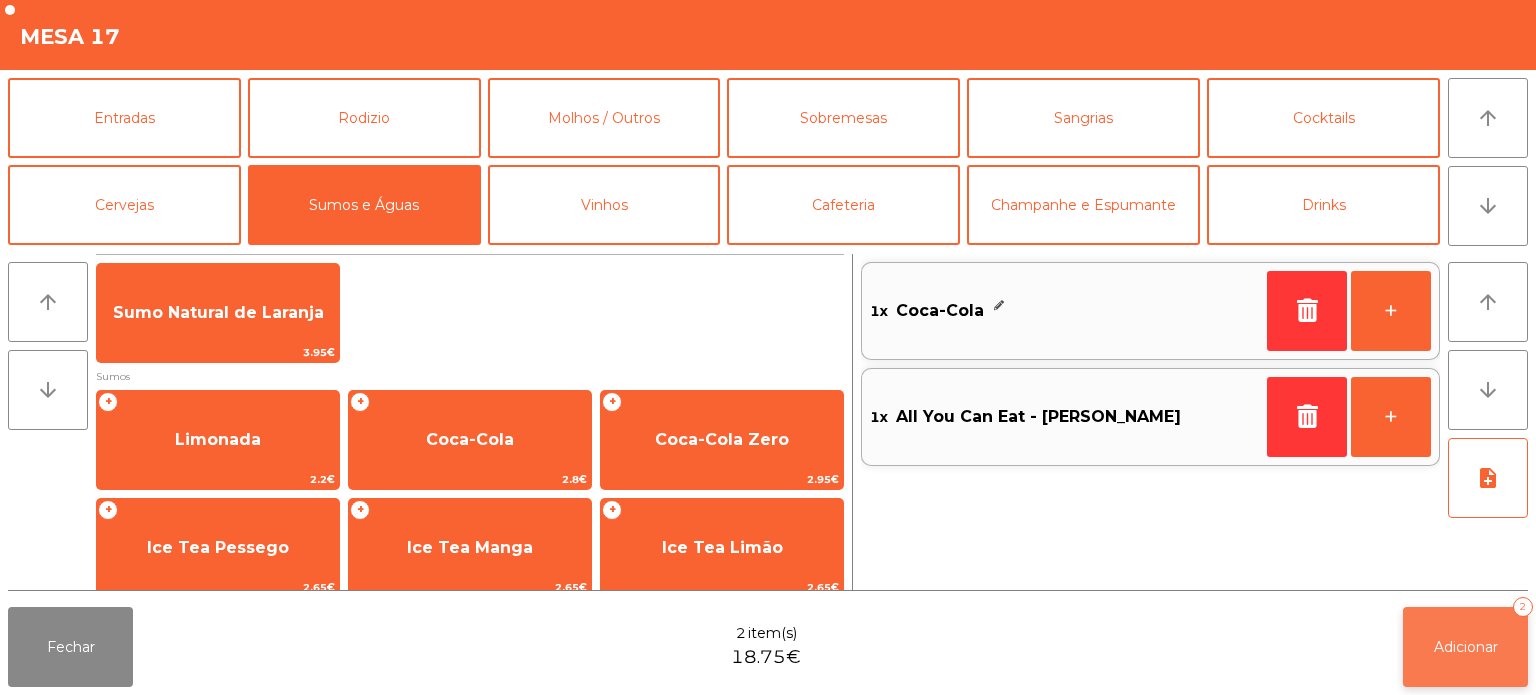 click on "Adicionar   2" 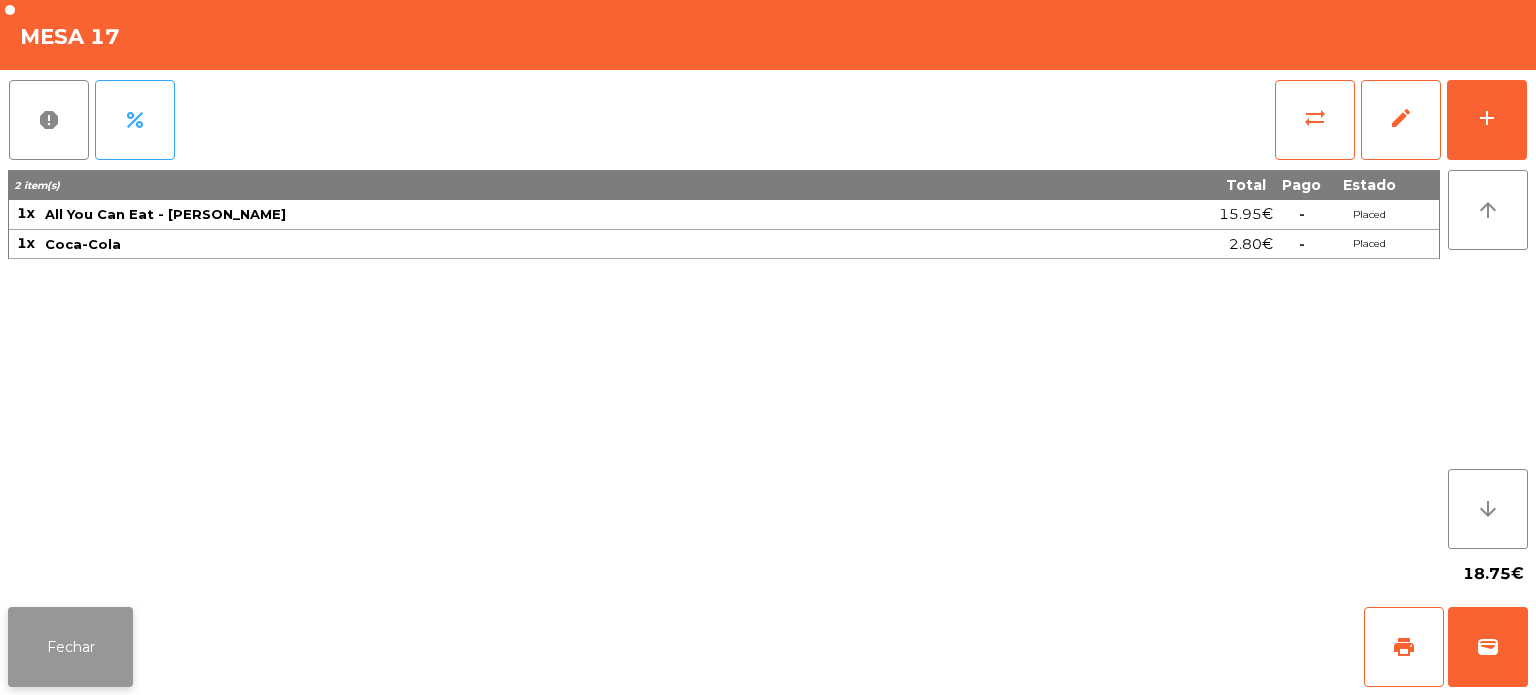 click on "Fechar" 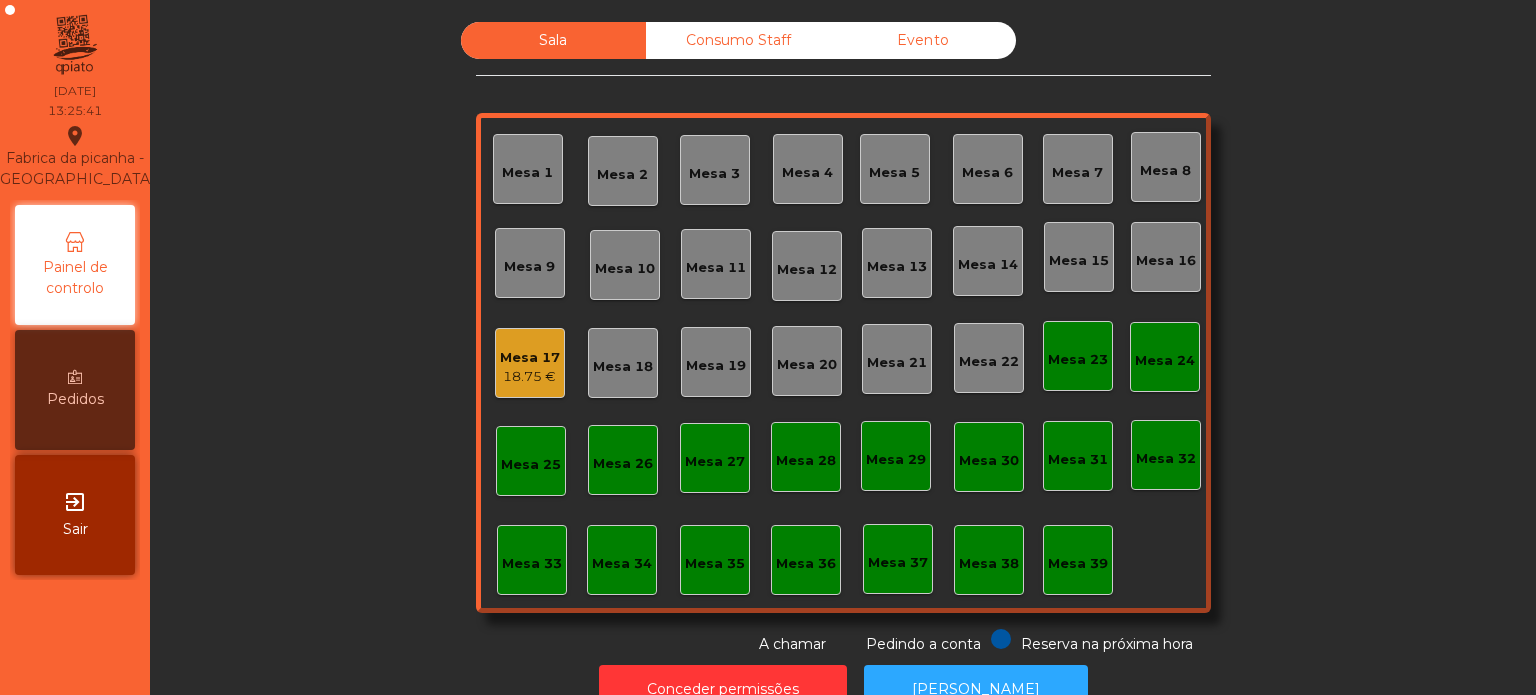 click on "Mesa 17   18.75 €" 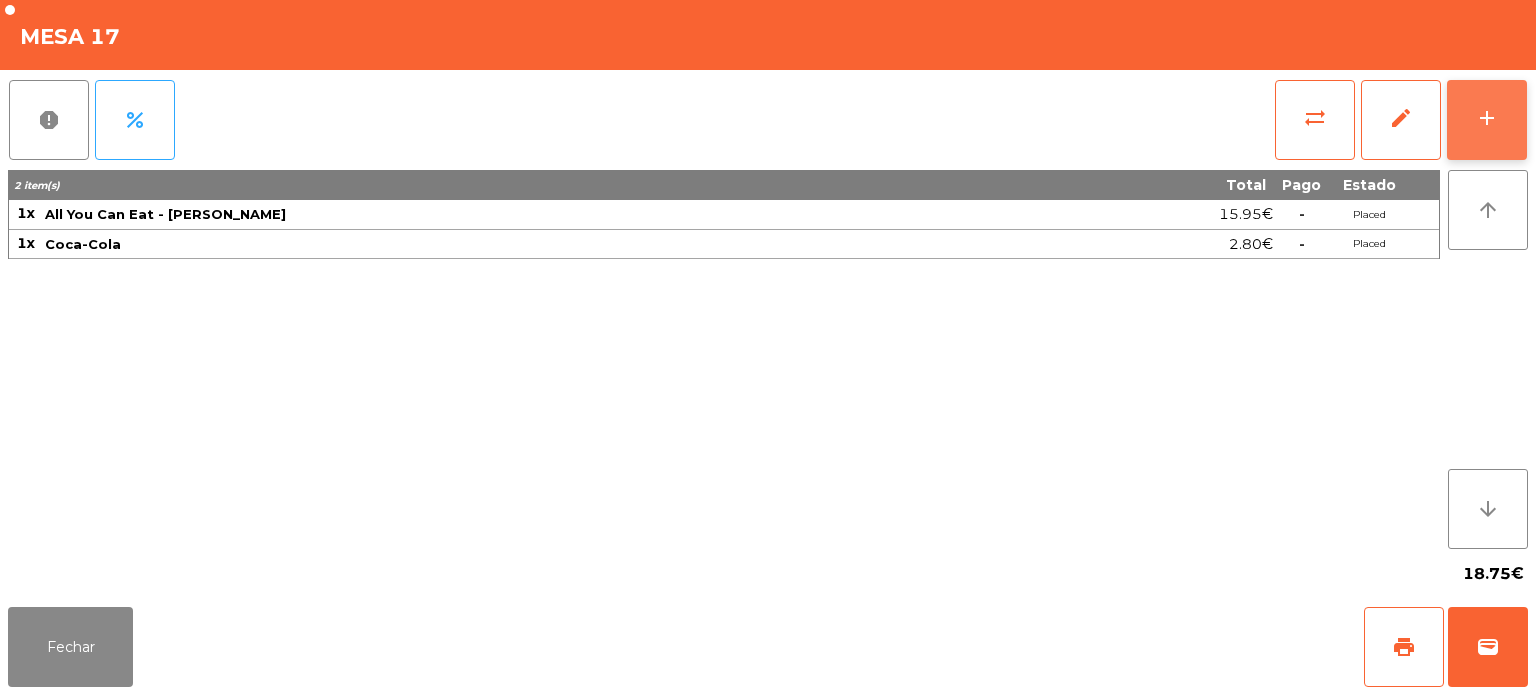 click on "add" 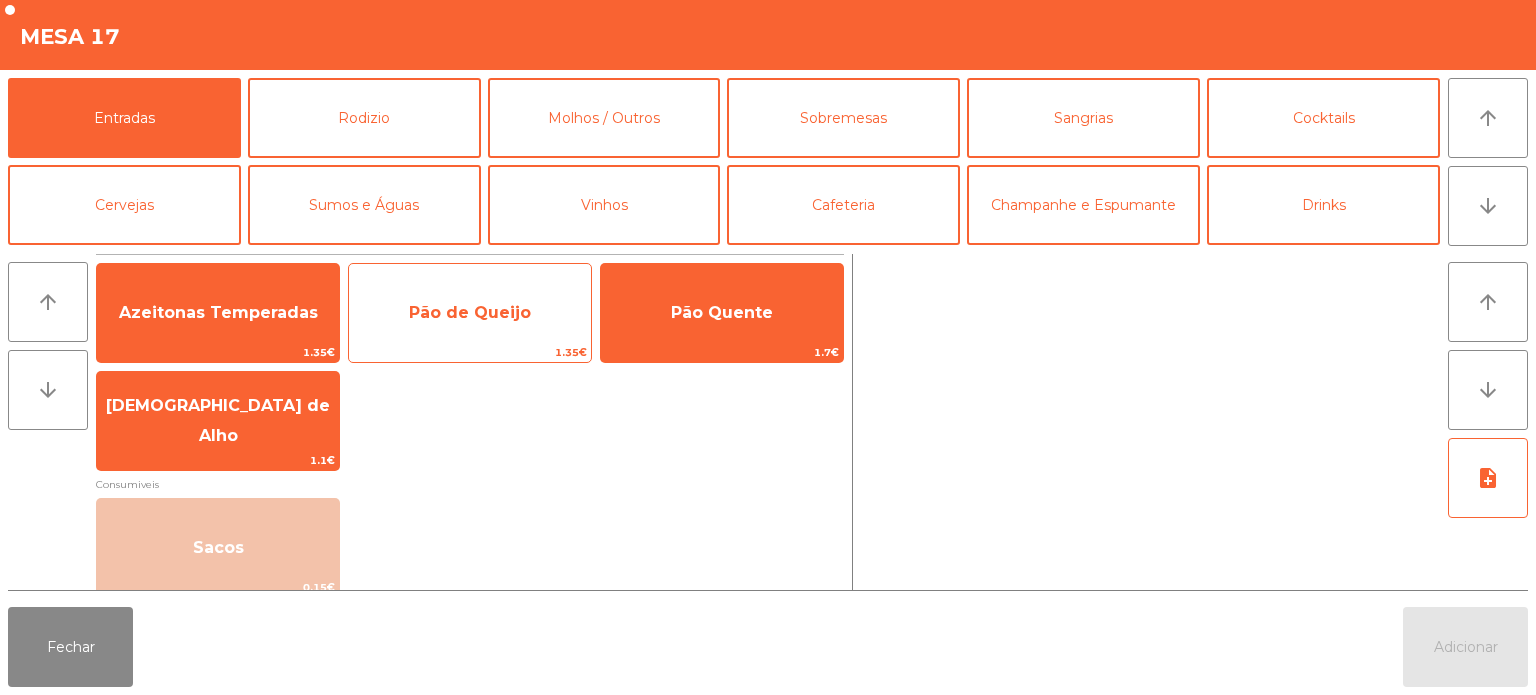 click on "Pão de Queijo" 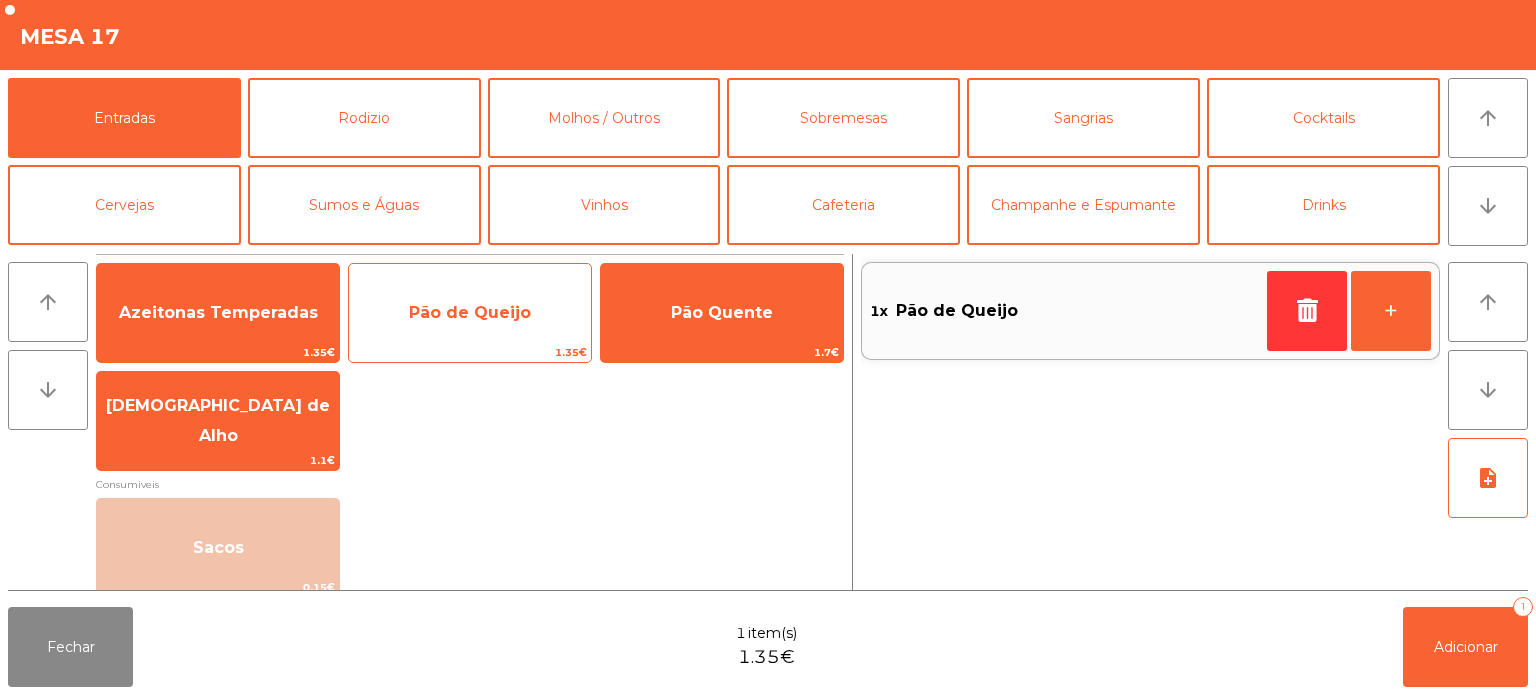 click on "Pão de Queijo" 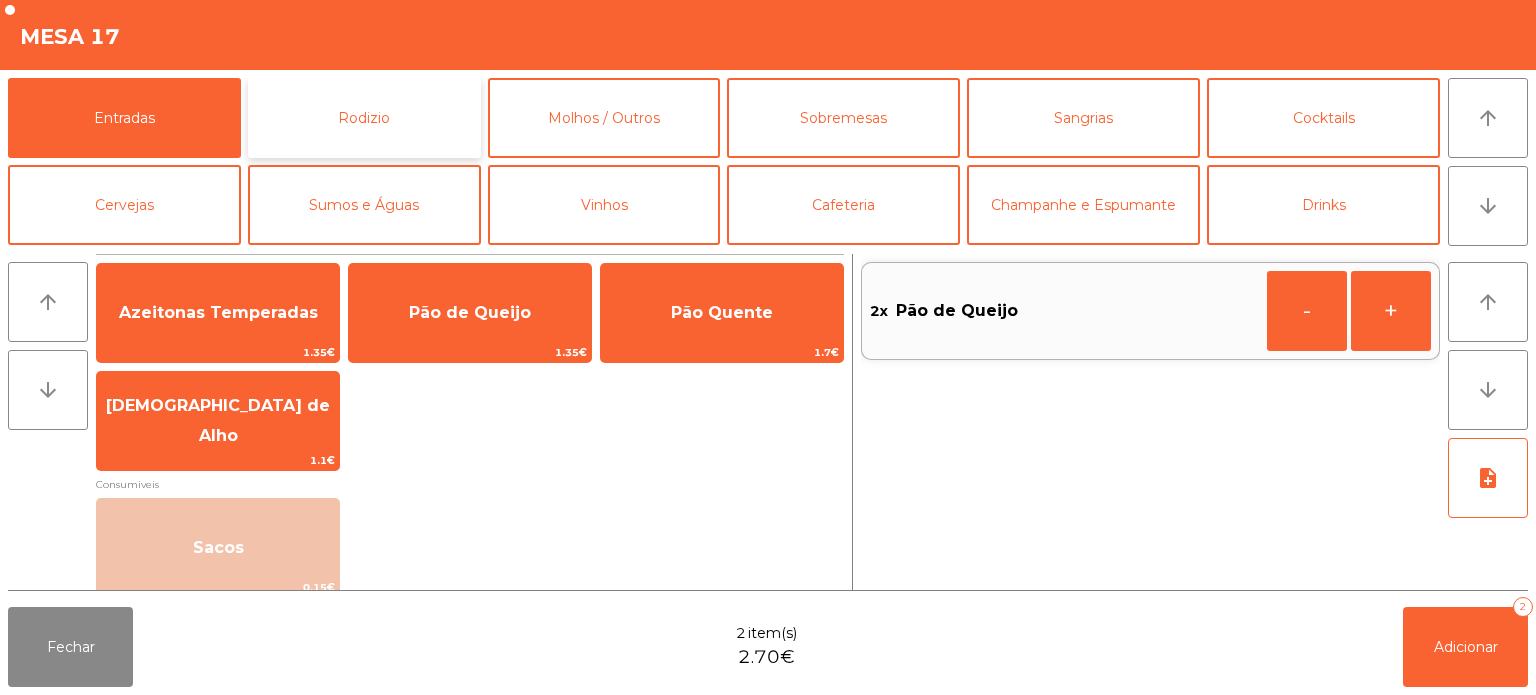 click on "Rodizio" 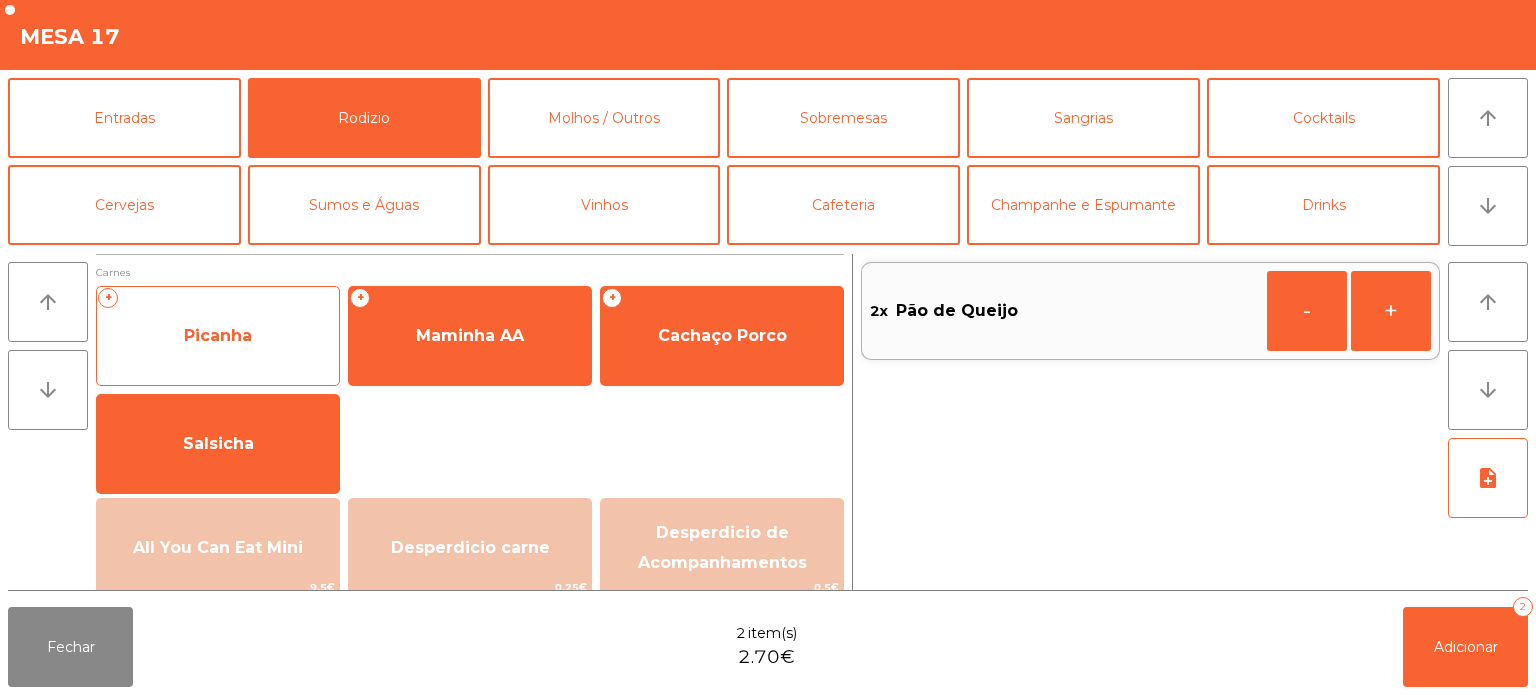 click on "Picanha" 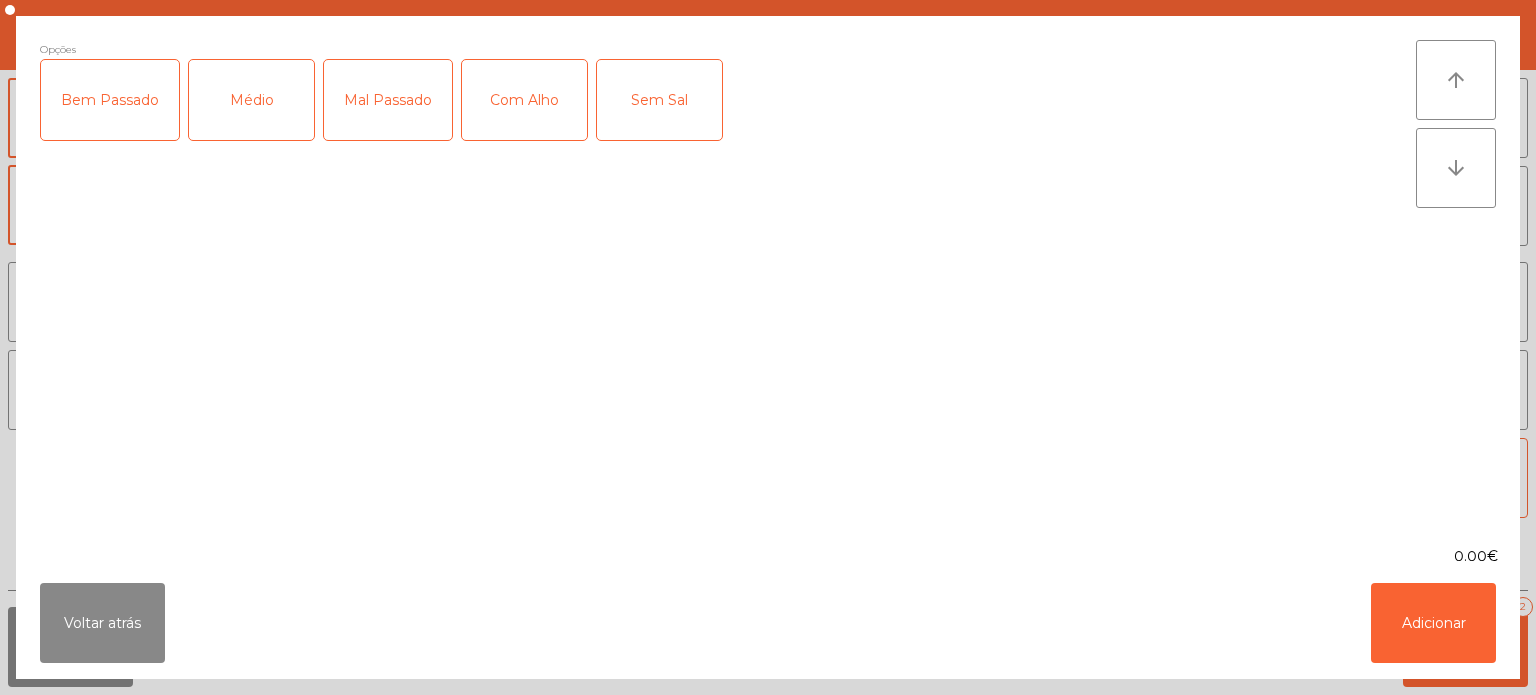 click on "Bem Passado" 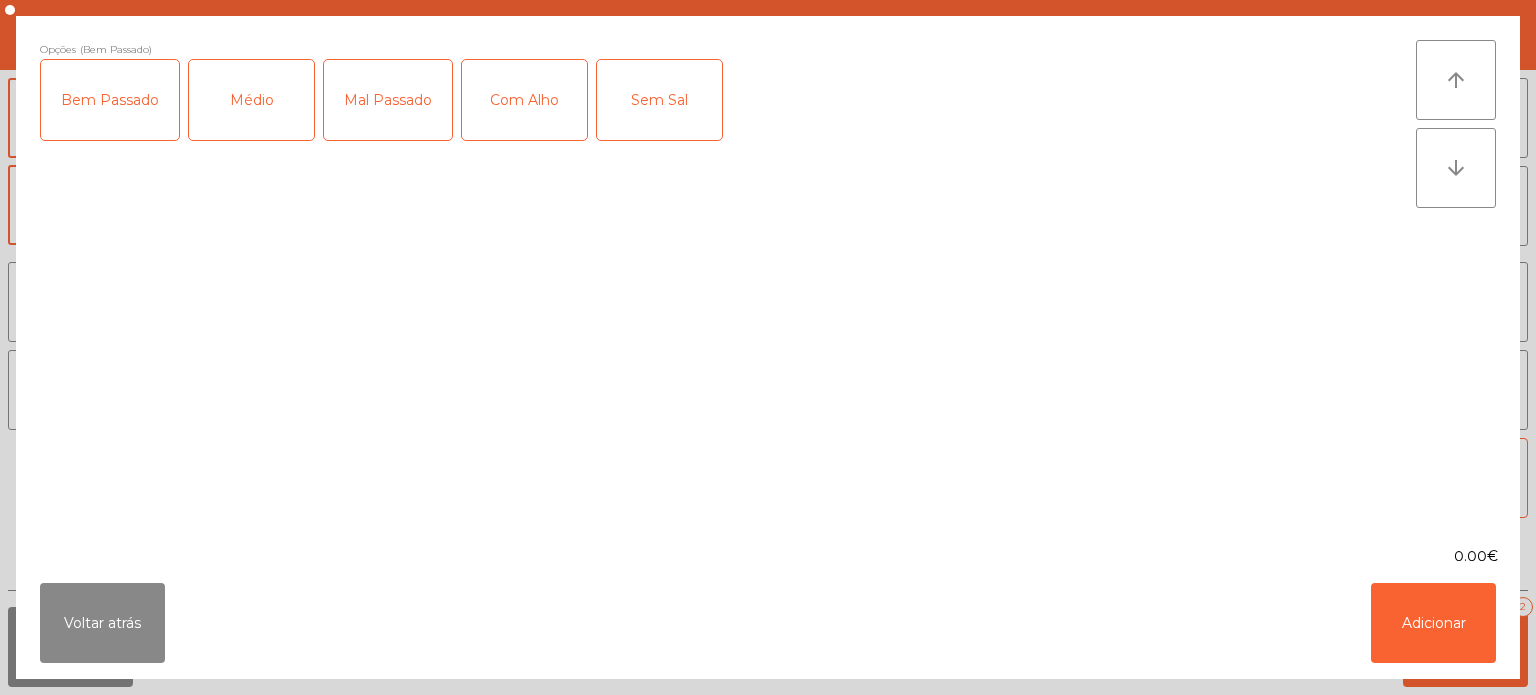 click on "Com Alho" 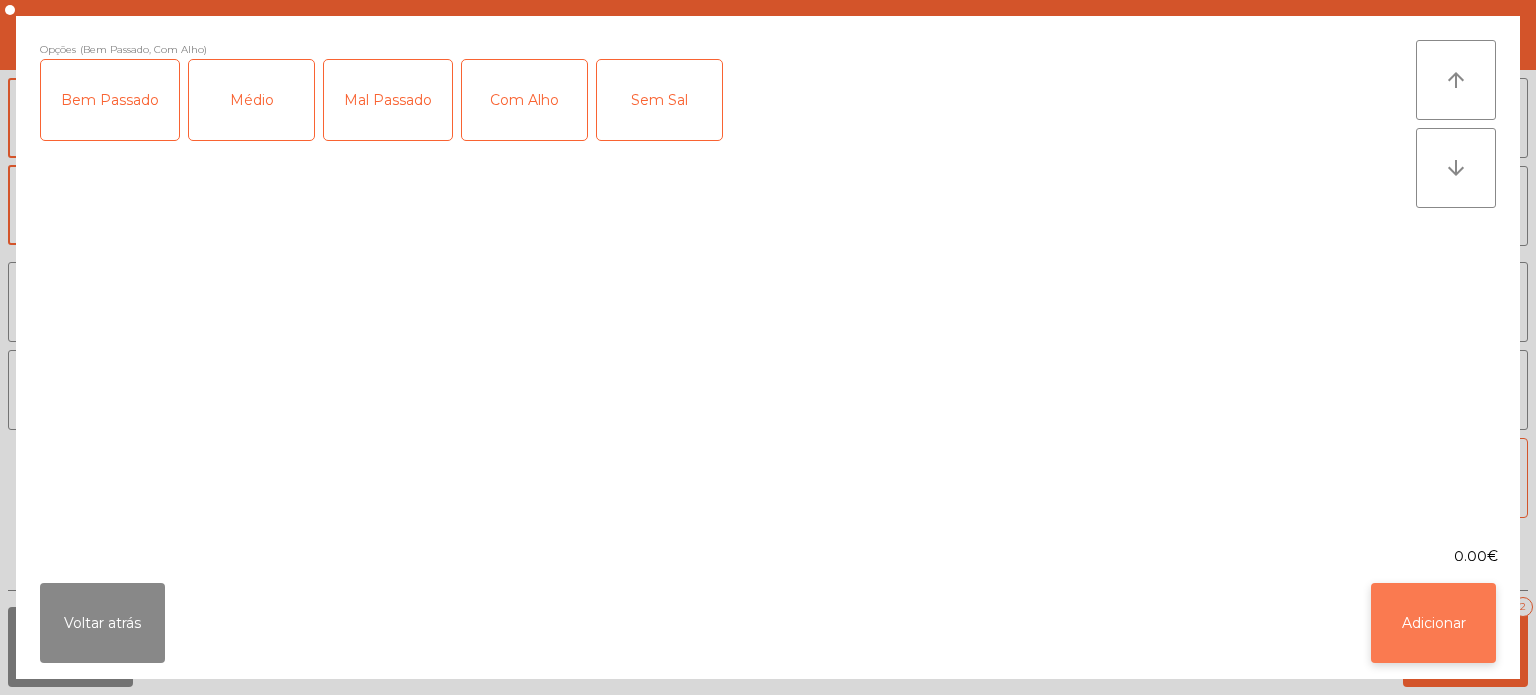 click on "Adicionar" 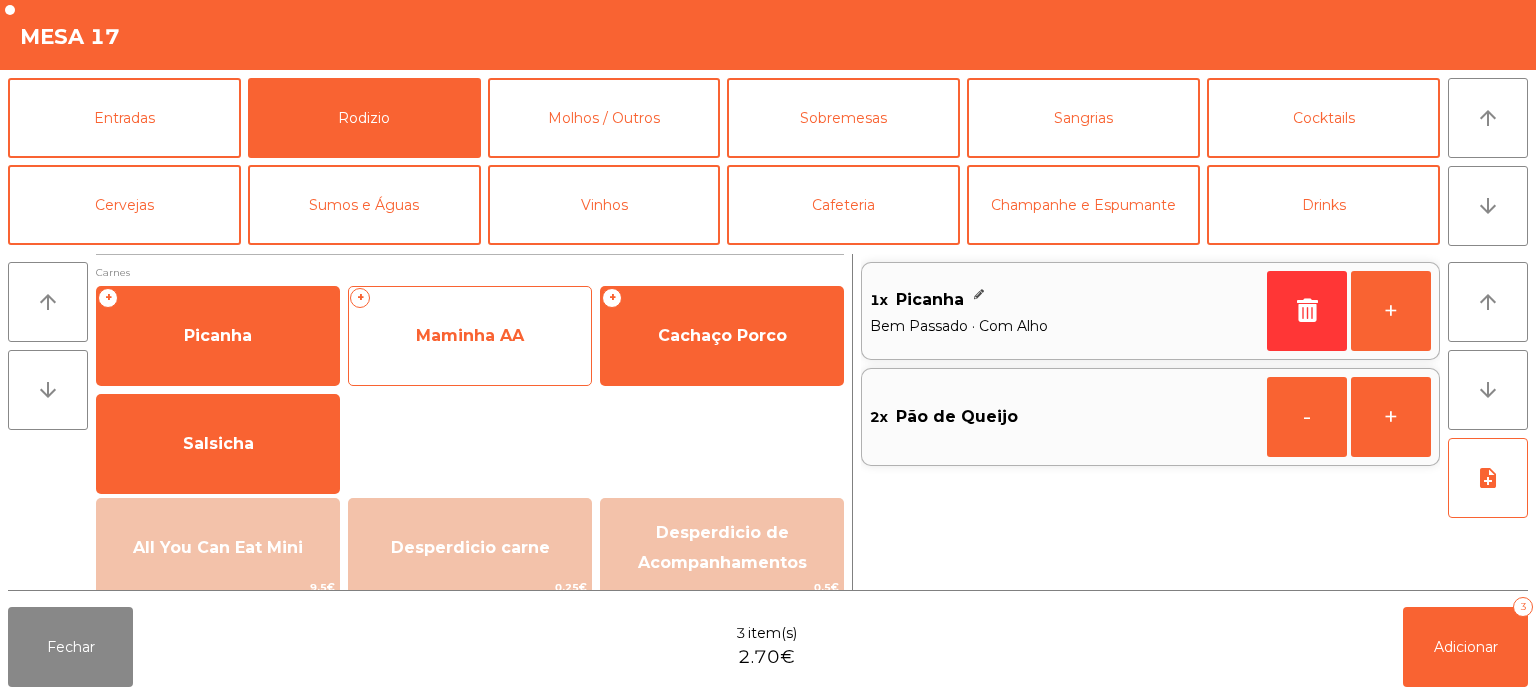 click on "Maminha AA" 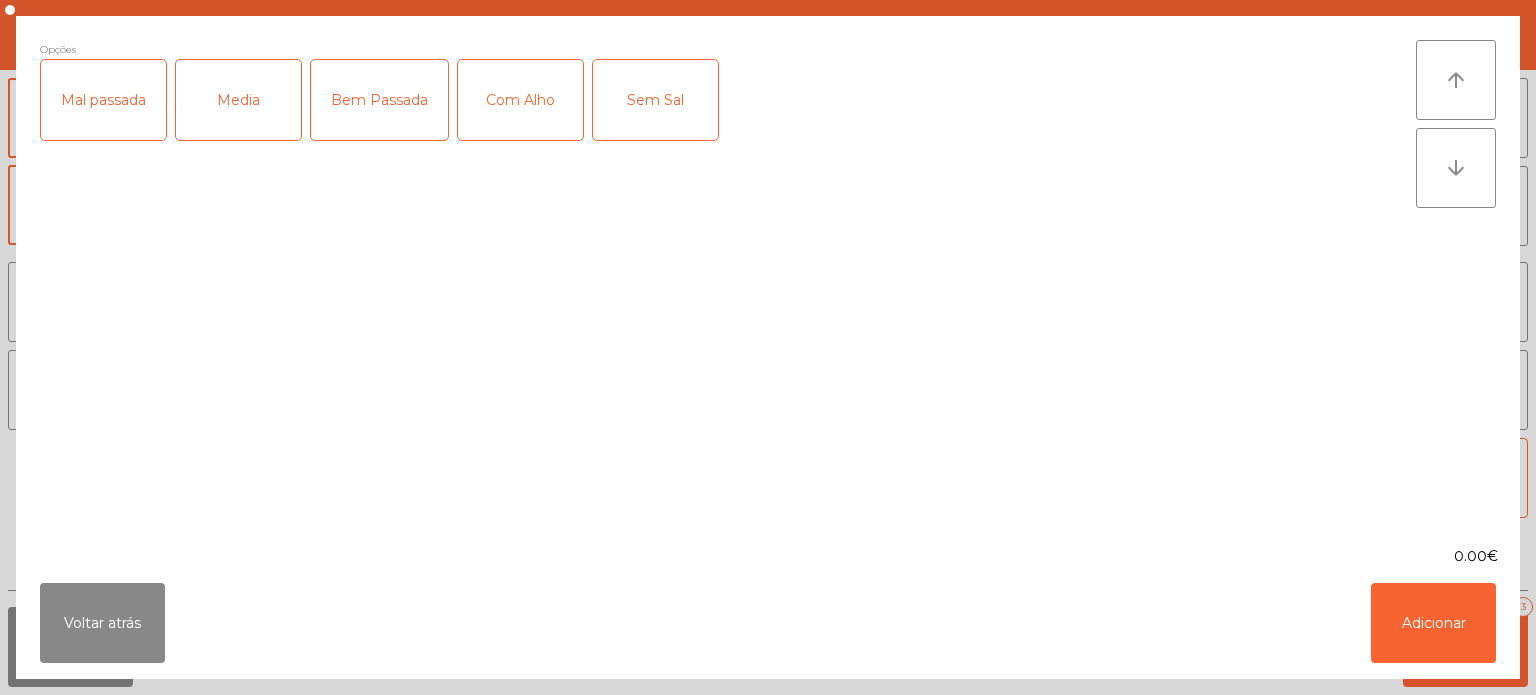 click on "Mal passada" 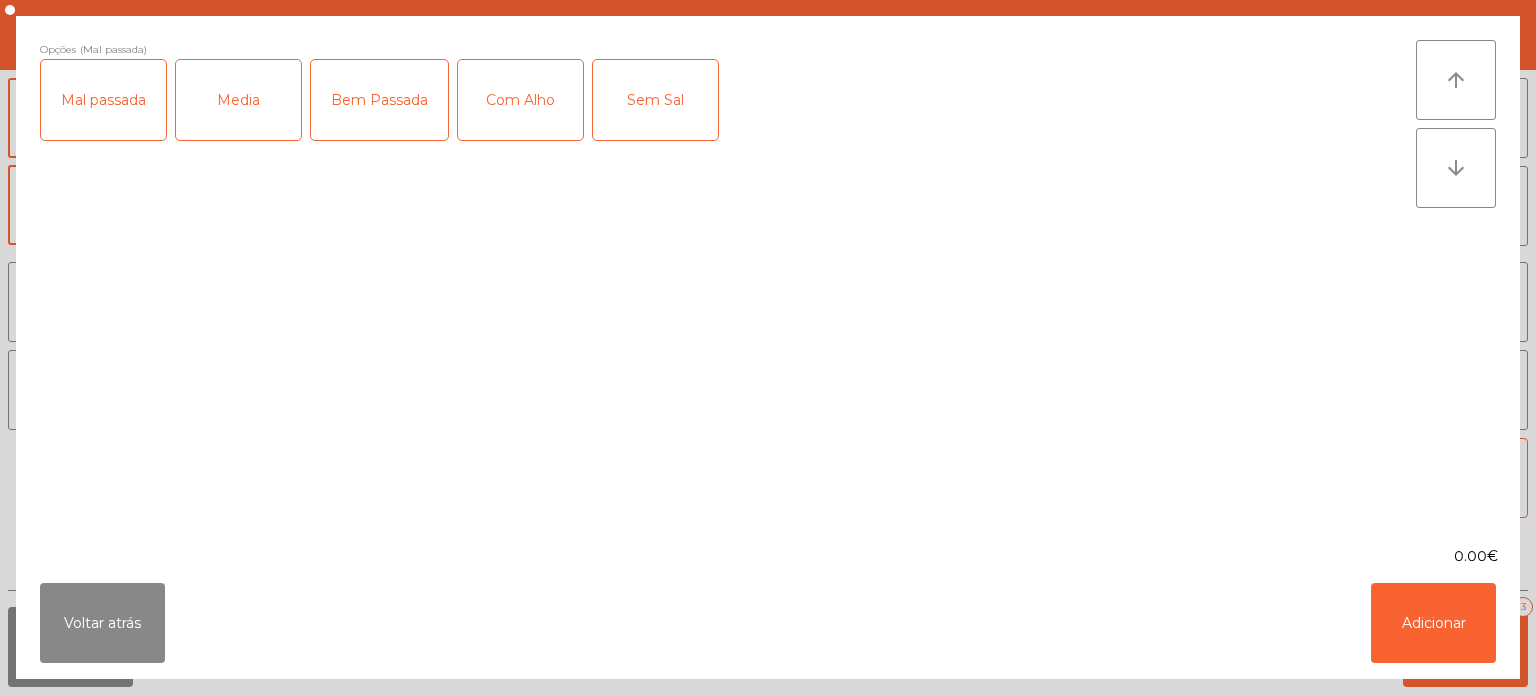 click on "Mal passada" 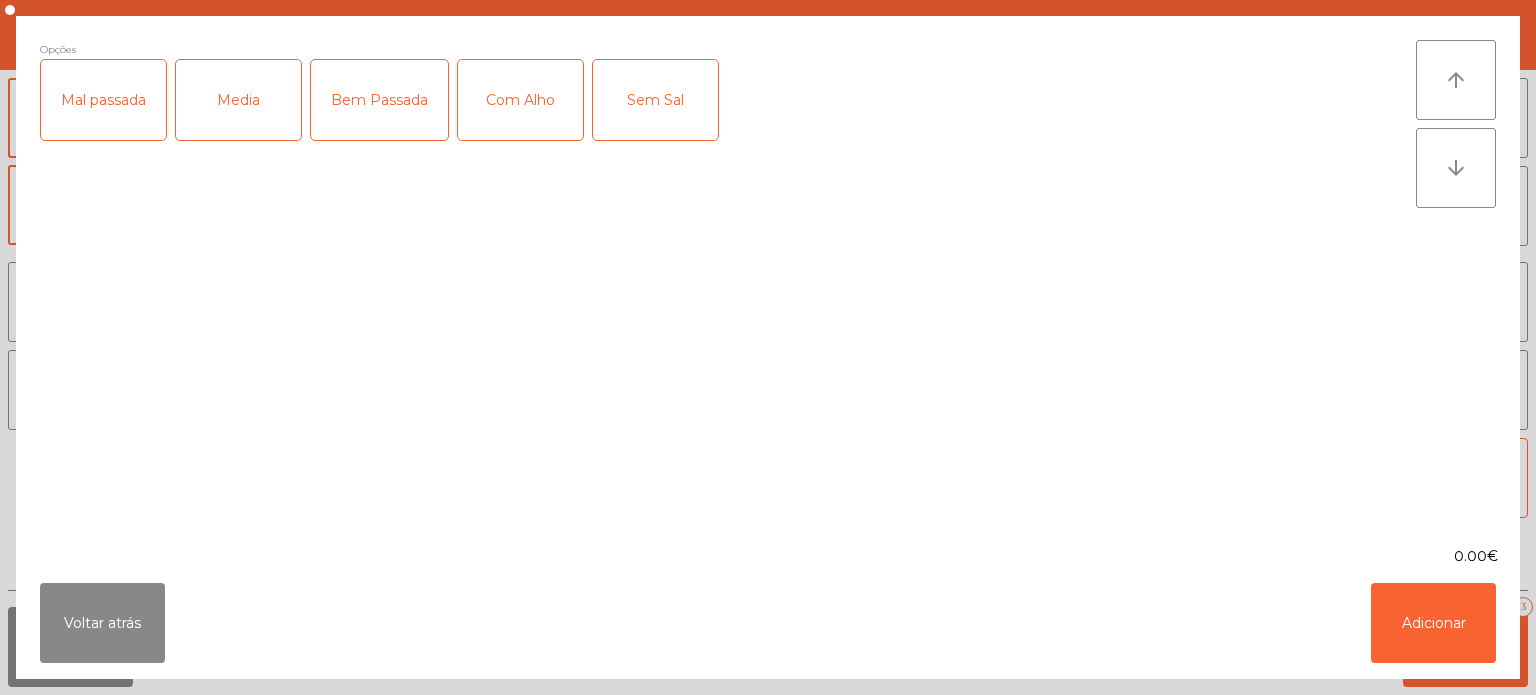 click on "Bem Passada" 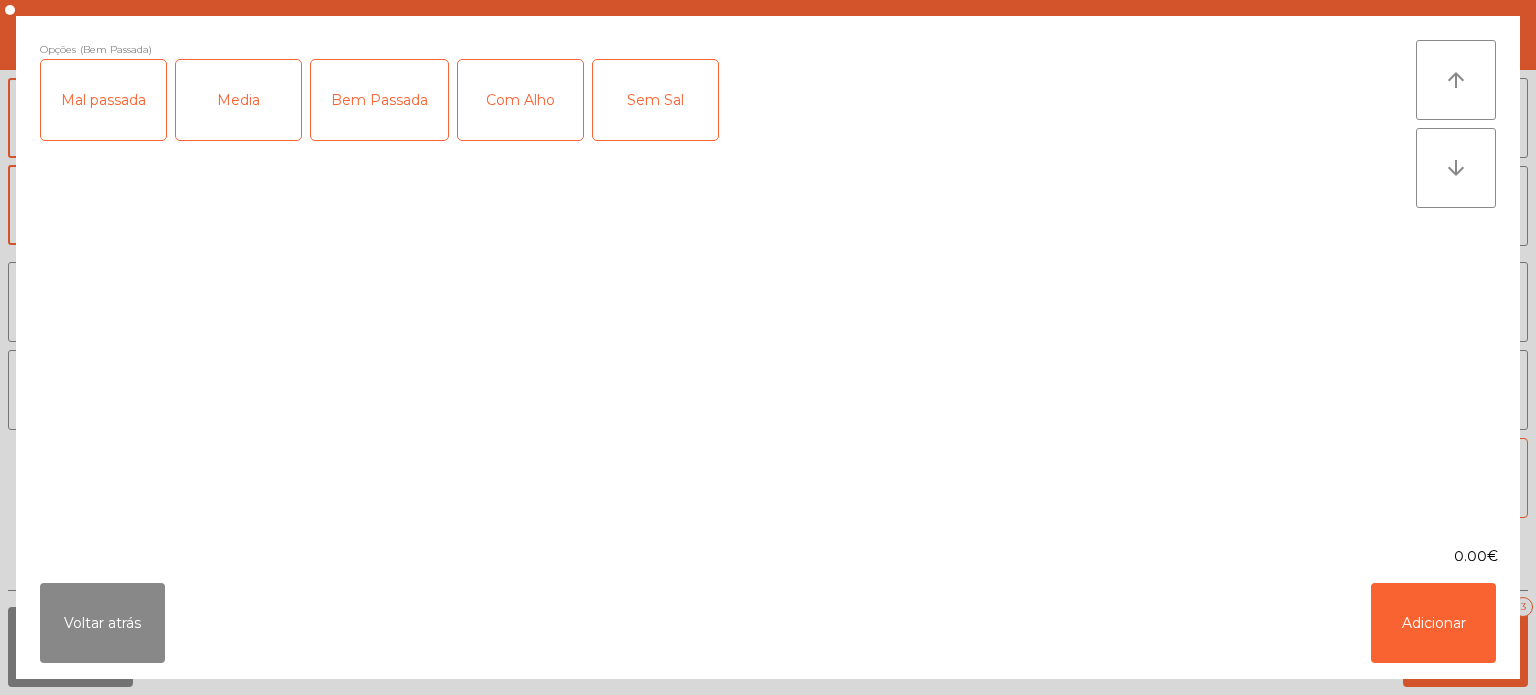click on "Com Alho" 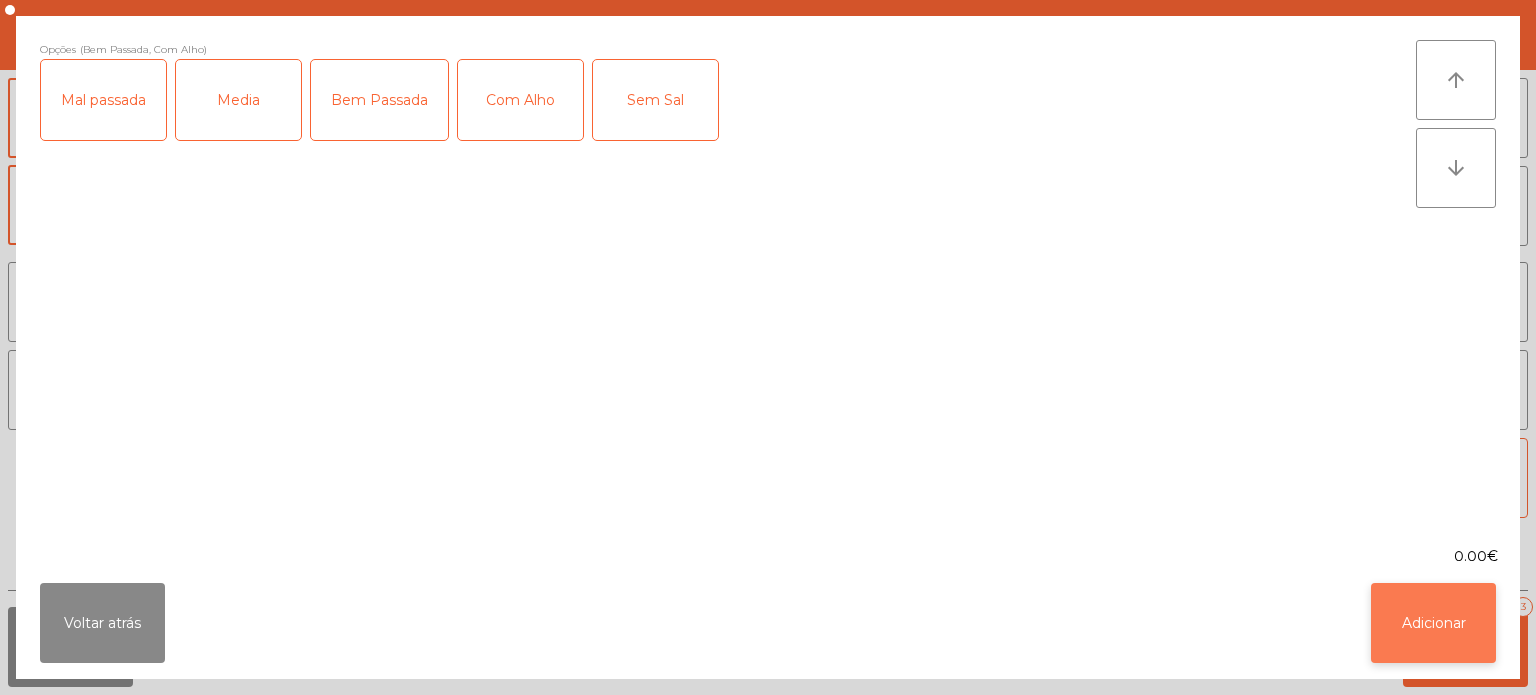 click on "Adicionar" 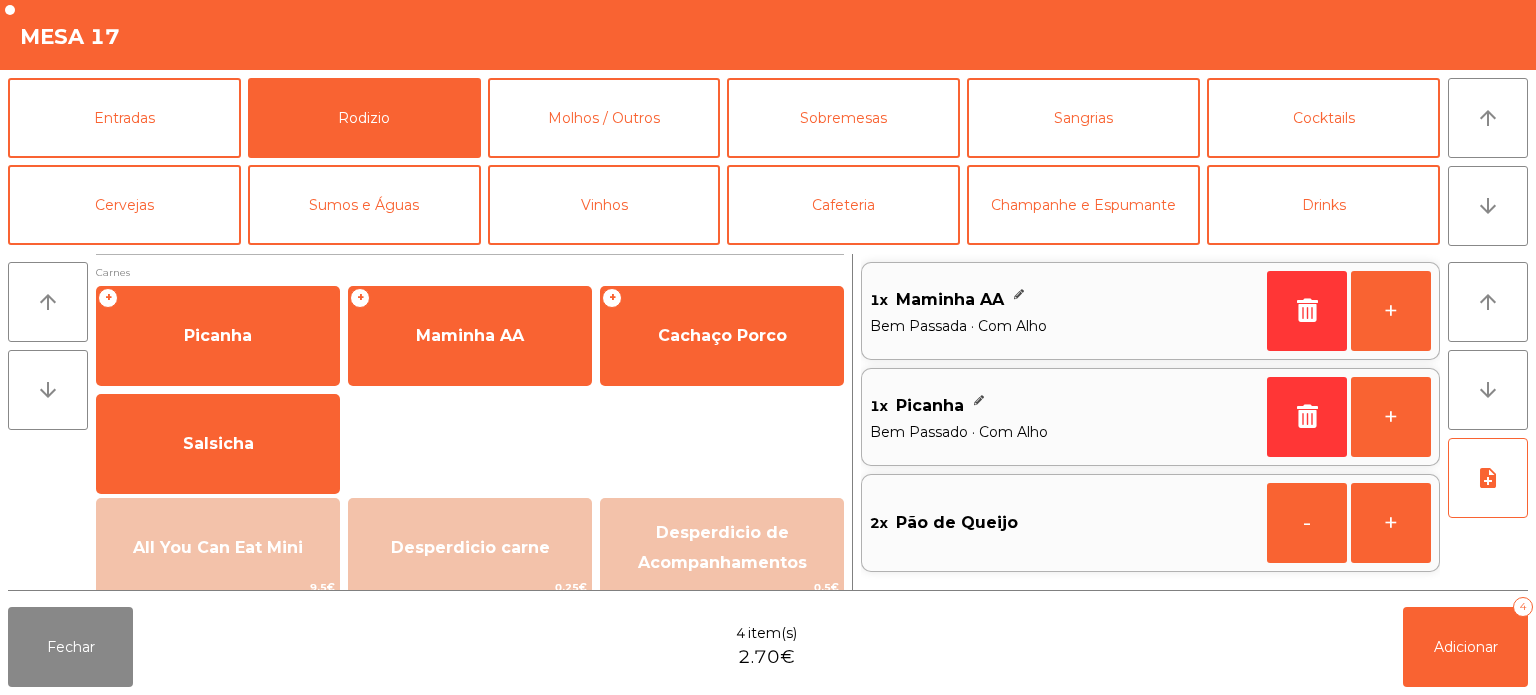 scroll, scrollTop: 32, scrollLeft: 0, axis: vertical 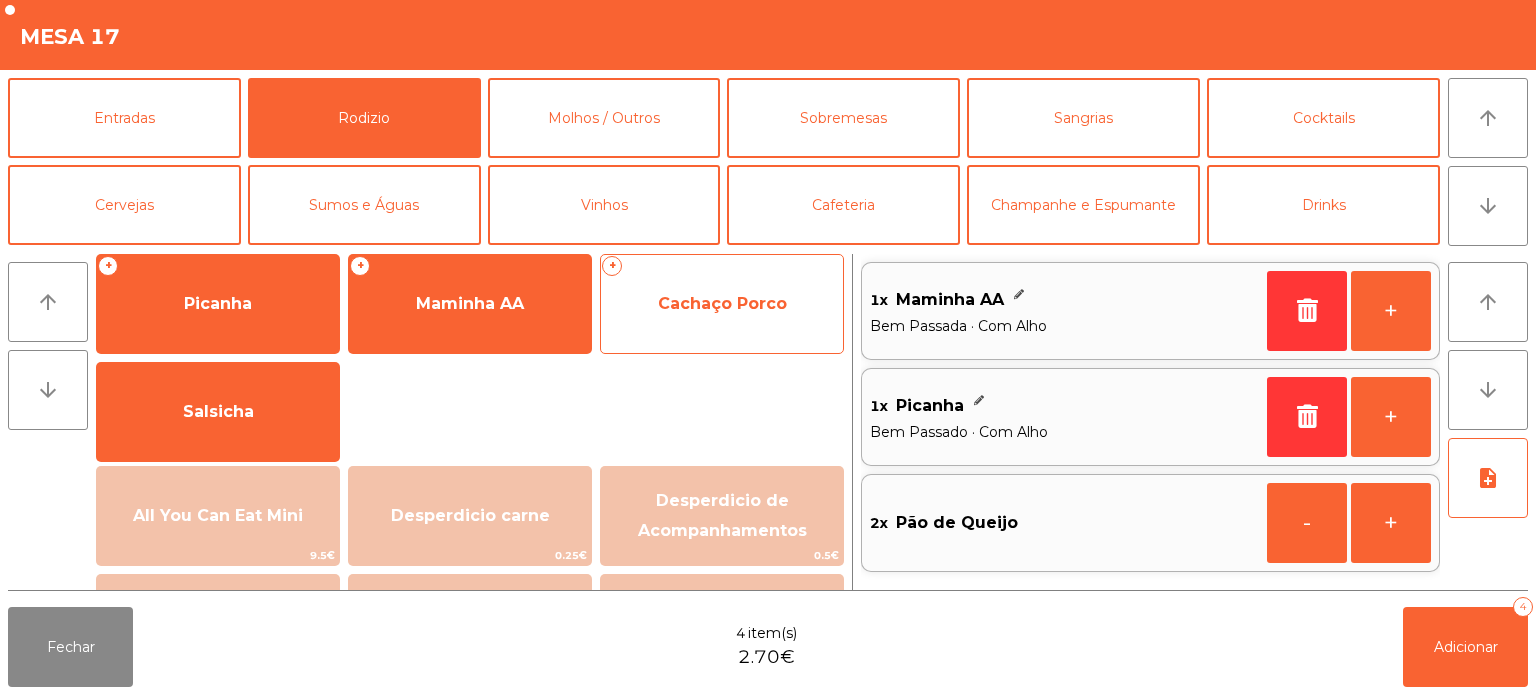 click on "+   Cachaço Porco" 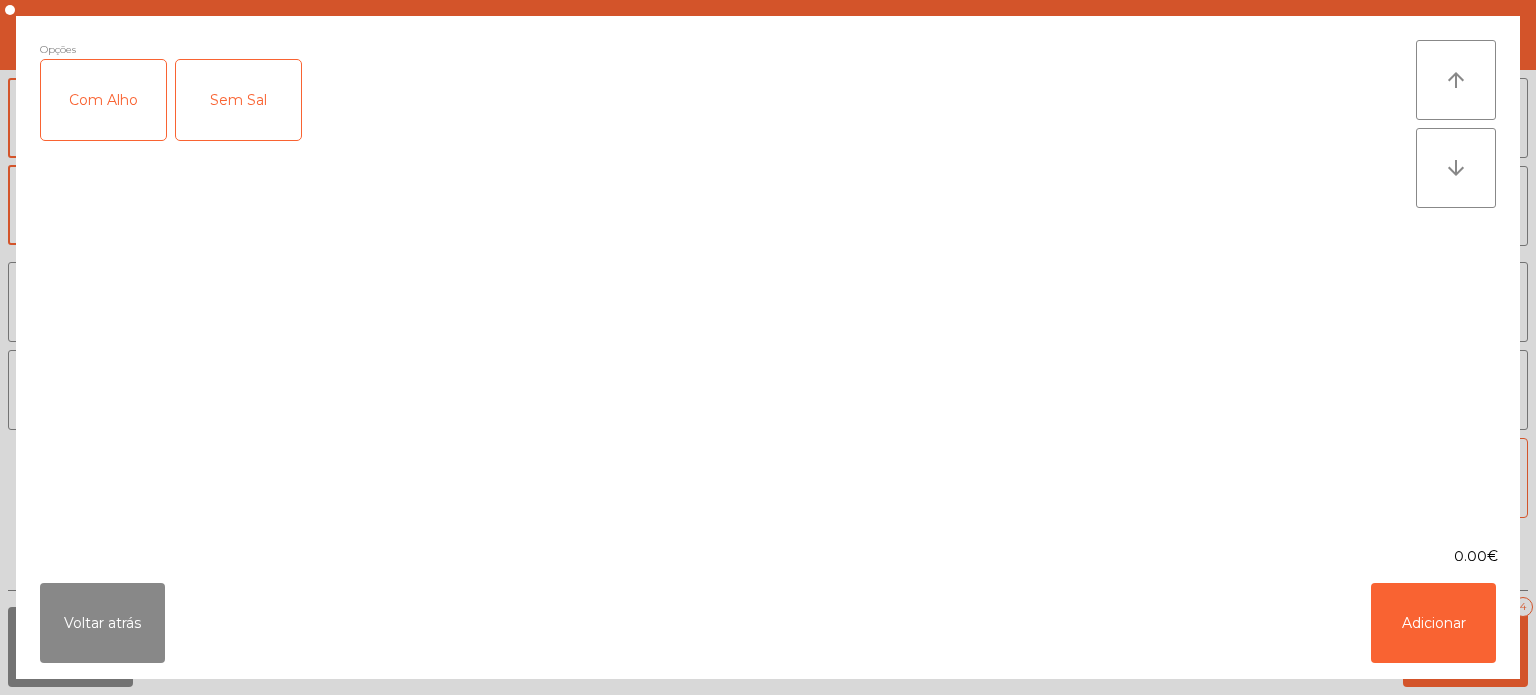 click on "Com Alho" 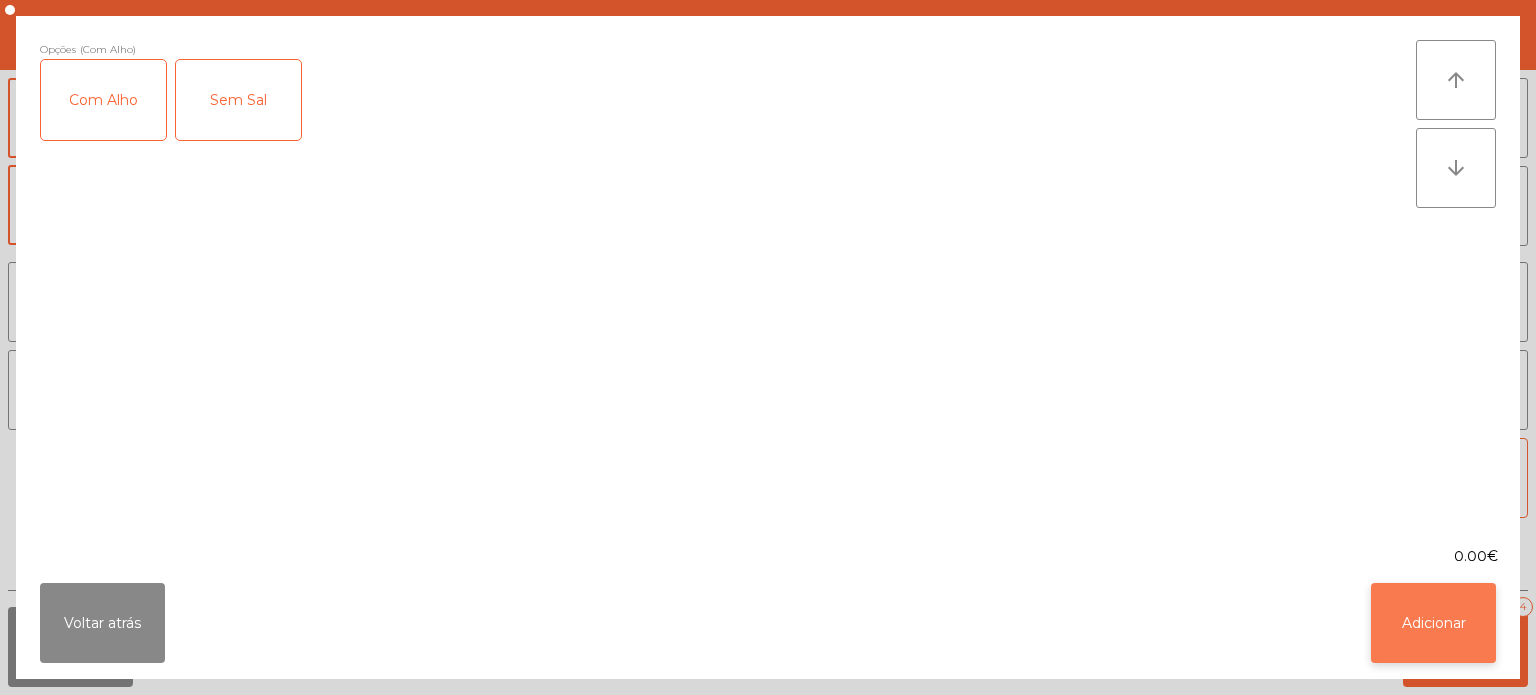 click on "Adicionar" 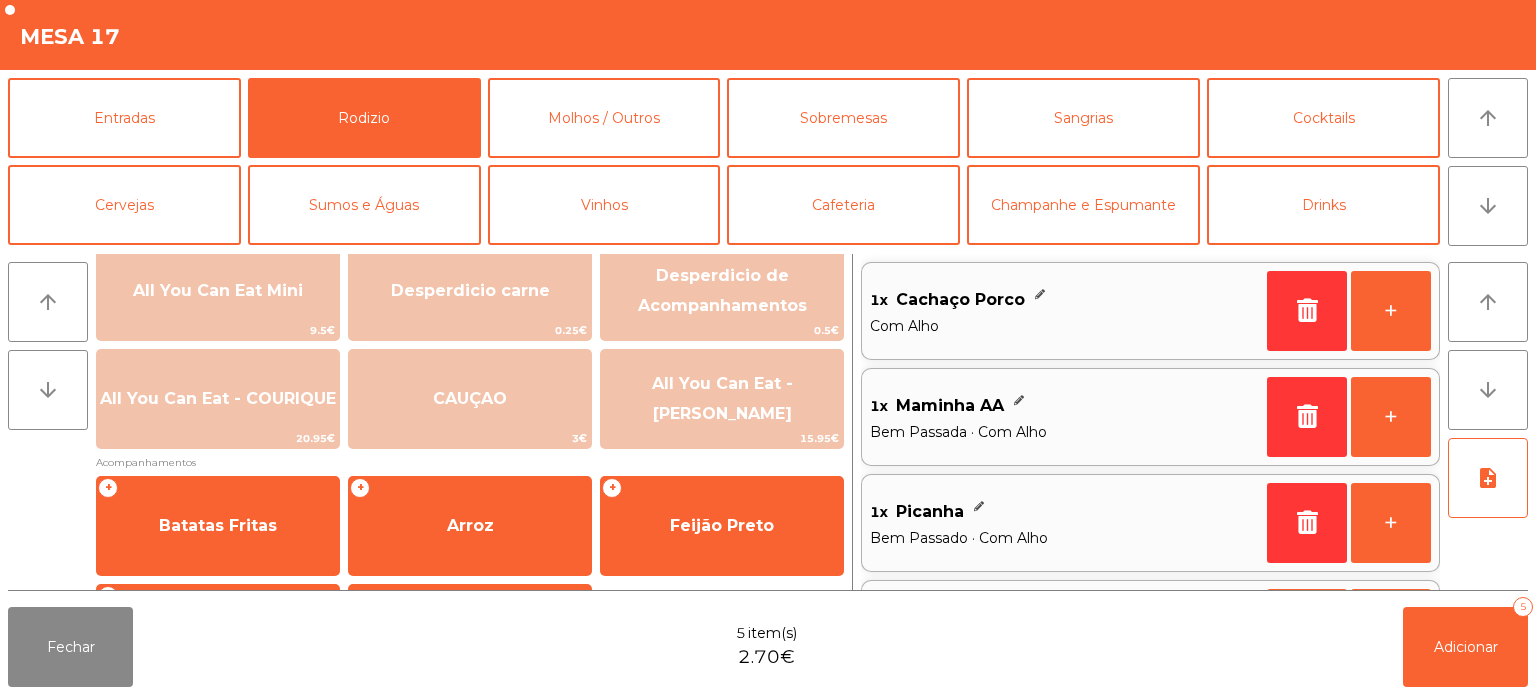scroll, scrollTop: 358, scrollLeft: 0, axis: vertical 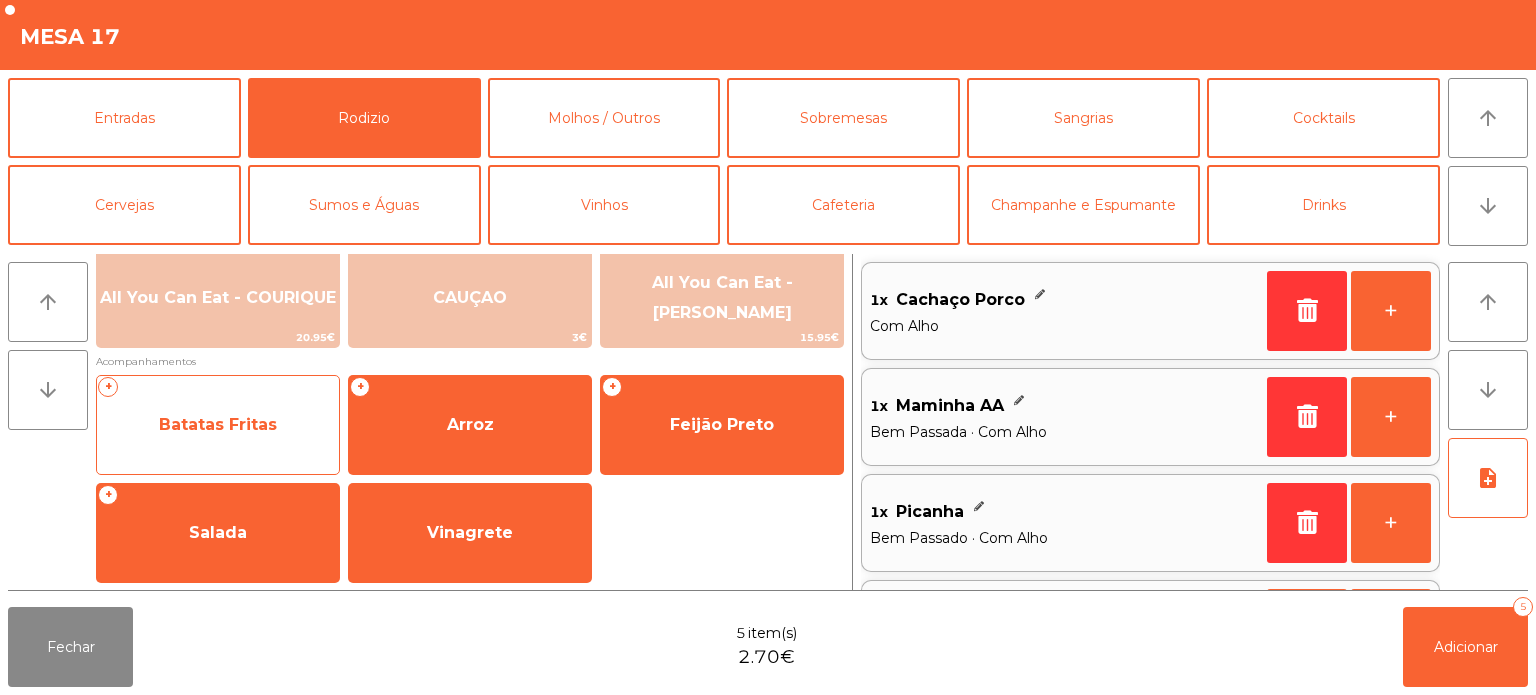 click on "Batatas Fritas" 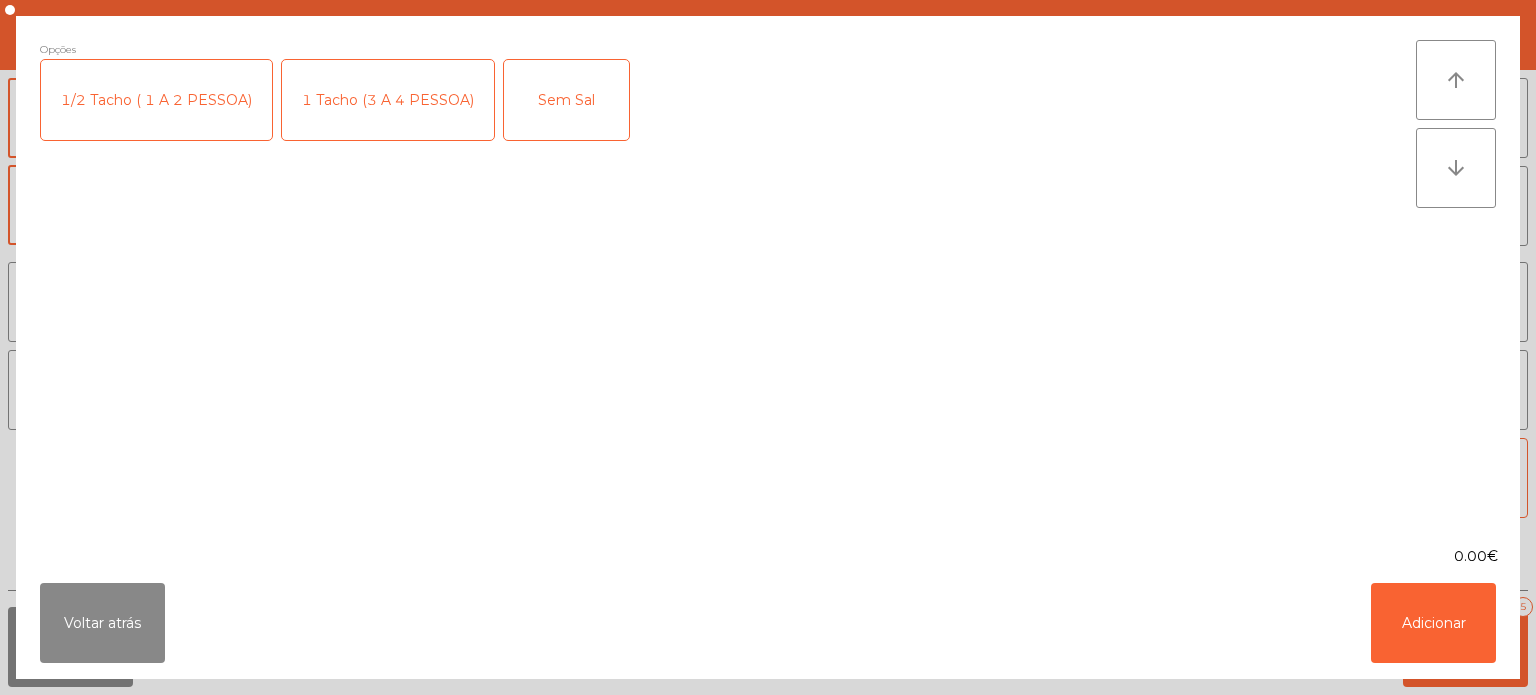 click on "1 Tacho (3 A 4 PESSOA)" 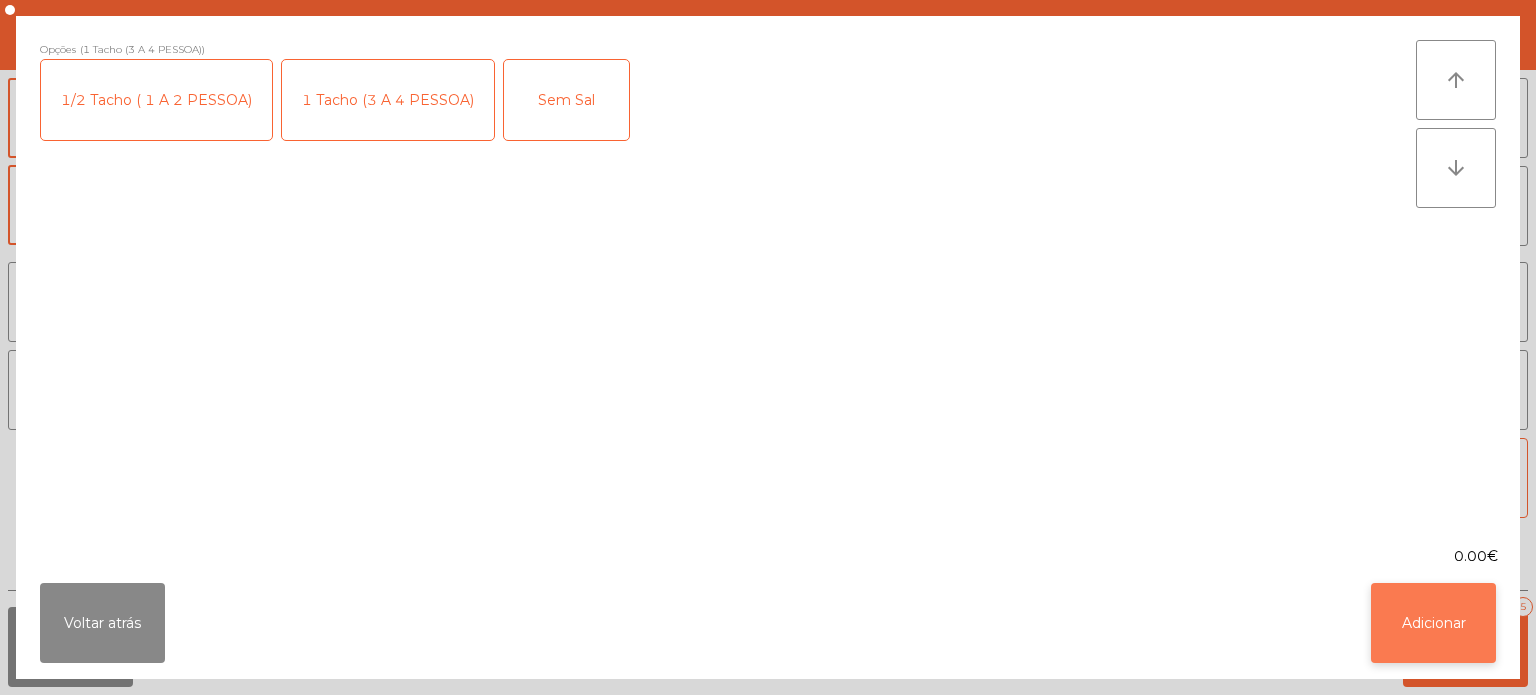 click on "Adicionar" 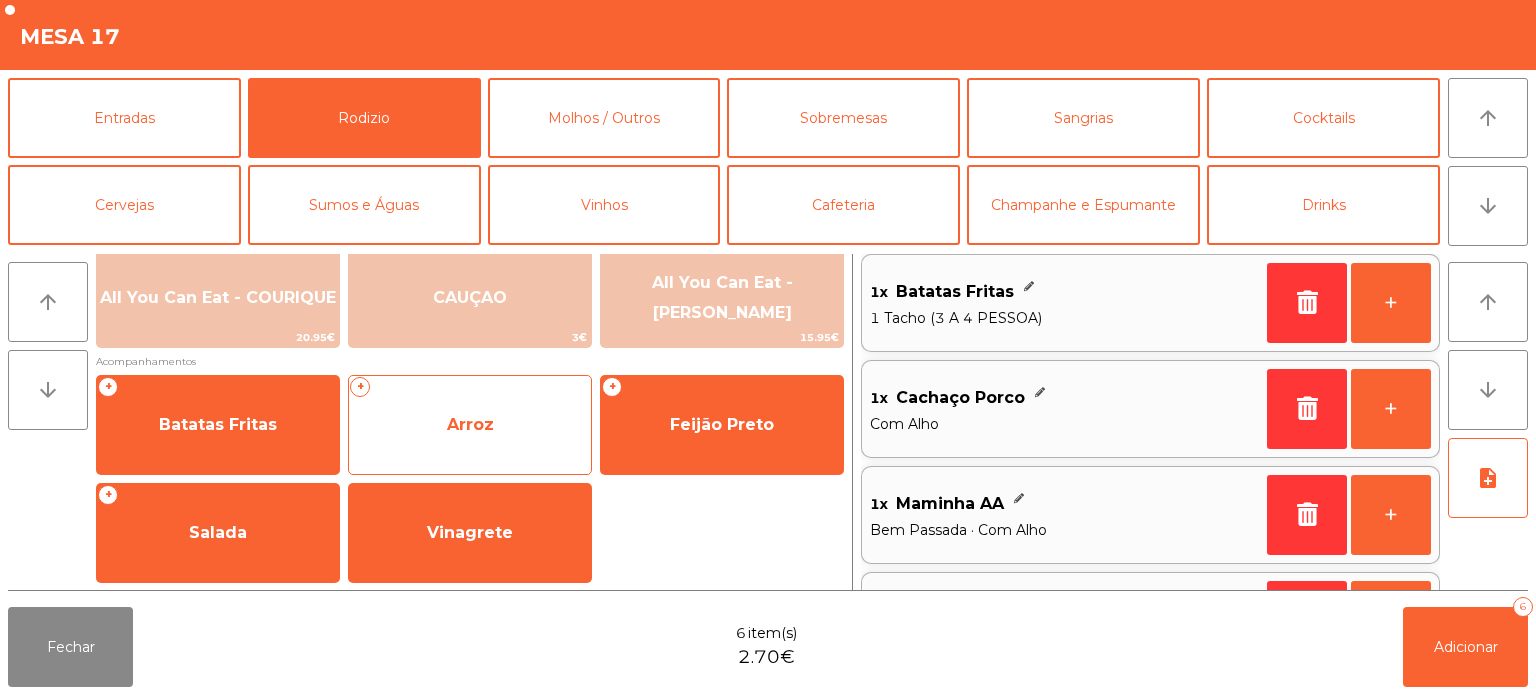 click on "Arroz" 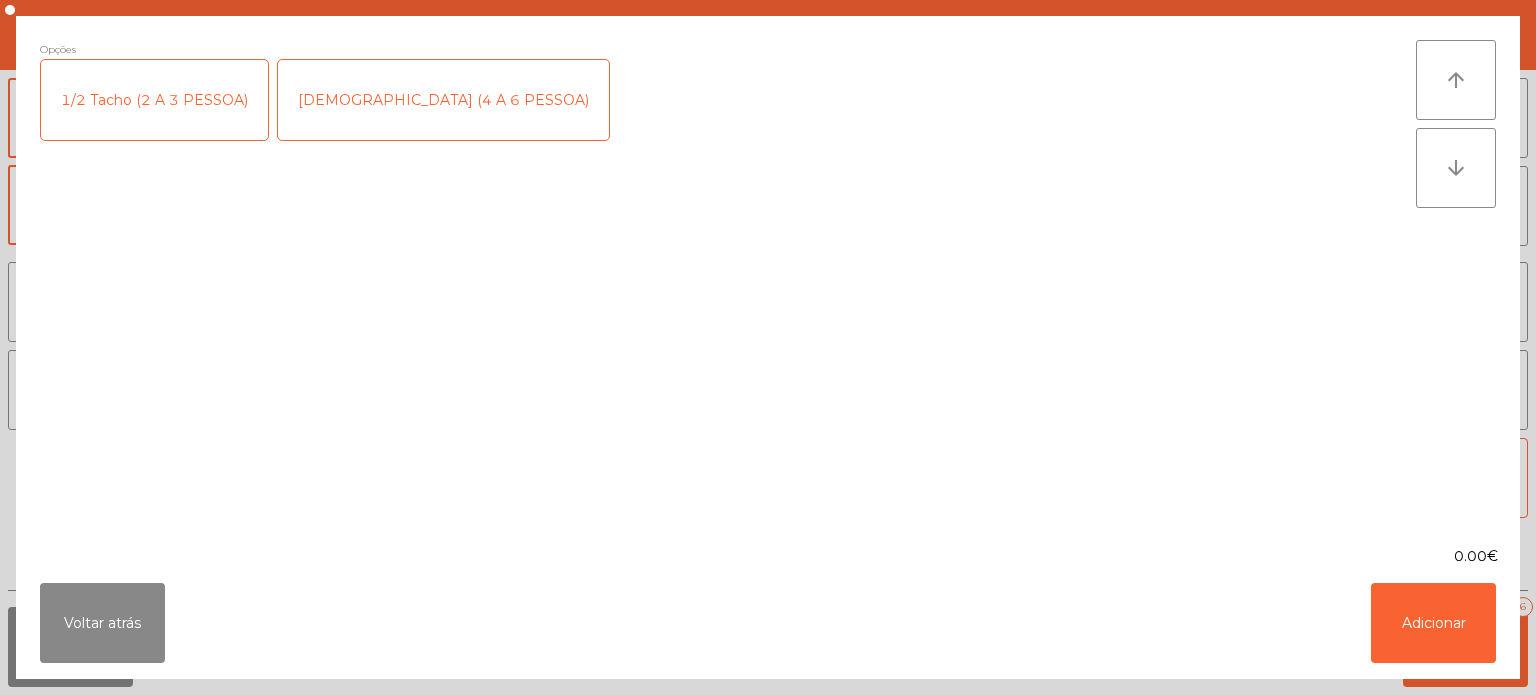 click on "1/2 Tacho (2 A 3 PESSOA)" 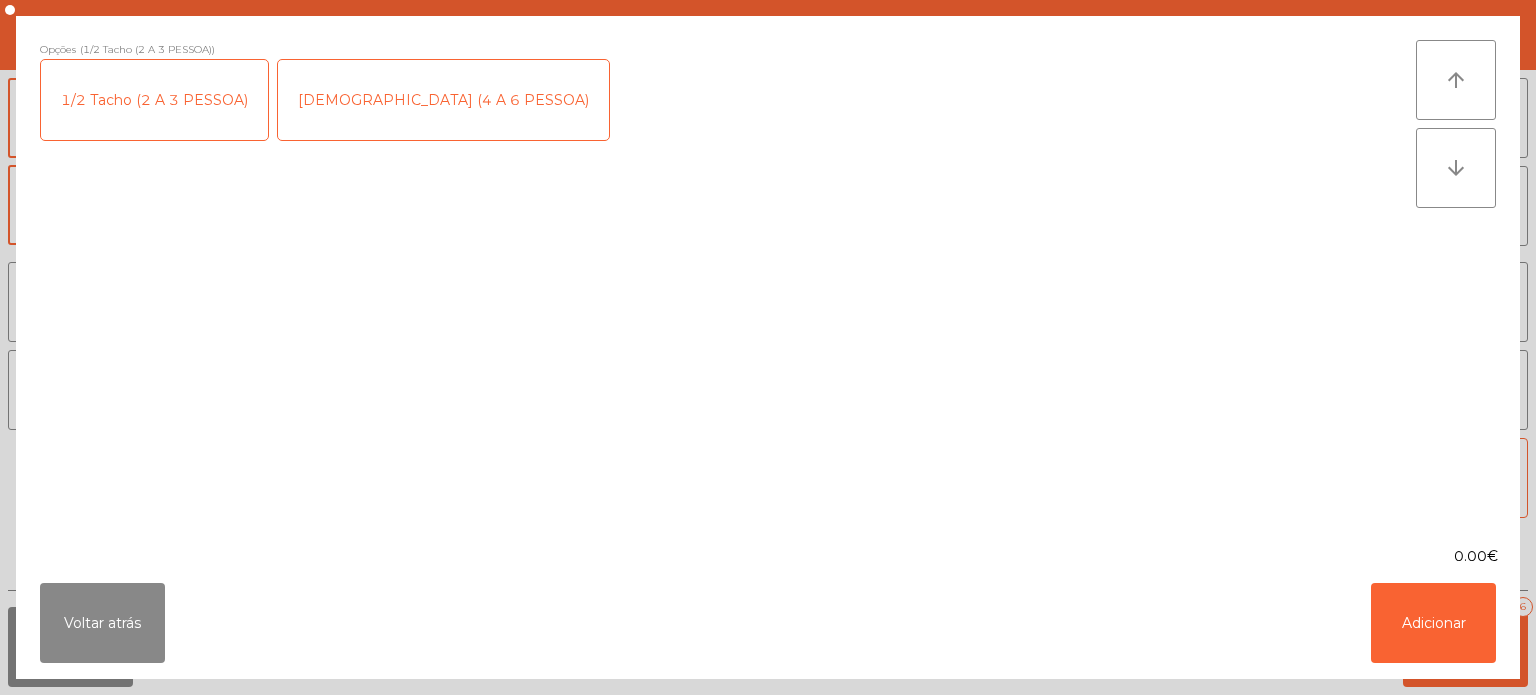 click on "Opções (1/2 Tacho (2 A 3 PESSOA))  1/2 Tacho (2 A 3 PESSOA)   1 Tacho (4 A 6 PESSOA)  arrow_upward arrow_downward  0.00€
Voltar atrás   Adicionar" 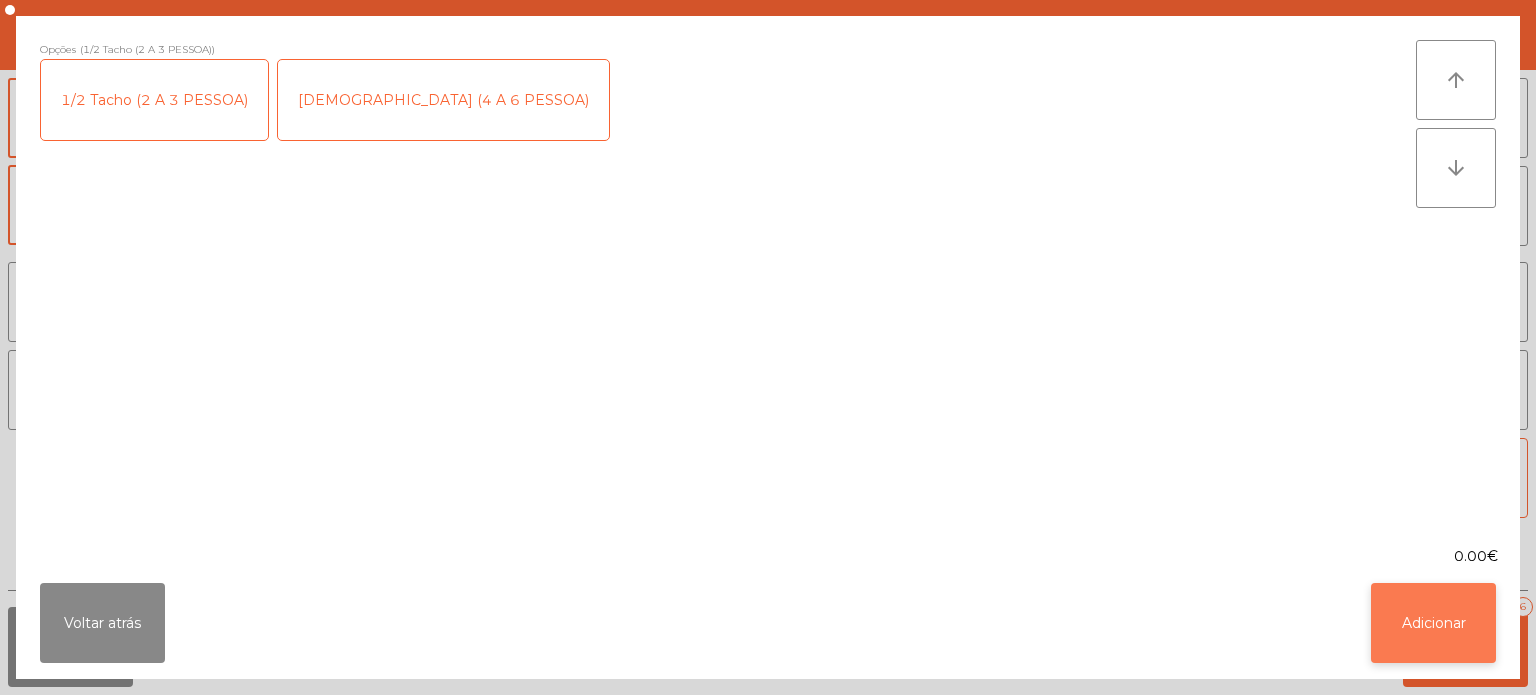 click on "Adicionar" 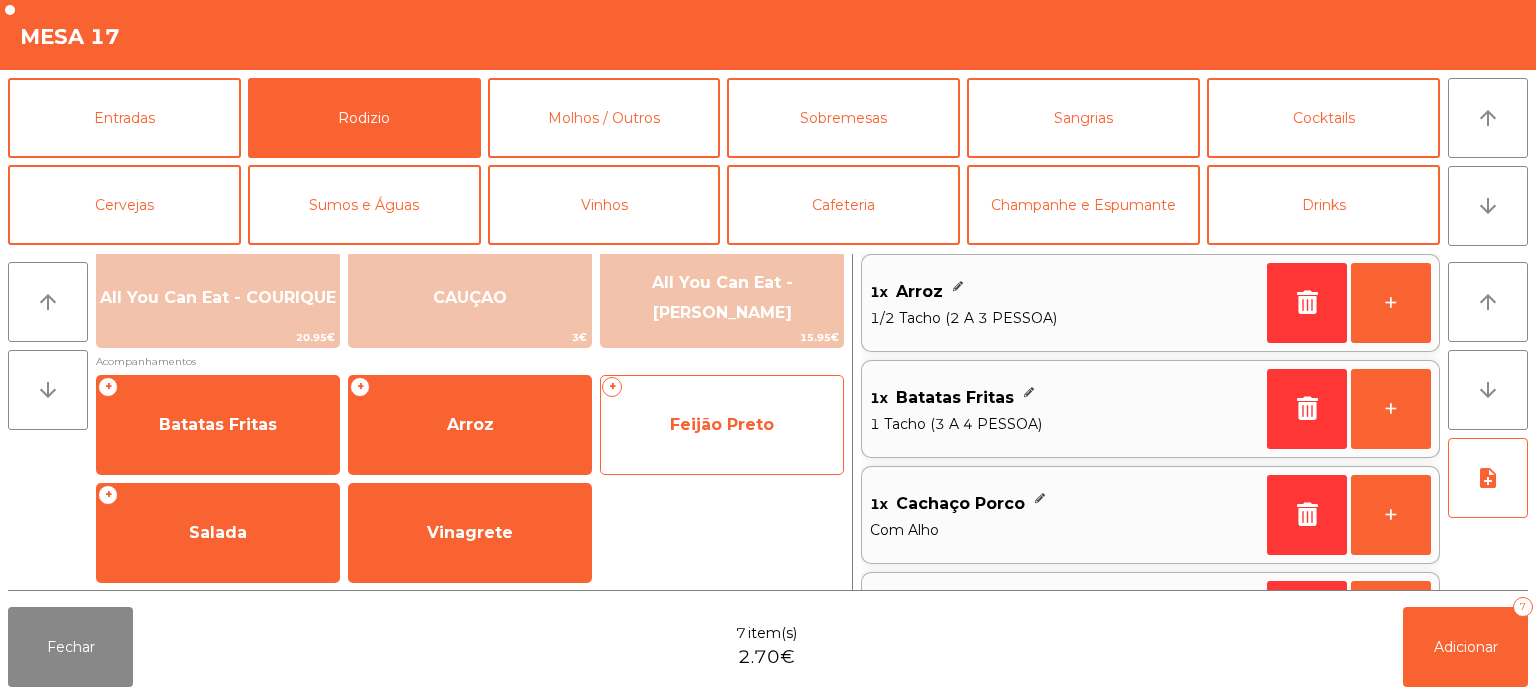 click on "Feijão Preto" 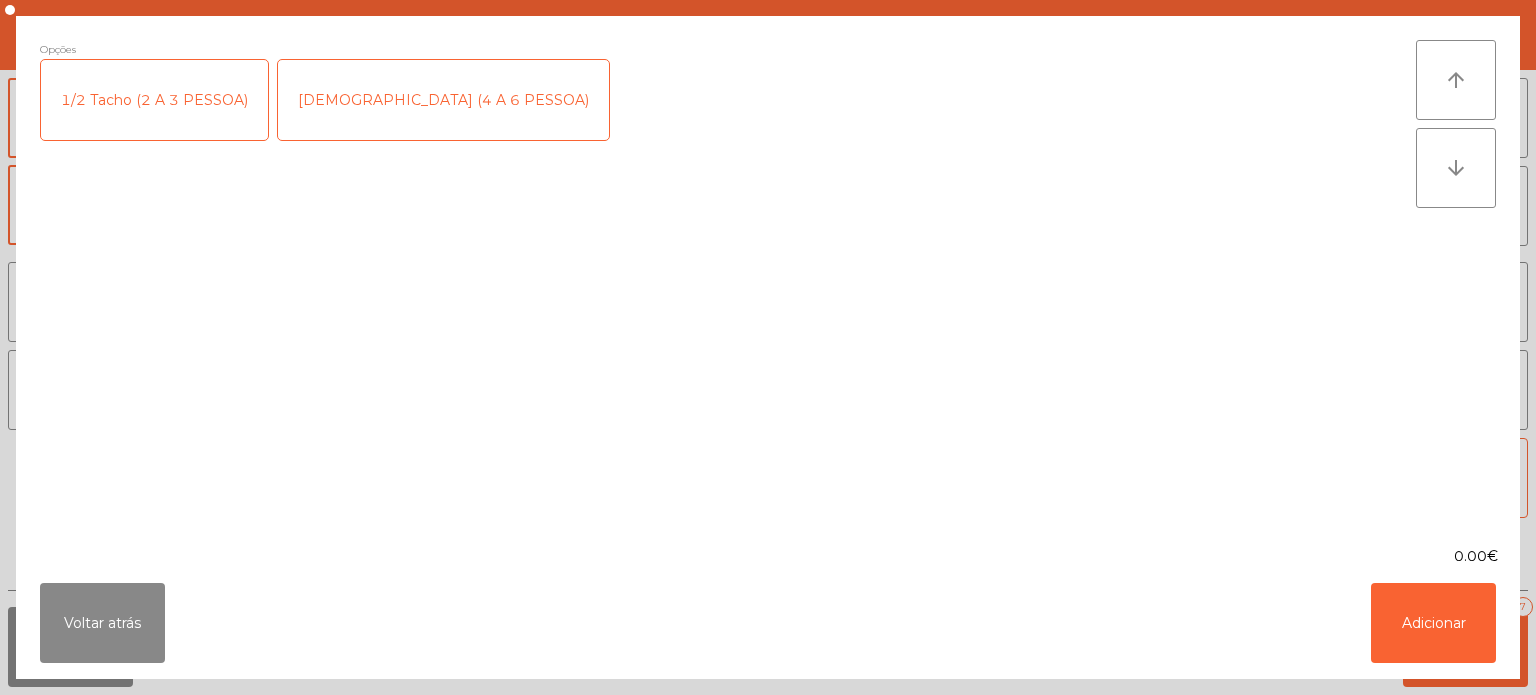 click on "1/2 Tacho (2 A 3 PESSOA)" 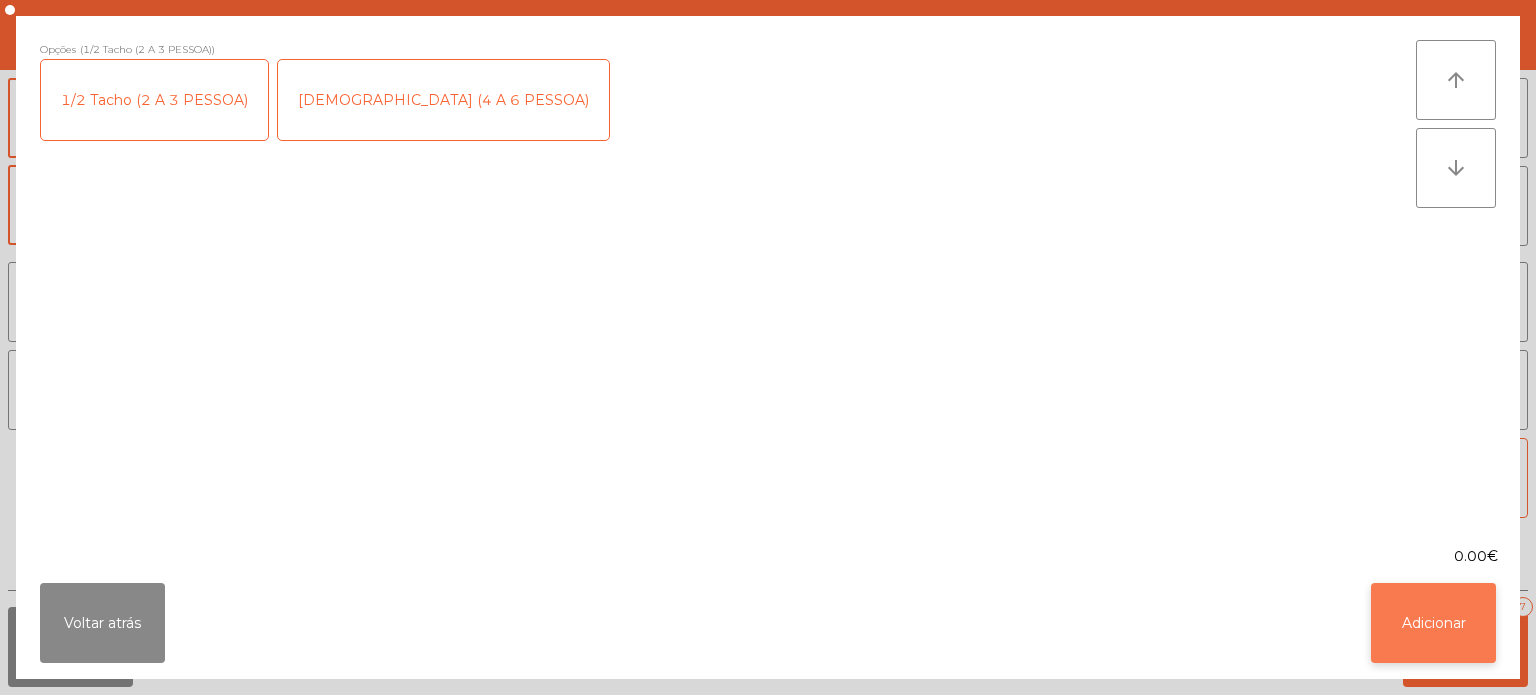click on "Adicionar" 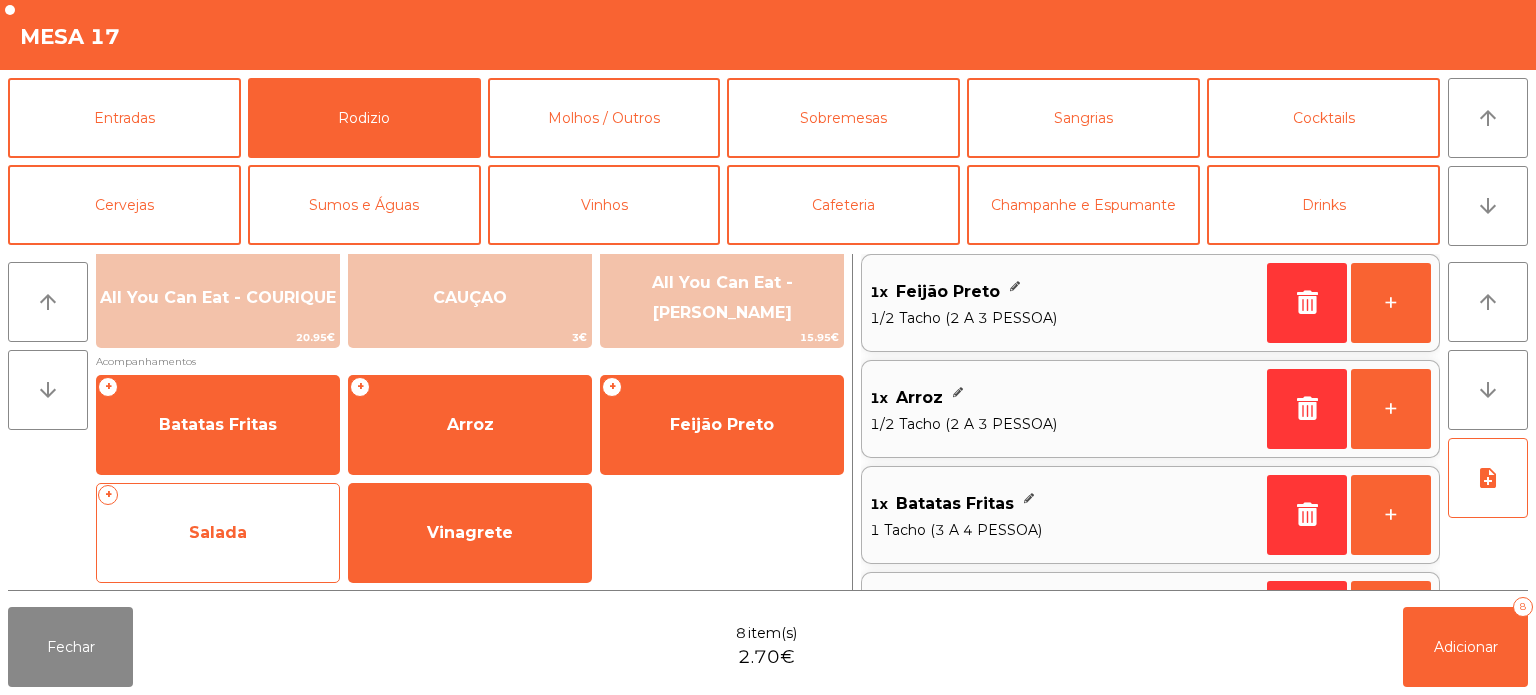 click on "Salada" 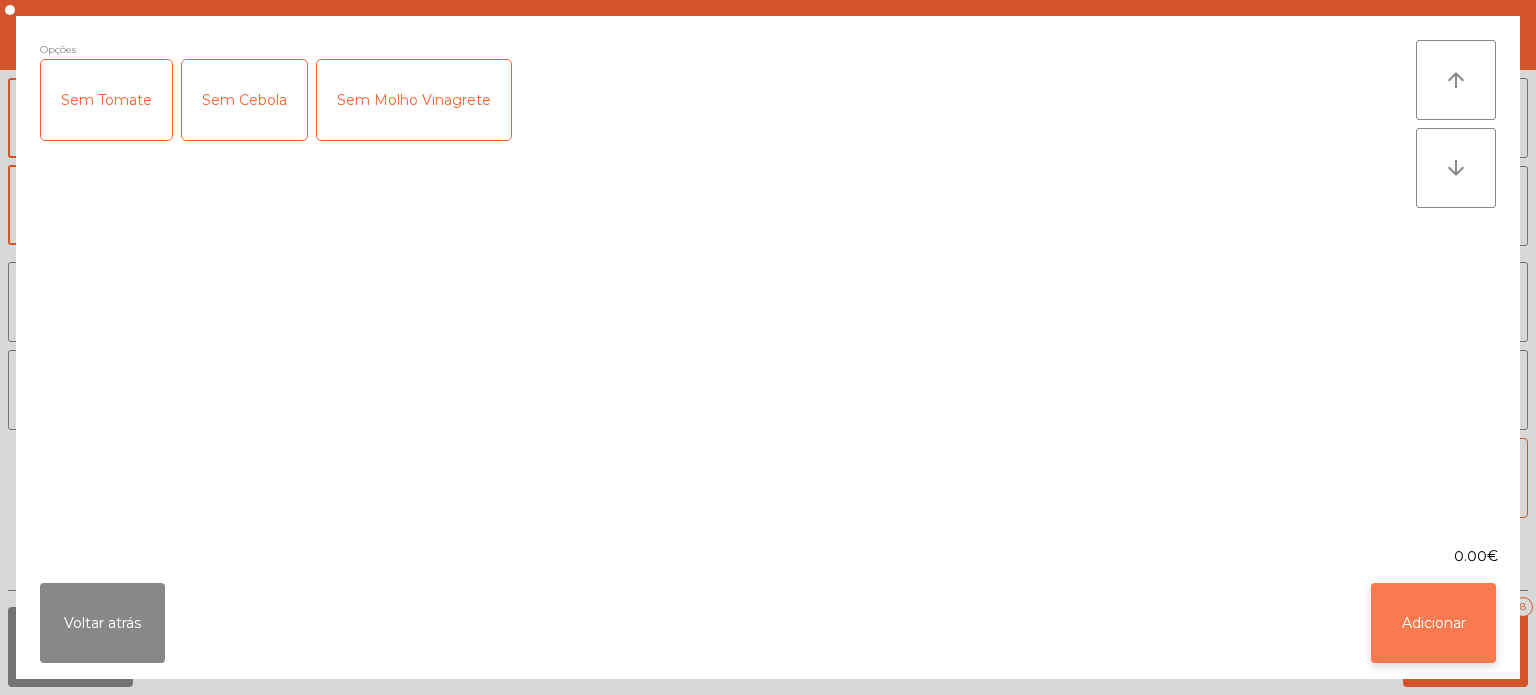 click on "Adicionar" 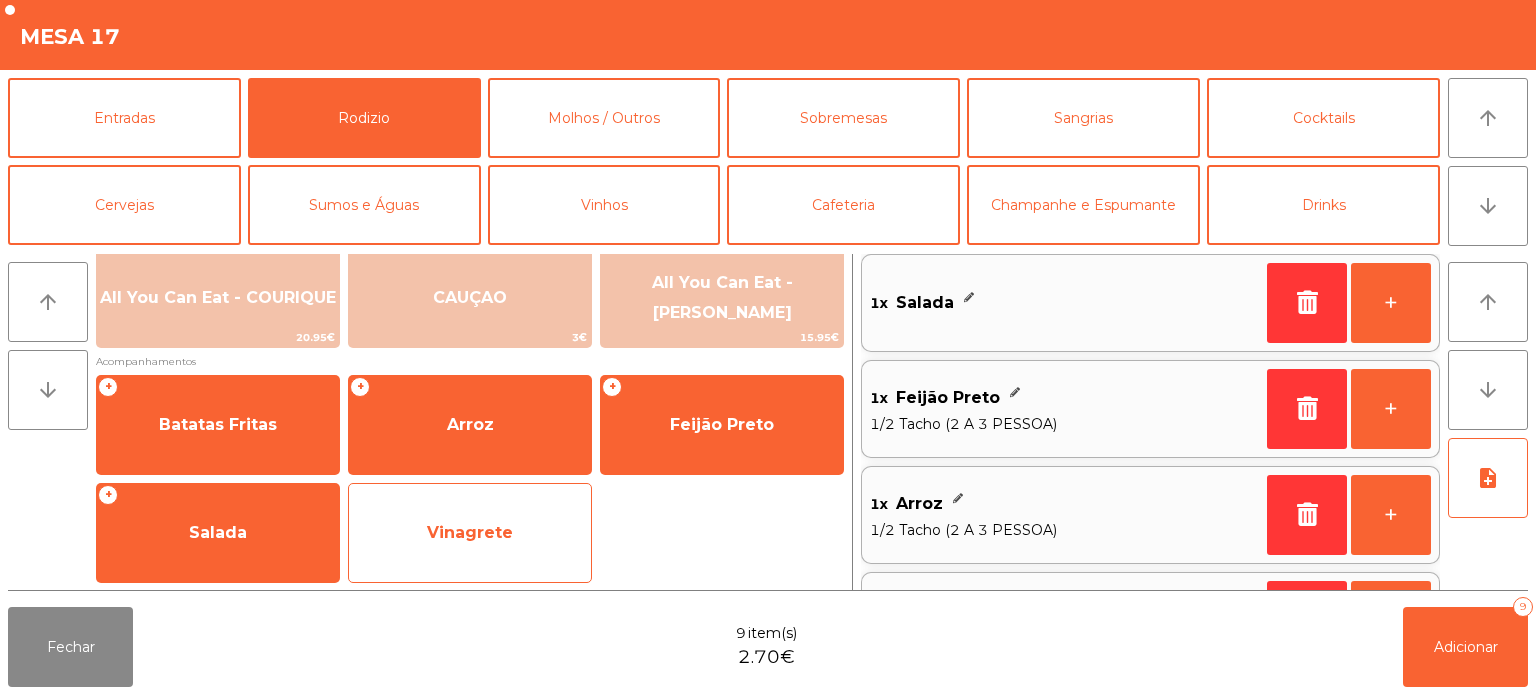click on "Vinagrete" 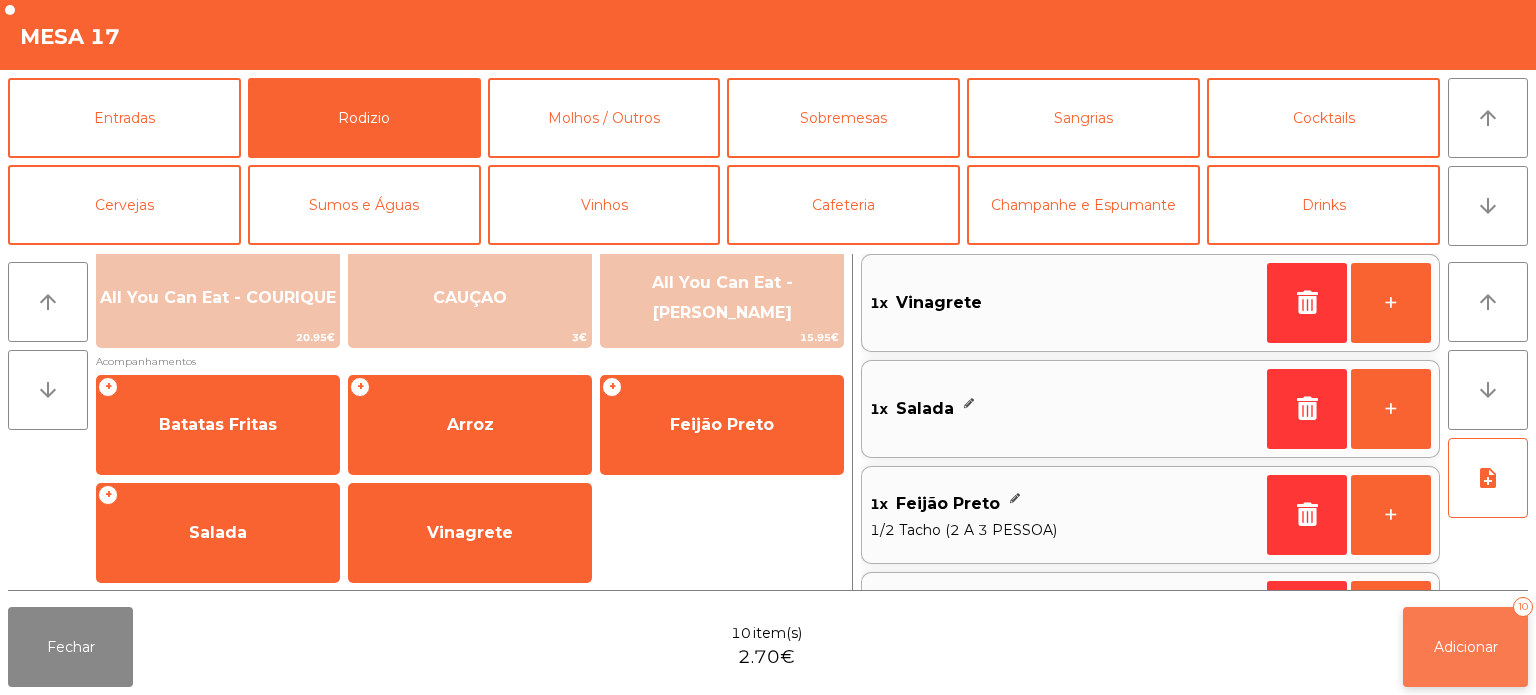 click on "Adicionar" 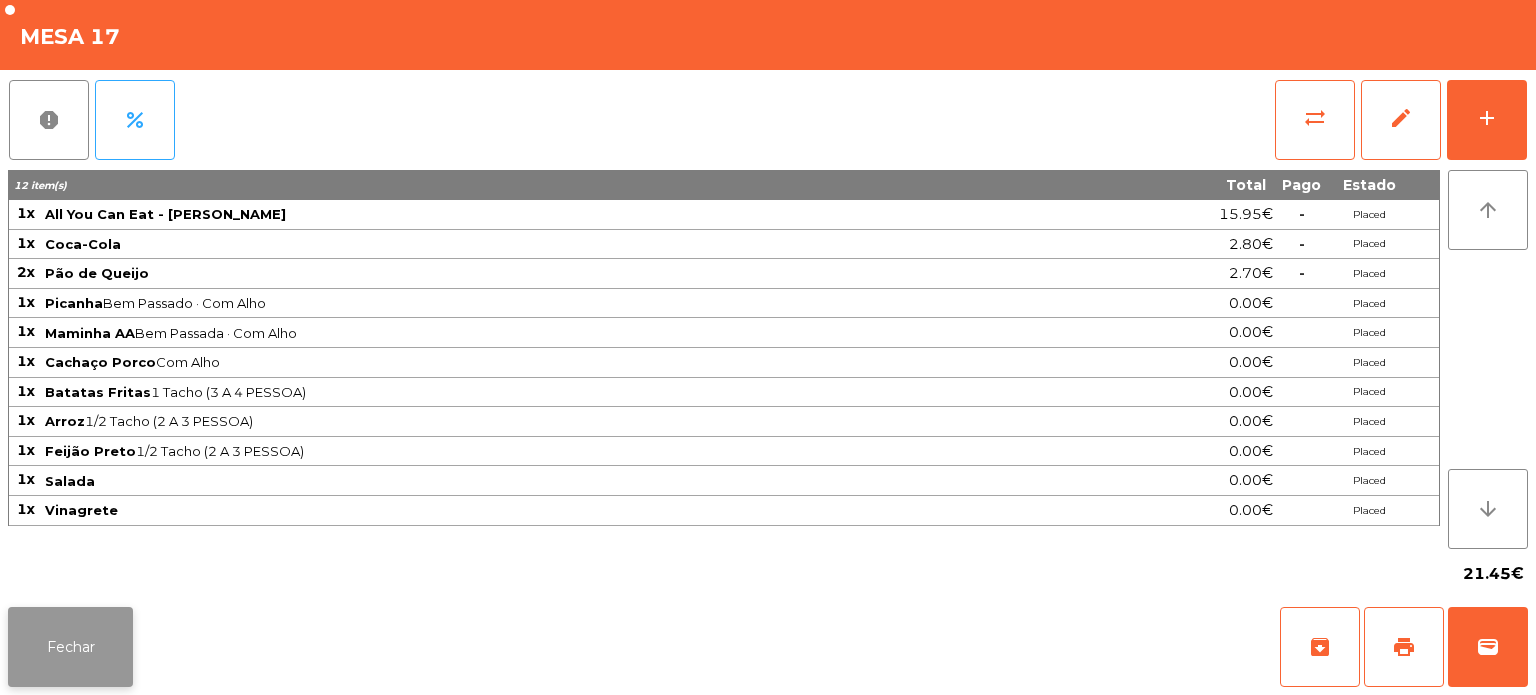 click on "Fechar" 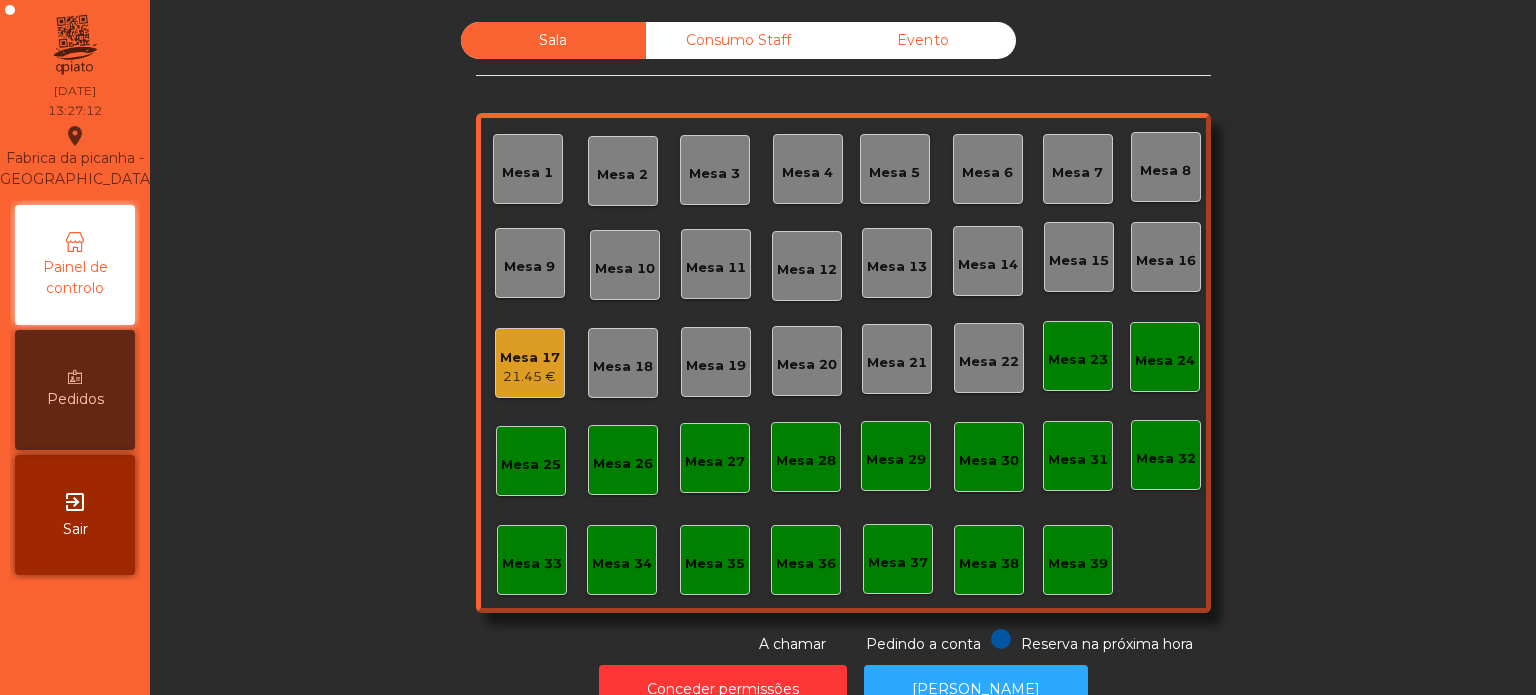 click on "Mesa 4" 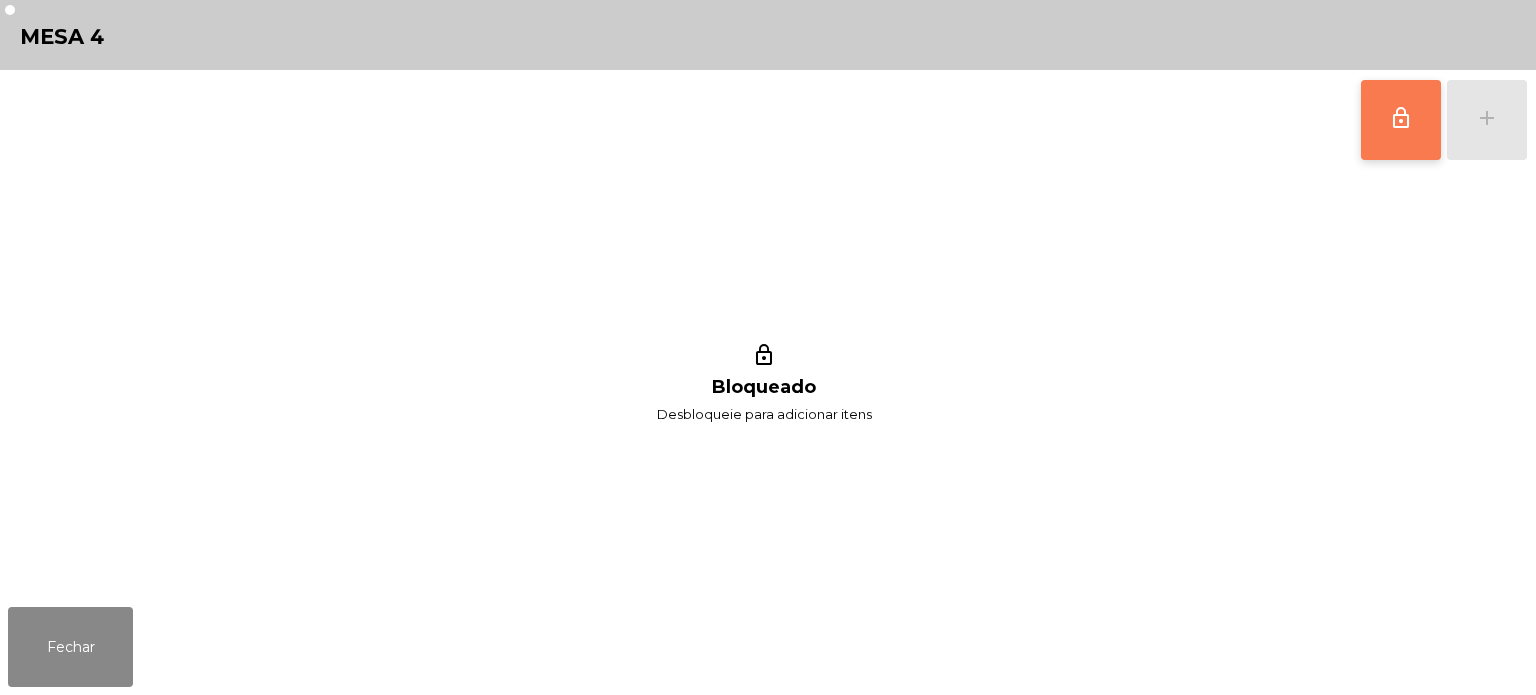 click on "lock_outline" 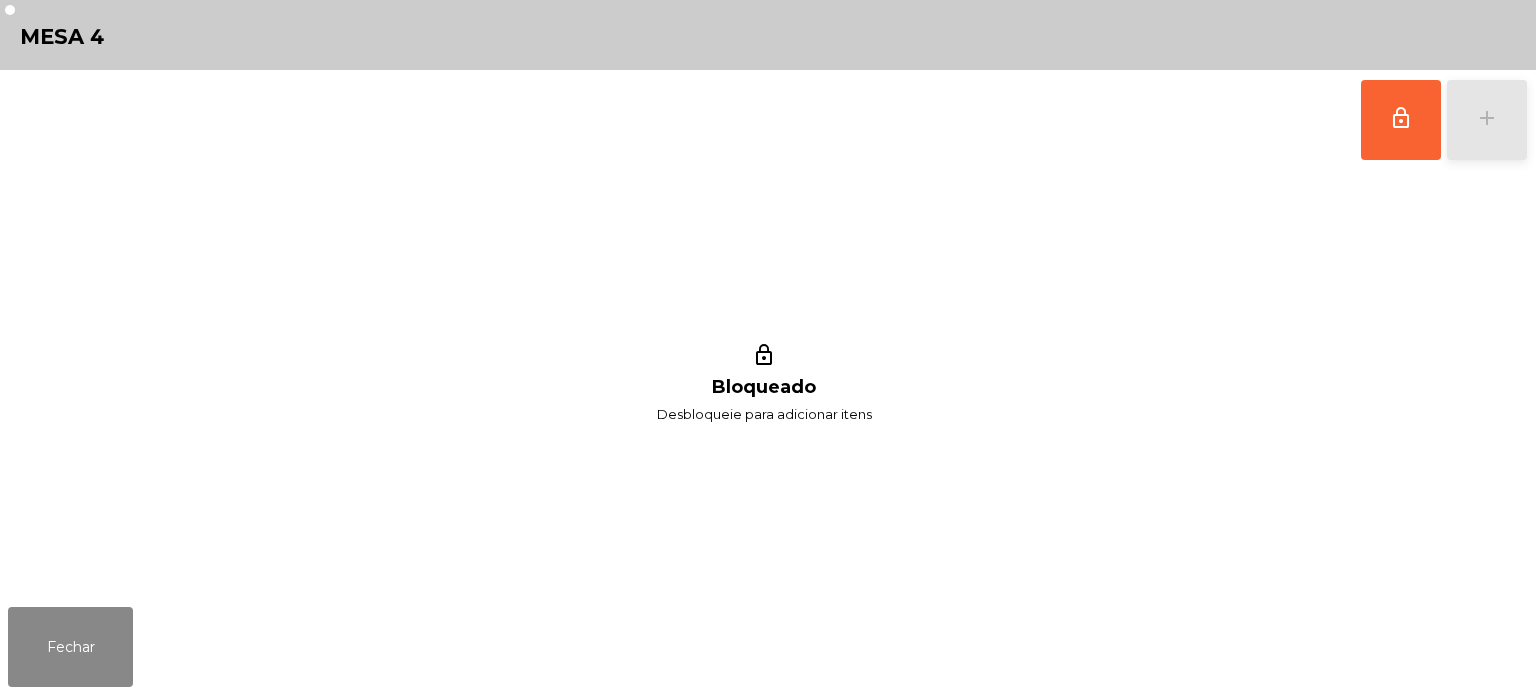 click on "add" 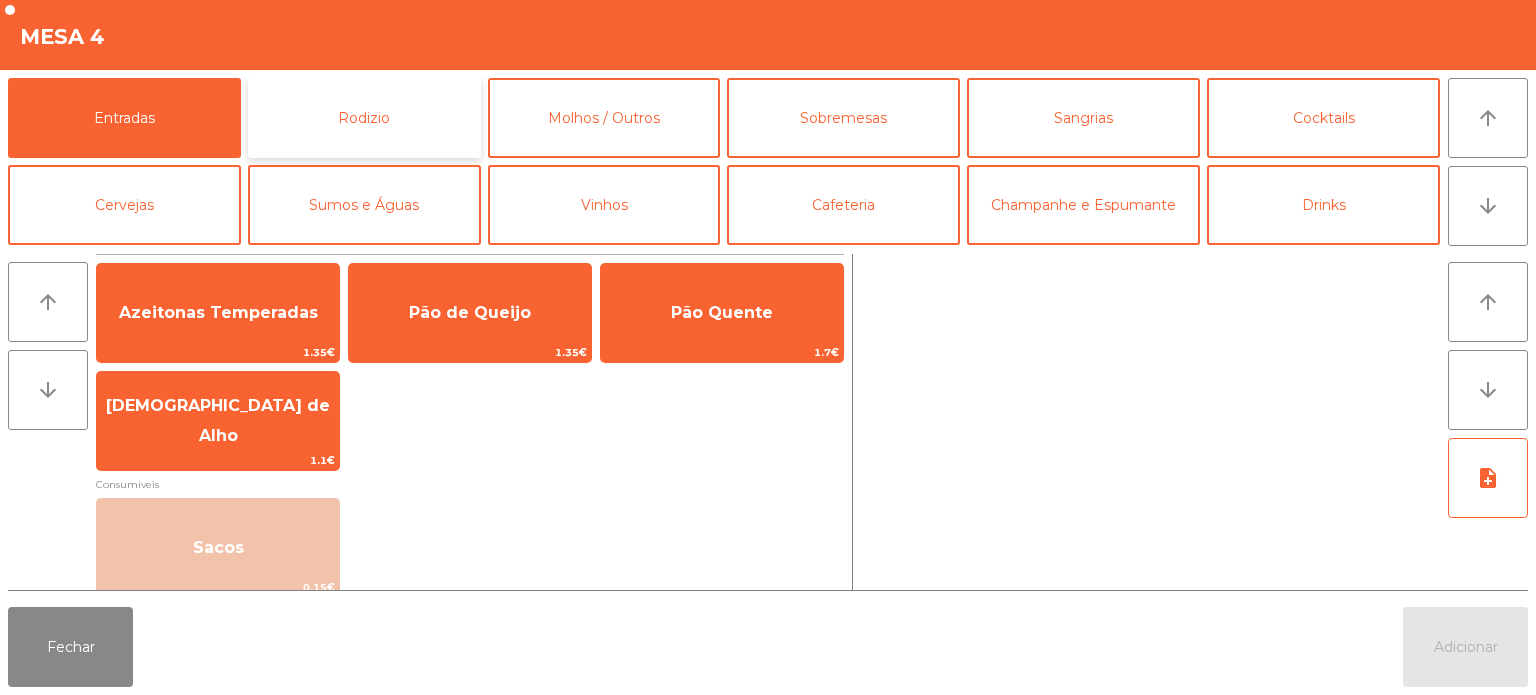 click on "Rodizio" 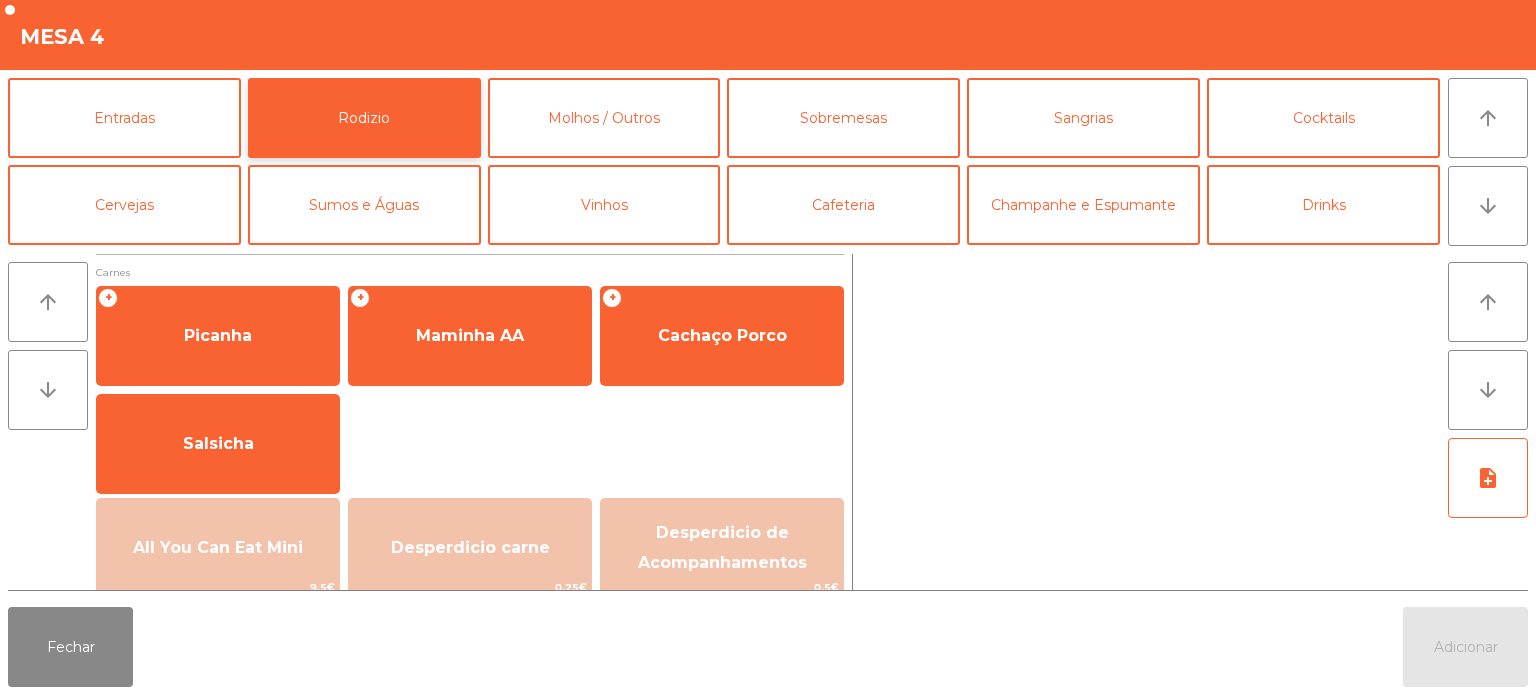 scroll, scrollTop: 72, scrollLeft: 0, axis: vertical 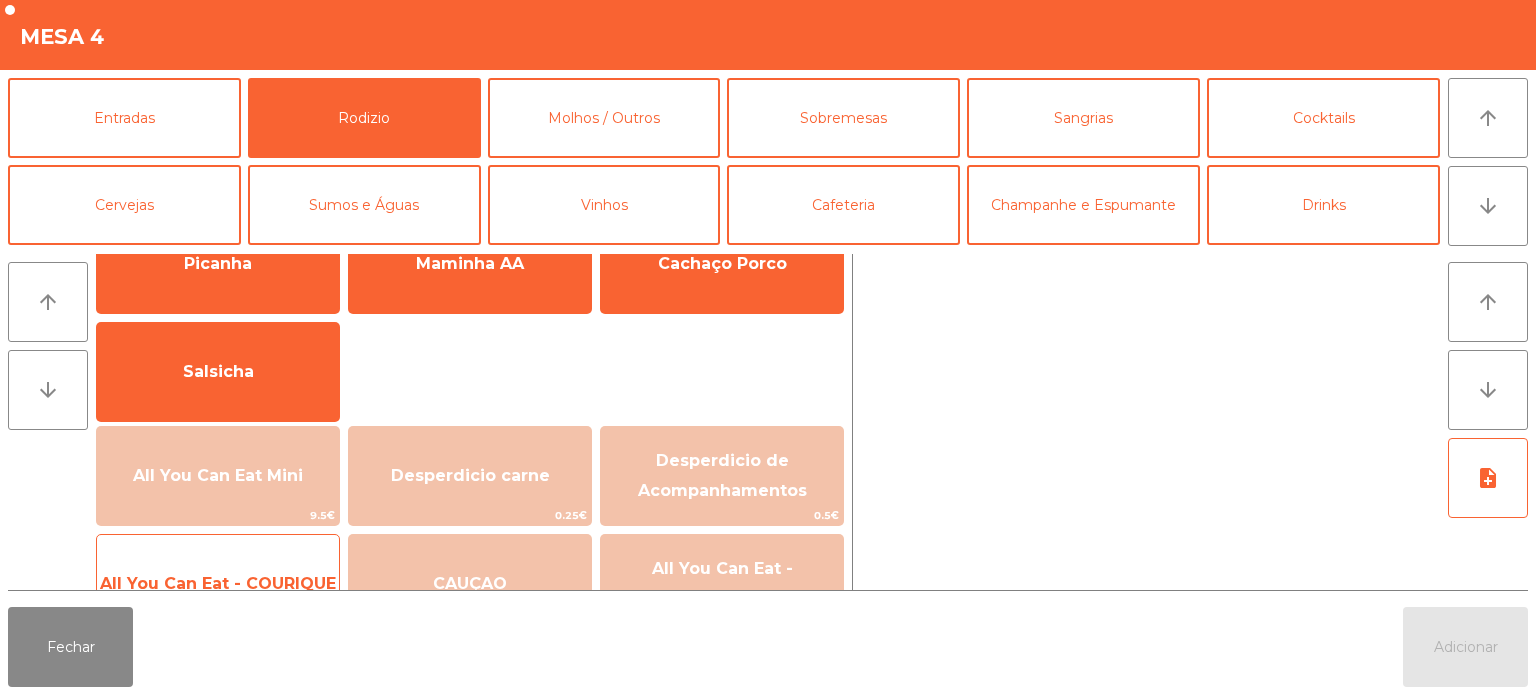 click on "All You Can Eat - COURIQUE   20.95€" 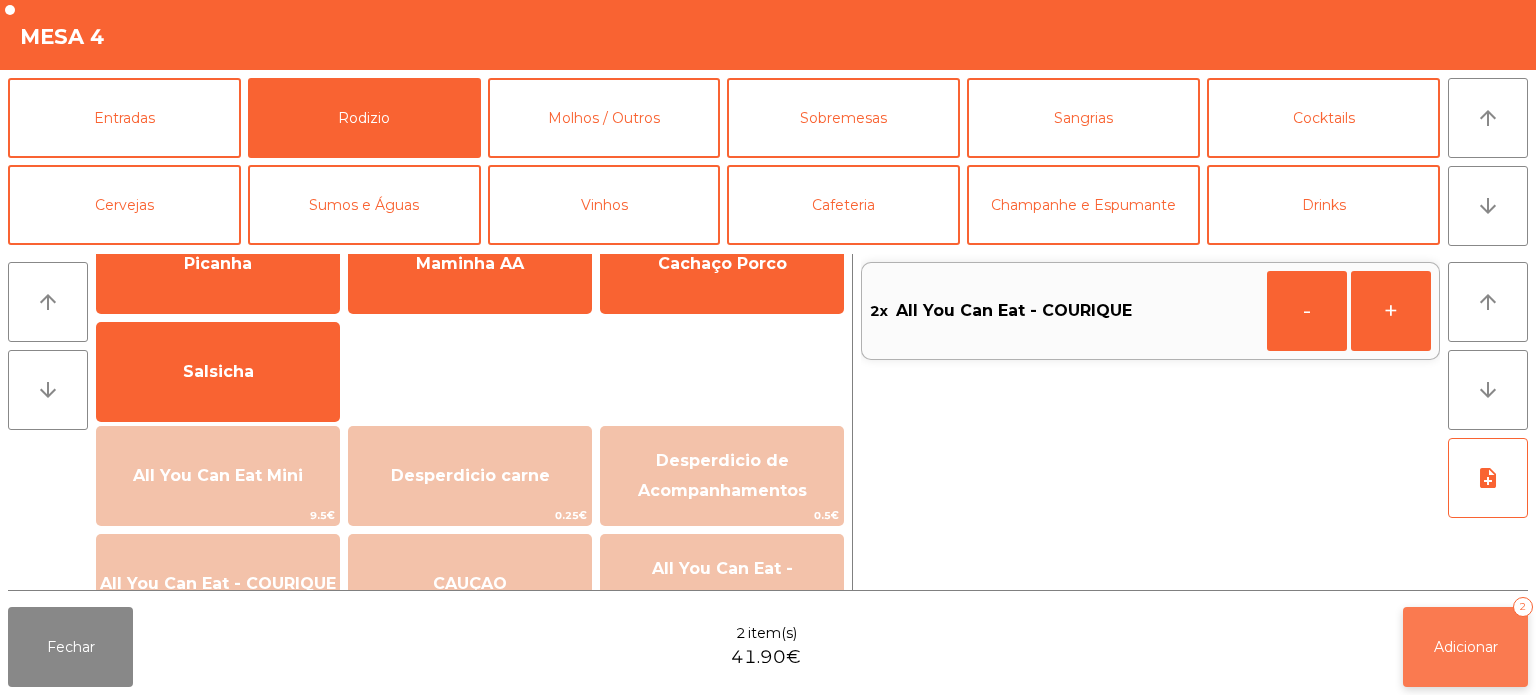 click on "Adicionar   2" 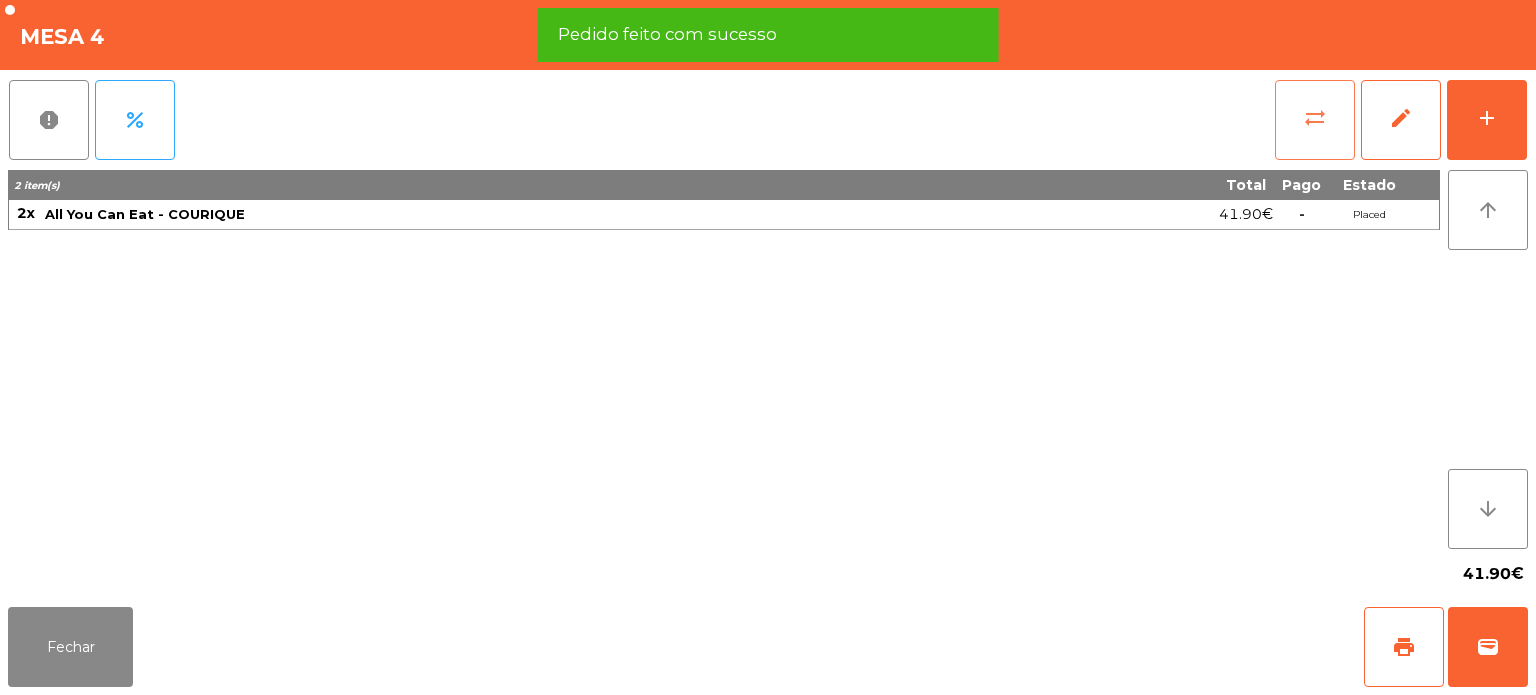click on "sync_alt" 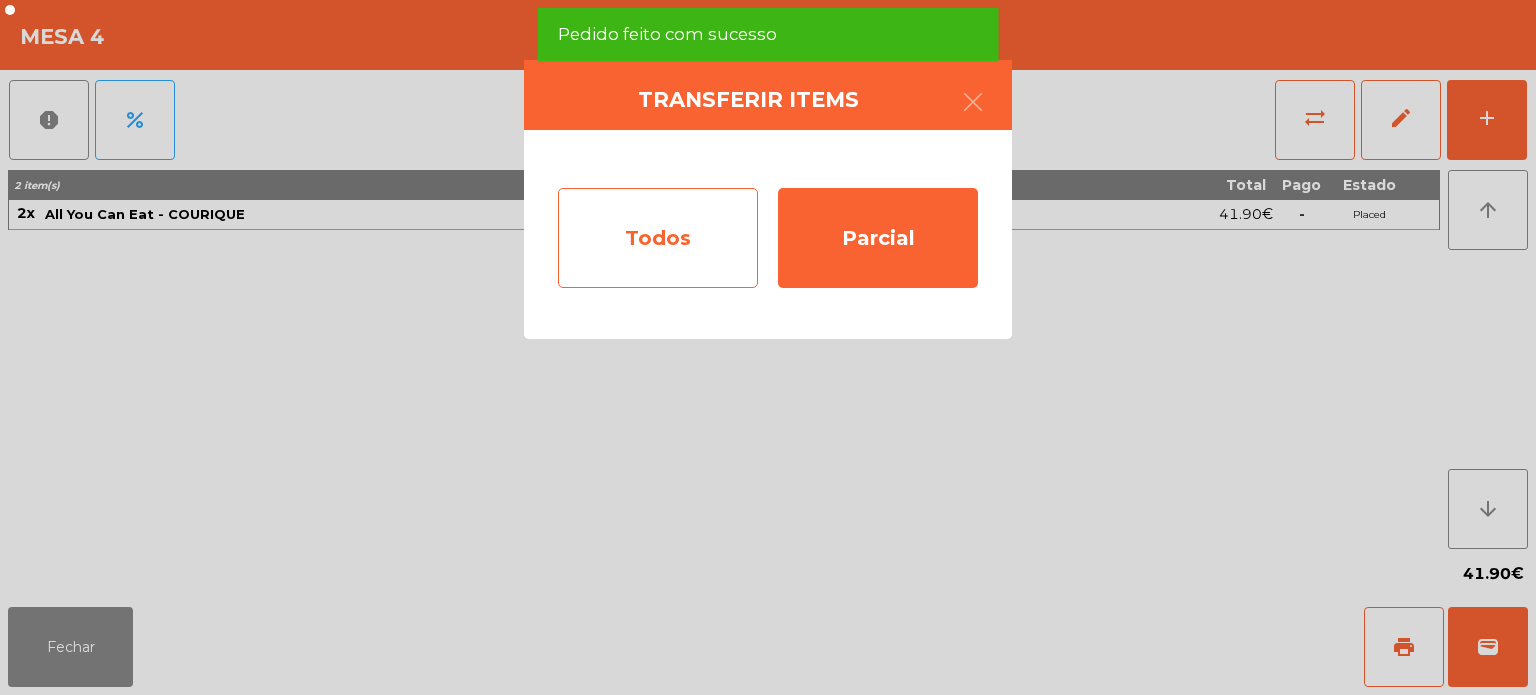 click on "Todos" 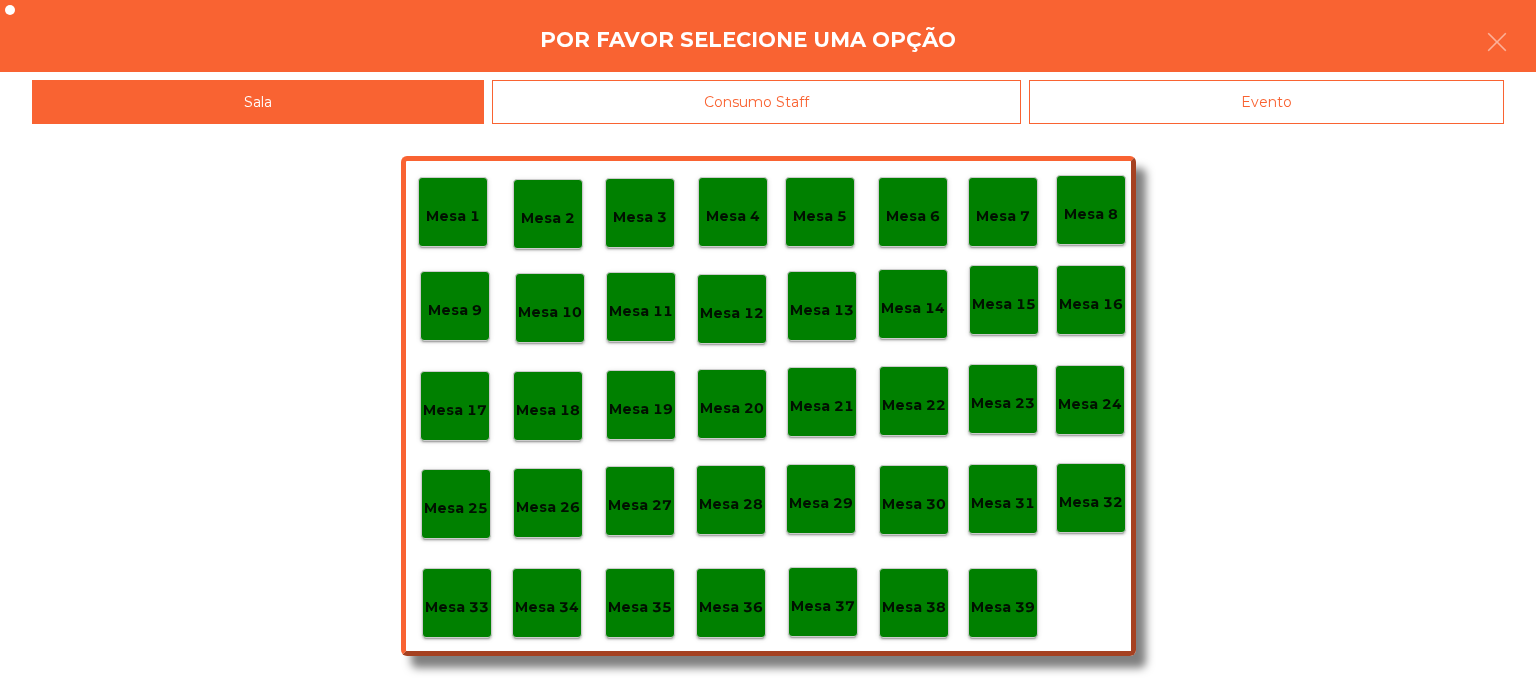 click on "Mesa 37" 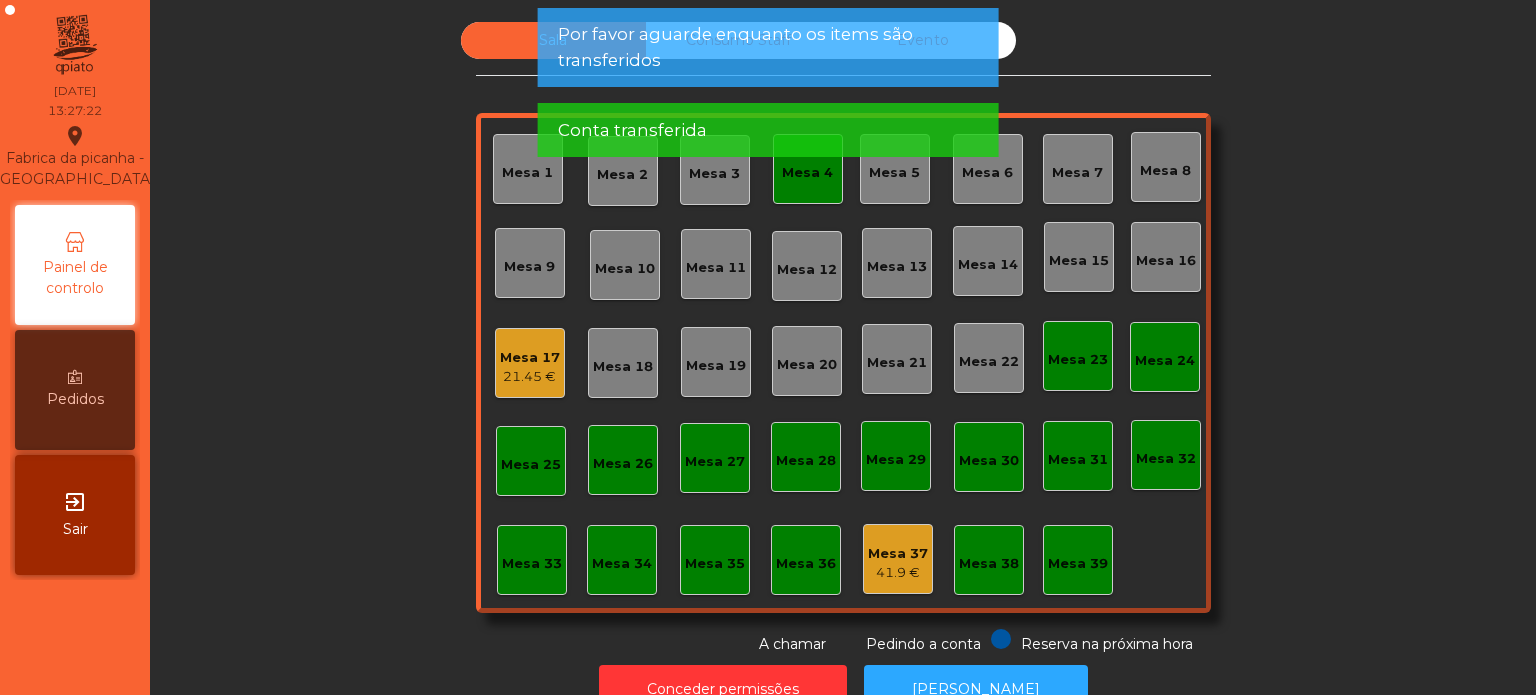 click on "Por favor aguarde enquanto os items são transferidos Conta transferida" 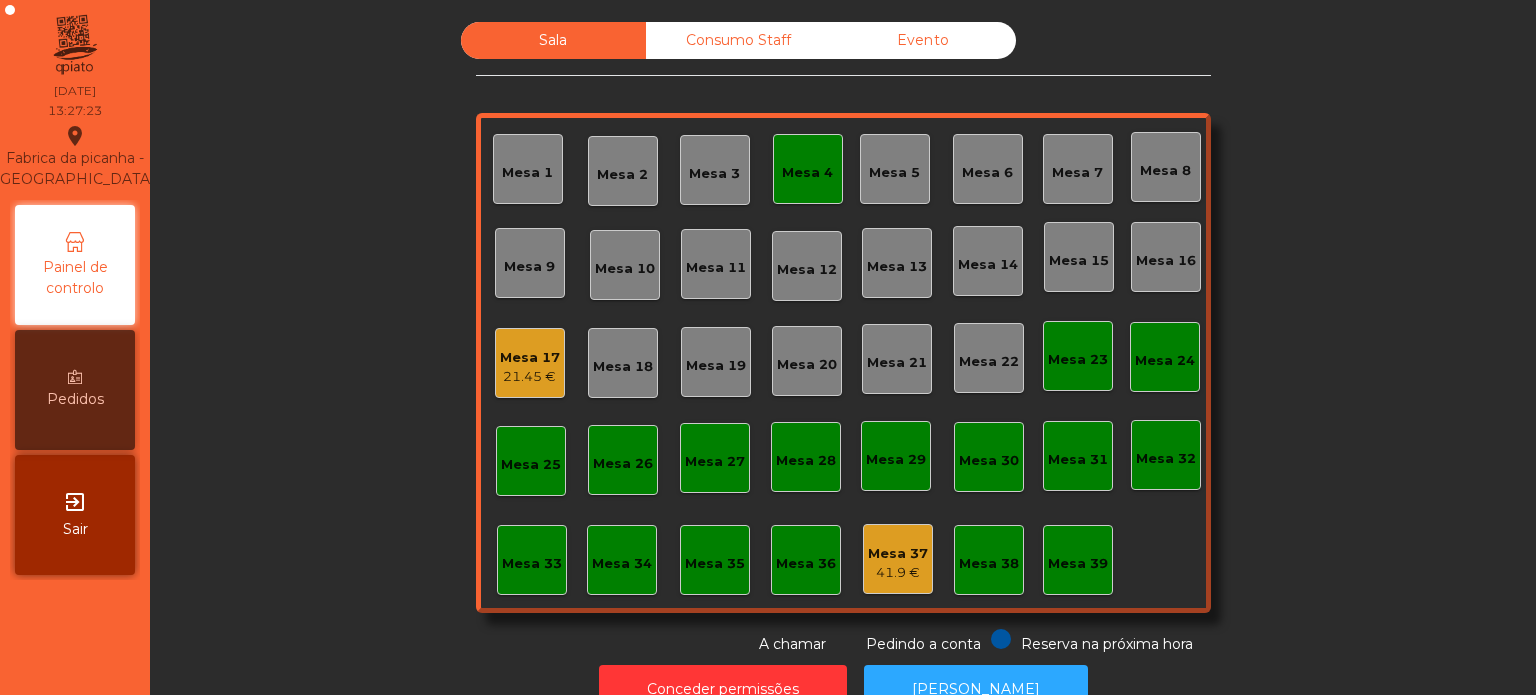 click on "Mesa 4" 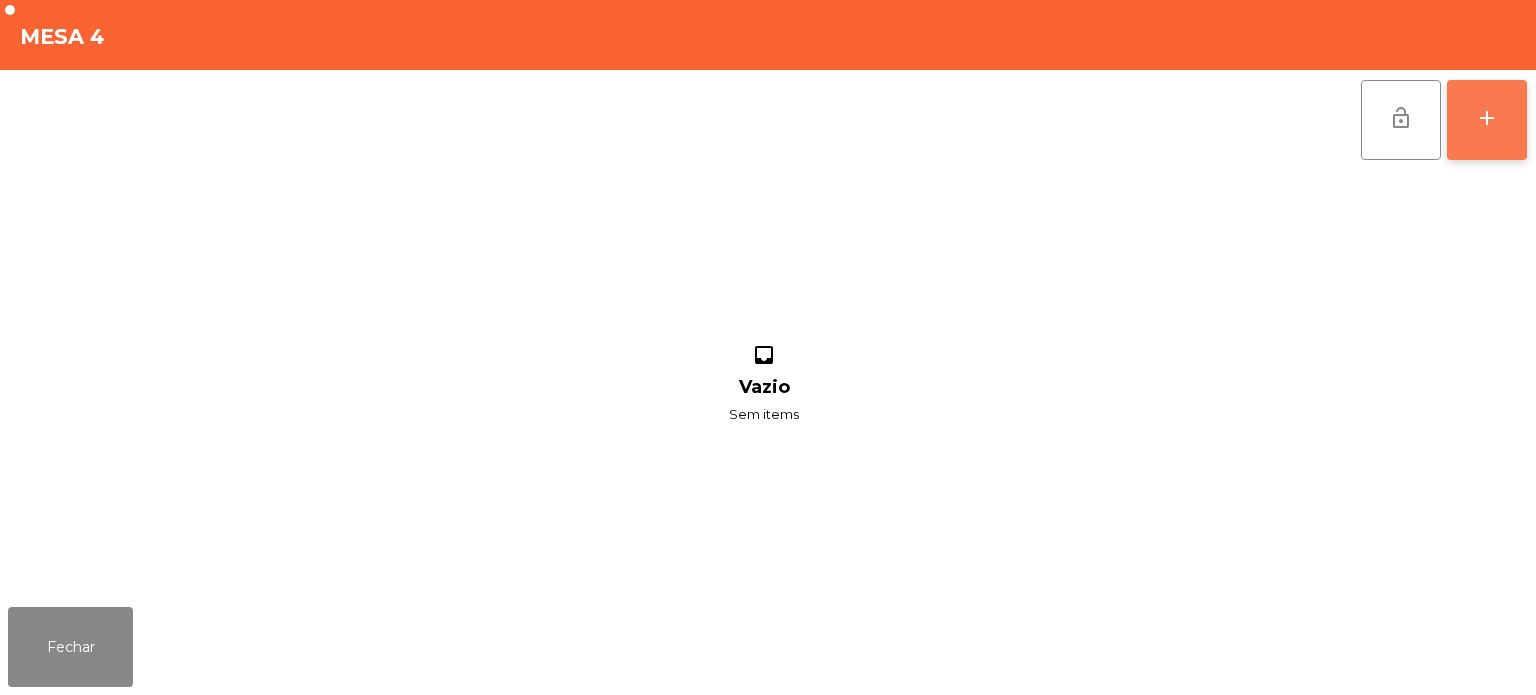 click on "add" 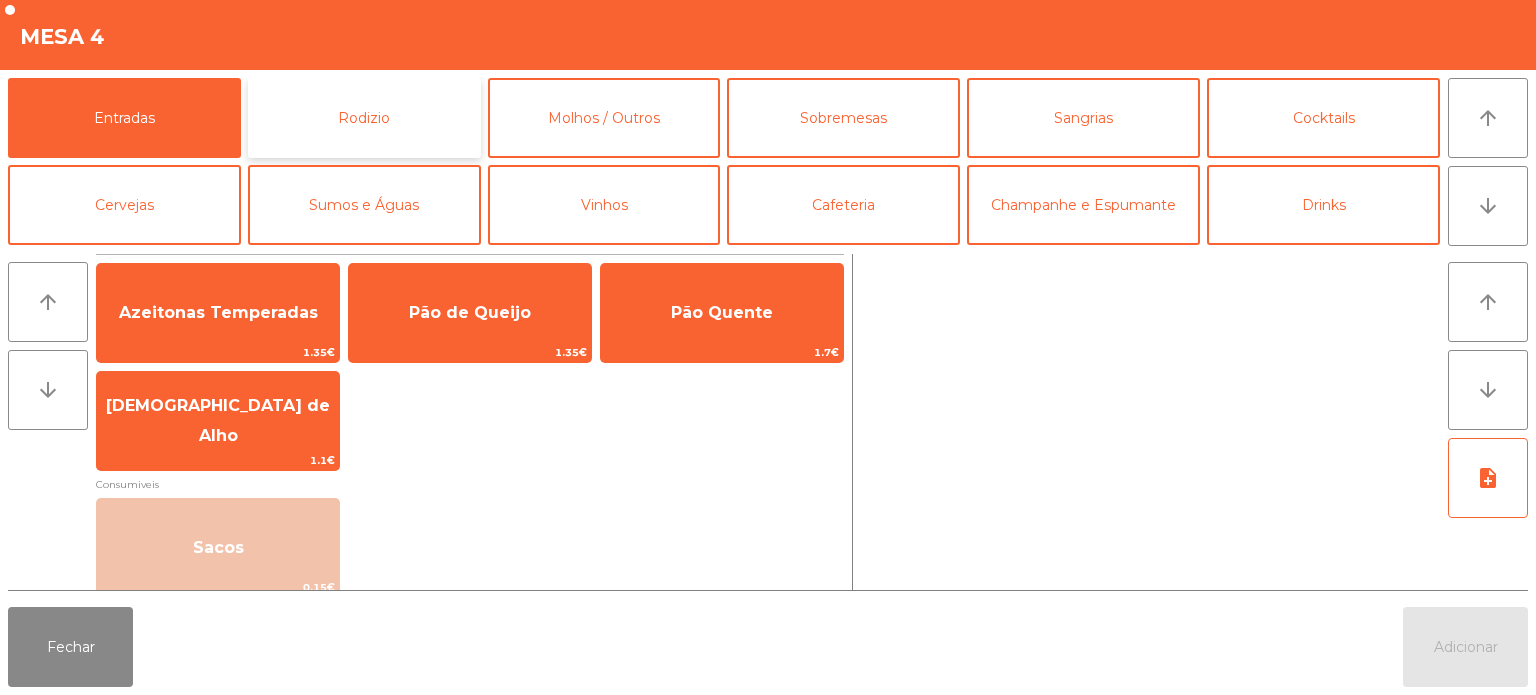 click on "Rodizio" 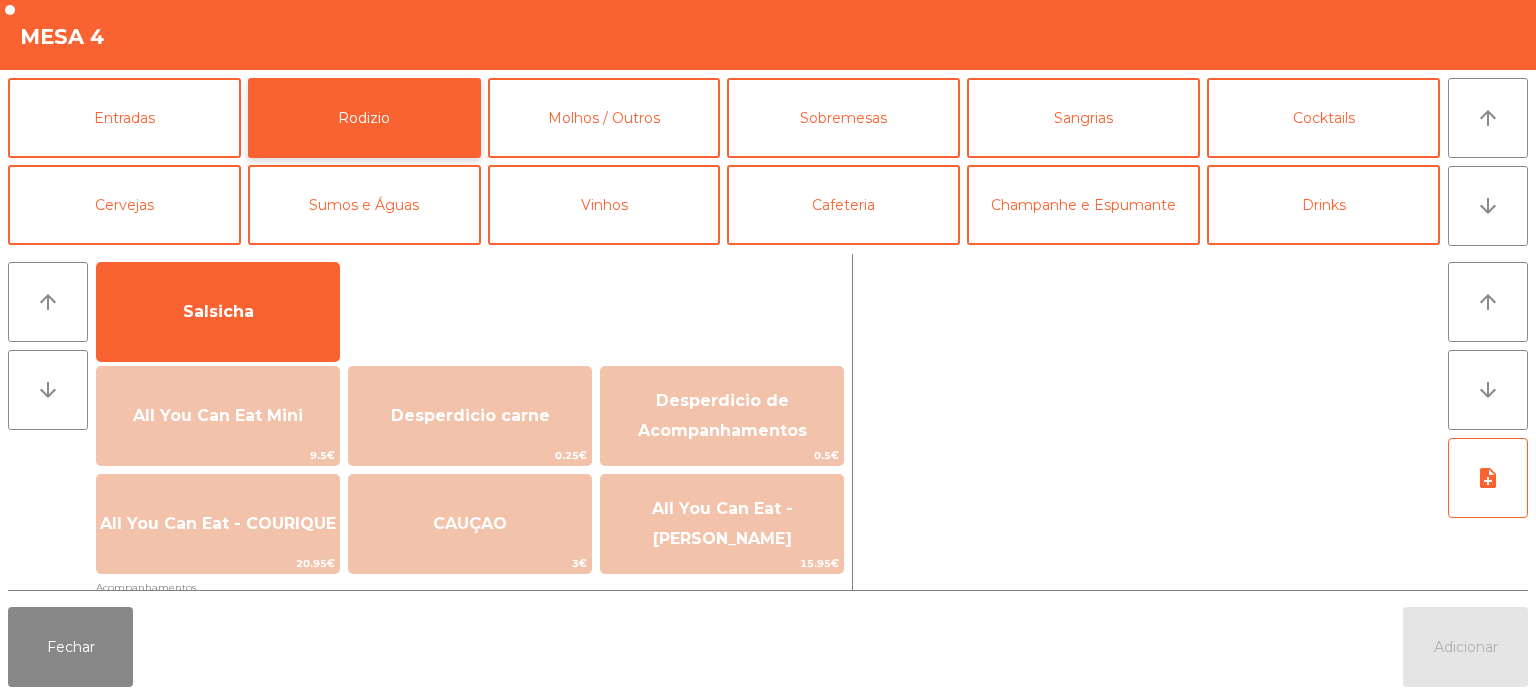 scroll, scrollTop: 134, scrollLeft: 0, axis: vertical 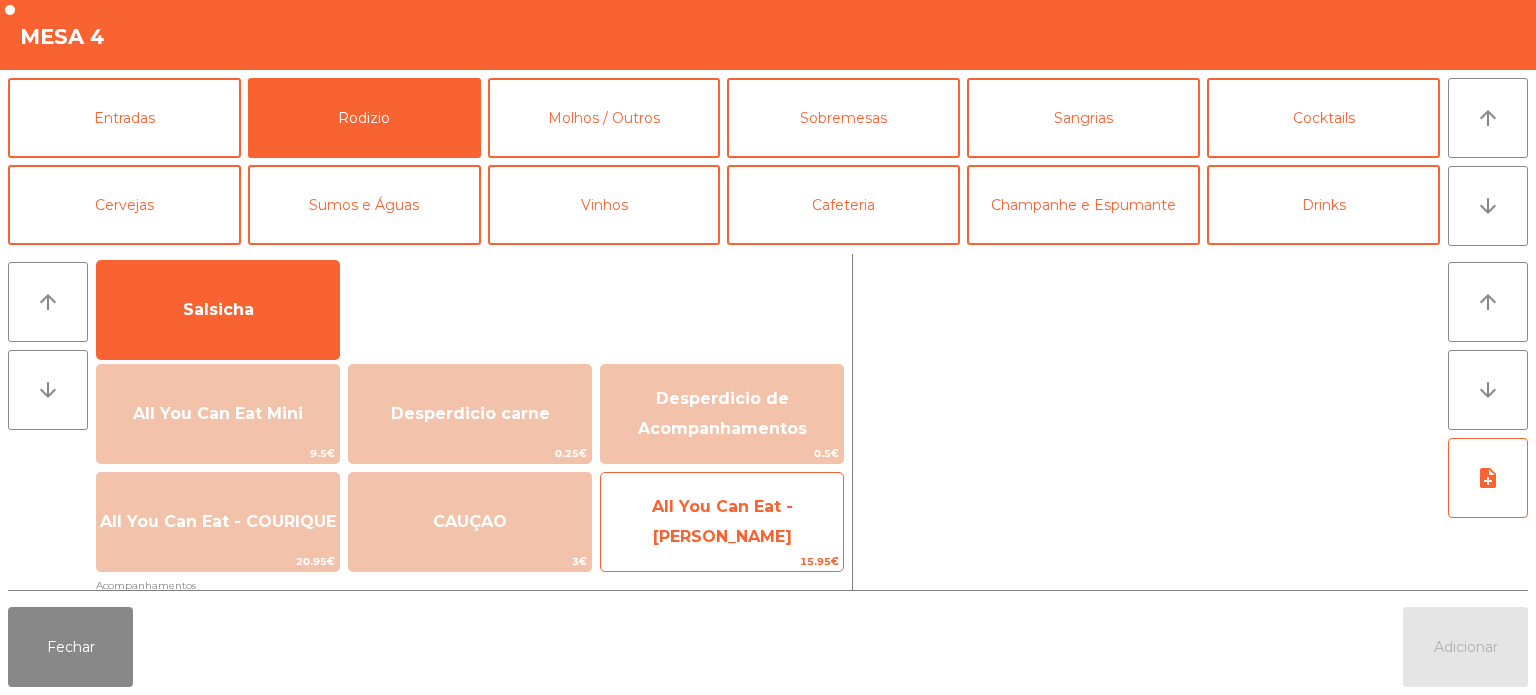 click on "All You Can Eat - [PERSON_NAME]" 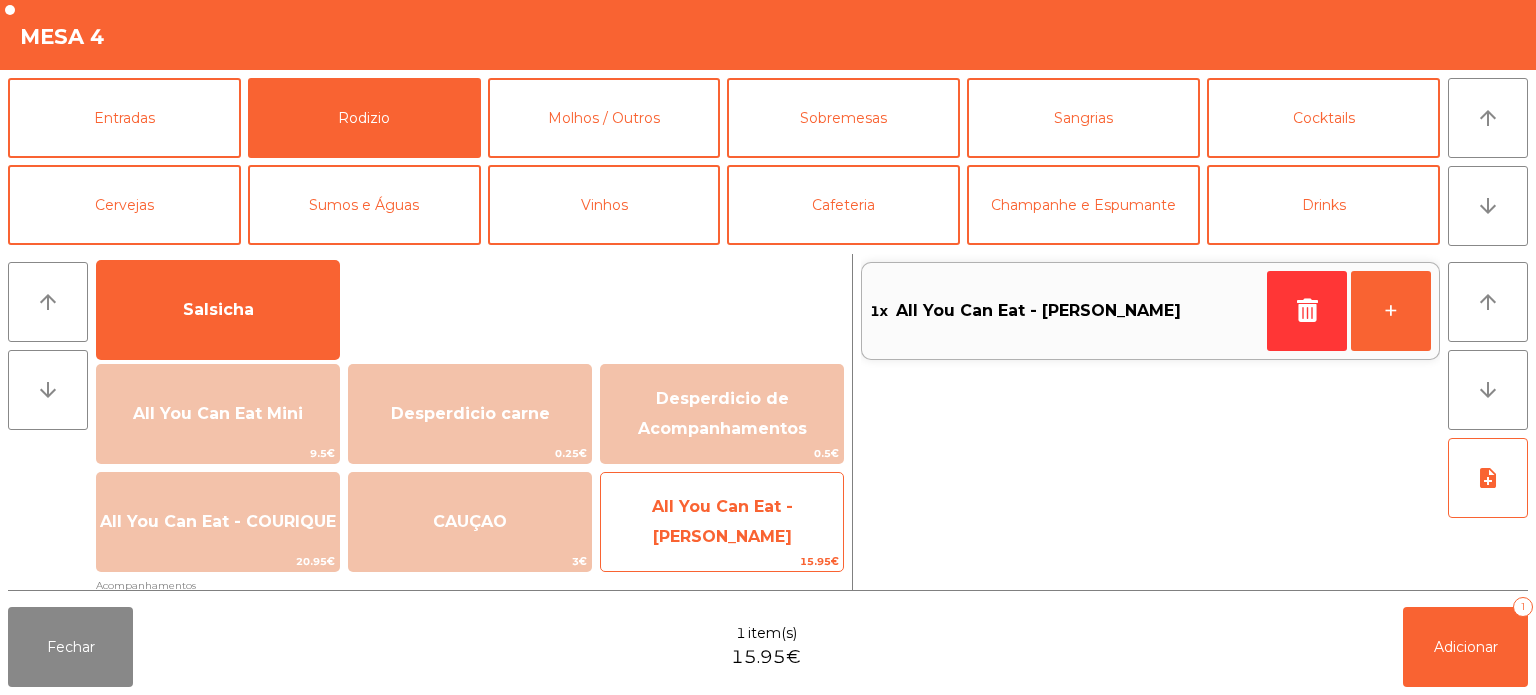 click on "All You Can Eat - [PERSON_NAME]" 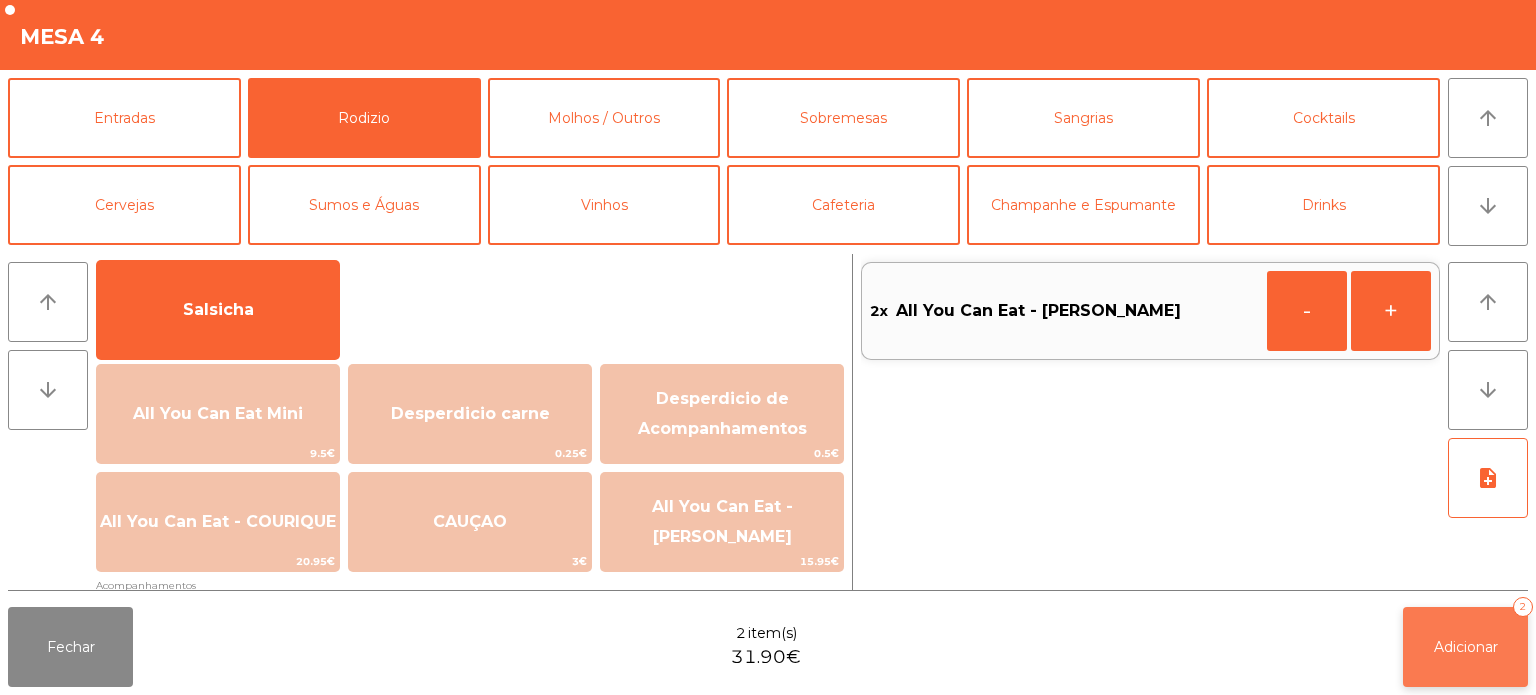 click on "Adicionar   2" 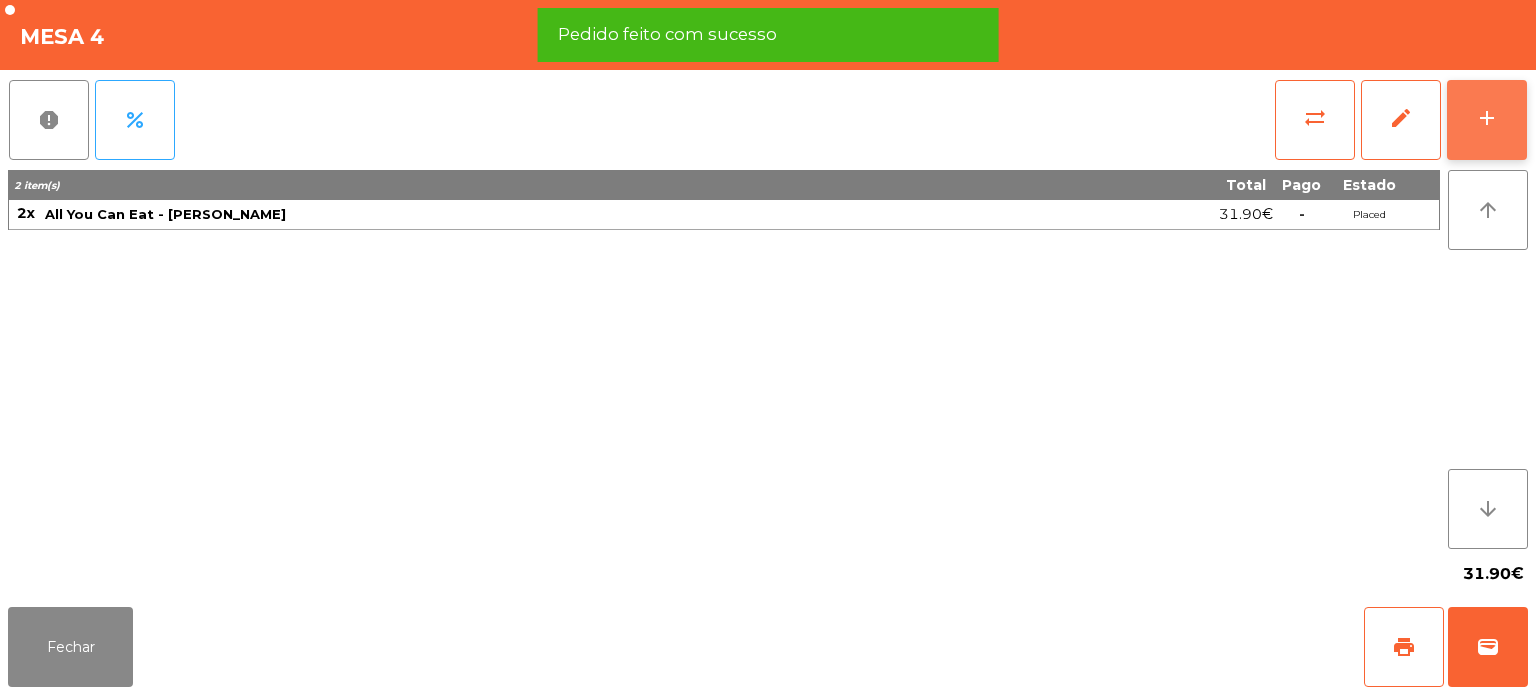 click on "add" 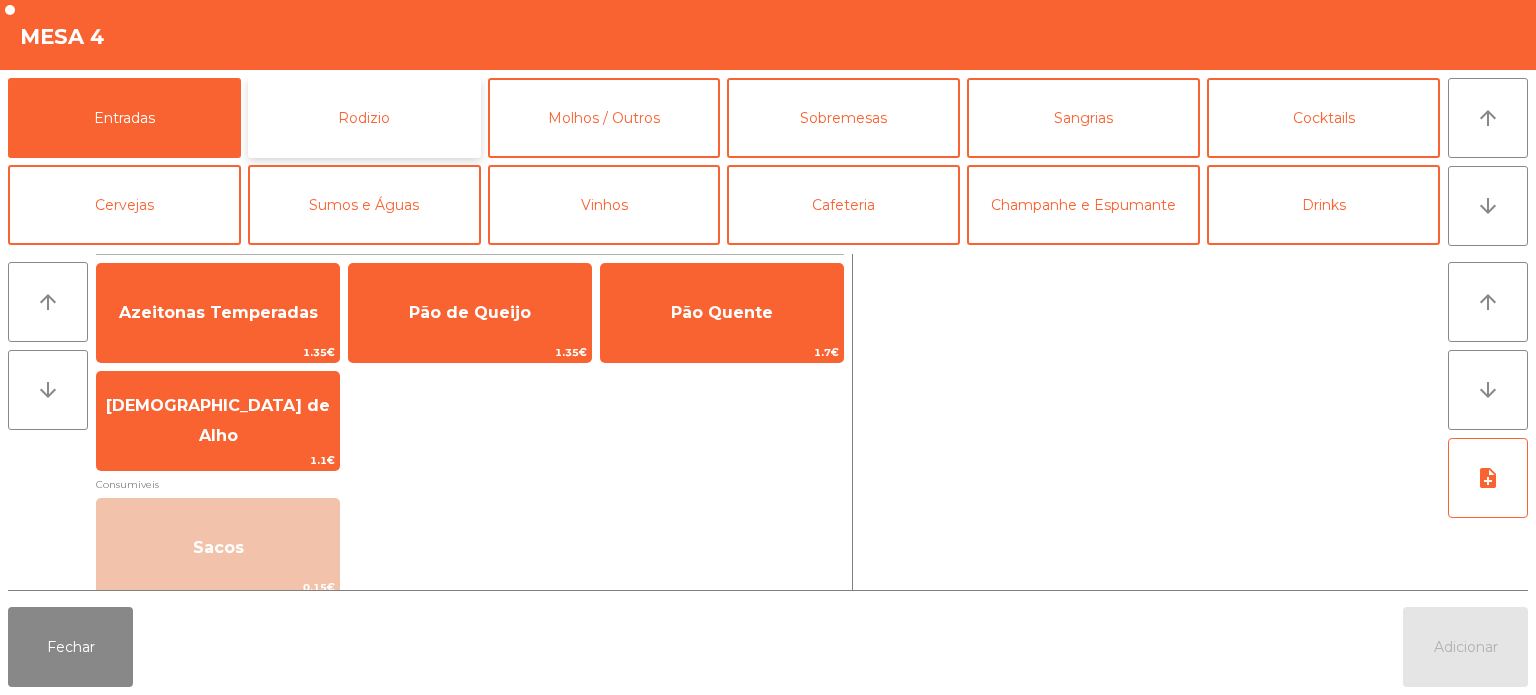 click on "Rodizio" 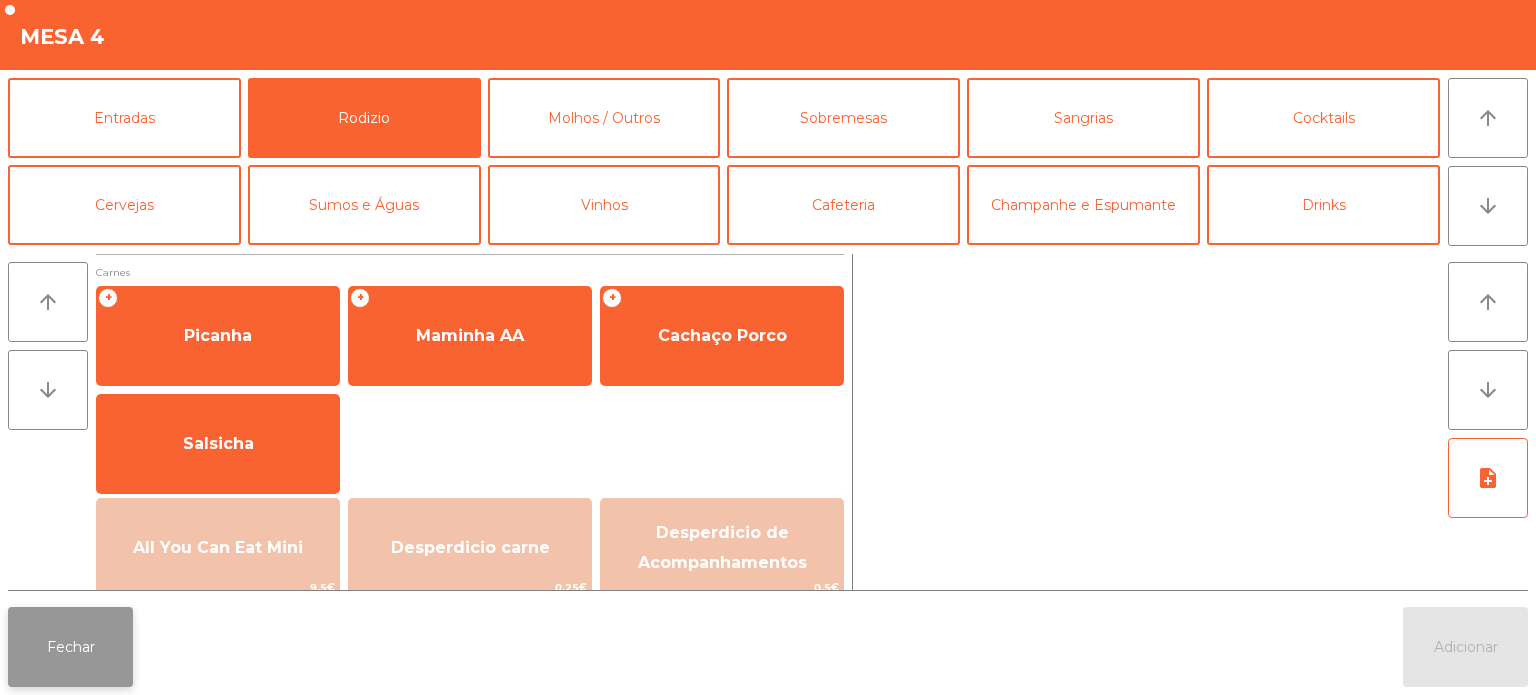 click on "Fechar" 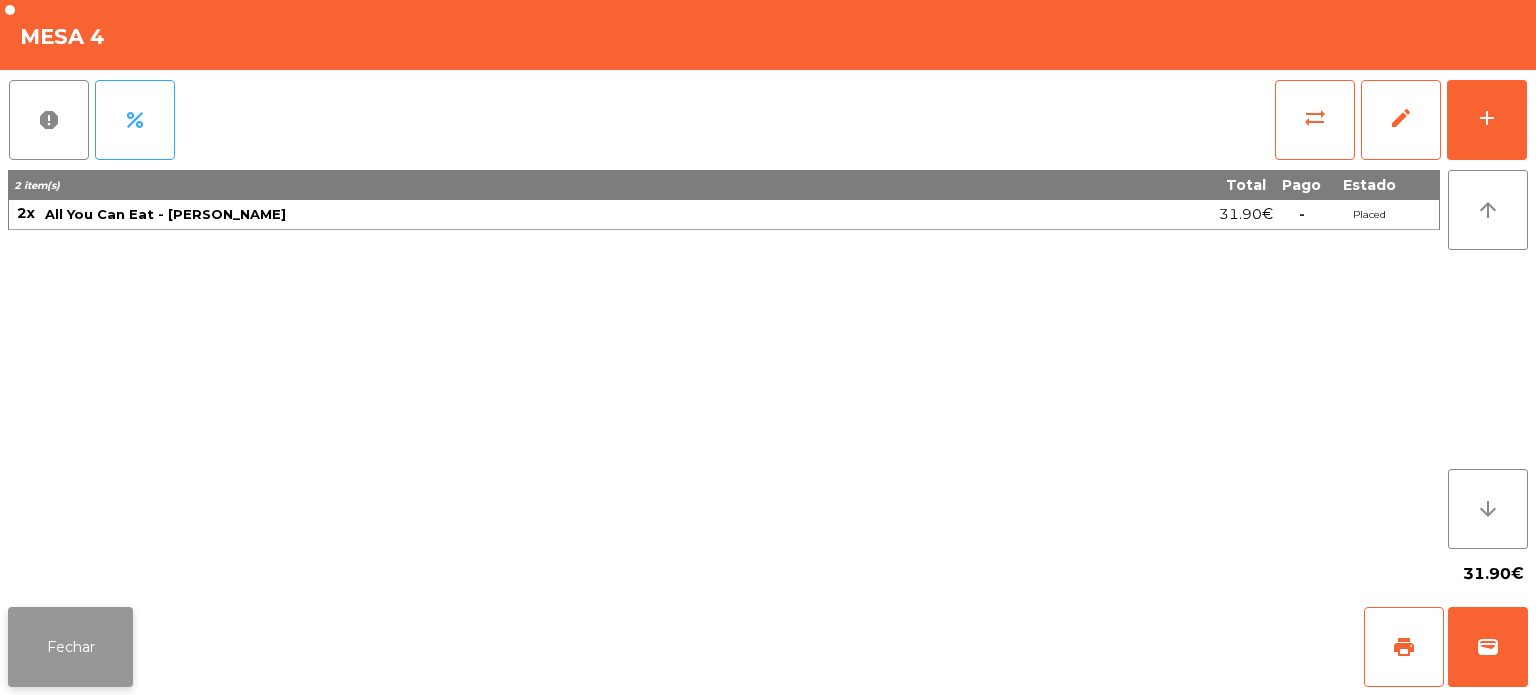 click on "Fechar" 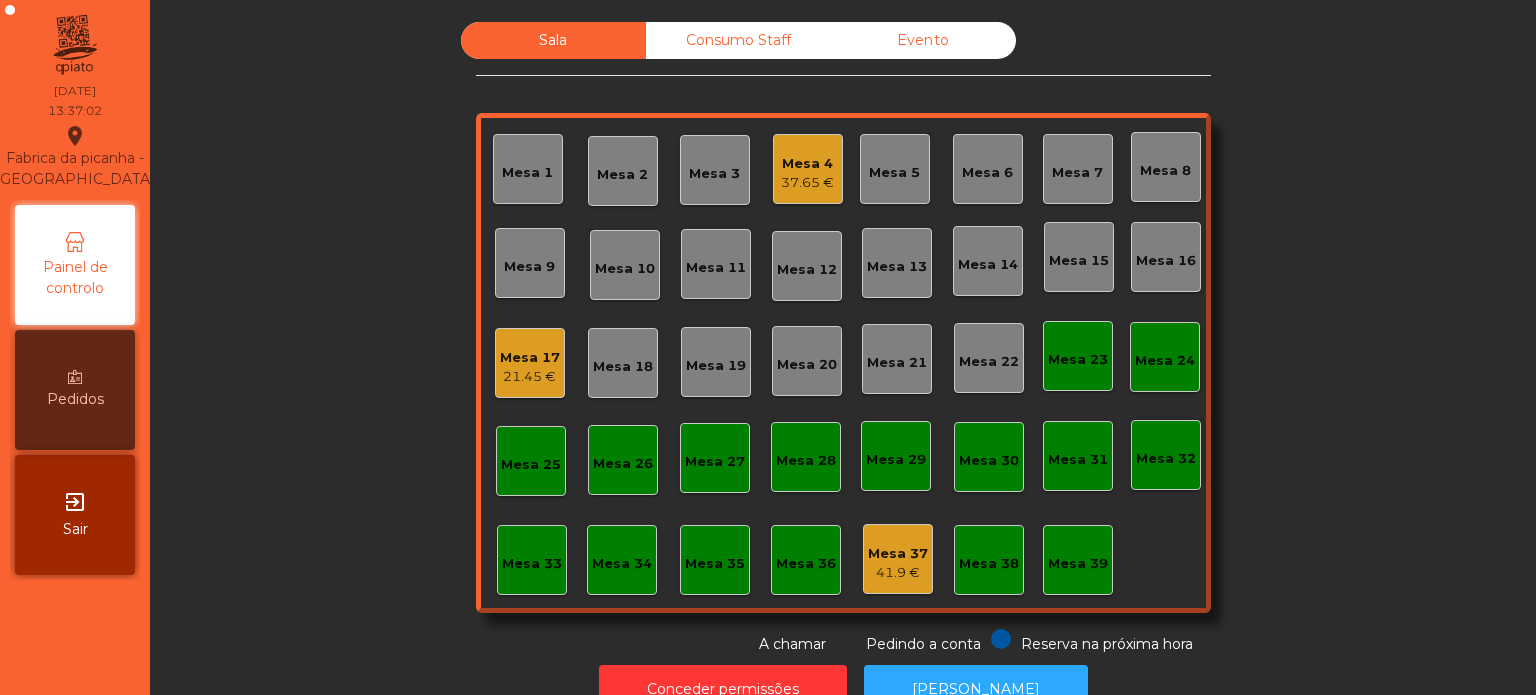 click on "Mesa 17   21.45 €" 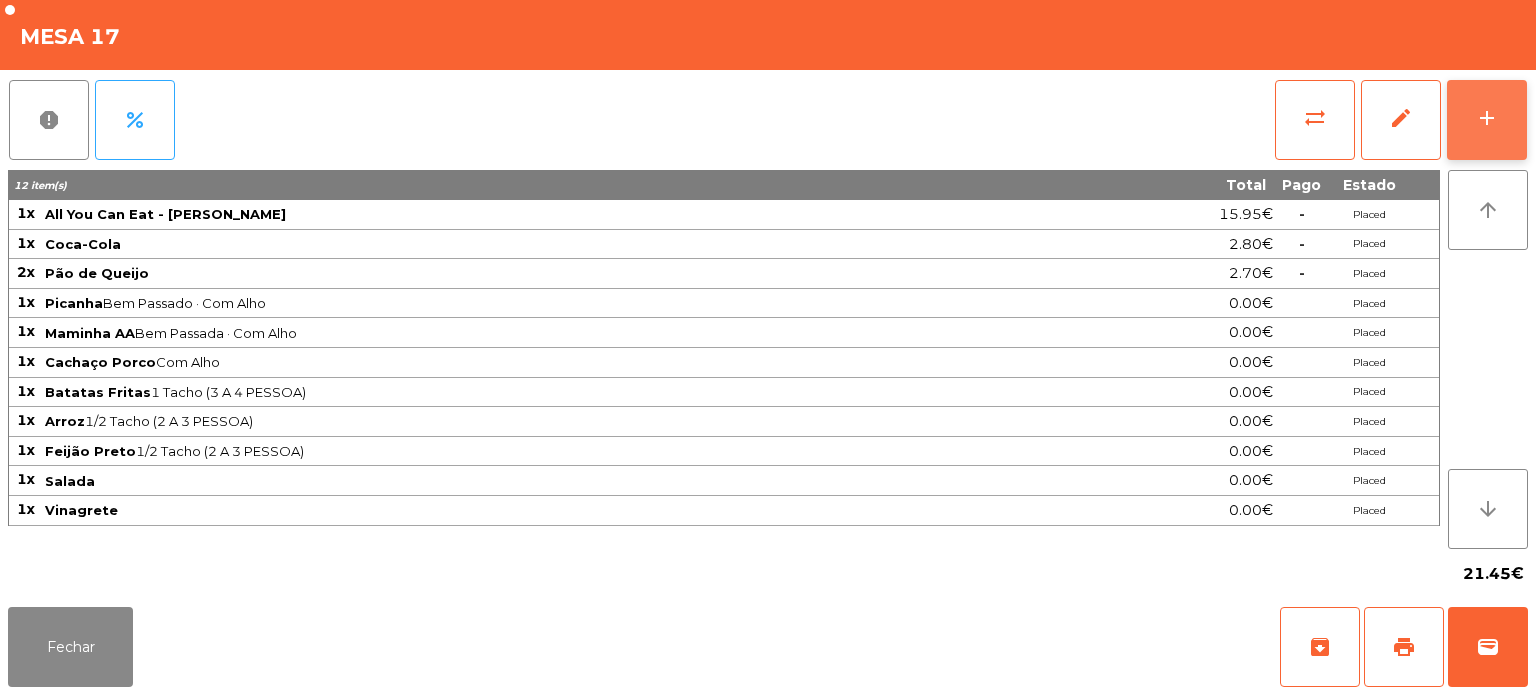 click on "add" 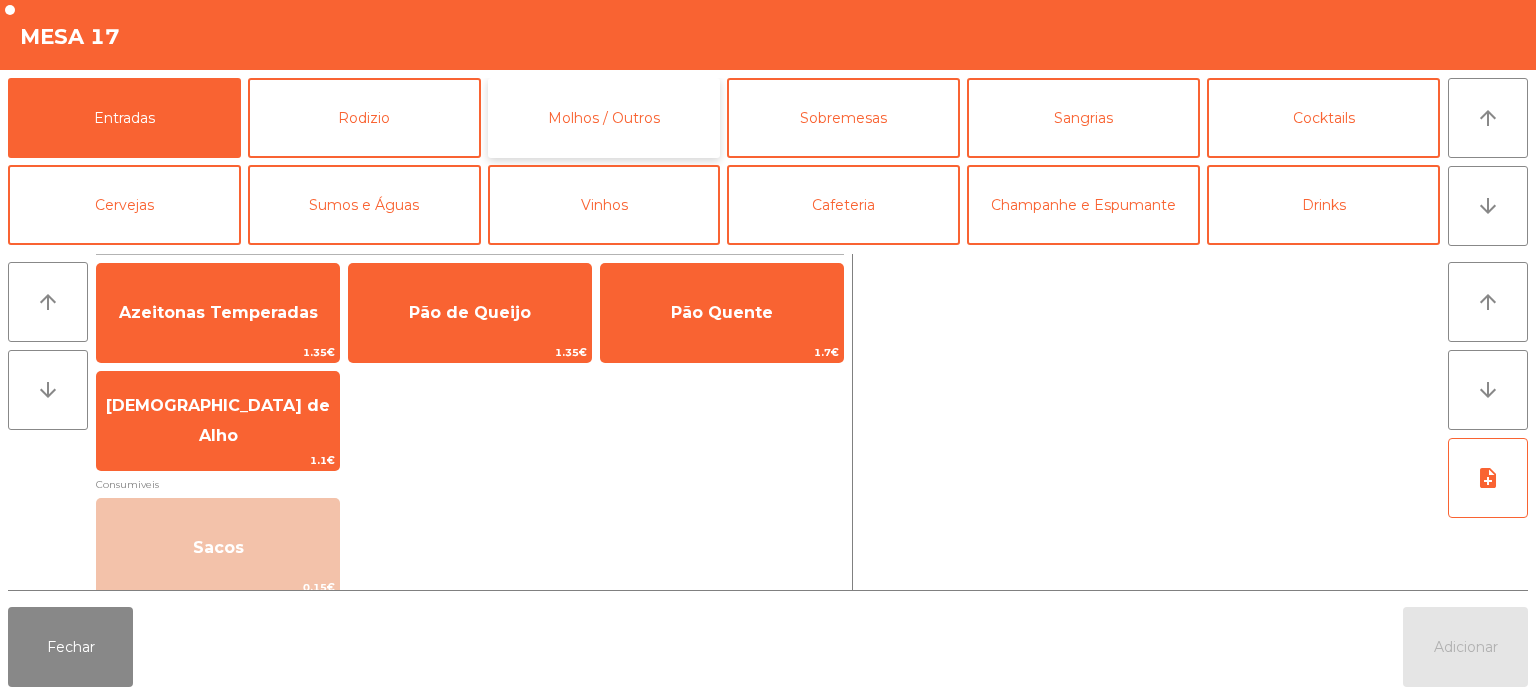 click on "Molhos / Outros" 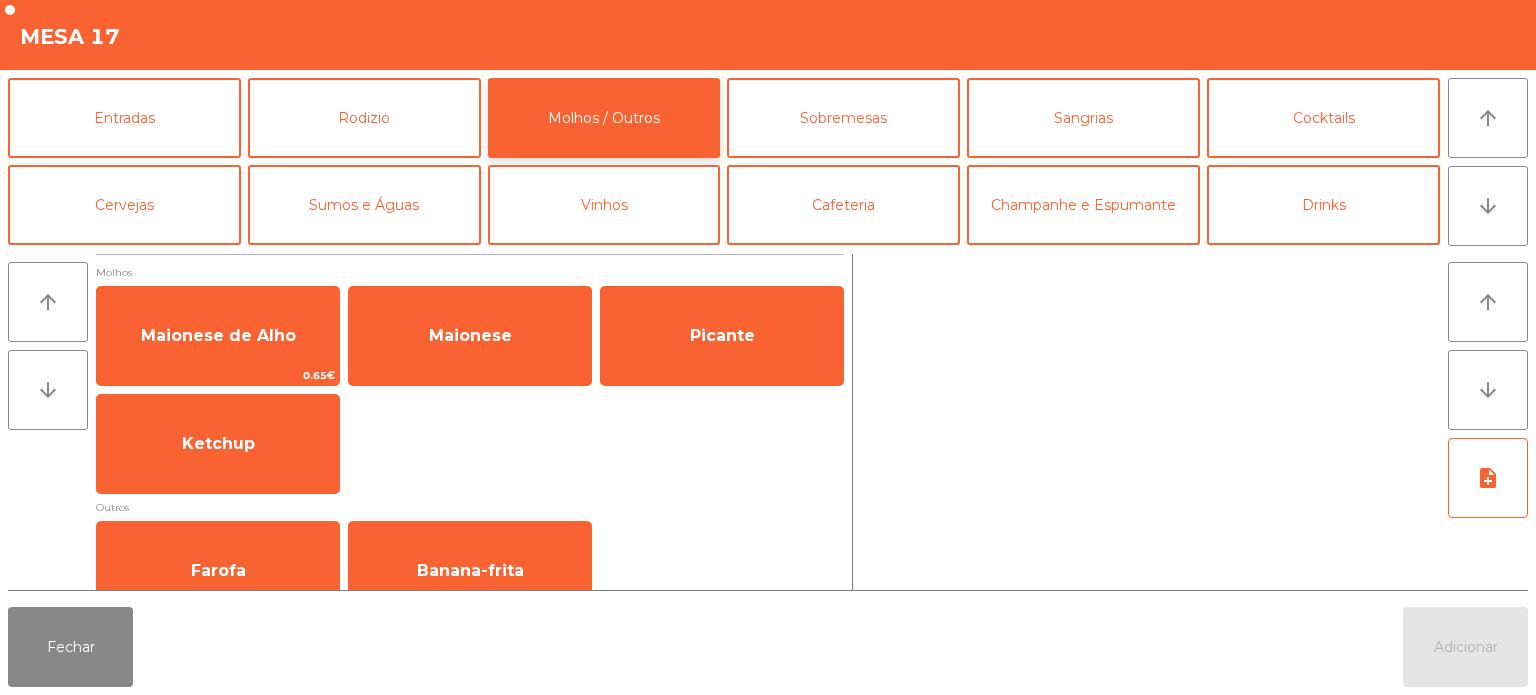 scroll, scrollTop: 38, scrollLeft: 0, axis: vertical 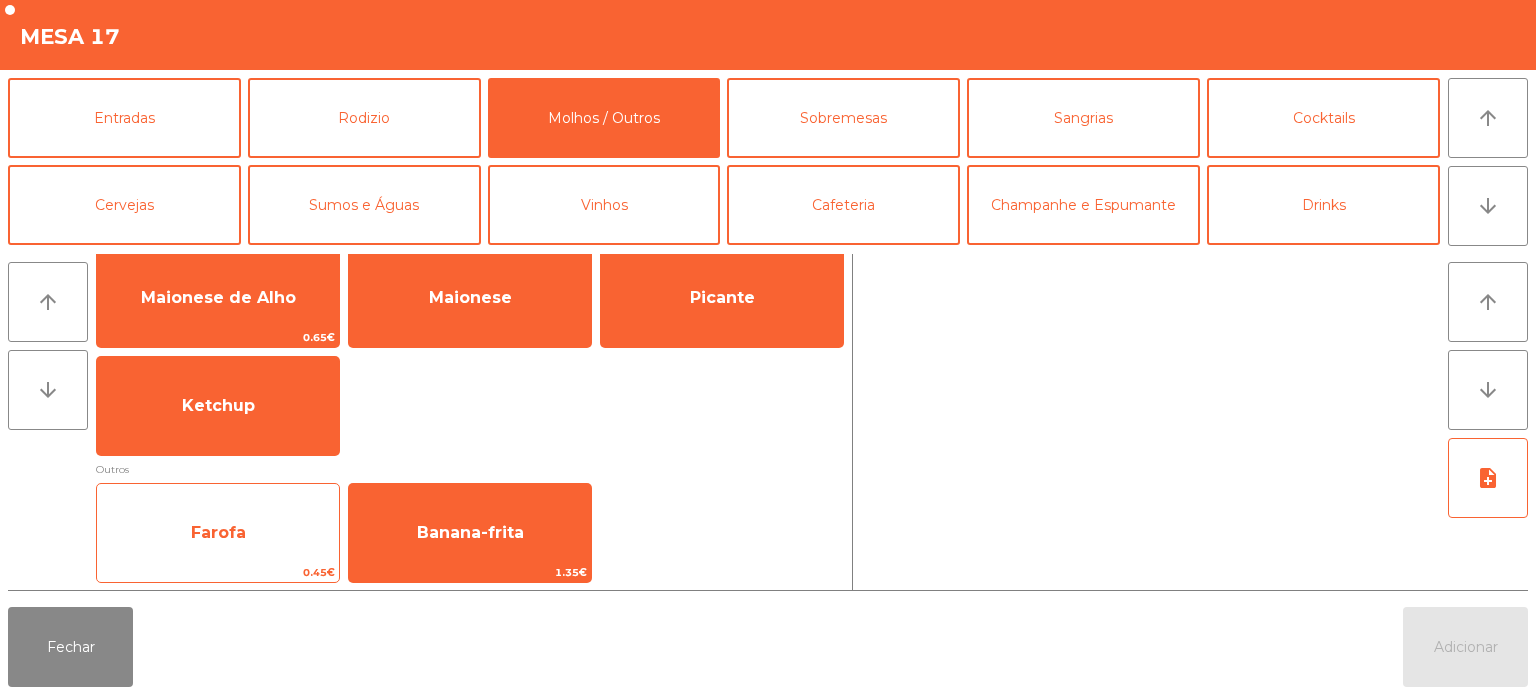 click on "Farofa" 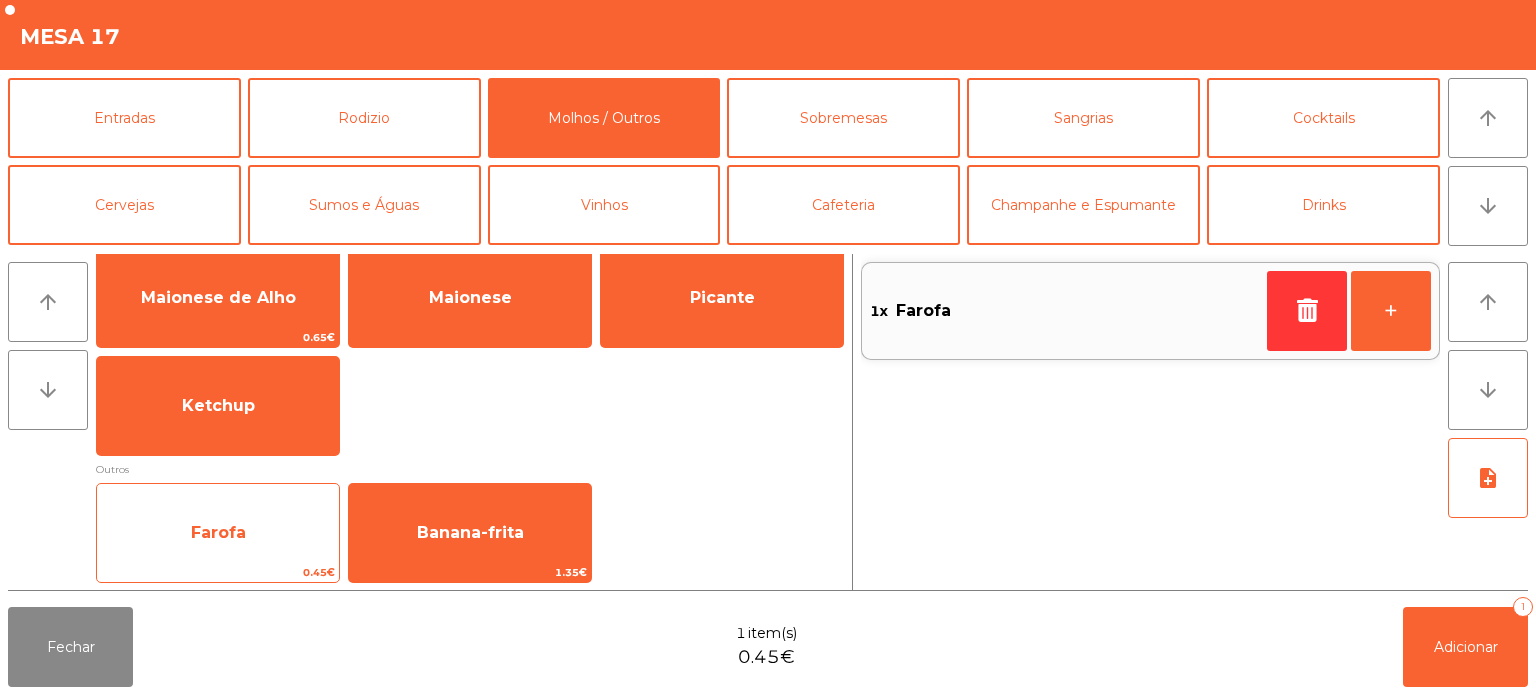 click on "Farofa" 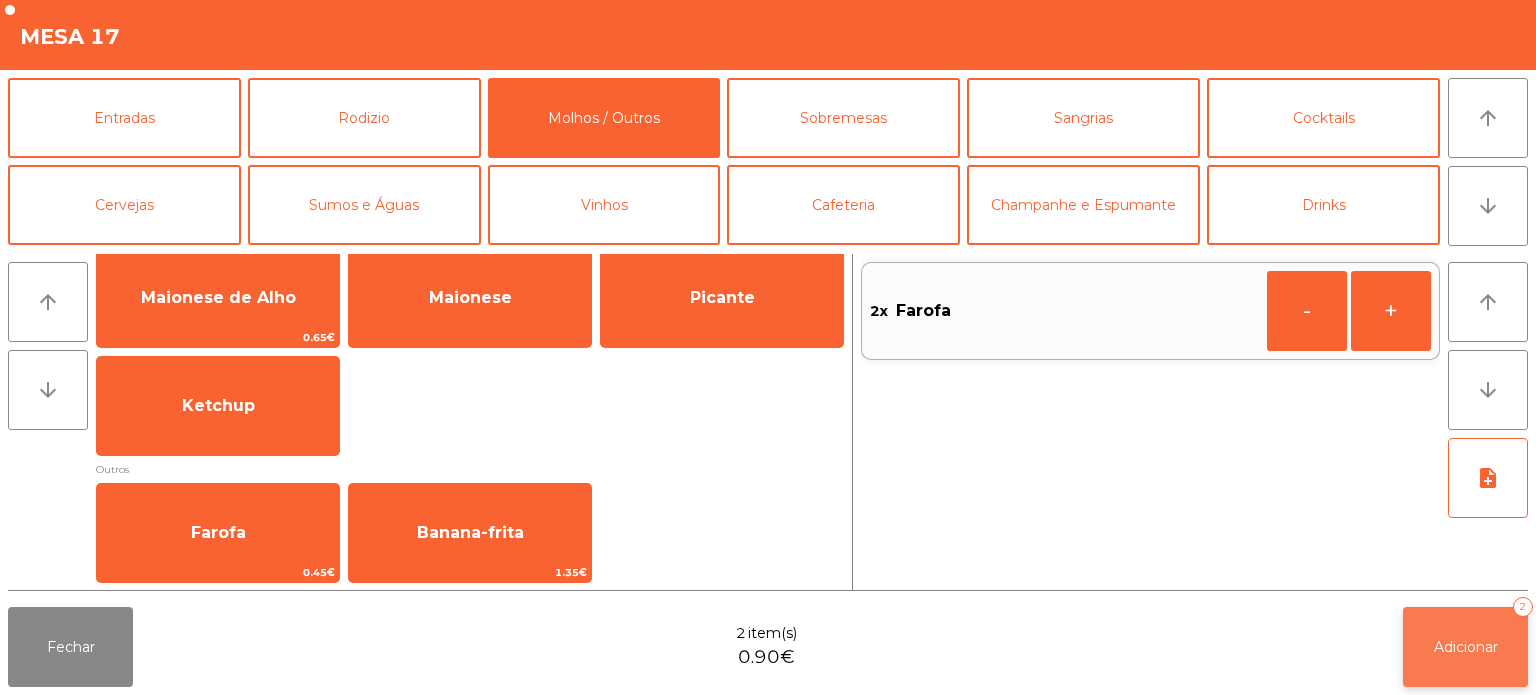 click on "Adicionar   2" 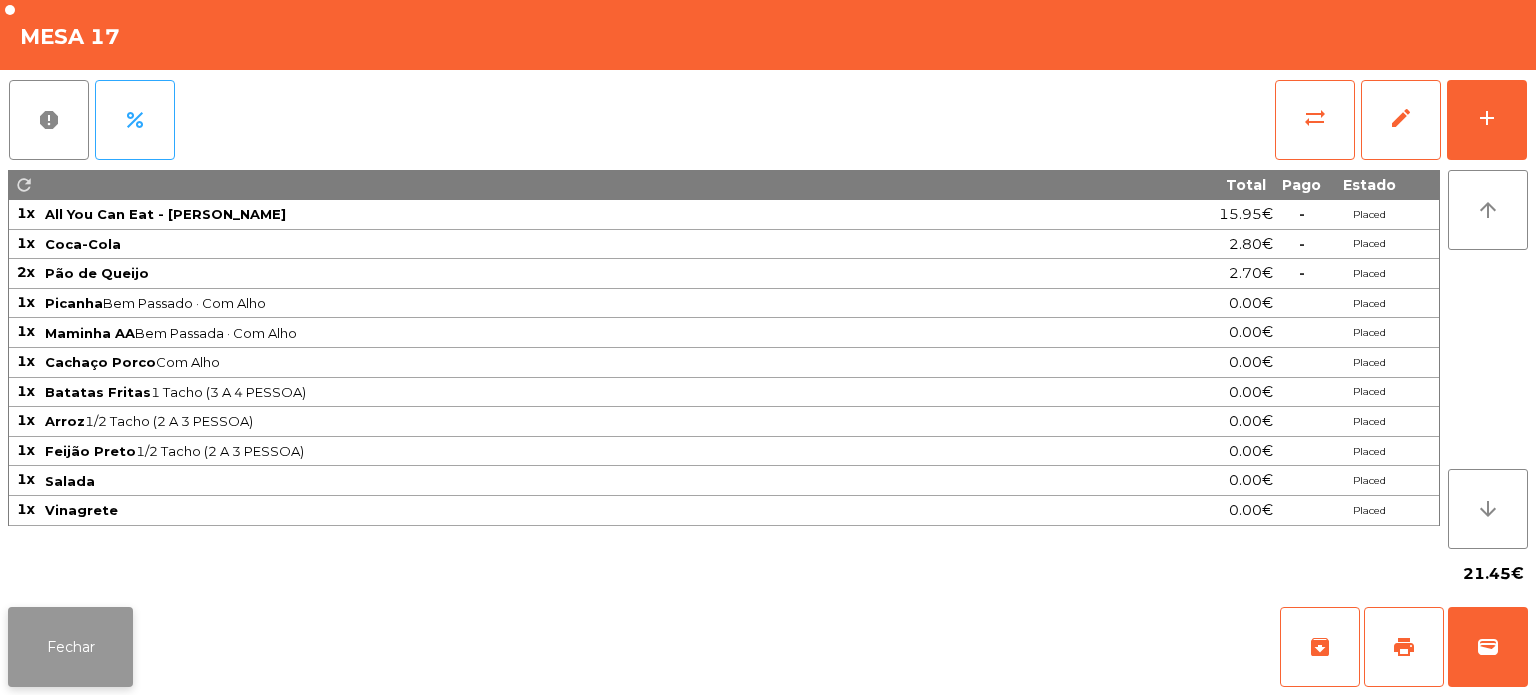 click on "Fechar" 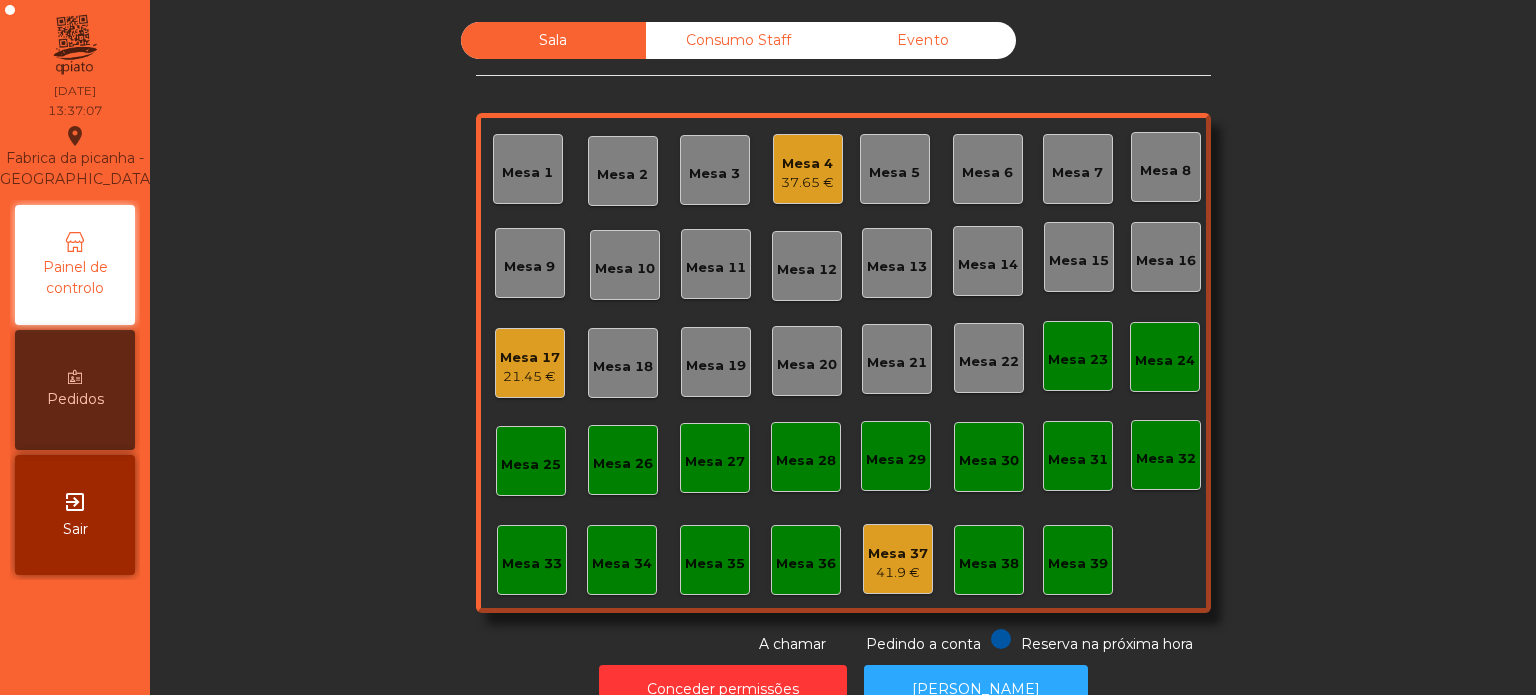 click on "Mesa 17" 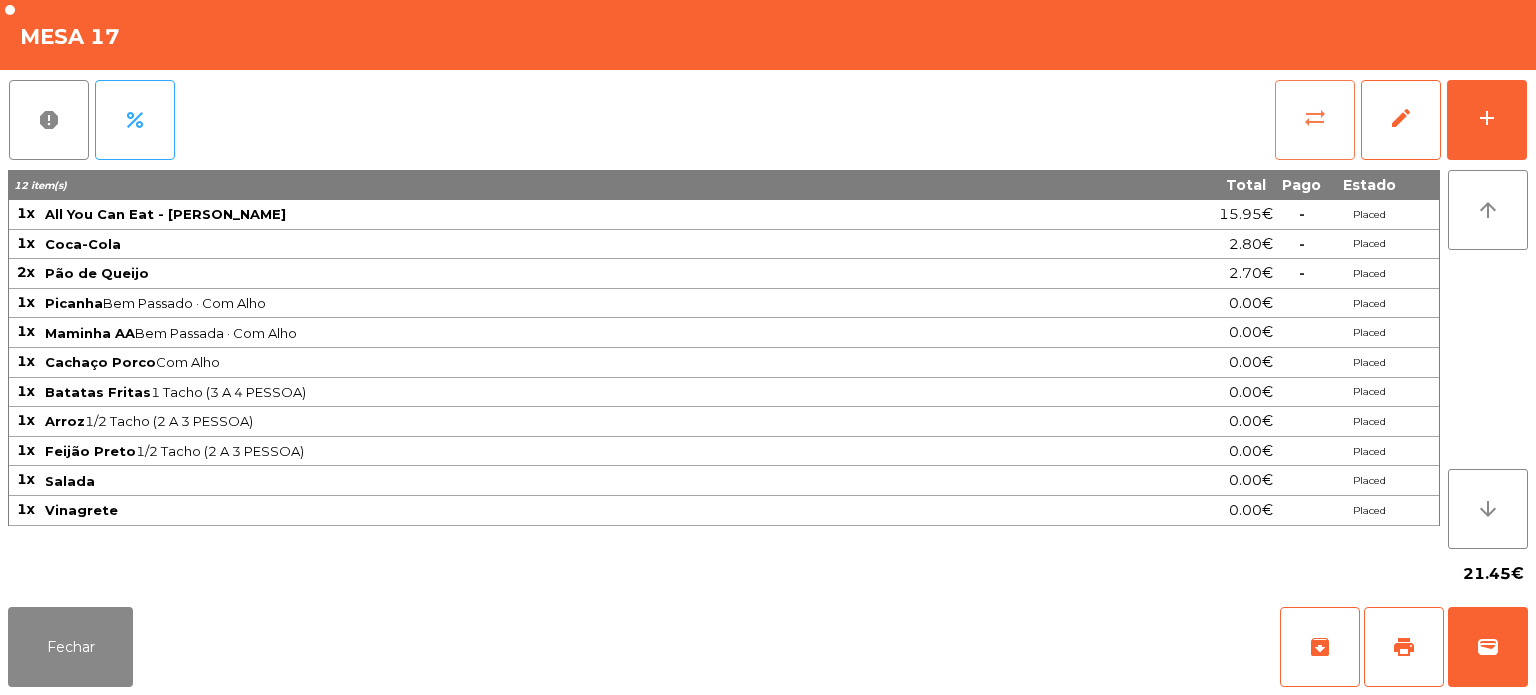 click on "sync_alt" 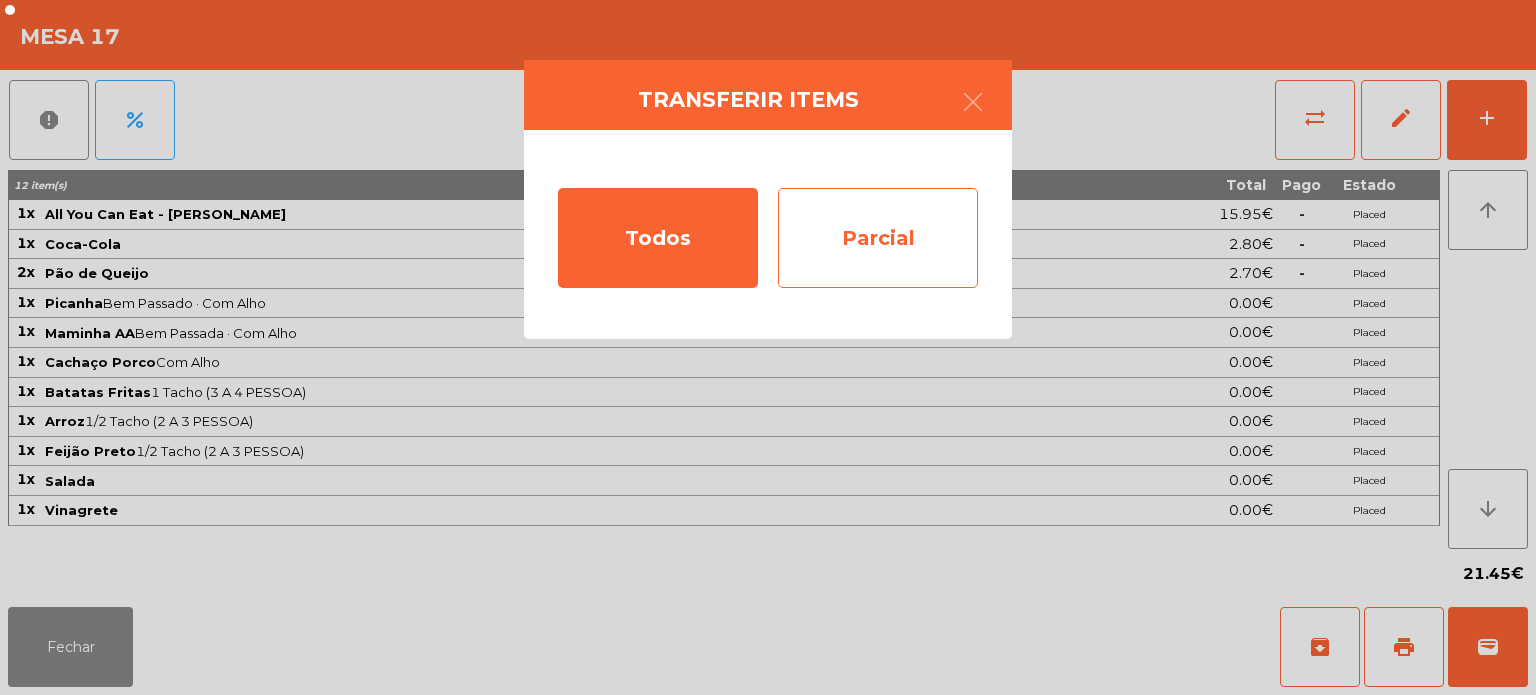 click on "Parcial" 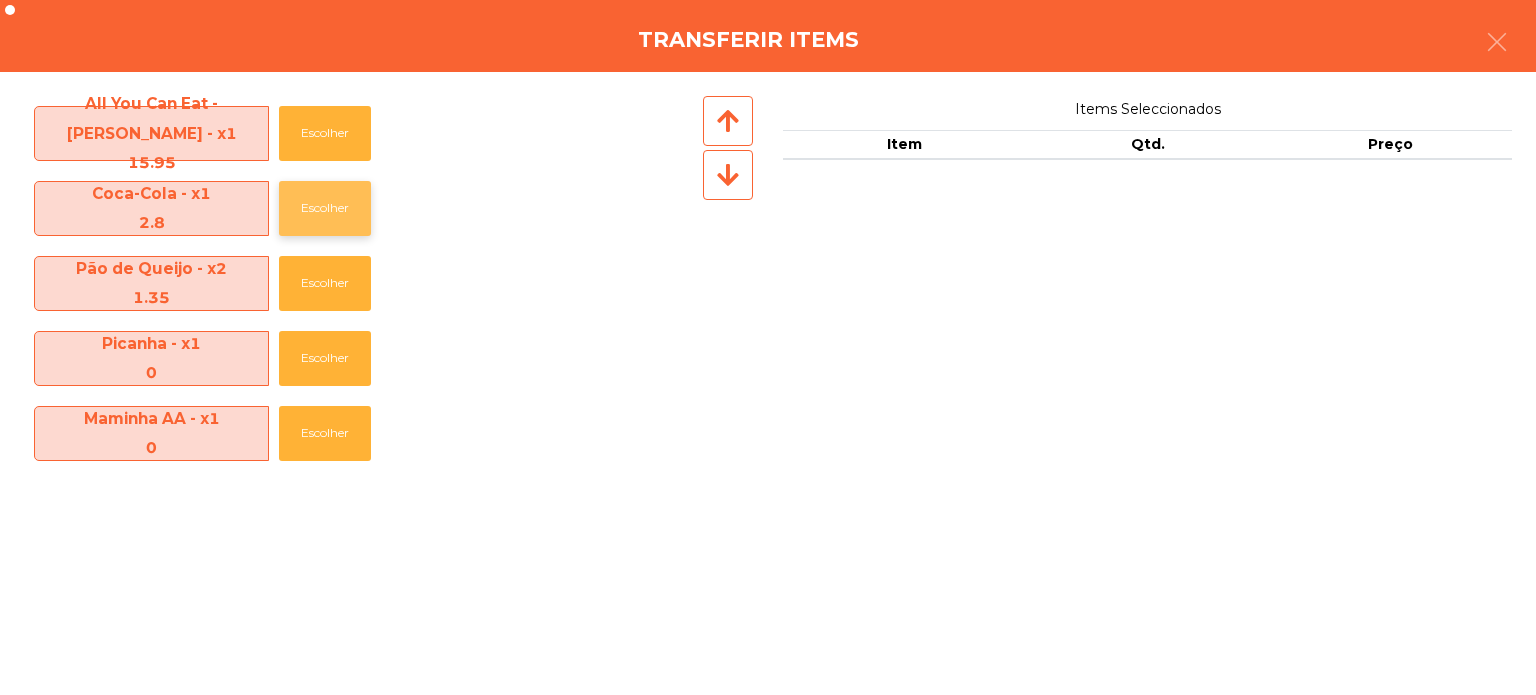 click on "Escolher" 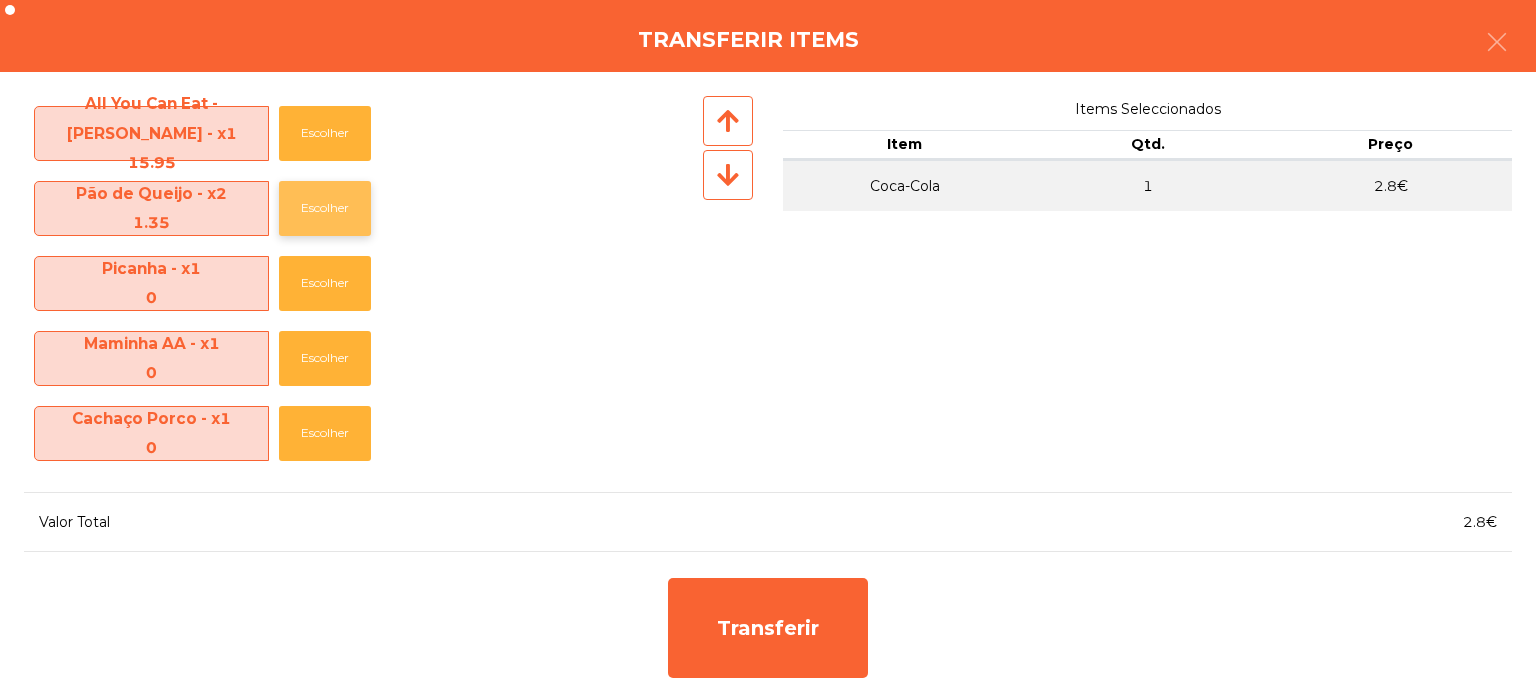 click on "Escolher" 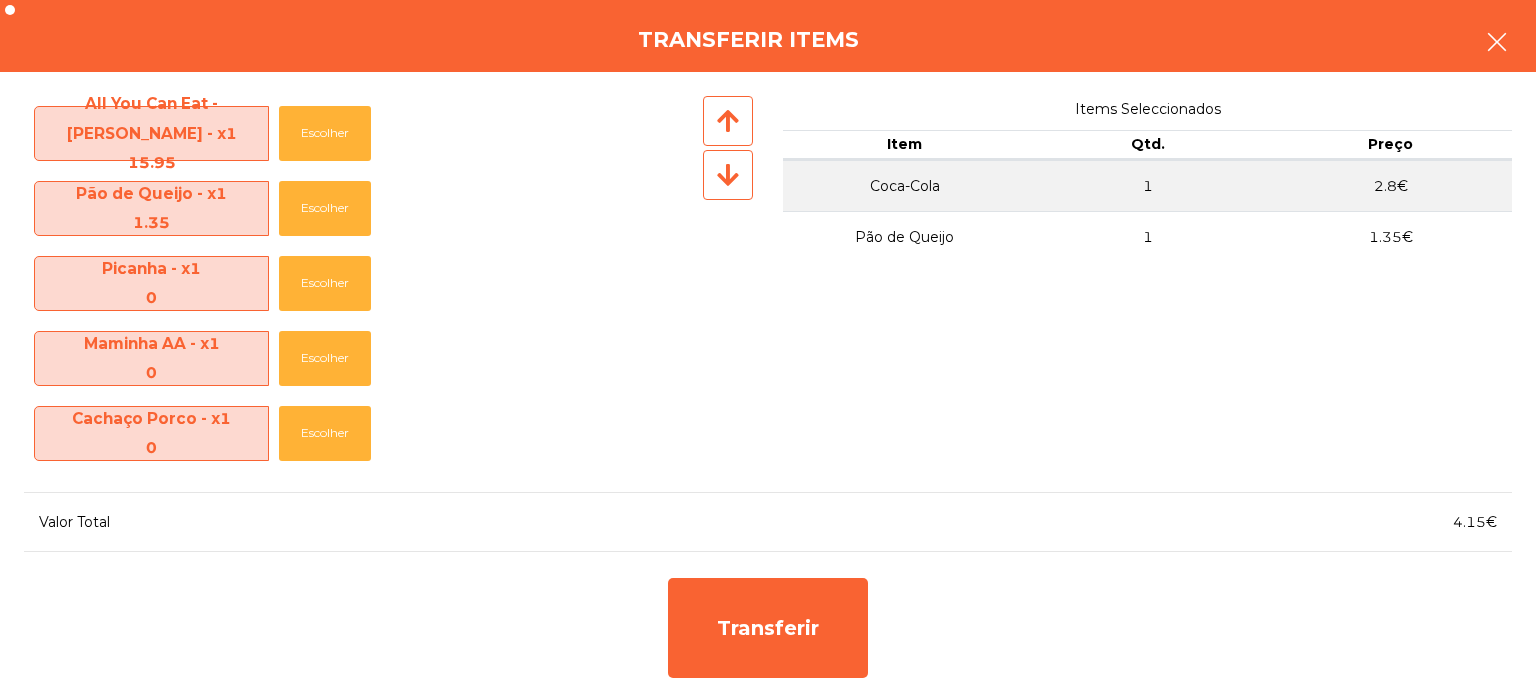 click 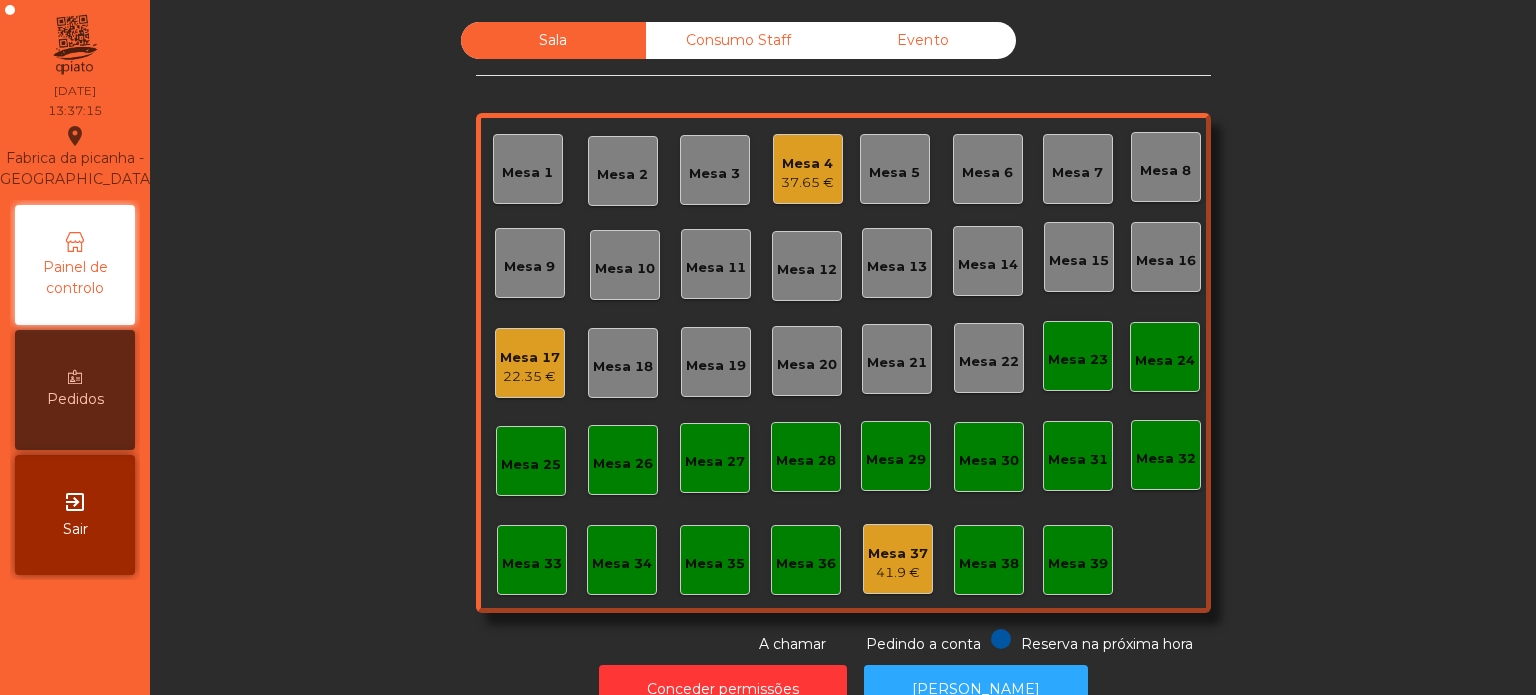 click on "37.65 €" 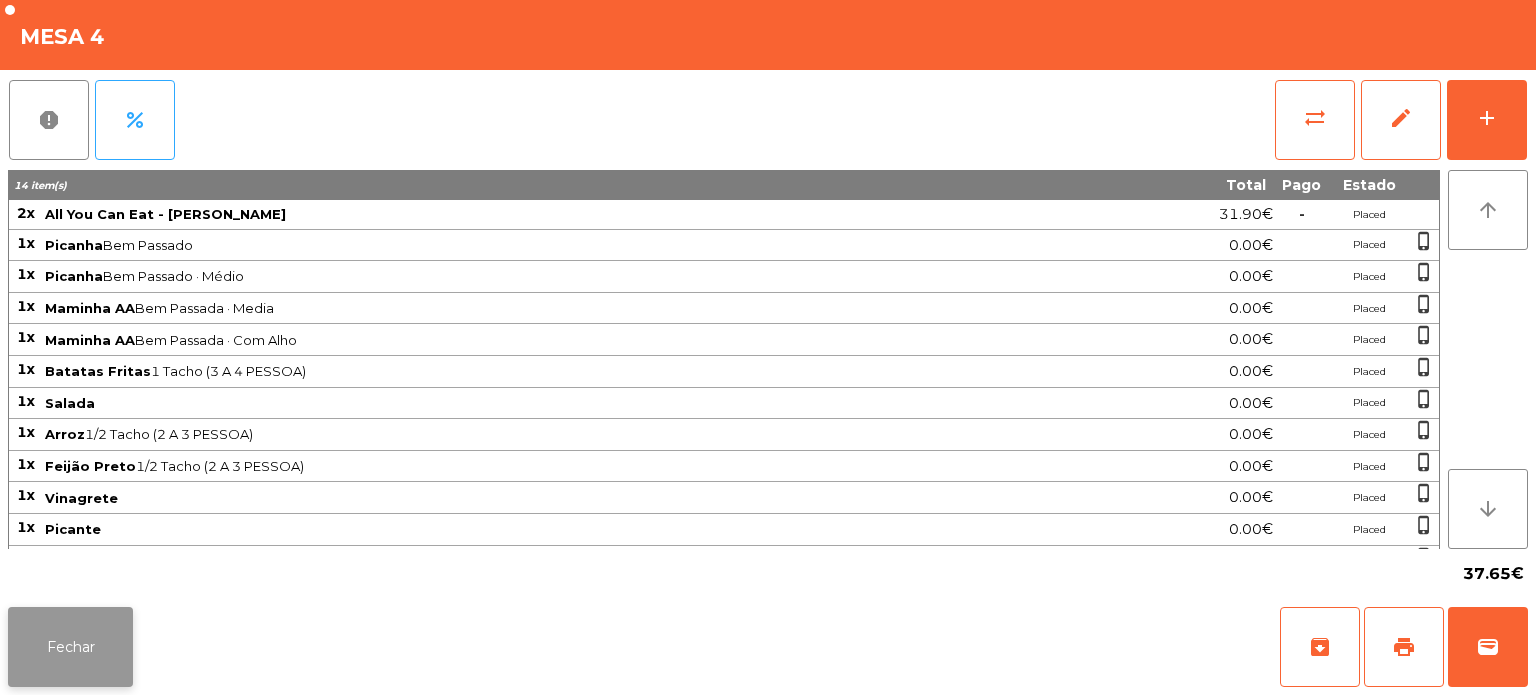 click on "Fechar" 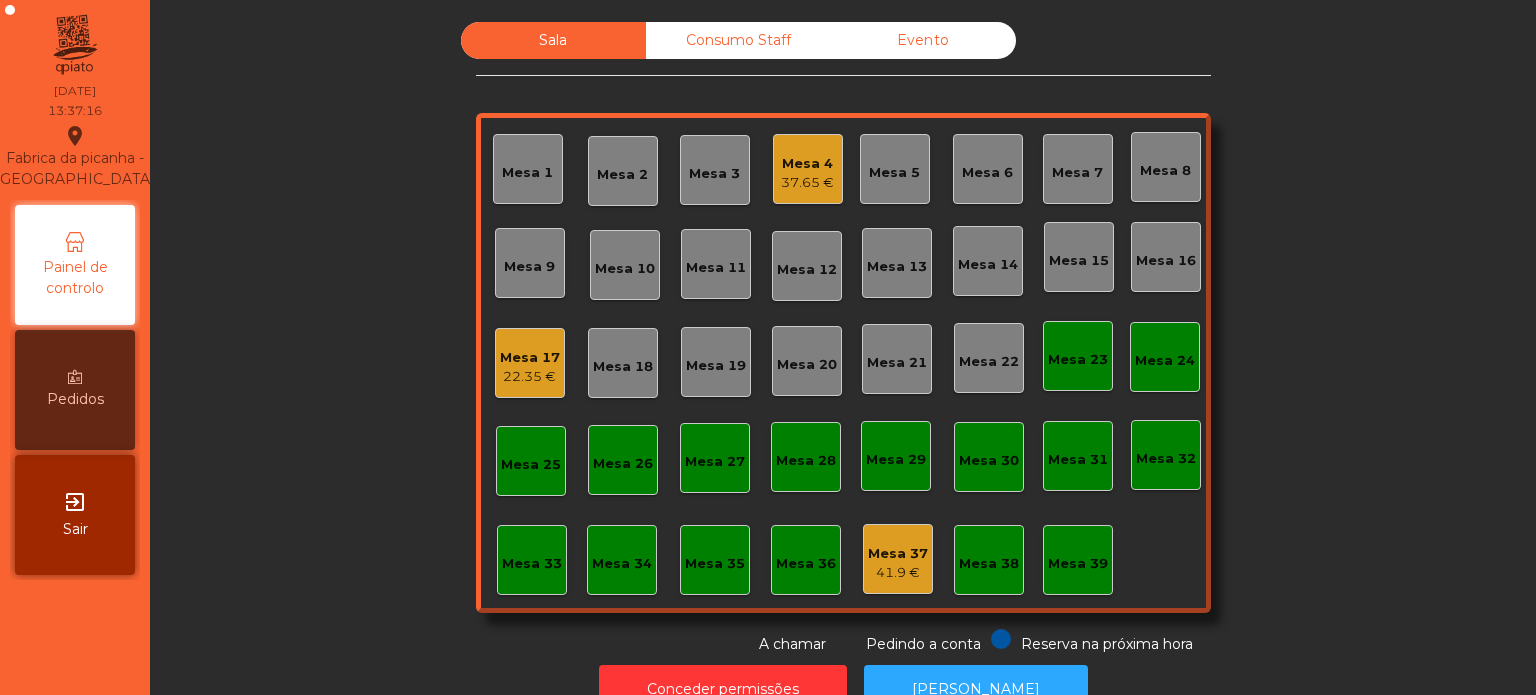 click on "Mesa 17   22.35 €" 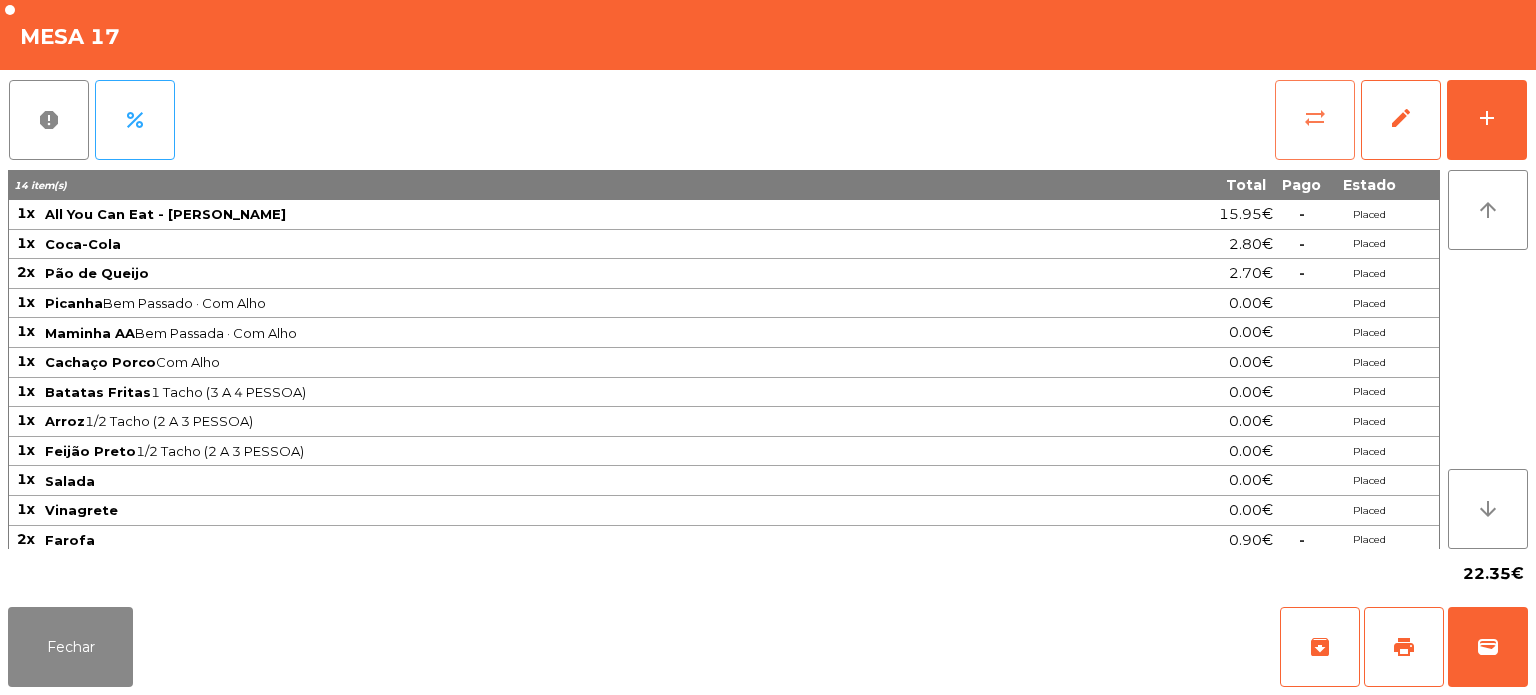 click on "sync_alt" 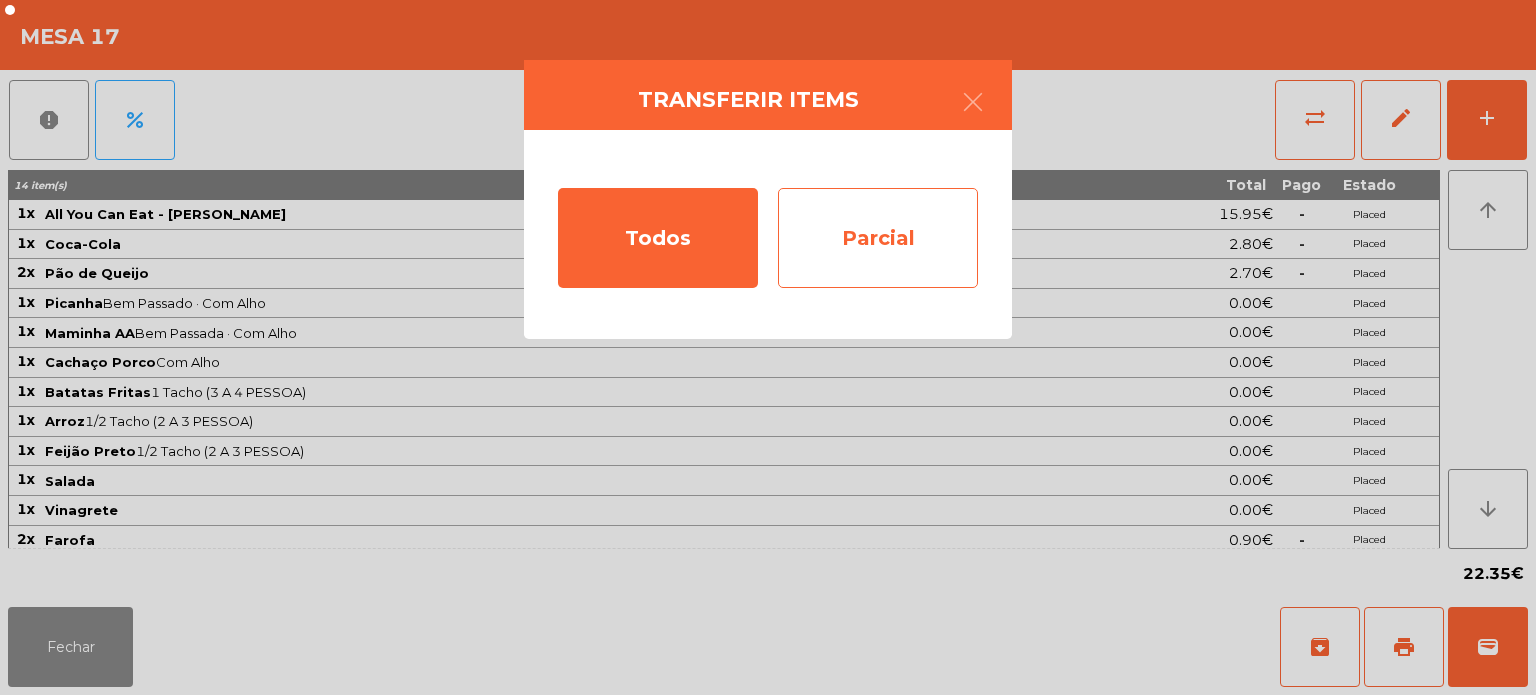 click on "Parcial" 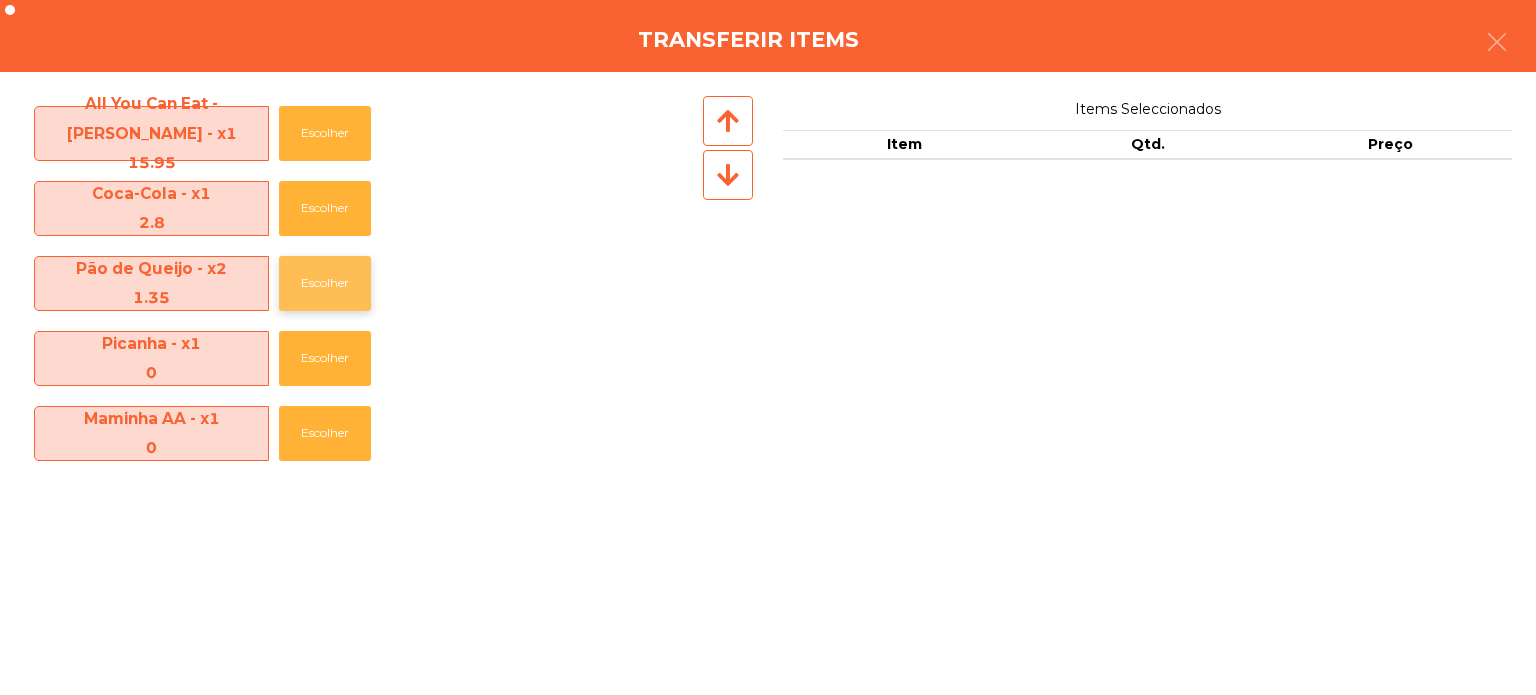 click on "Escolher" 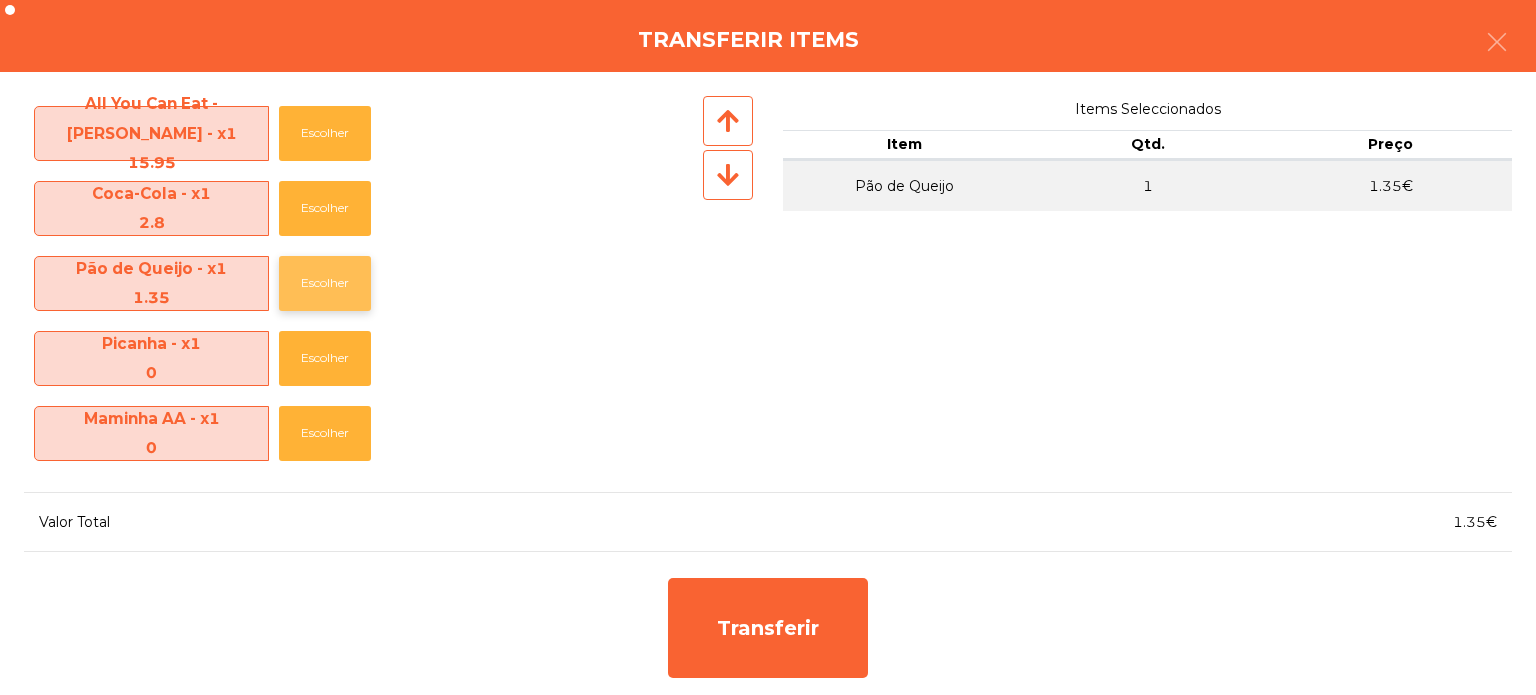 click on "Escolher" 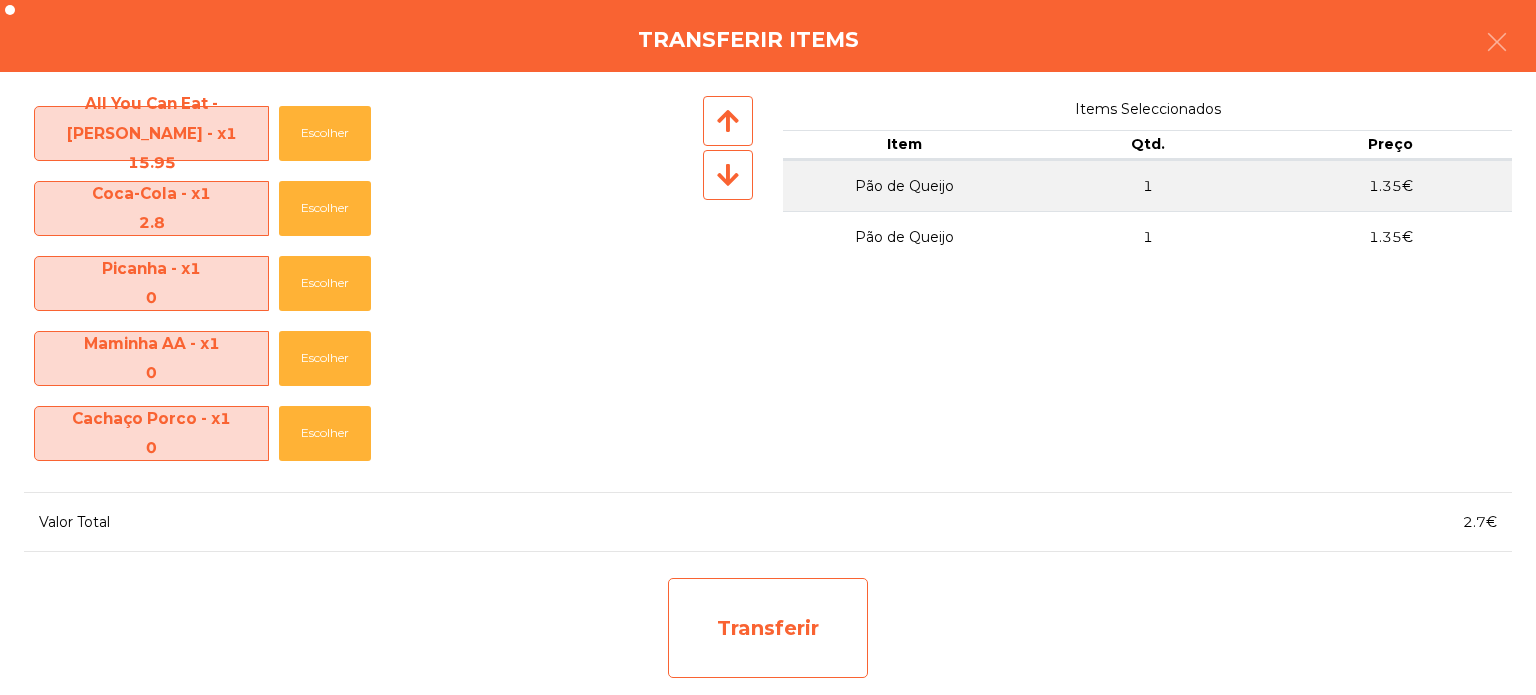 click on "Transferir" 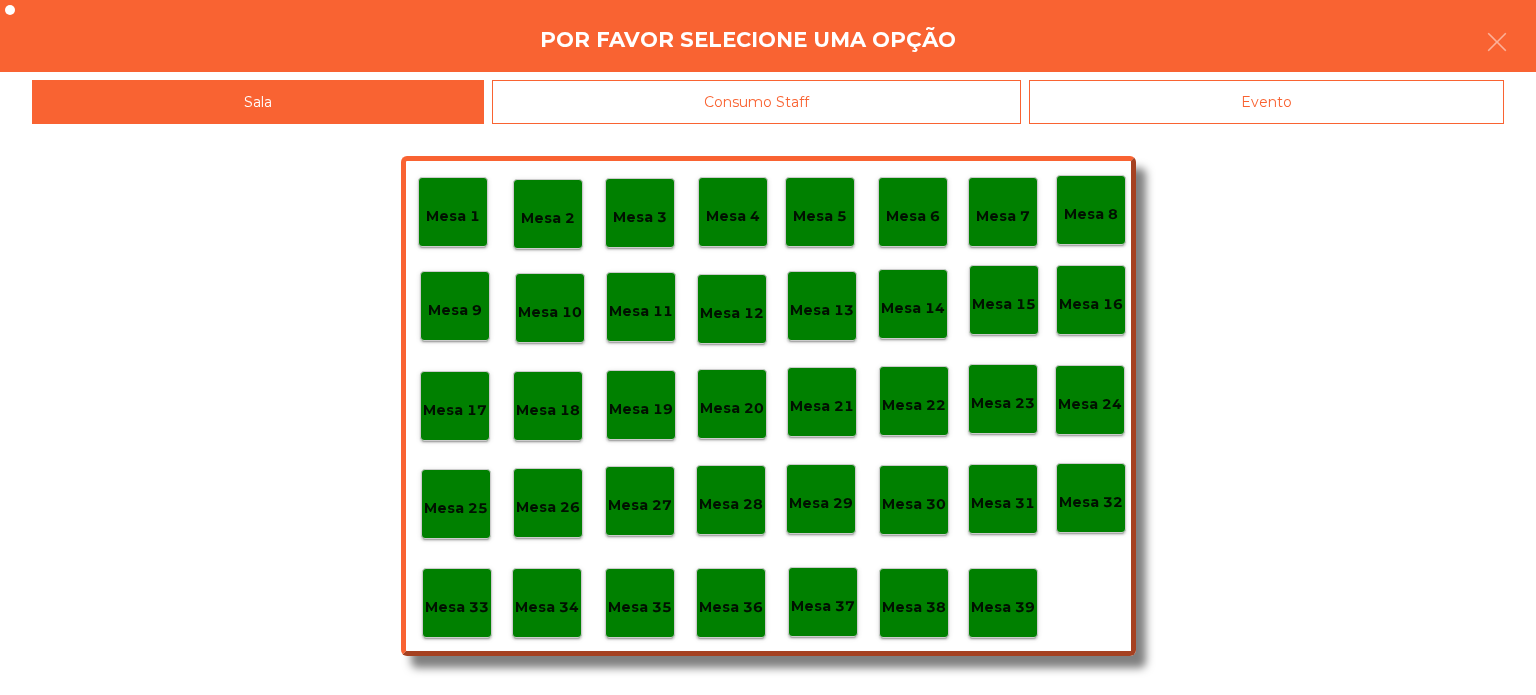 click on "Mesa 39" 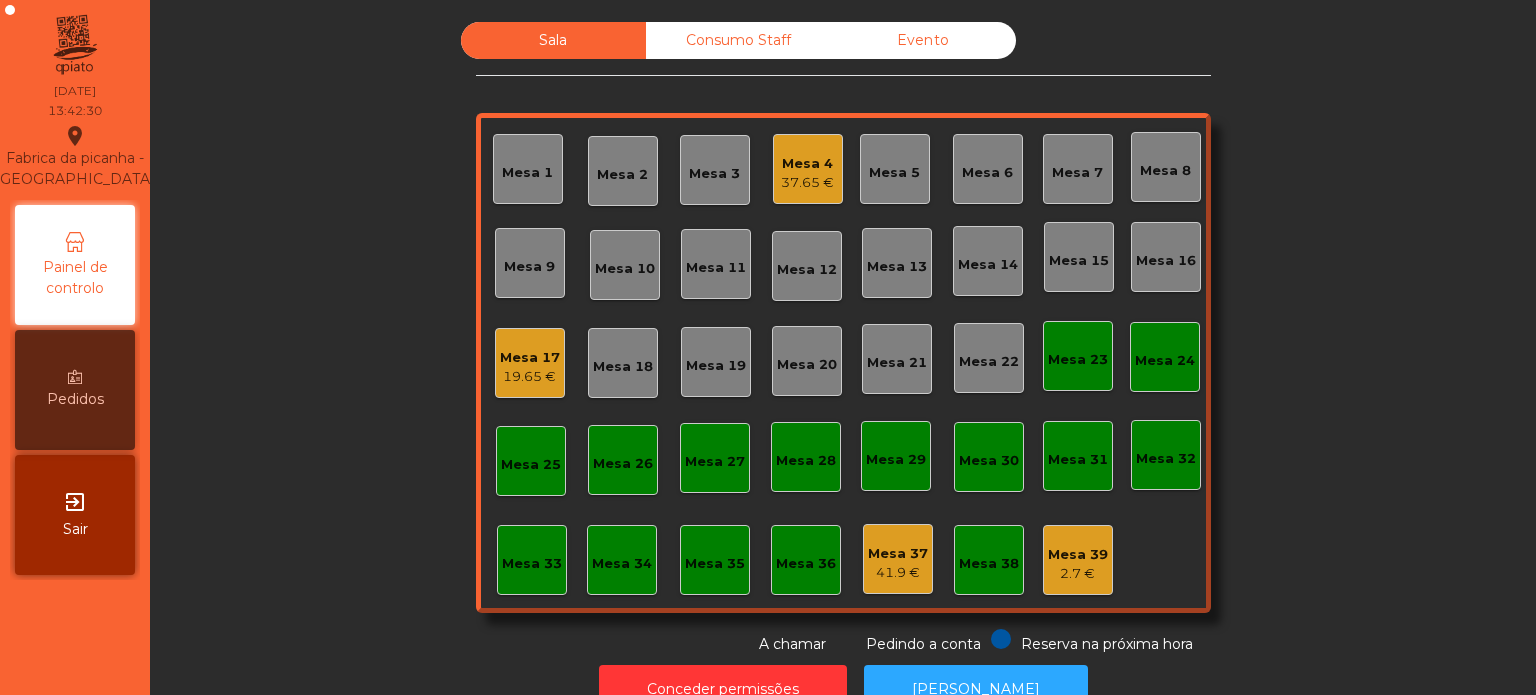 click on "Mesa 4" 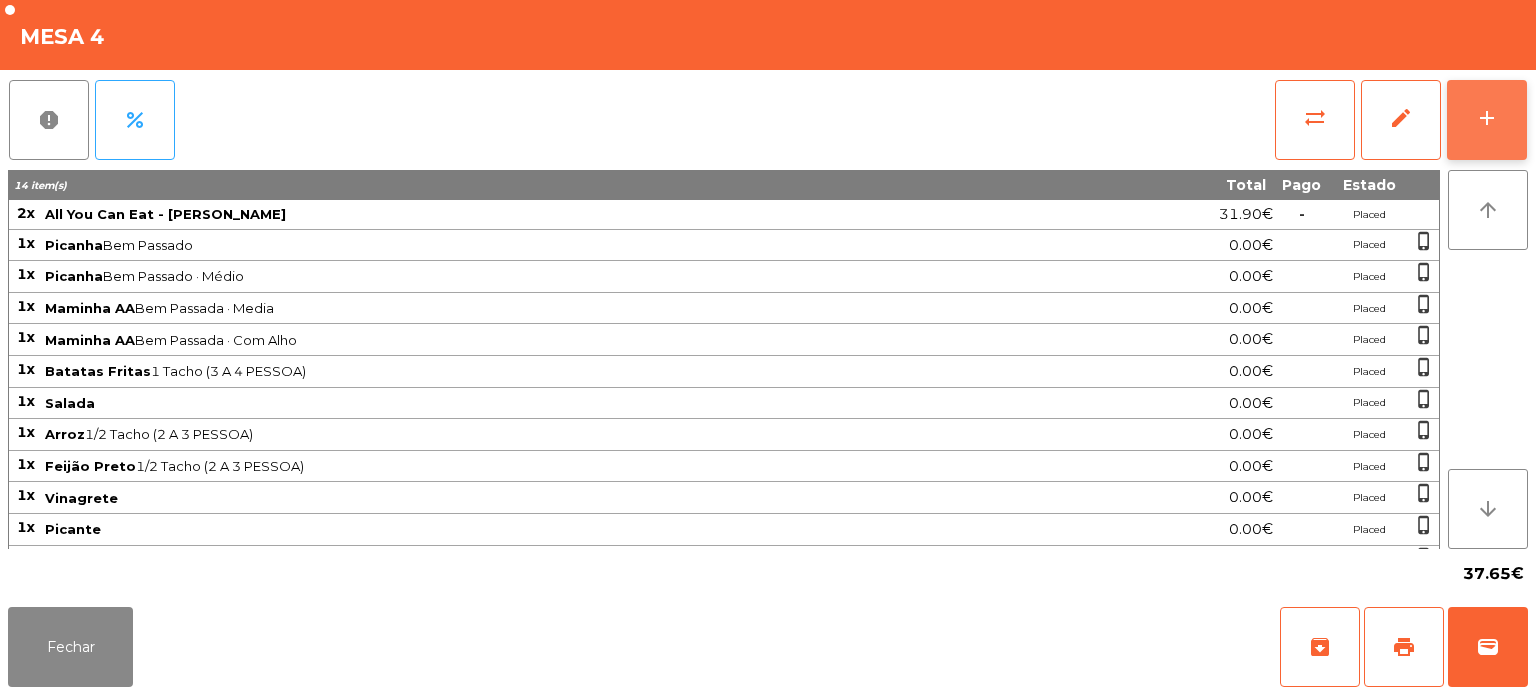 click on "add" 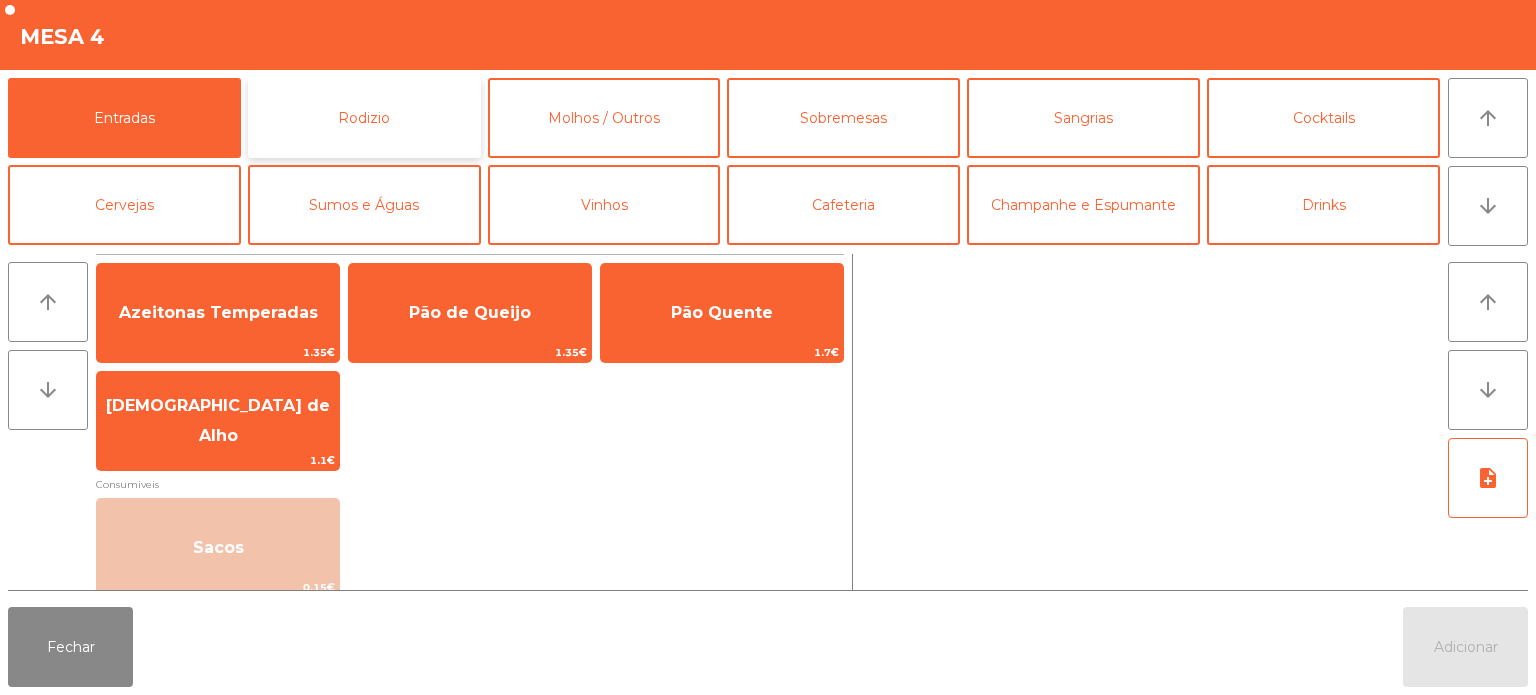 click on "Rodizio" 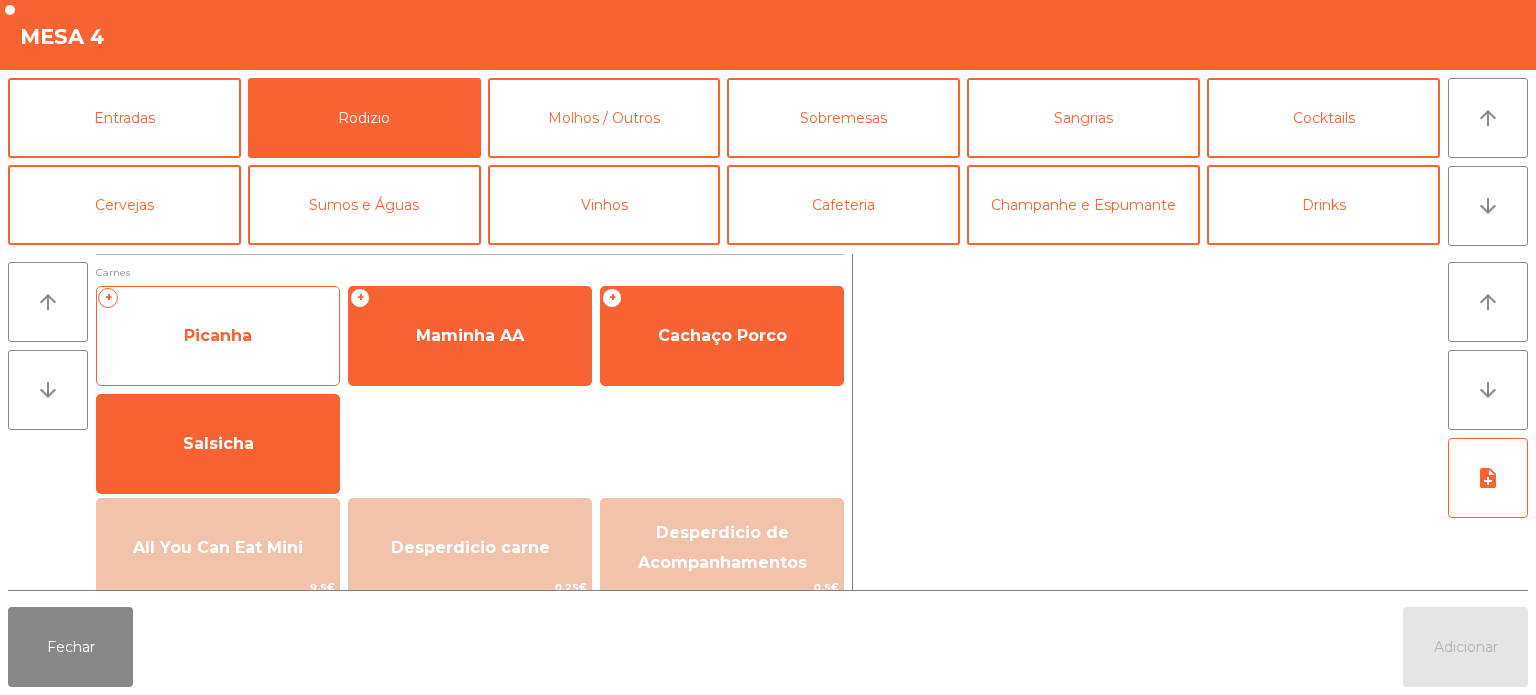 click on "+   Picanha" 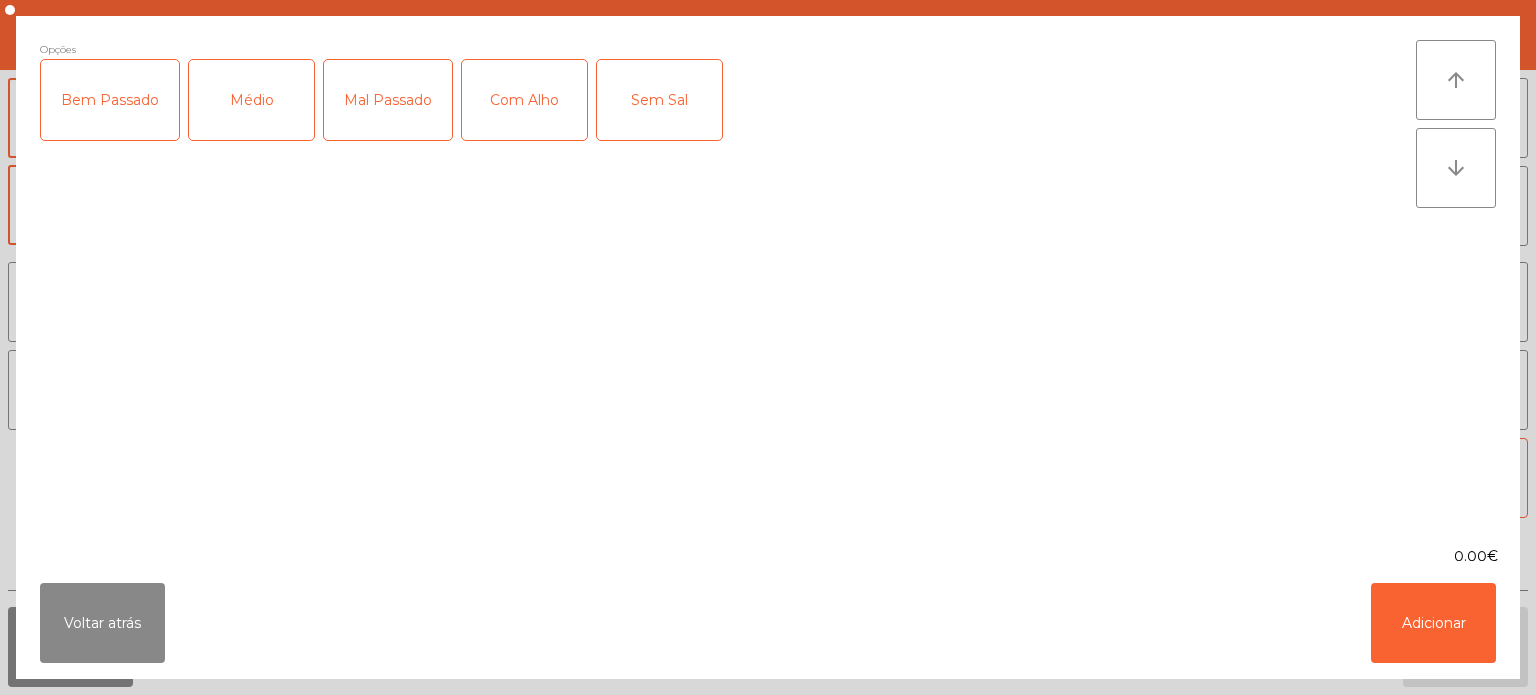 click on "Bem Passado" 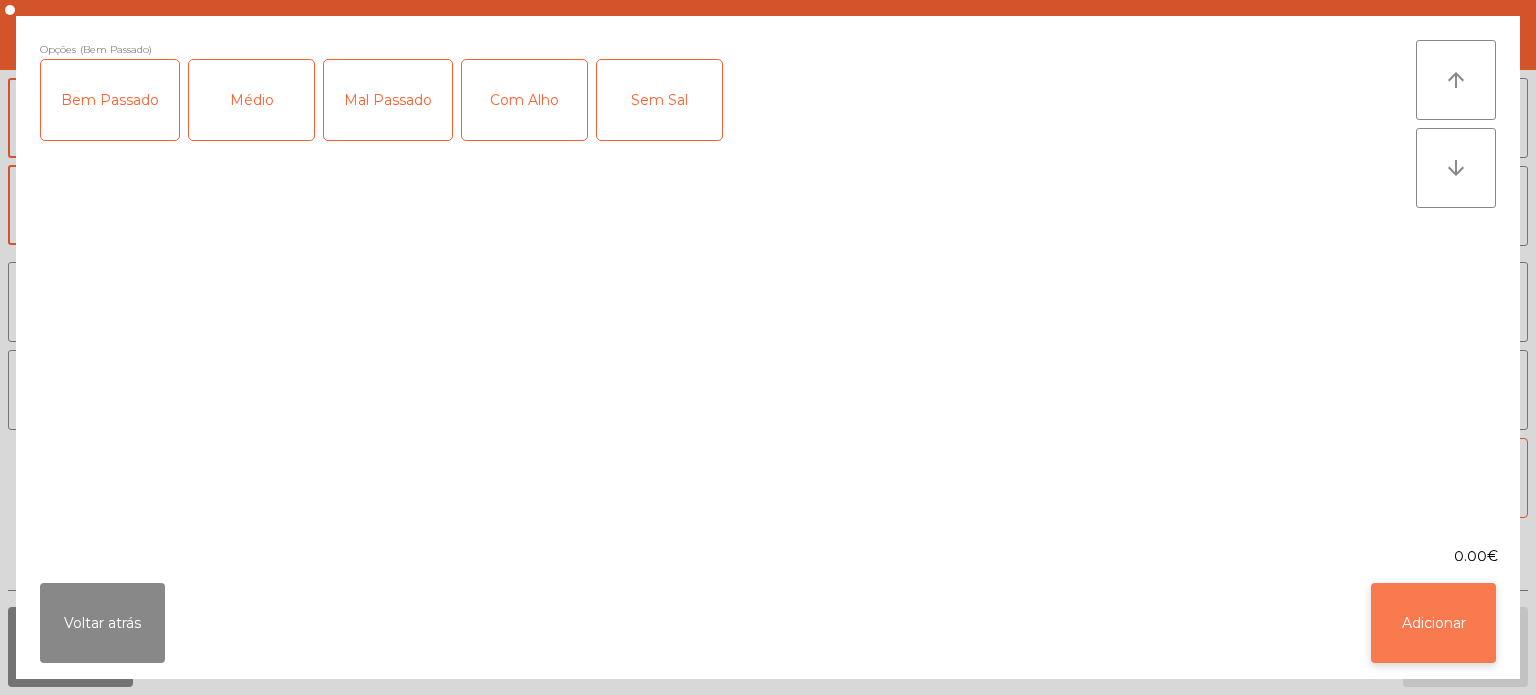 click on "Adicionar" 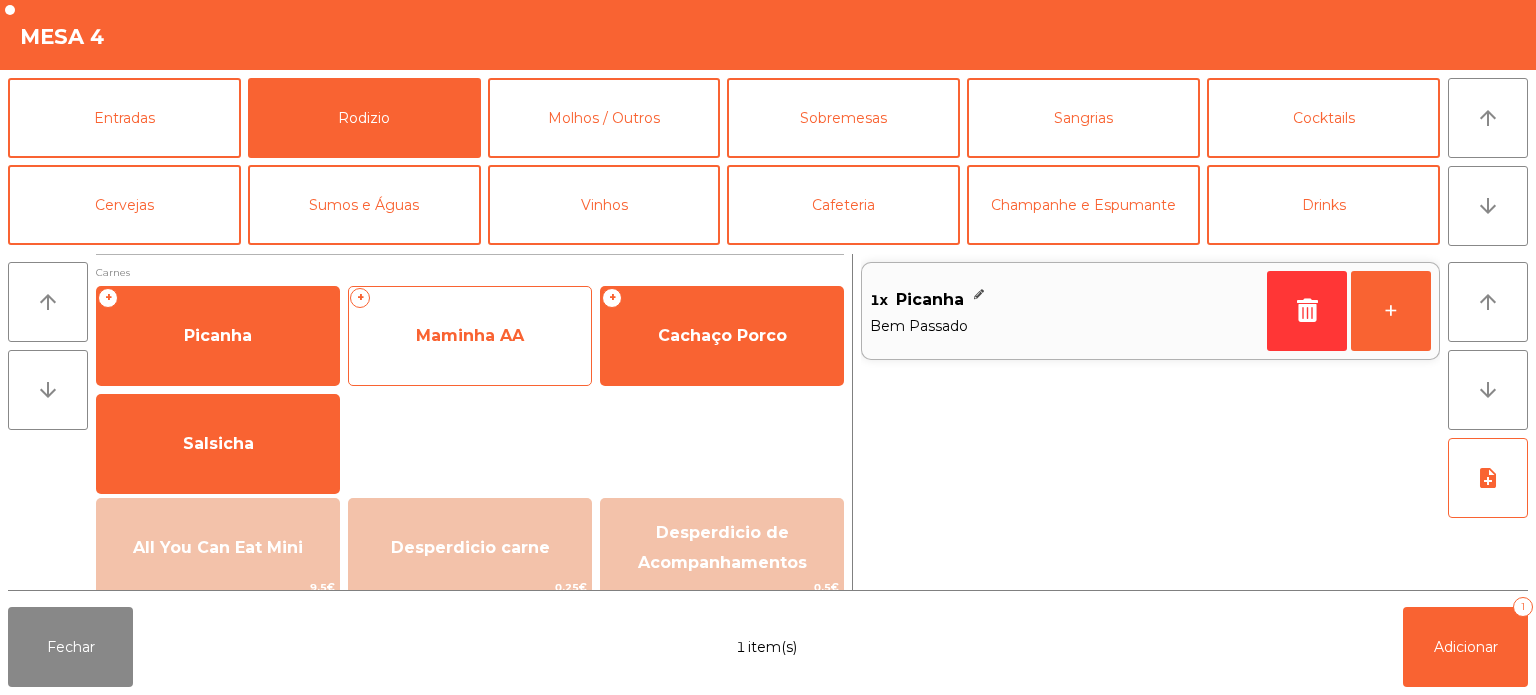 click on "Maminha AA" 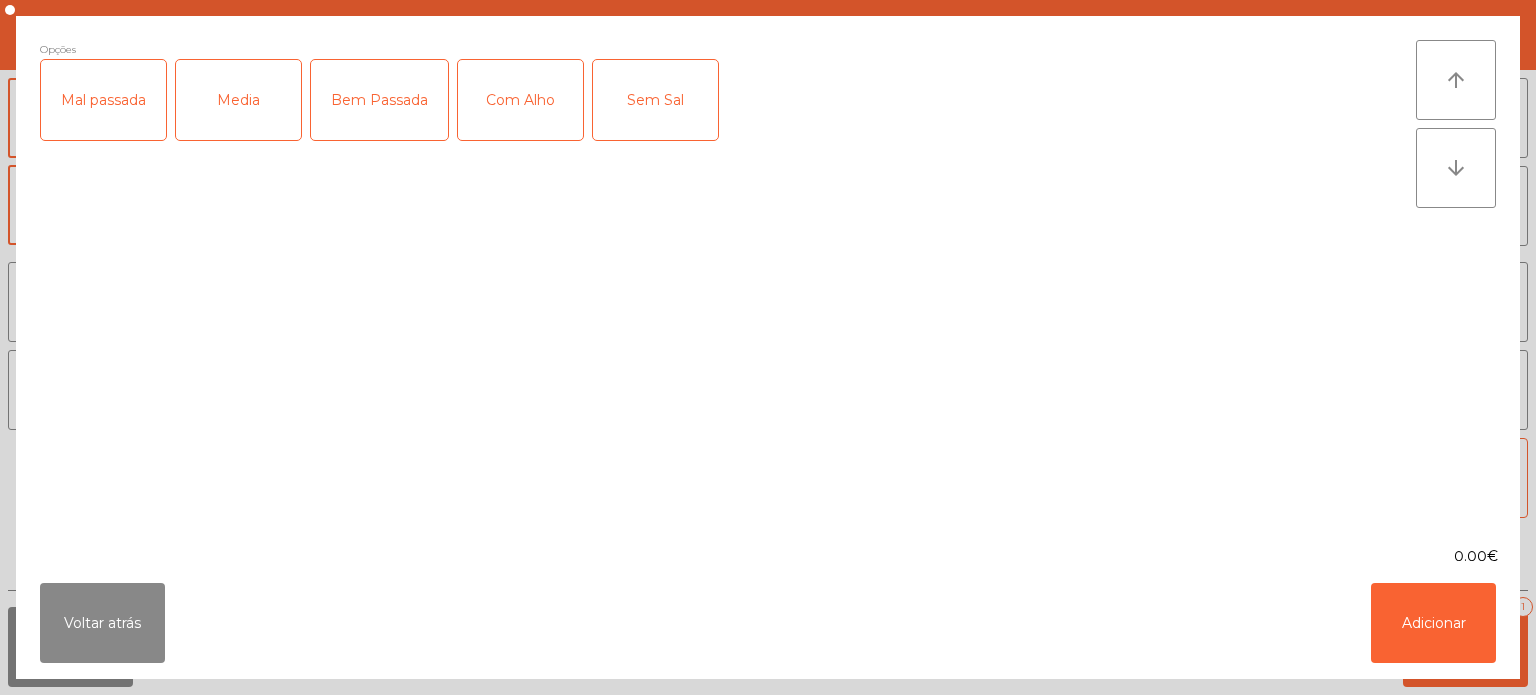 click on "Bem Passada" 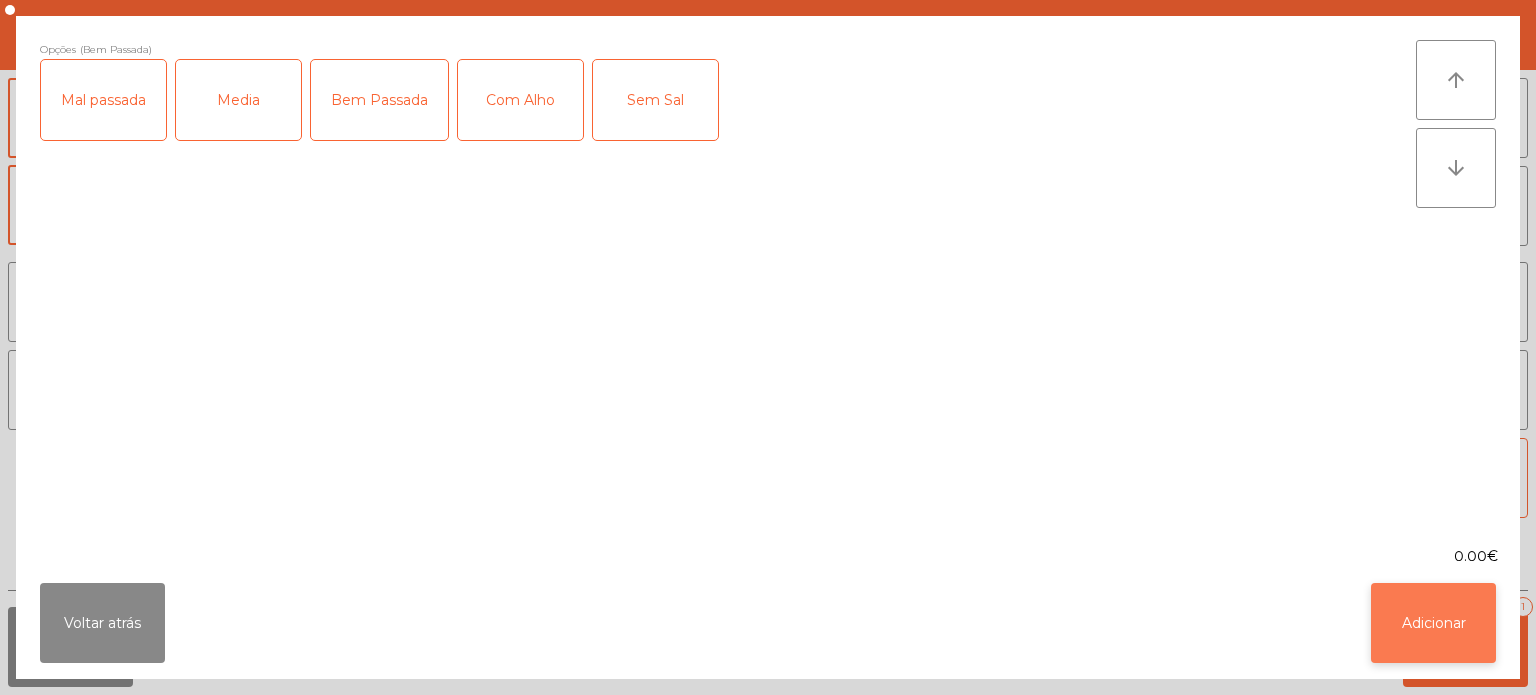 click on "Adicionar" 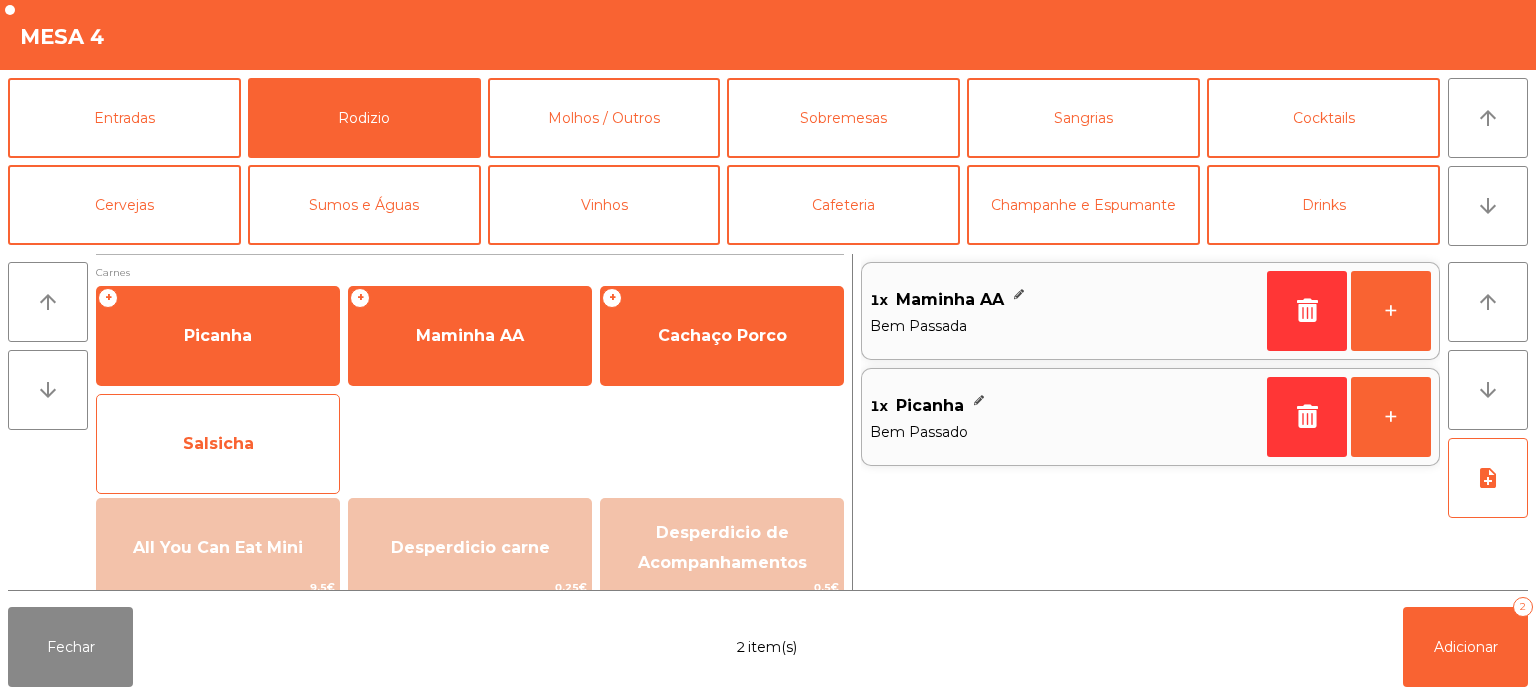 click on "Salsicha" 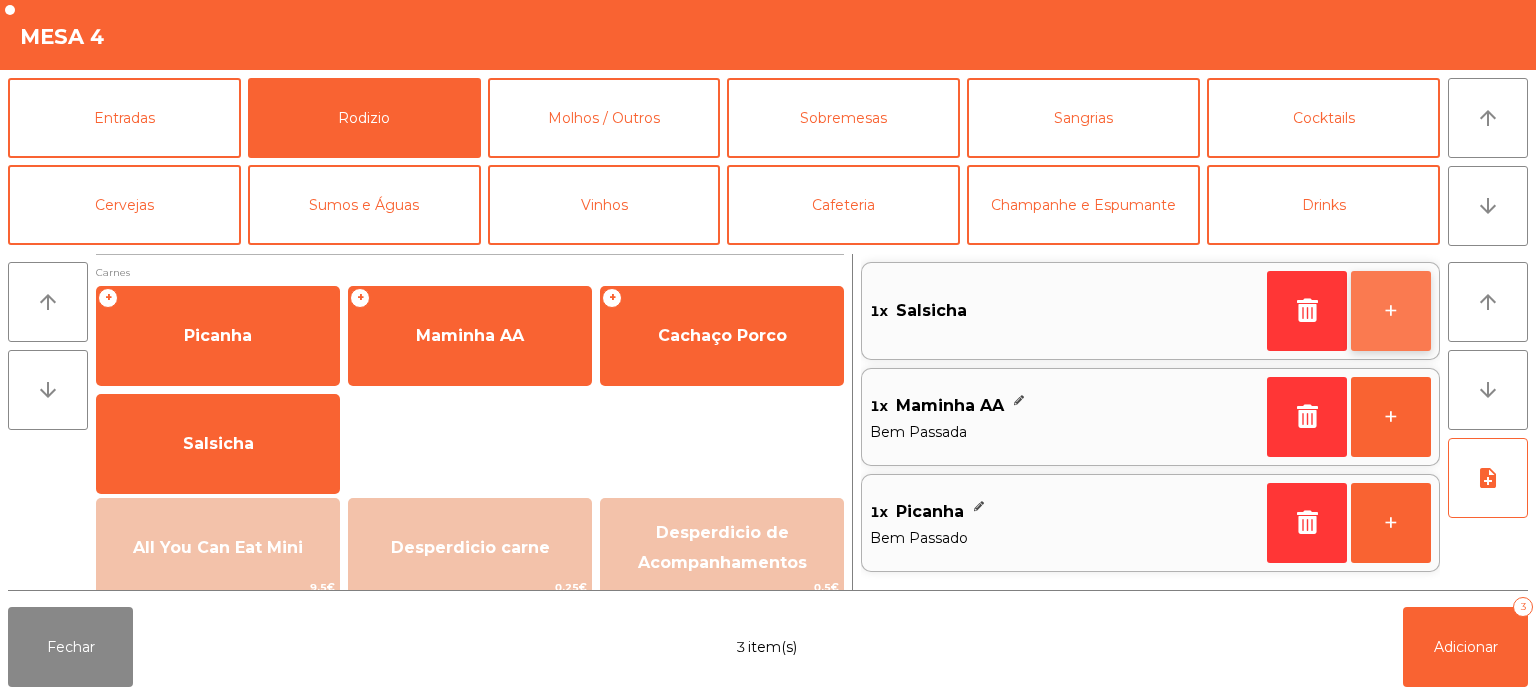 click on "+" 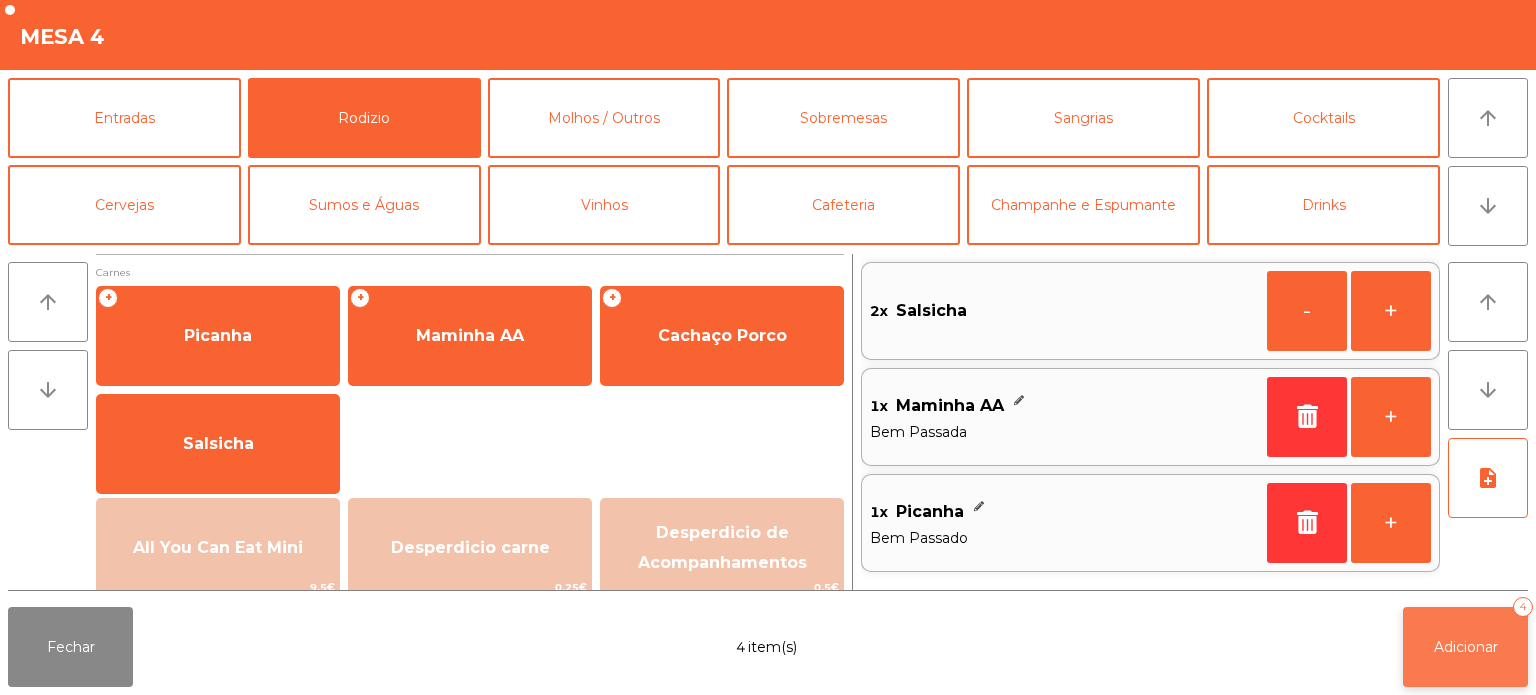 click on "Adicionar   4" 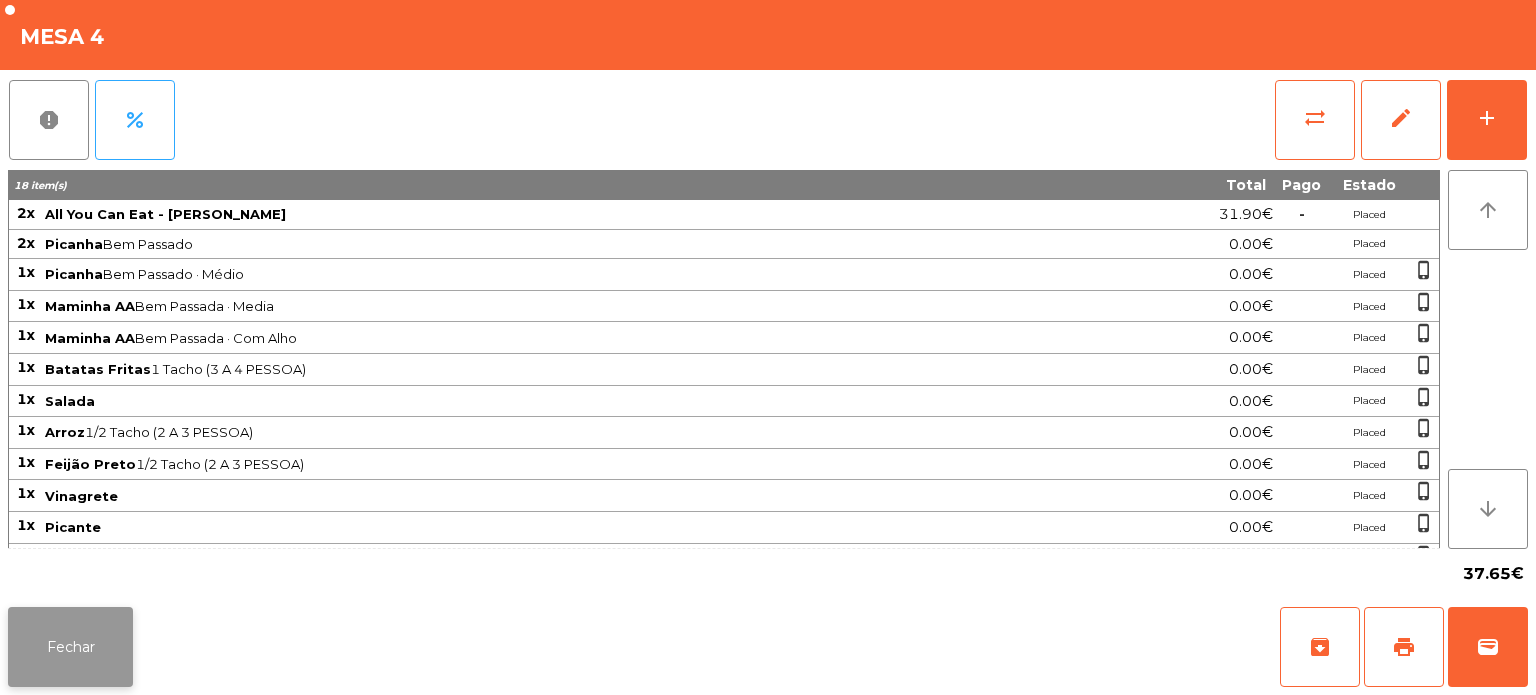 click on "Fechar" 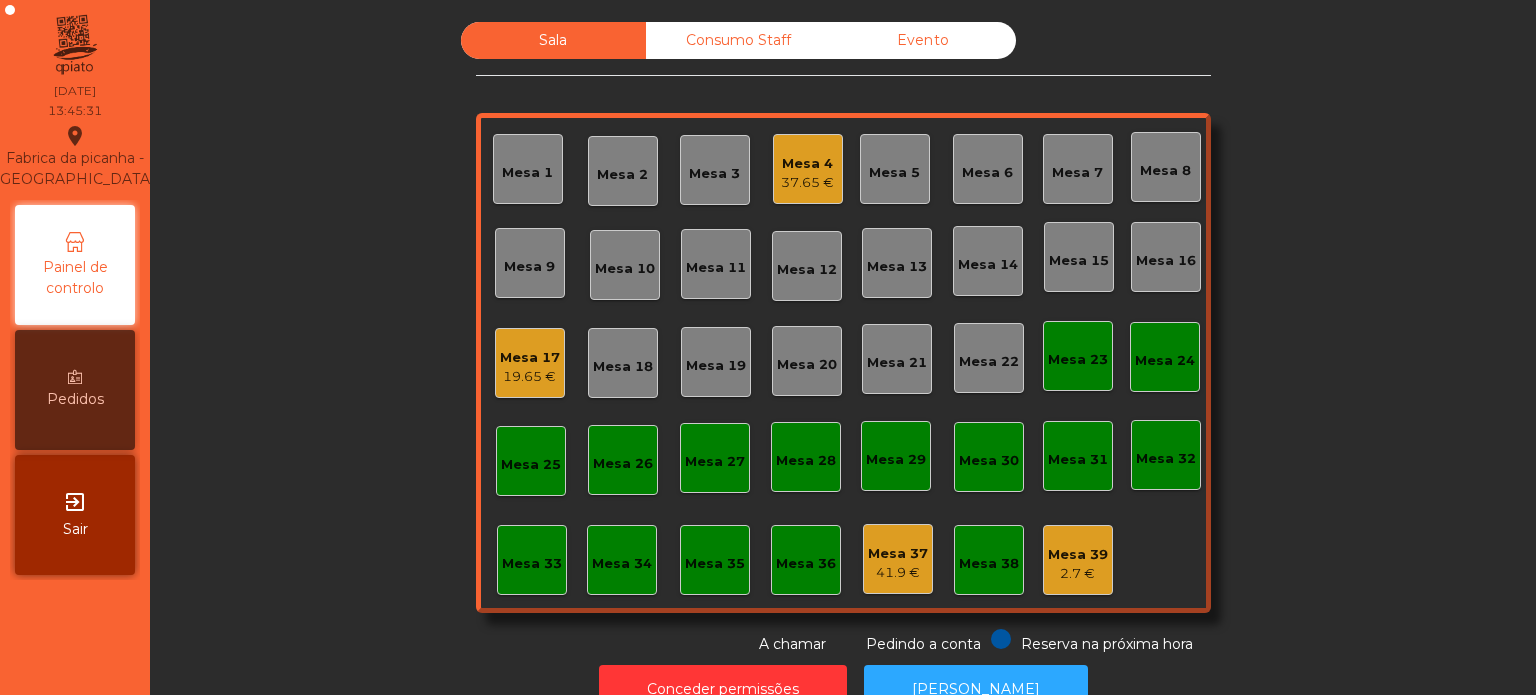 click on "Mesa 4   37.65 €" 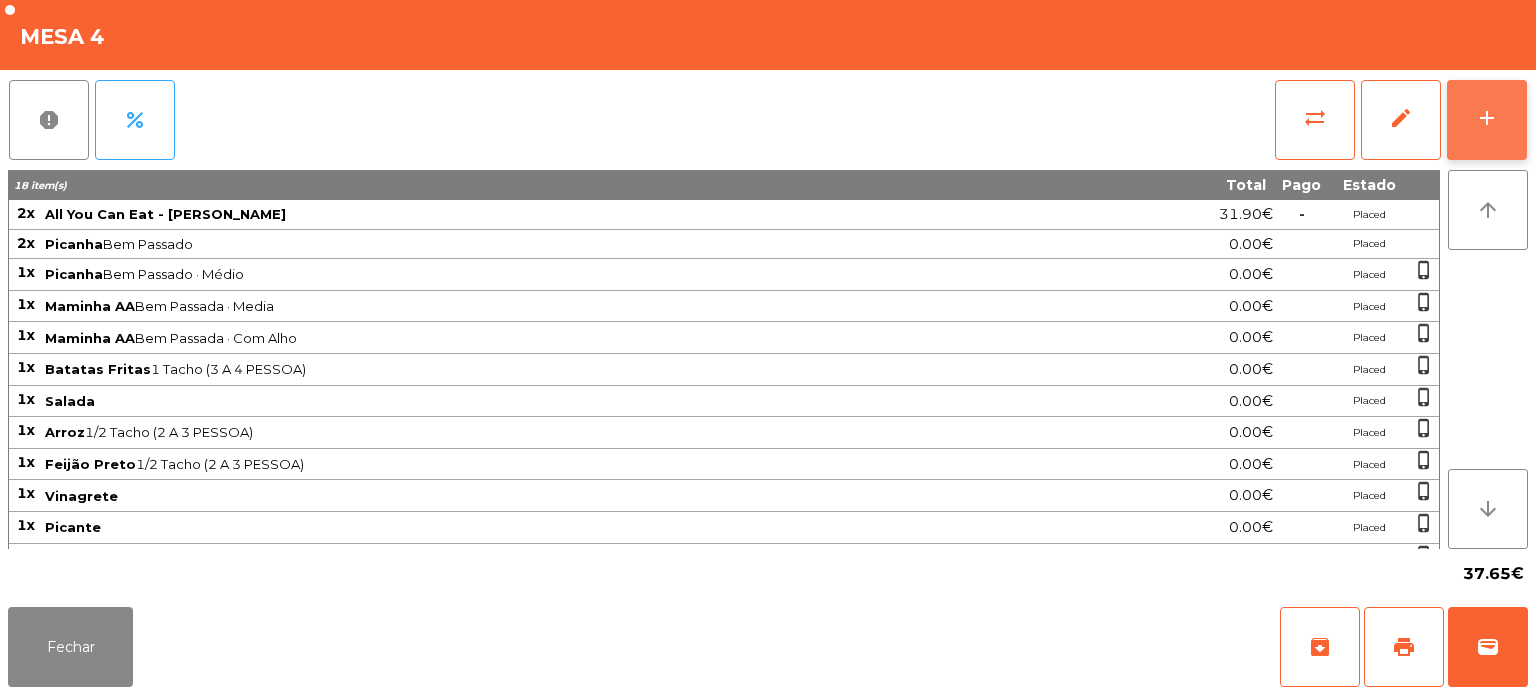 click on "add" 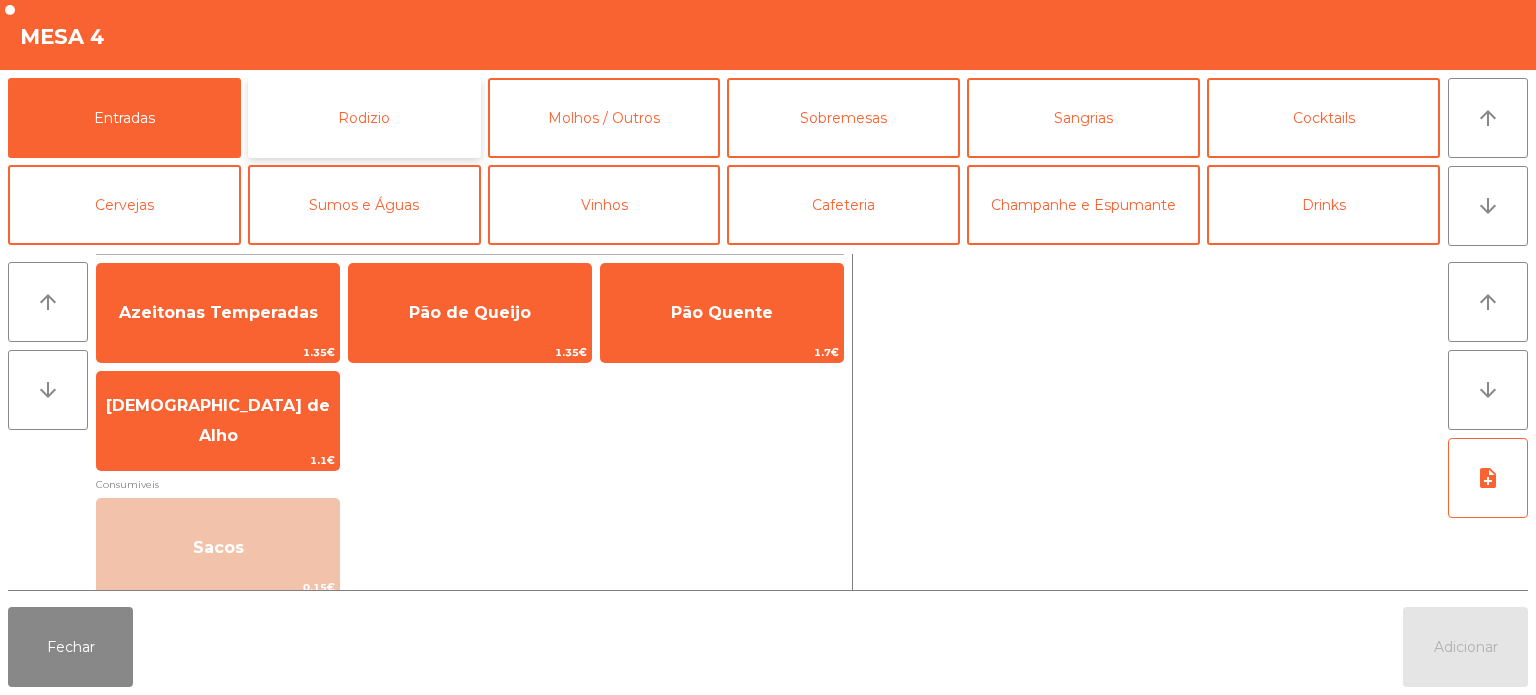 click on "Rodizio" 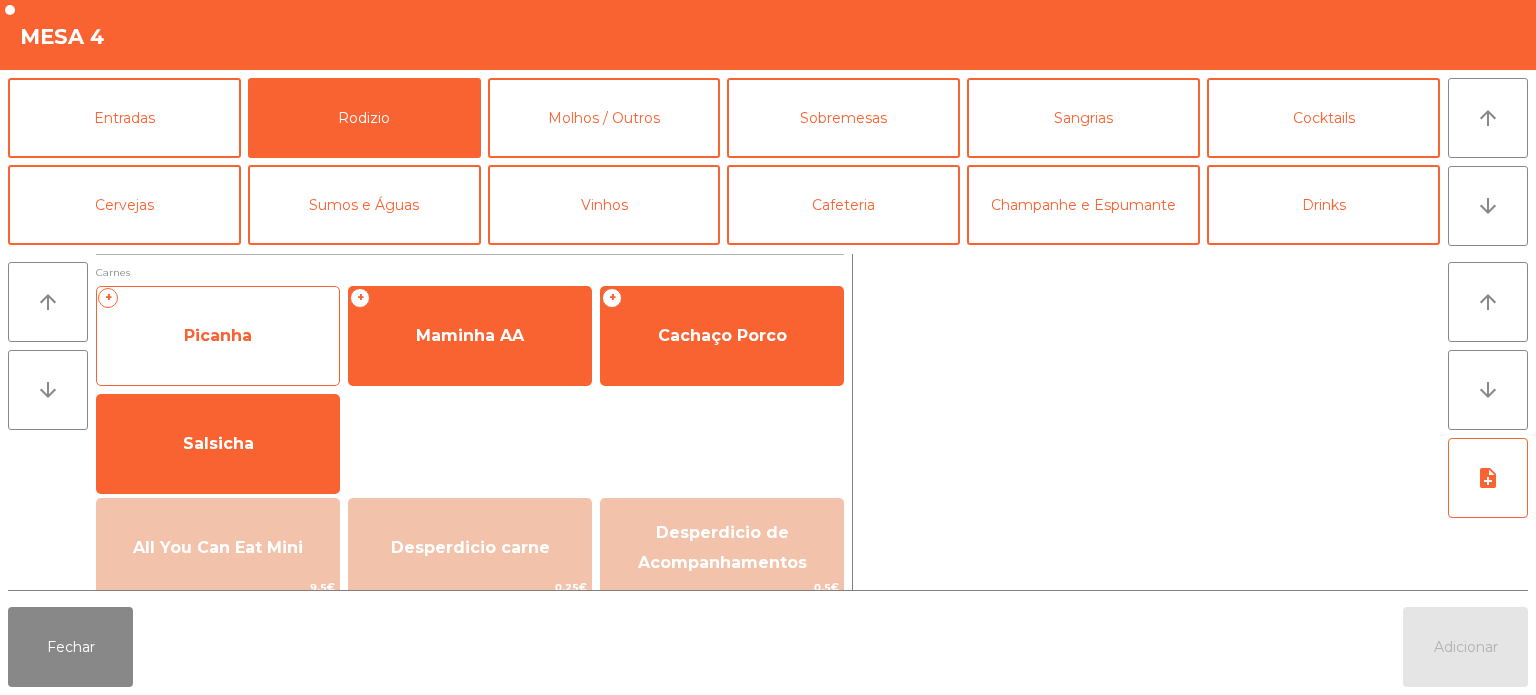 click on "Picanha" 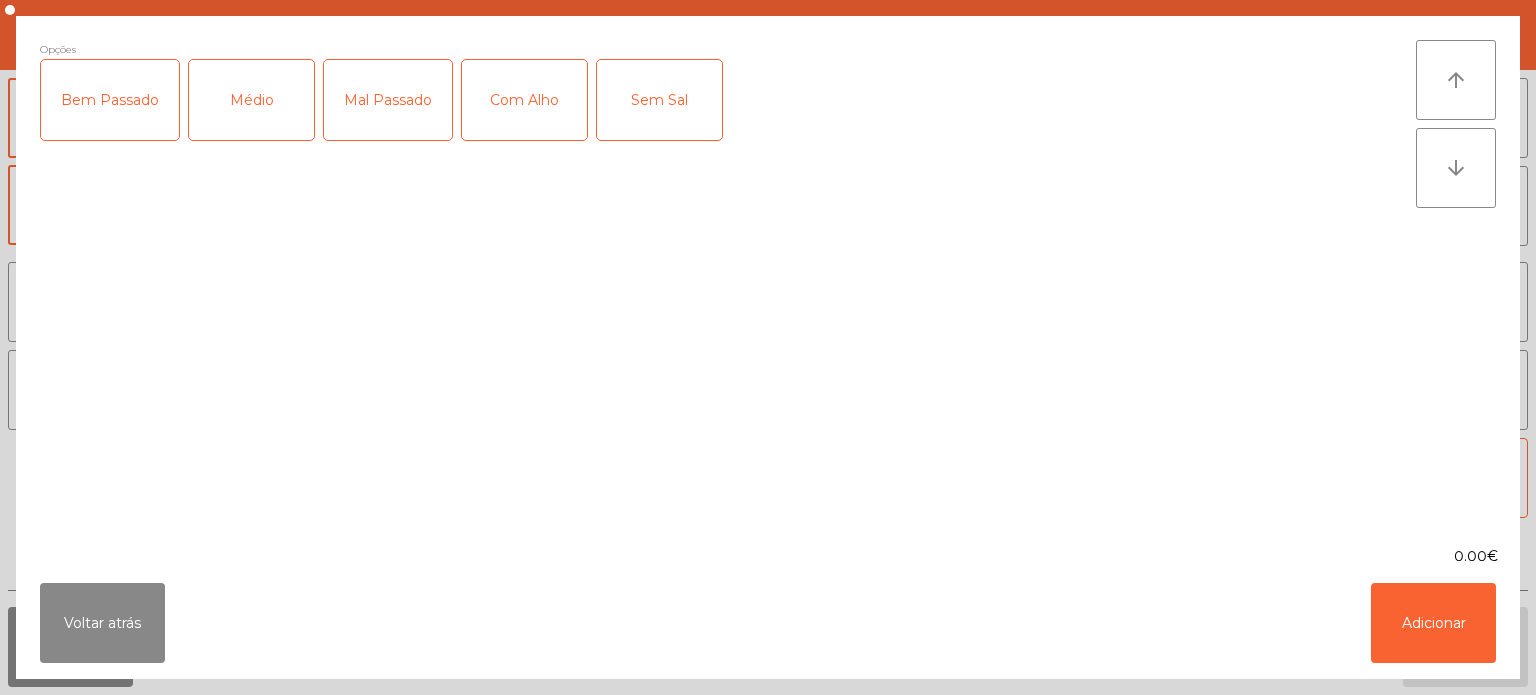click on "Médio" 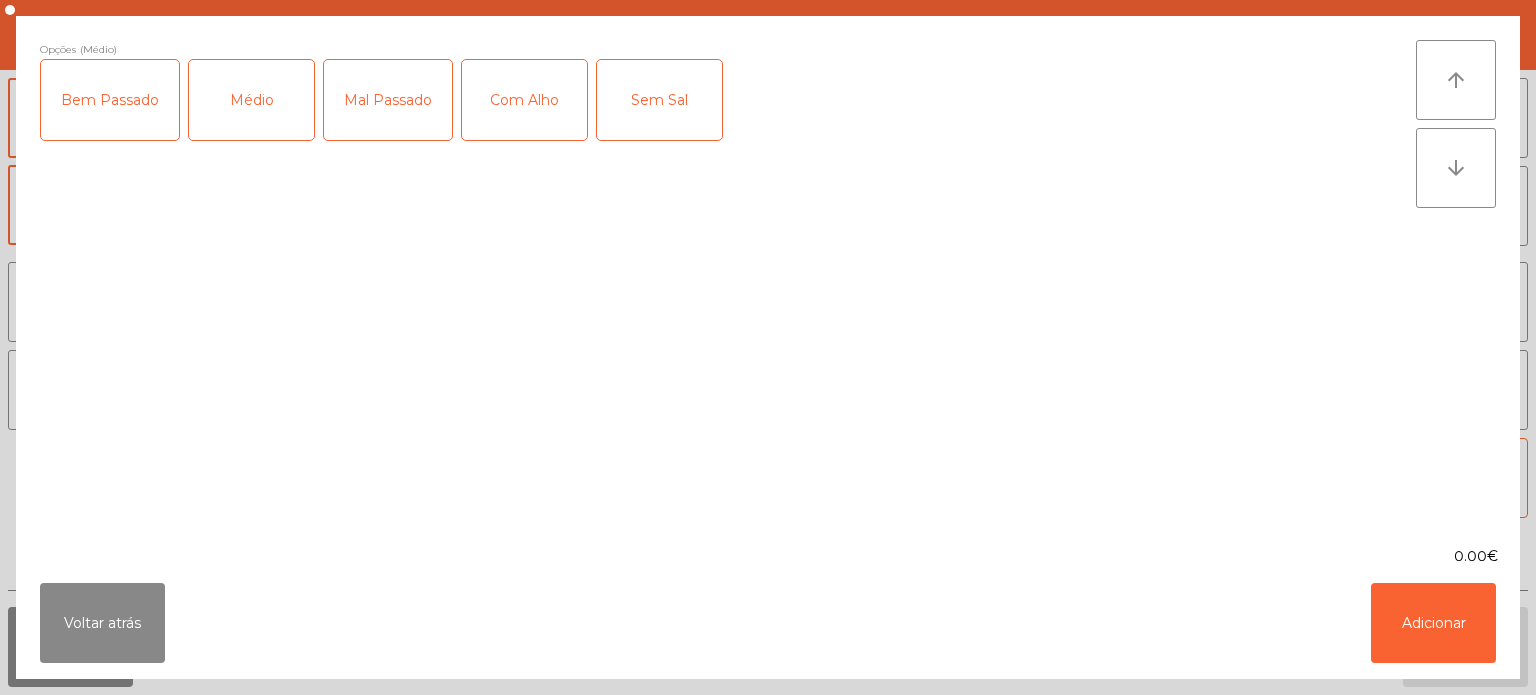 click on "Bem Passado" 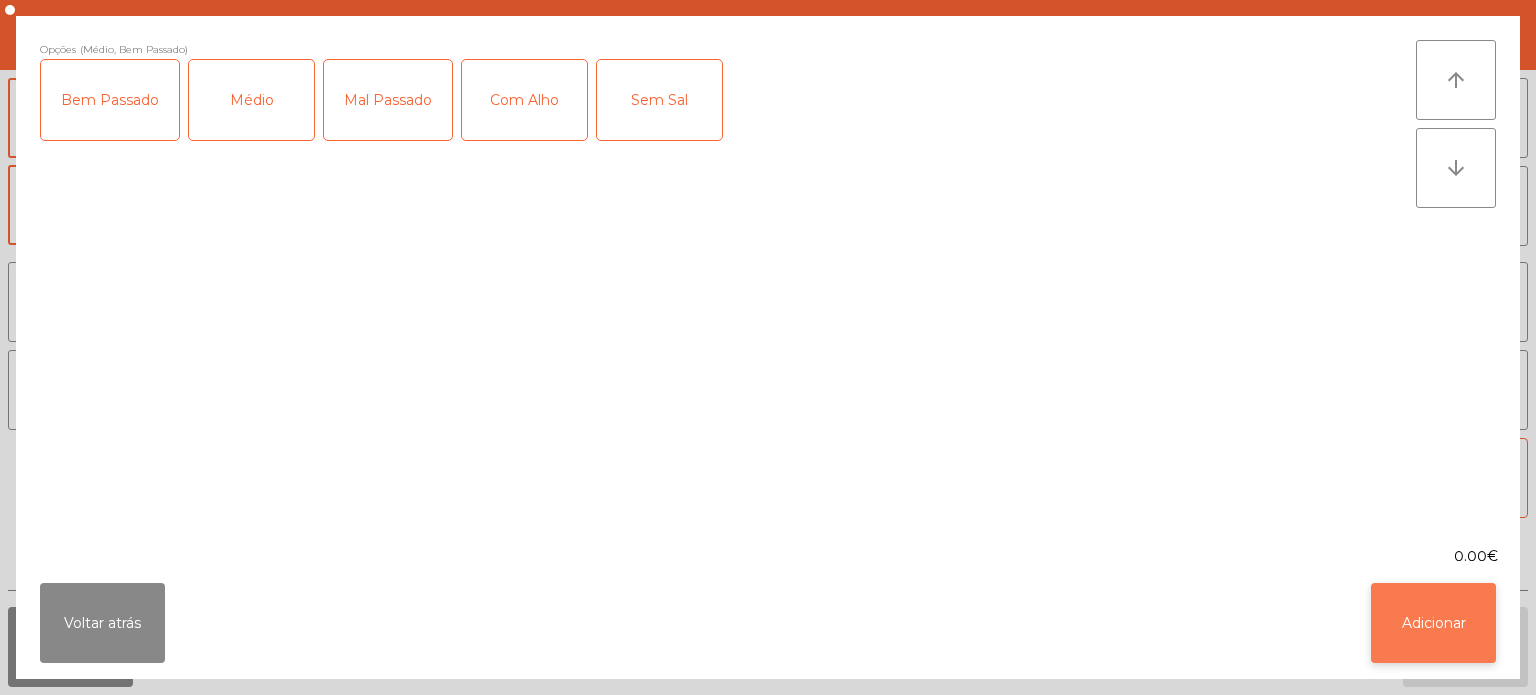 click on "Adicionar" 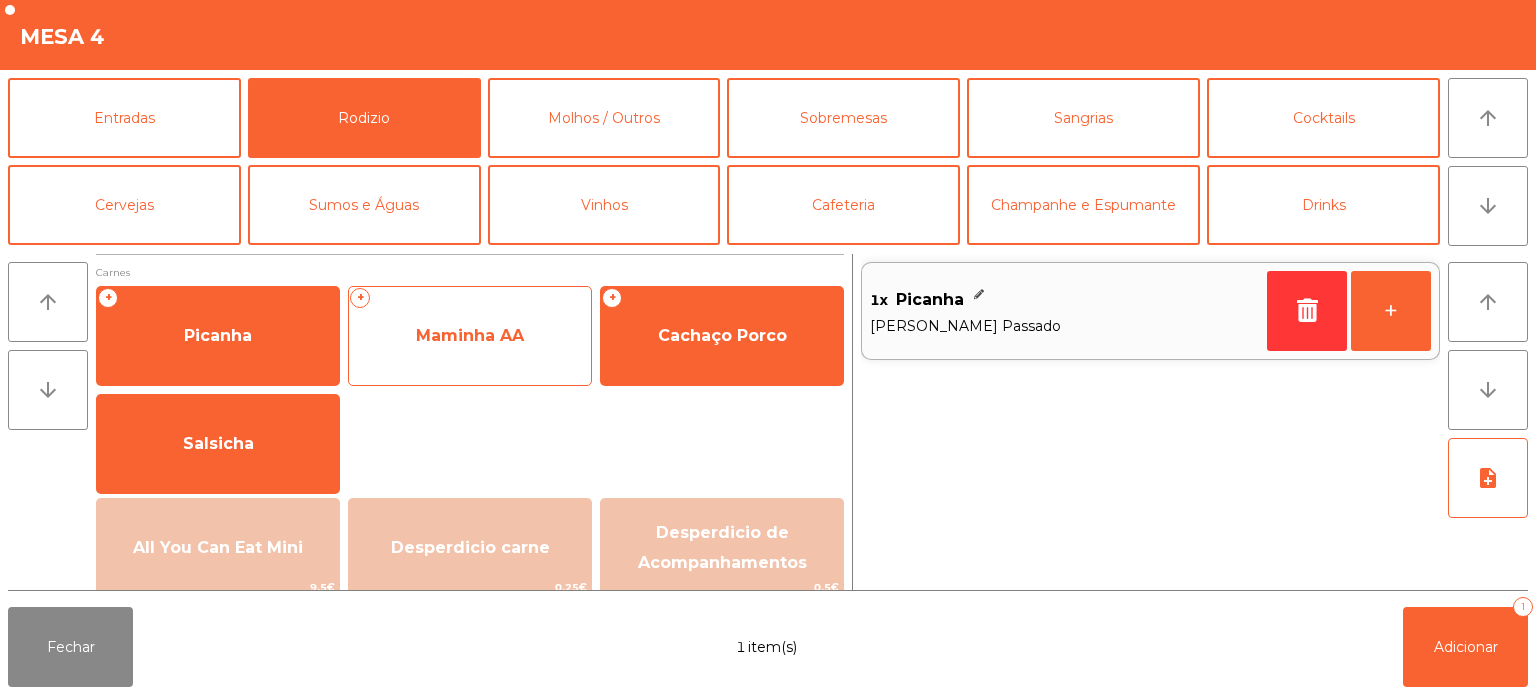 click on "Maminha AA" 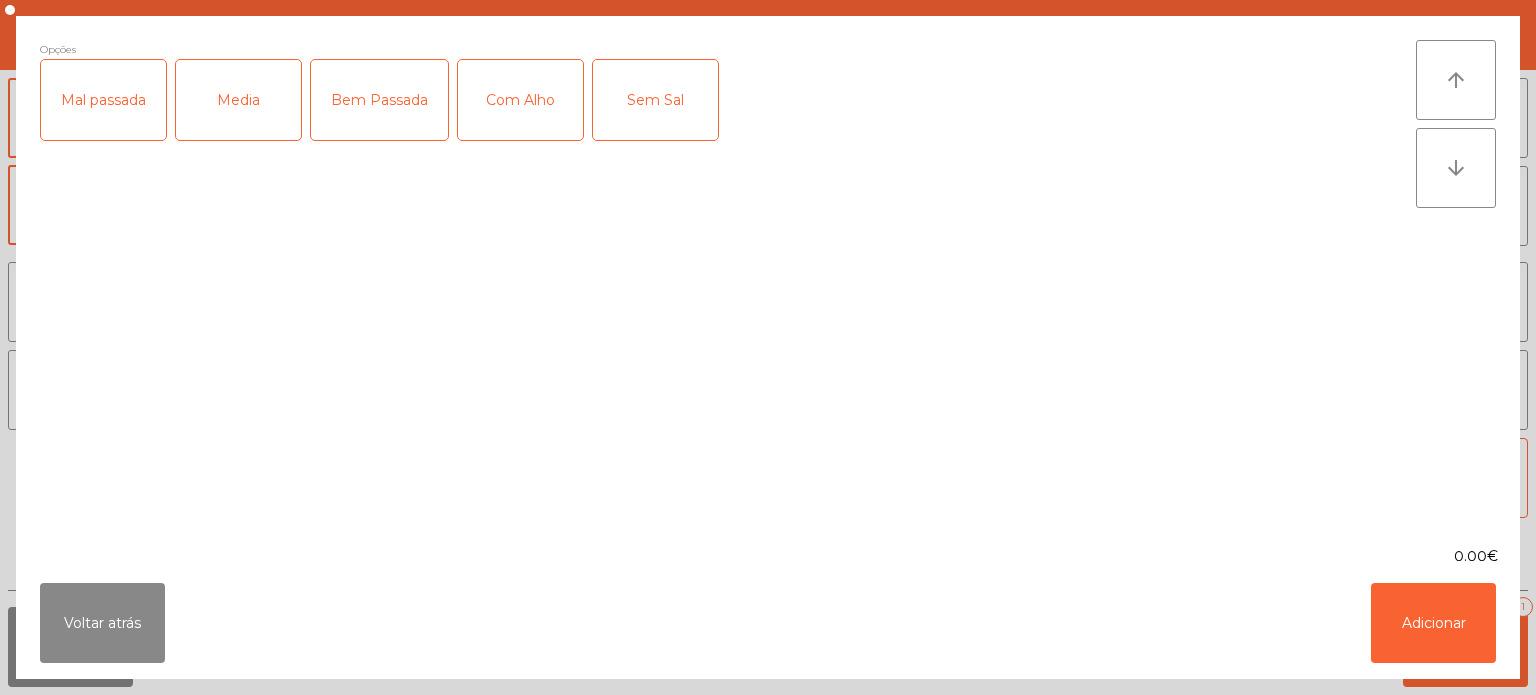 click on "Media" 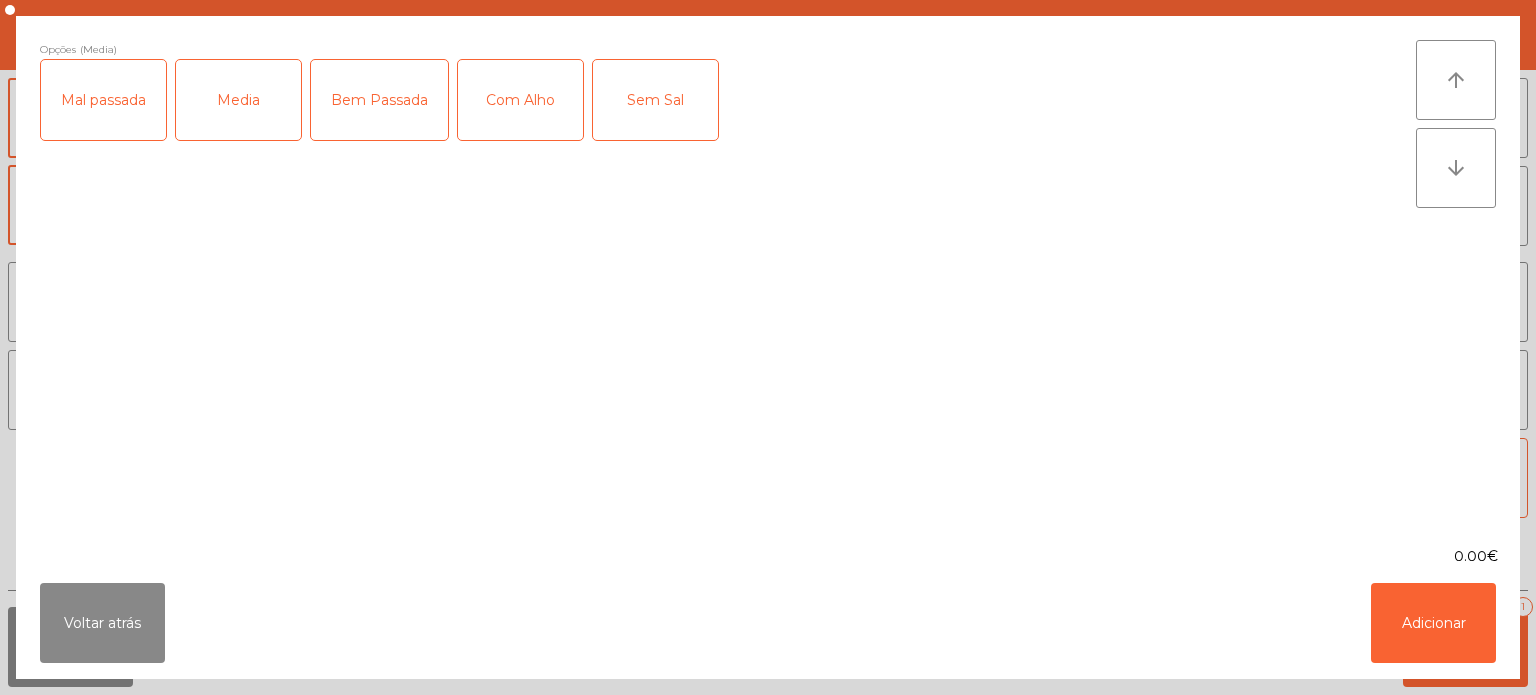 click on "Mal passada" 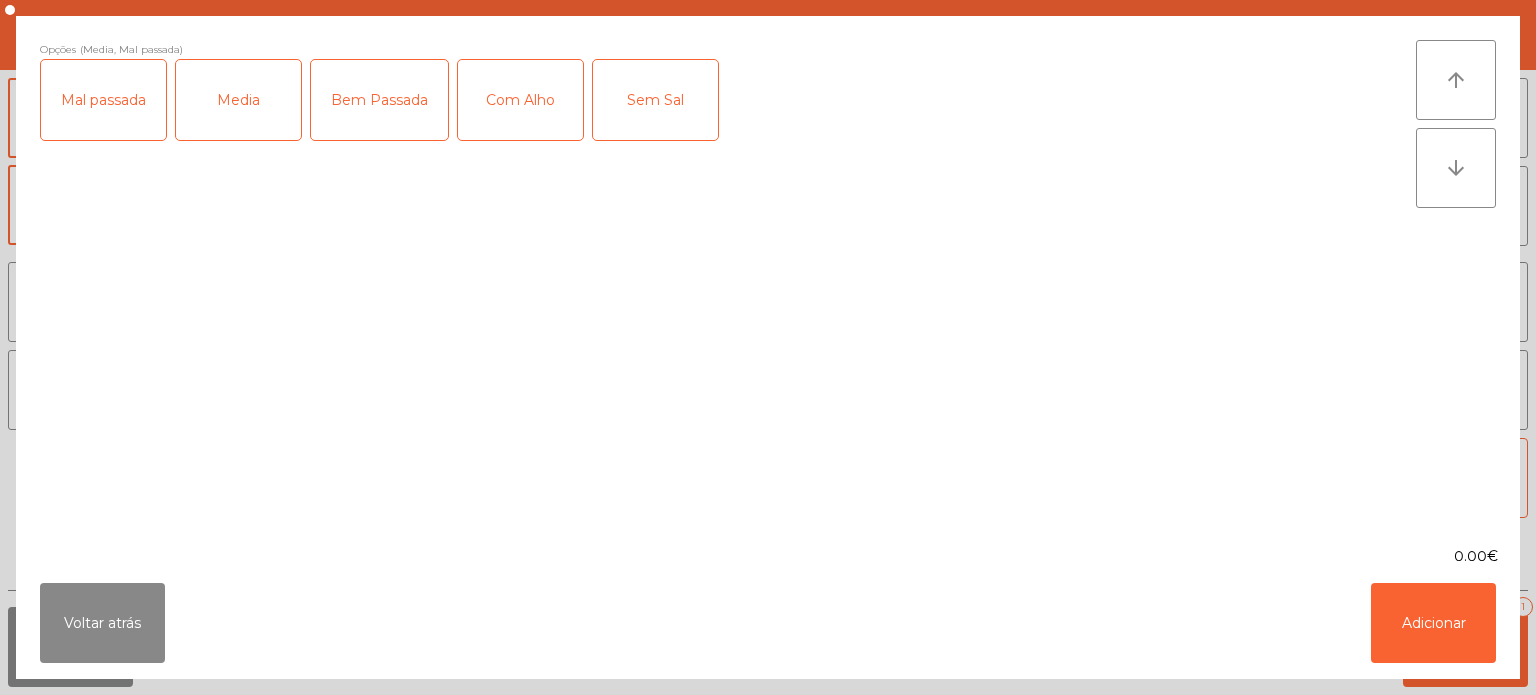 click on "Media" 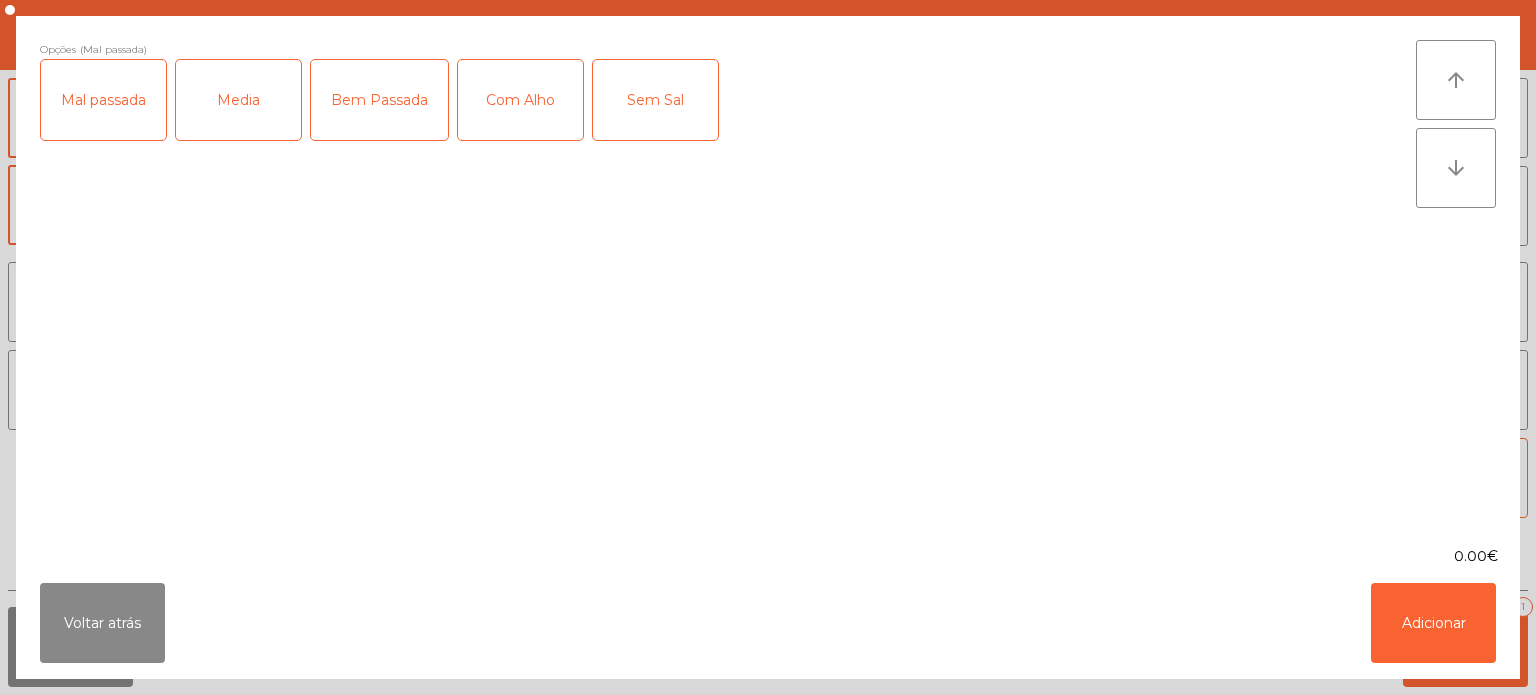 click on "Mal passada" 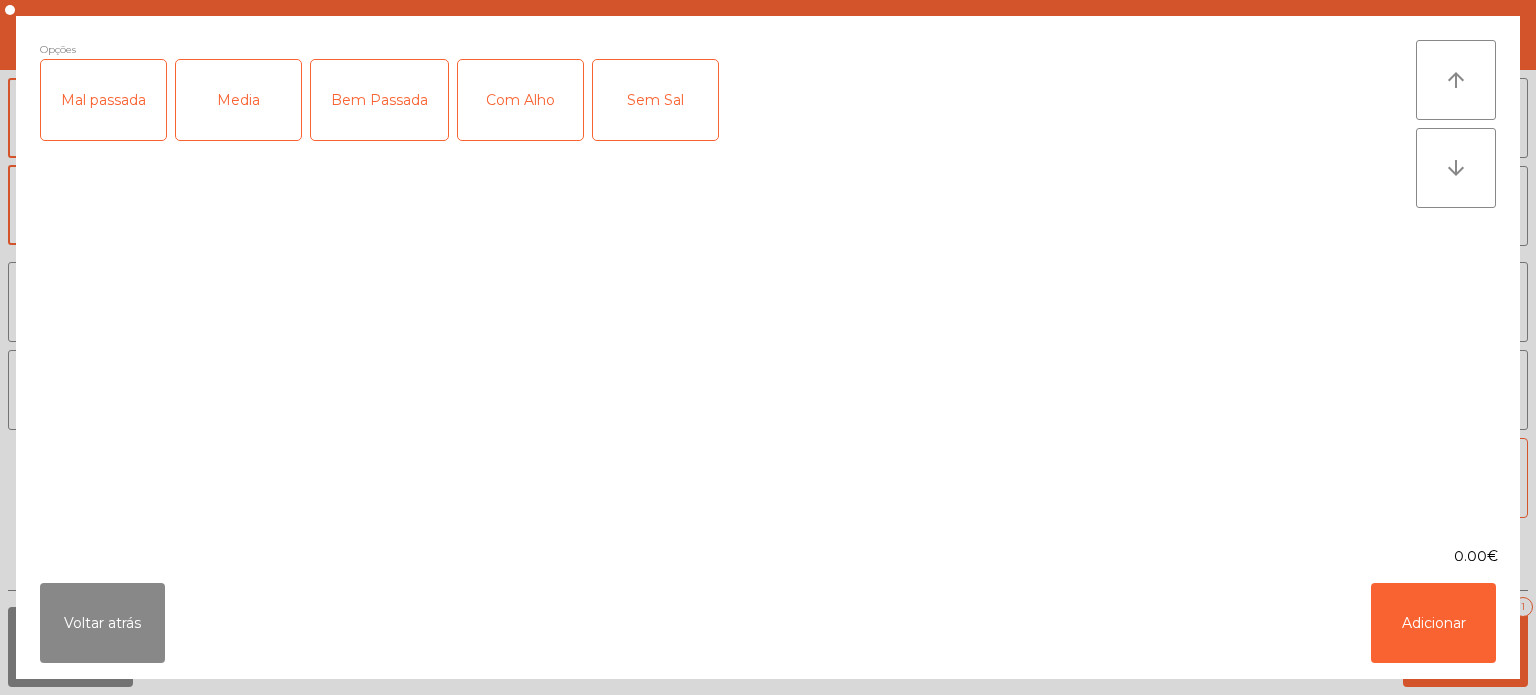 click on "Bem Passada" 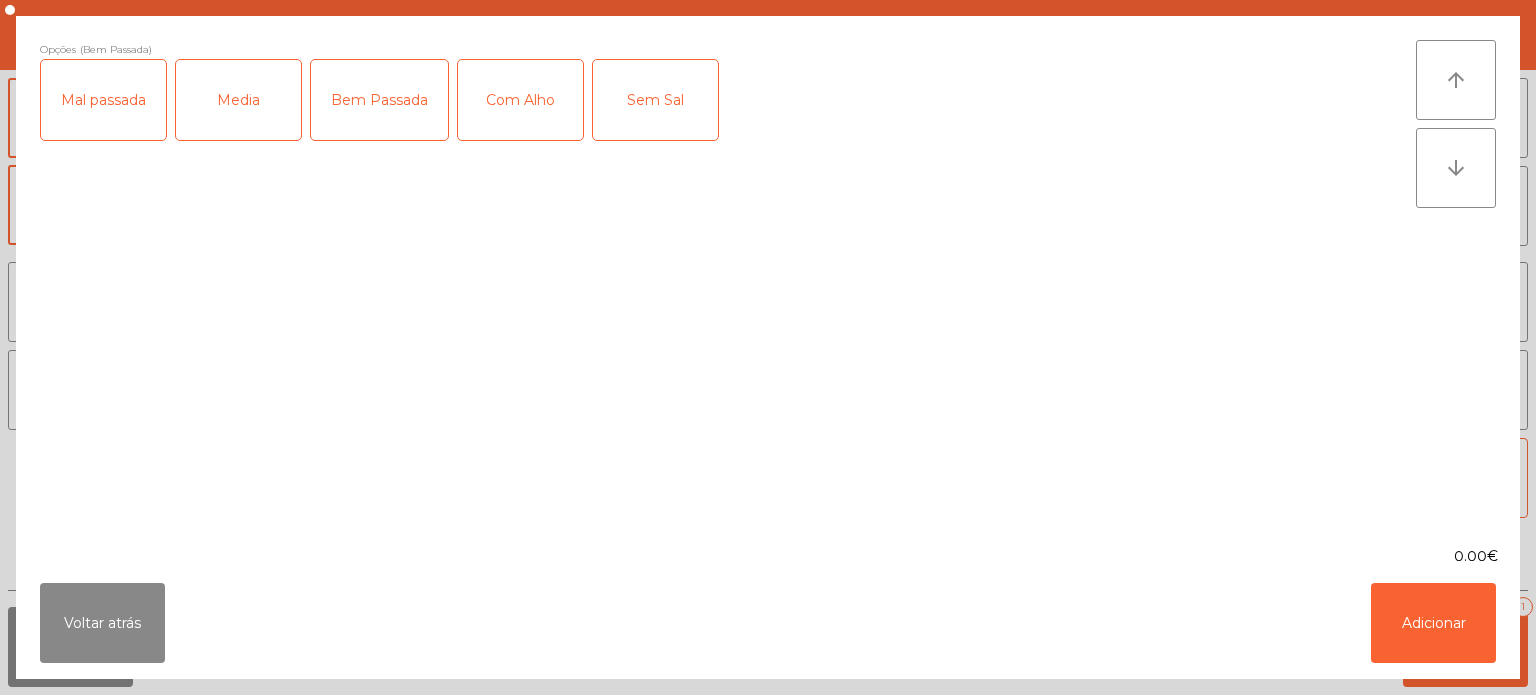 click on "Media" 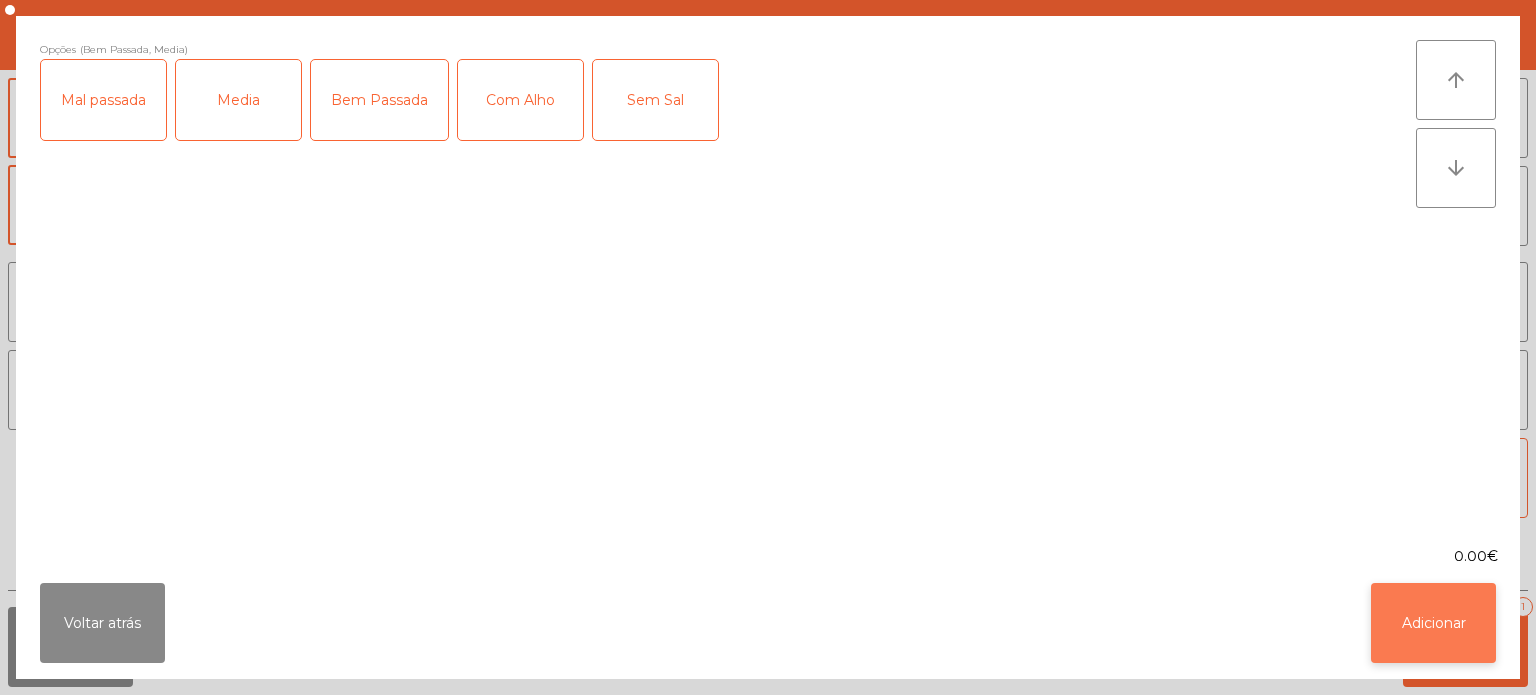 click on "Adicionar" 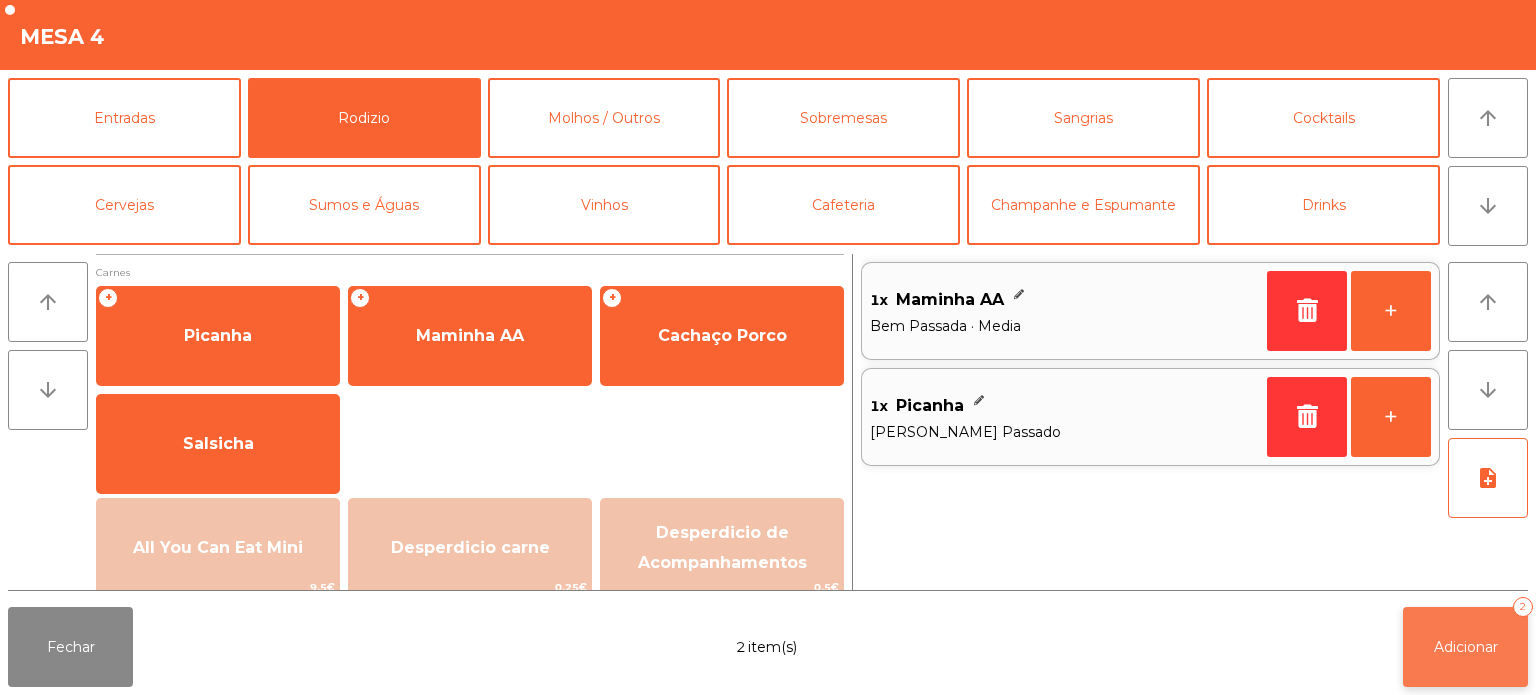 click on "Adicionar   2" 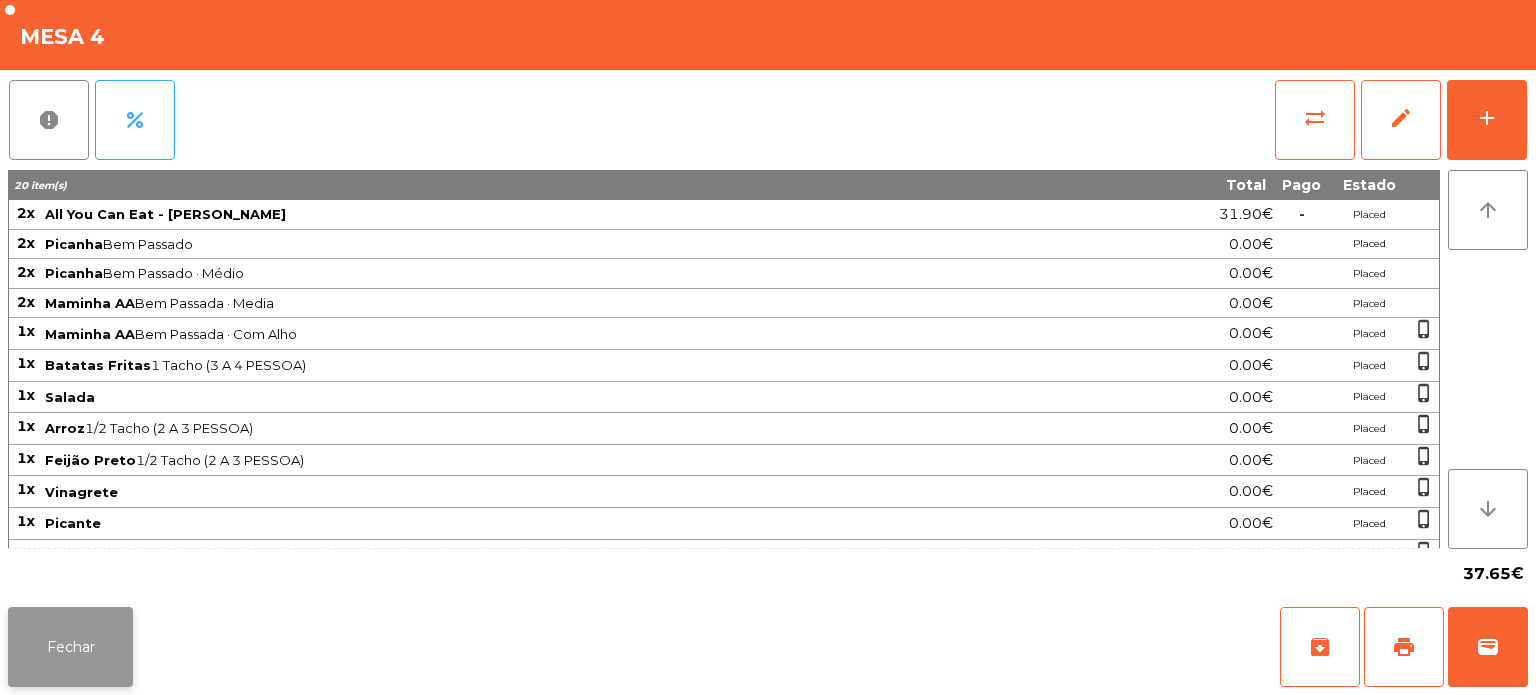 click on "Fechar" 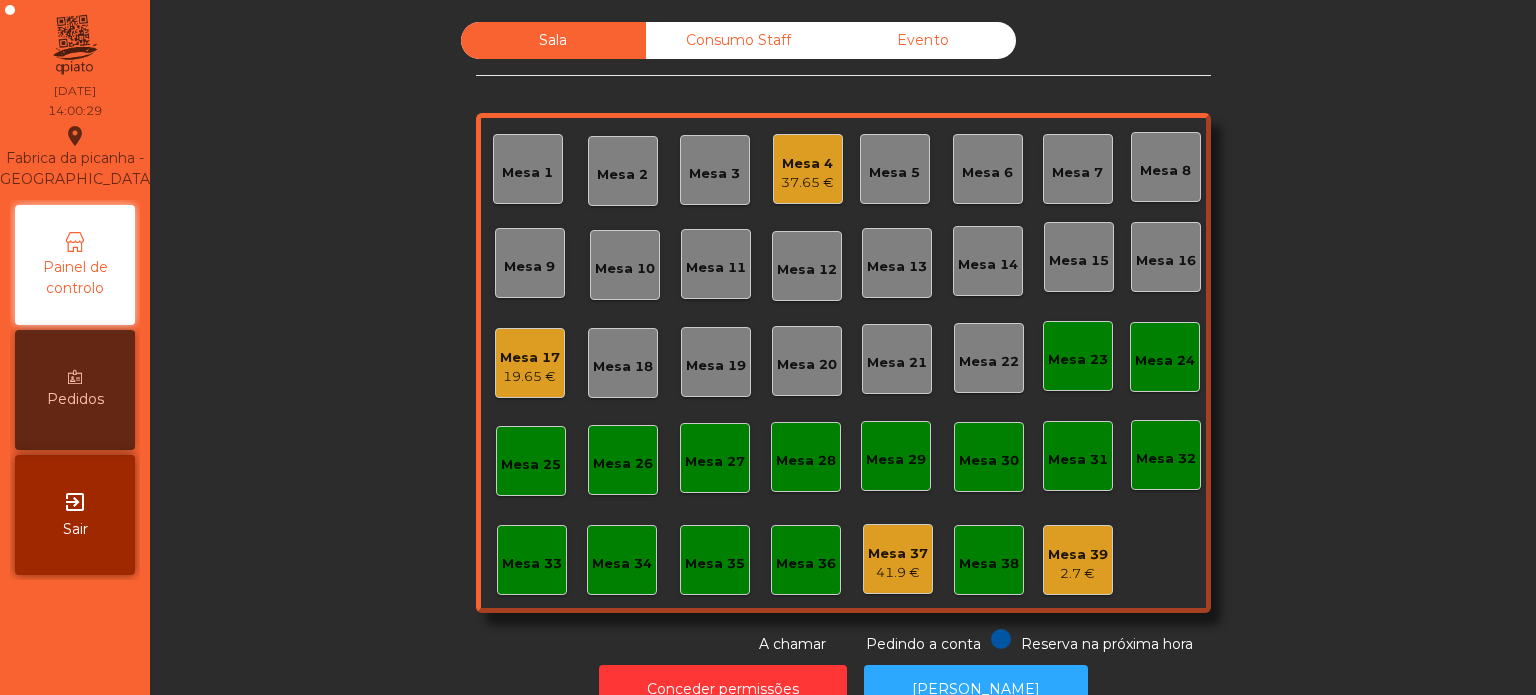 click on "Mesa 17" 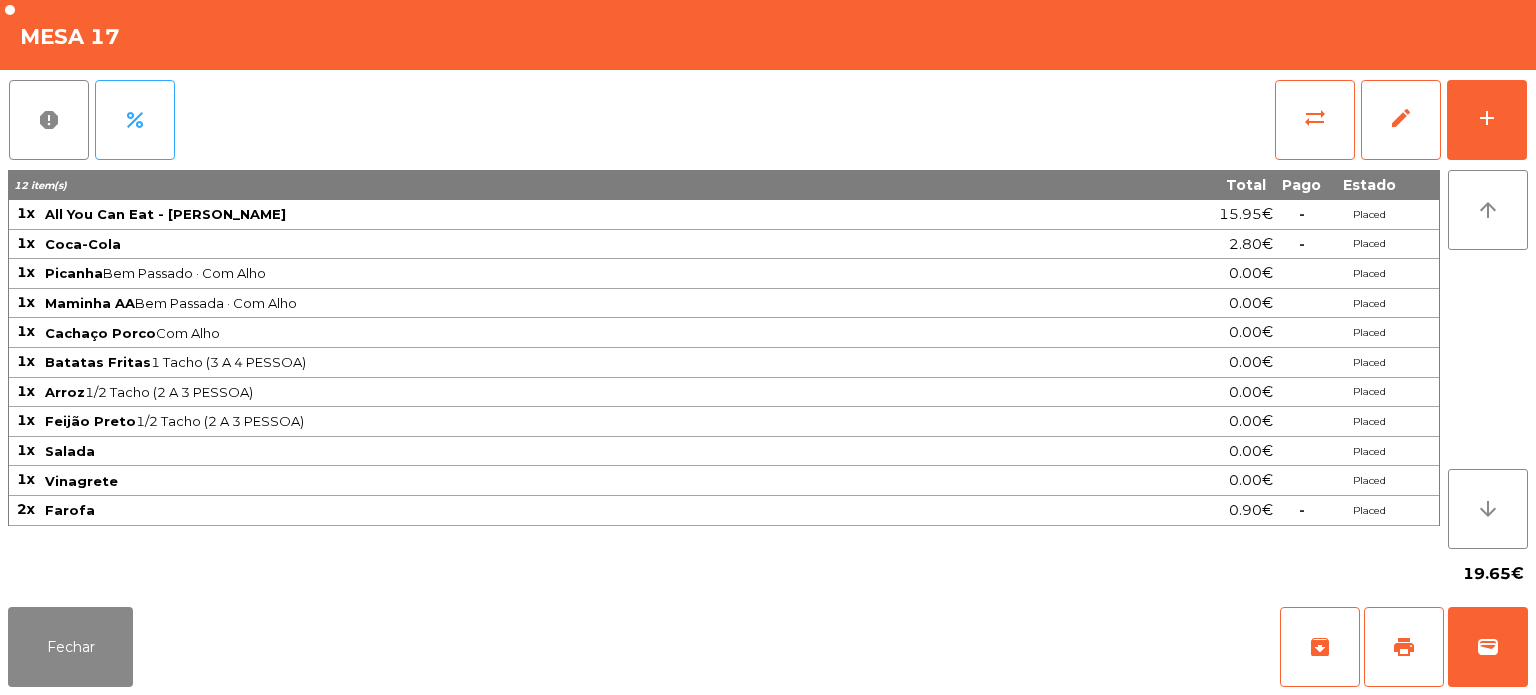 click on "report   percent   sync_alt   edit   add  12 item(s) Total Pago Estado 1x All You Can Eat - Ouriq Almoço 15.95€  -  Placed 1x Coca-Cola 2.80€  -  Placed 1x Picanha  Bem Passado · Com Alho  0.00€ Placed 1x Maminha AA  Bem Passada · Com Alho  0.00€ Placed 1x Cachaço Porco  Com Alho  0.00€ Placed 1x Batatas Fritas  1 Tacho (3 A 4 PESSOA)  0.00€ Placed 1x Arroz  1/2 Tacho (2 A 3 PESSOA)  0.00€ Placed 1x Feijão Preto  1/2 Tacho (2 A 3 PESSOA)  0.00€ Placed 1x Salada 0.00€ Placed 1x Vinagrete 0.00€ Placed 2x Farofa 0.90€  -  Placed arrow_upward arrow_downward  19.65€" 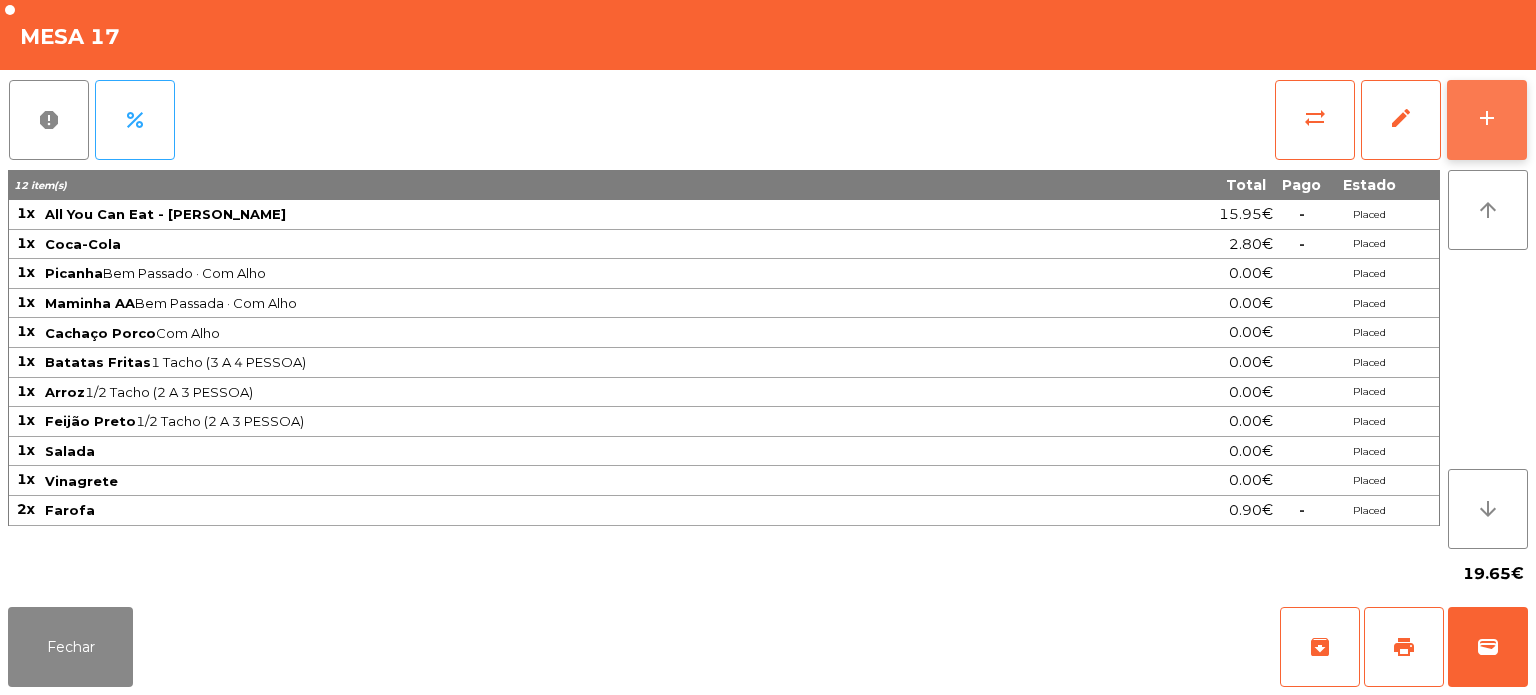 click on "add" 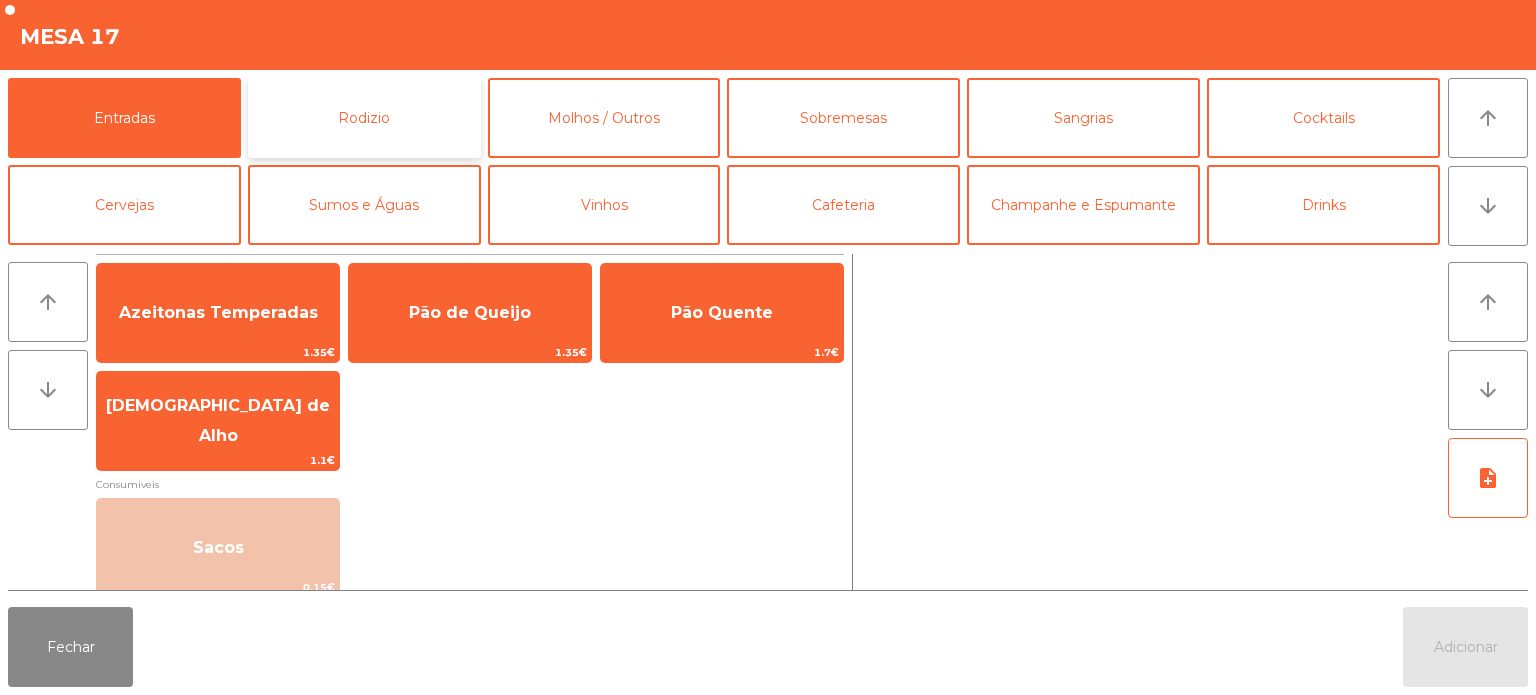 click on "Rodizio" 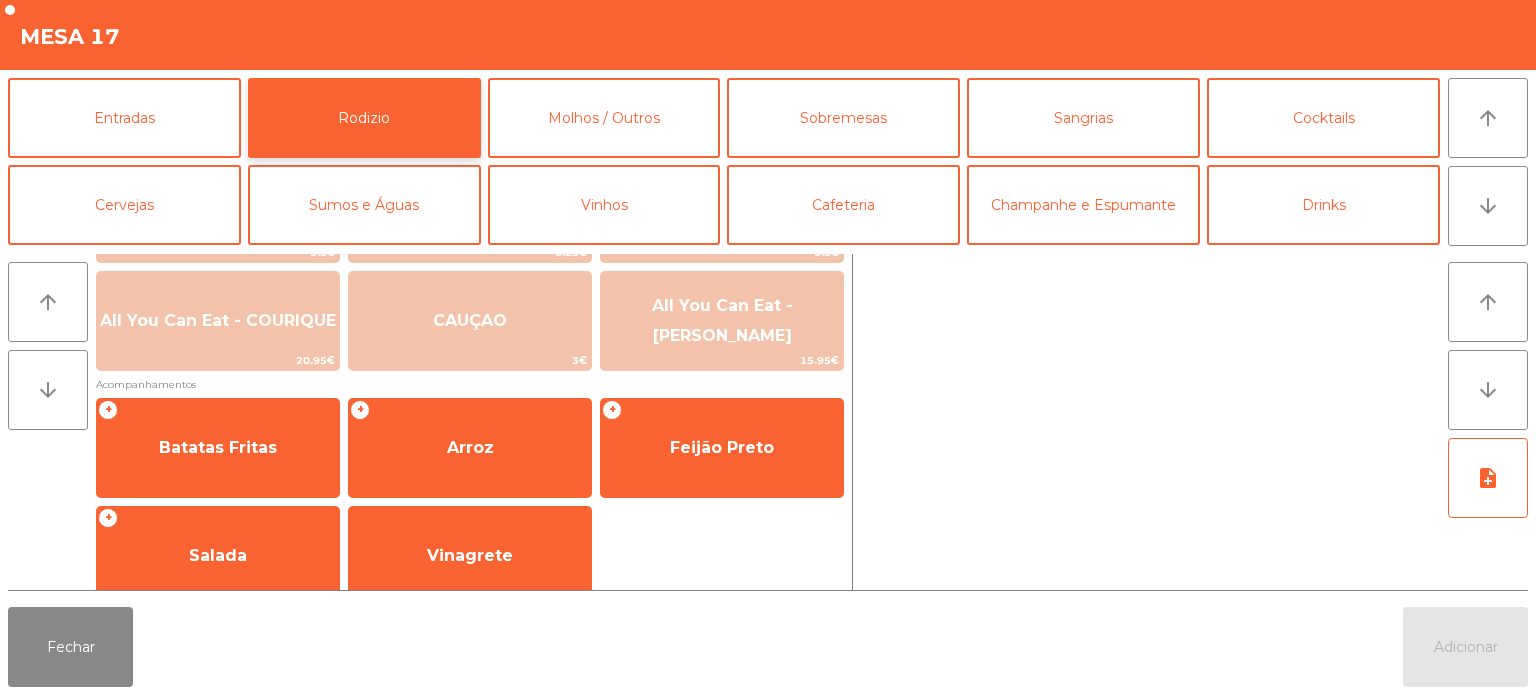 scroll, scrollTop: 336, scrollLeft: 0, axis: vertical 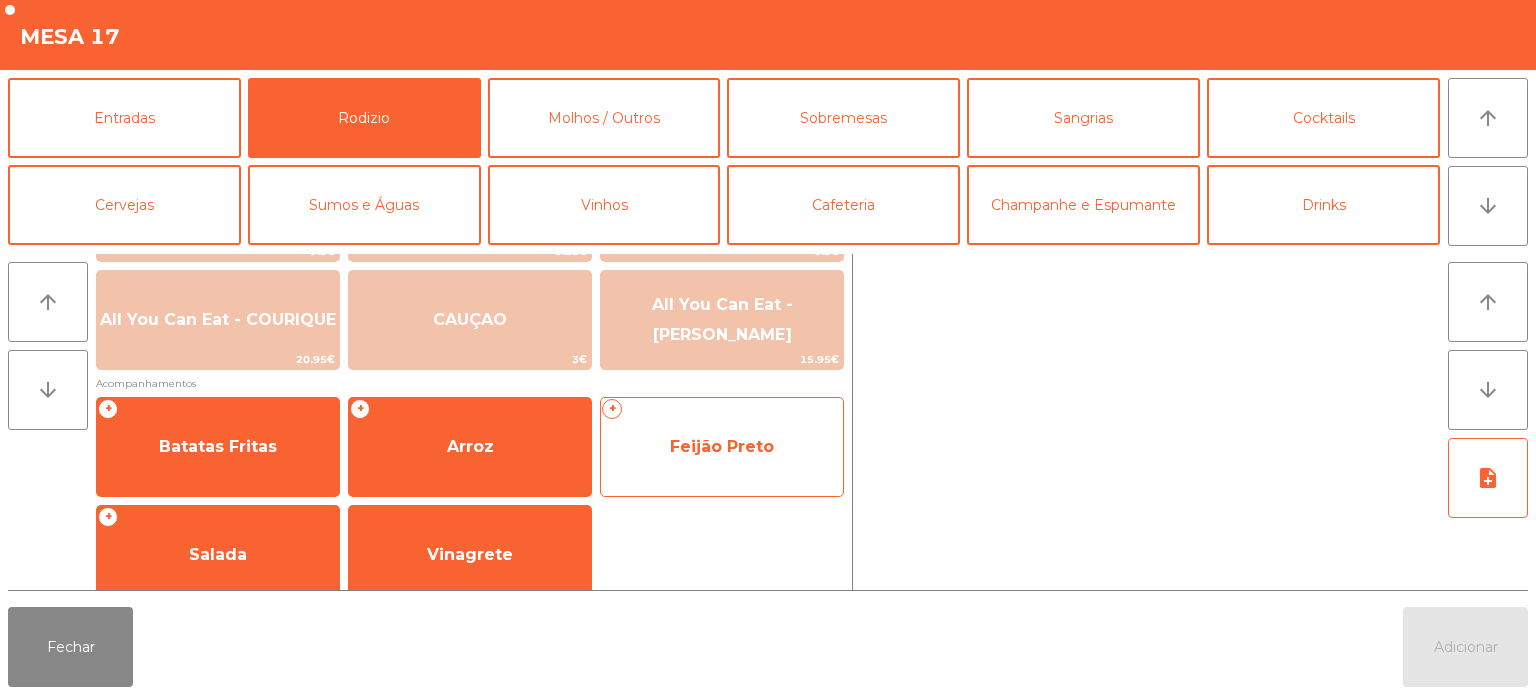click on "+   Feijão Preto" 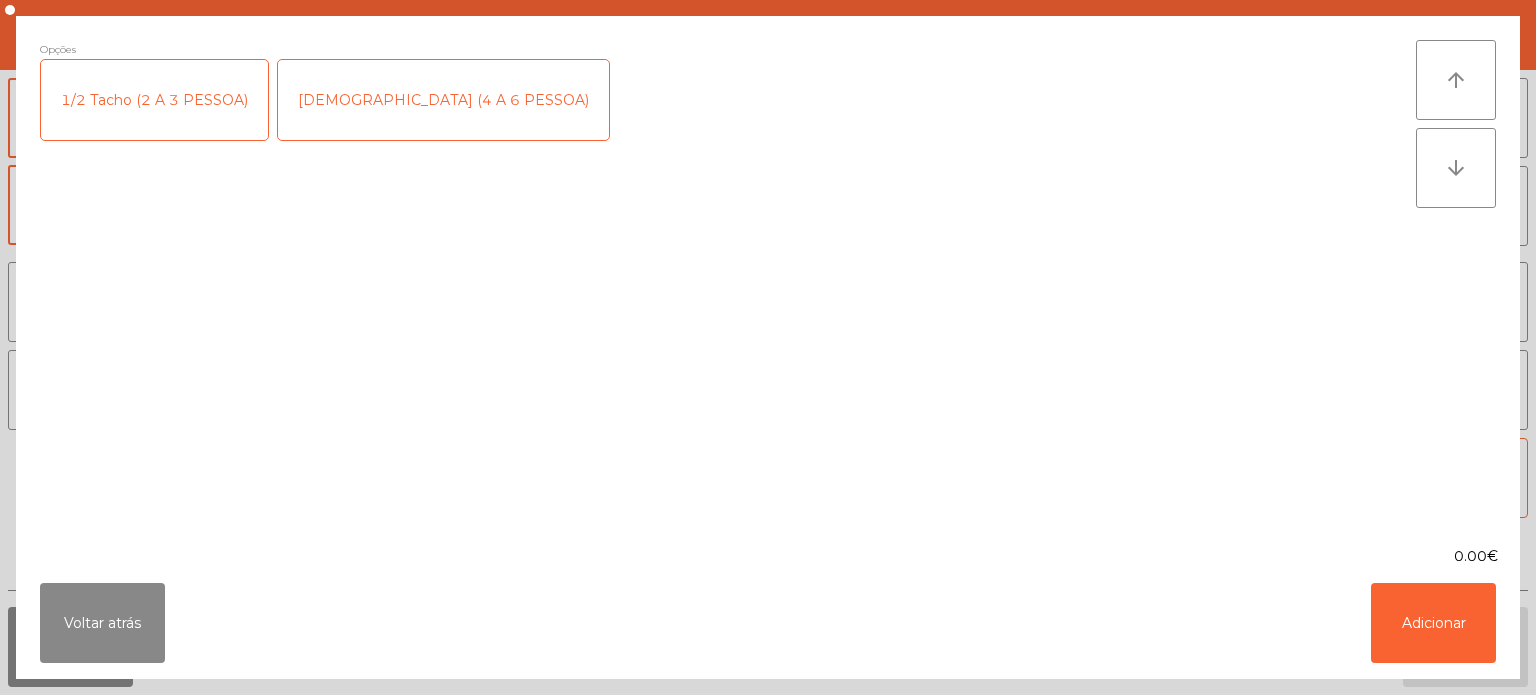 click on "1/2 Tacho (2 A 3 PESSOA)" 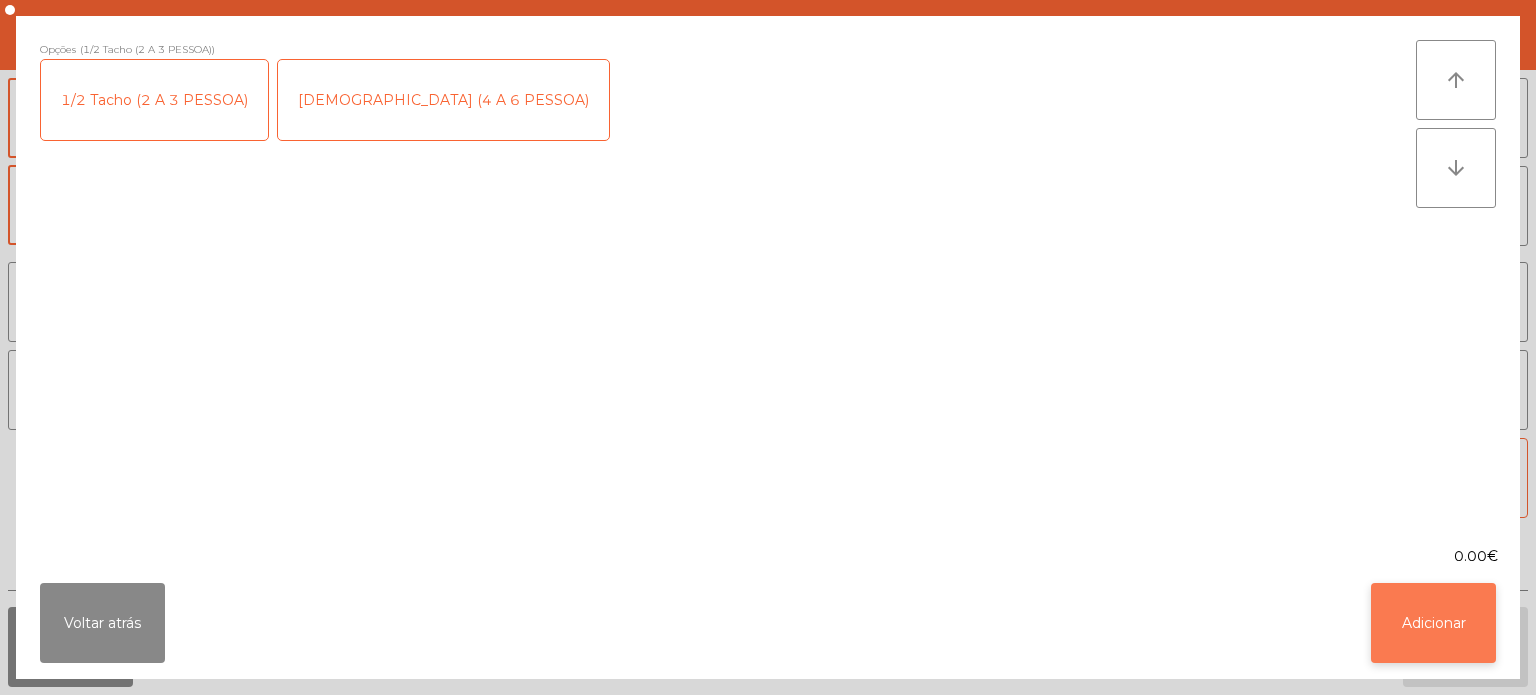 click on "Adicionar" 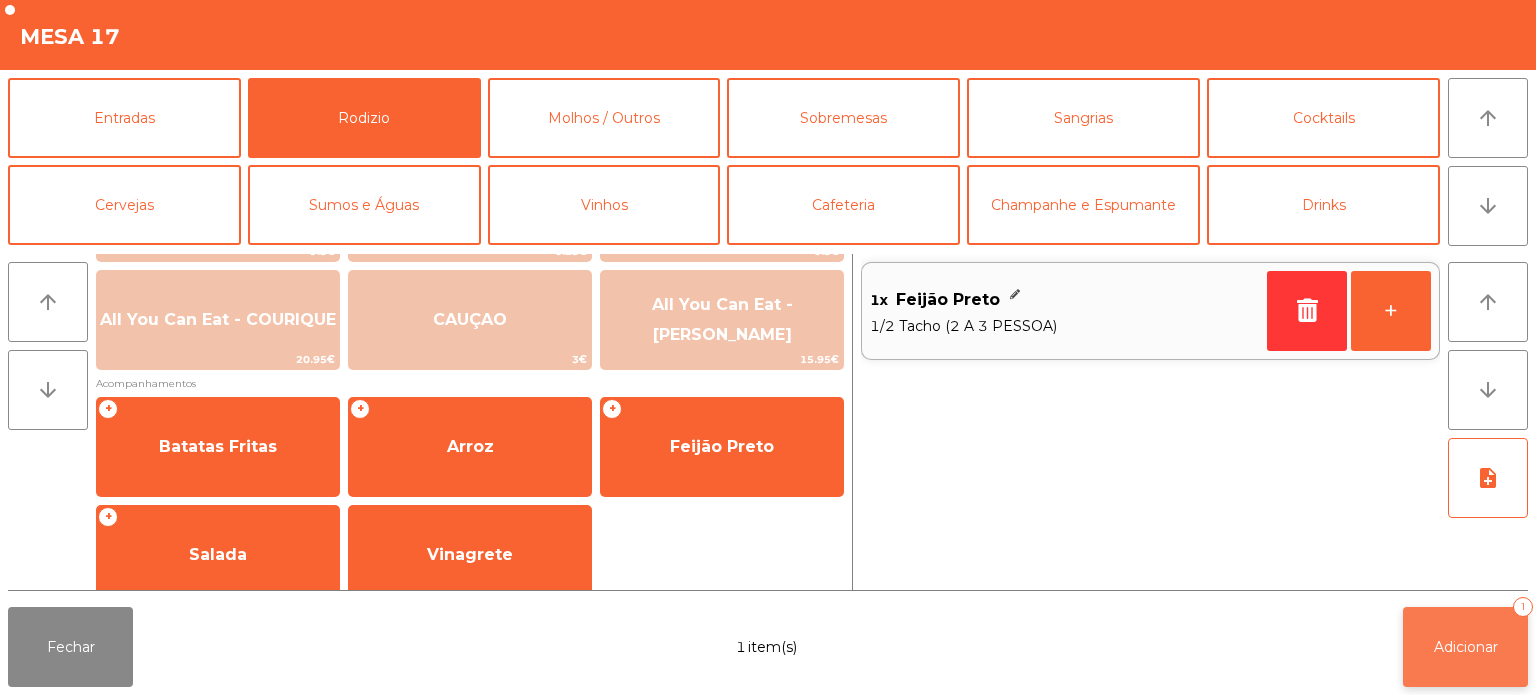 click on "Adicionar   1" 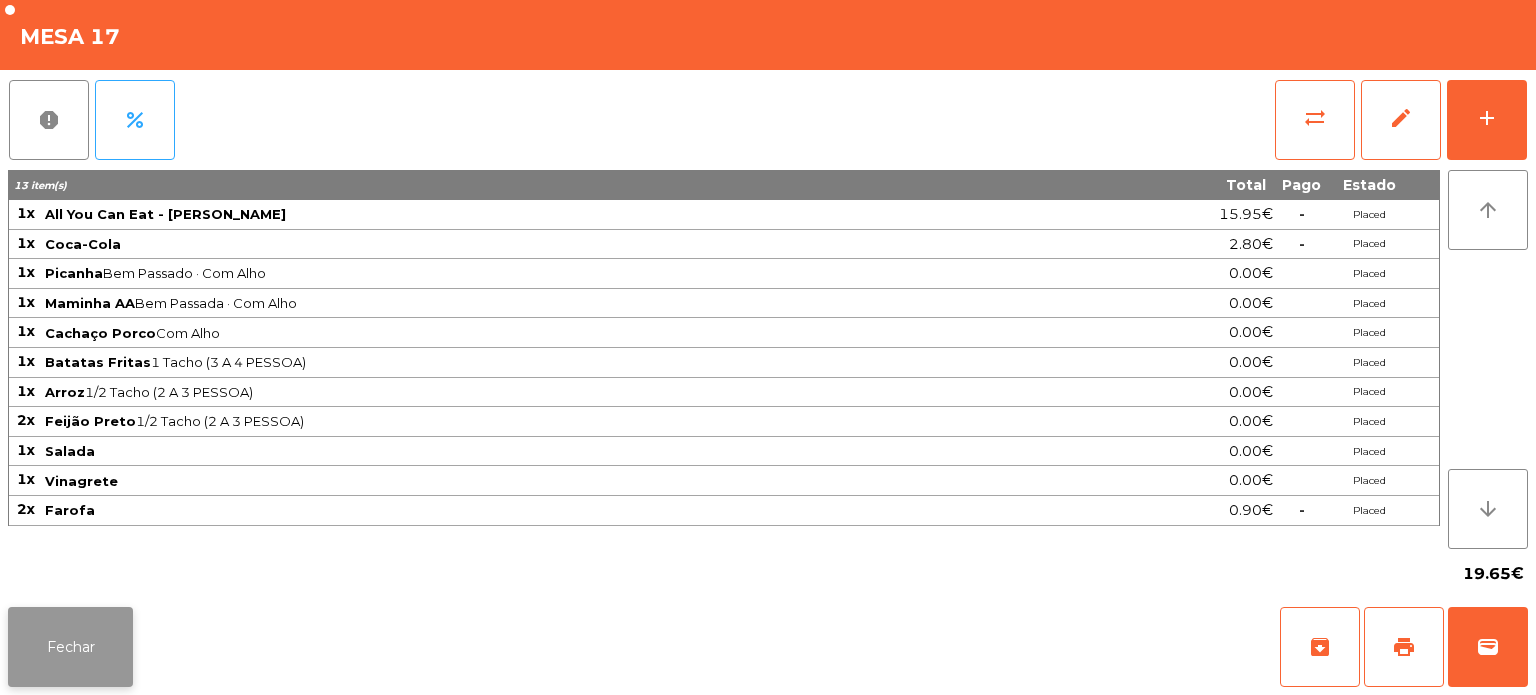 click on "Fechar" 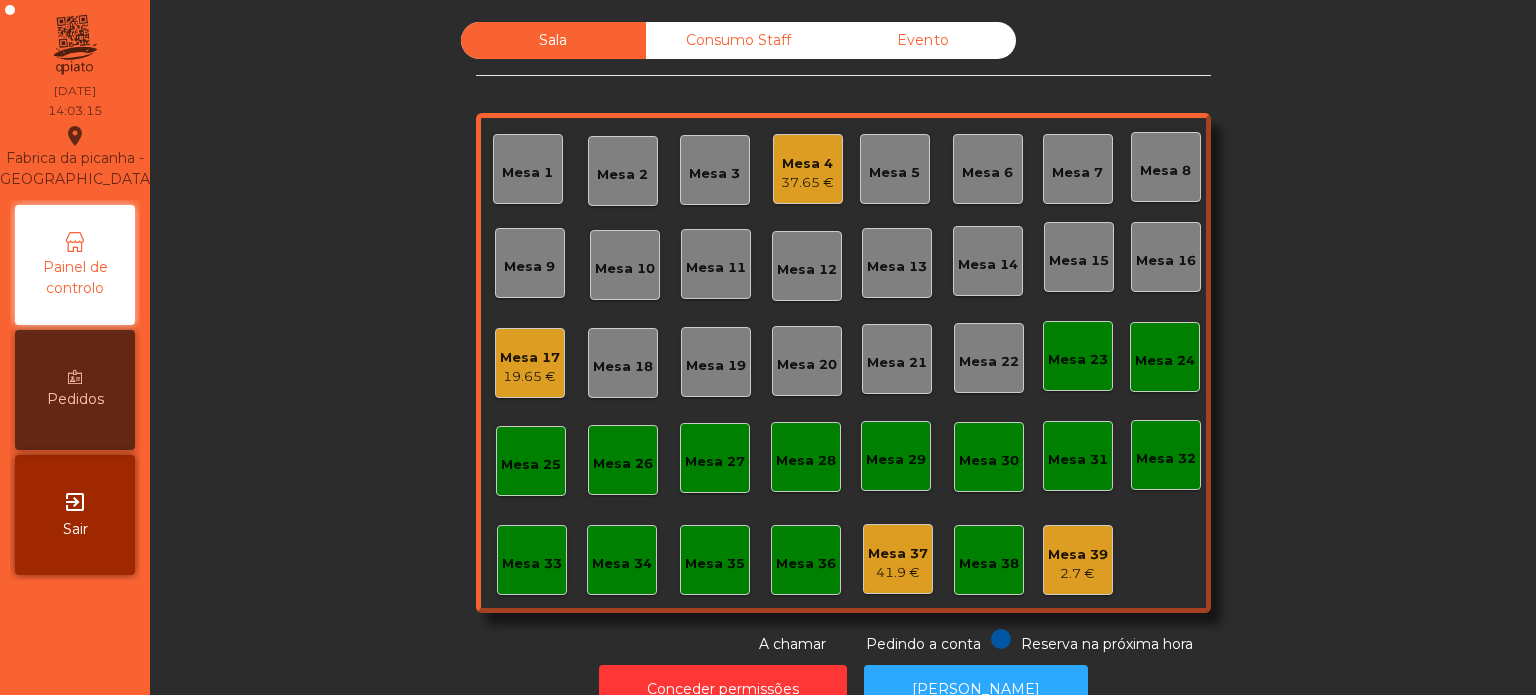 click on "Mesa 4   37.65 €" 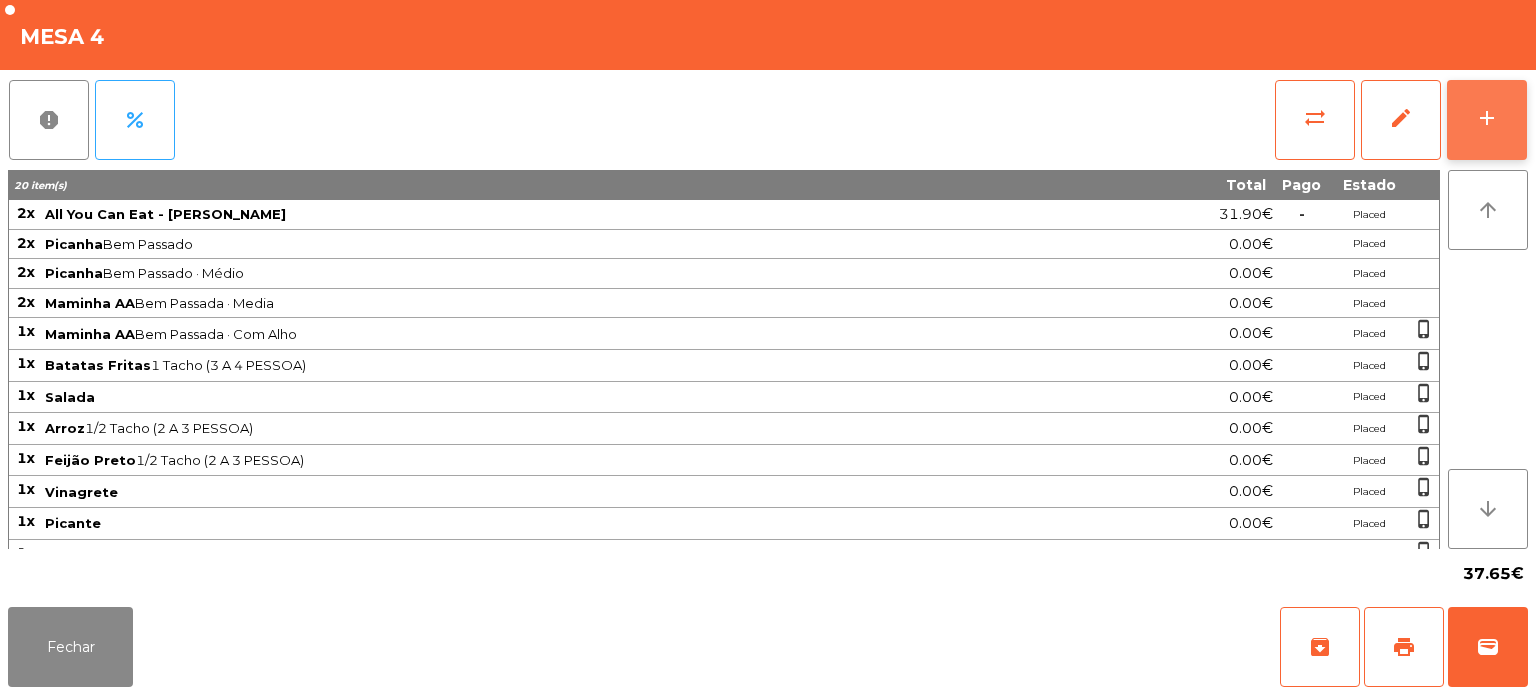click on "add" 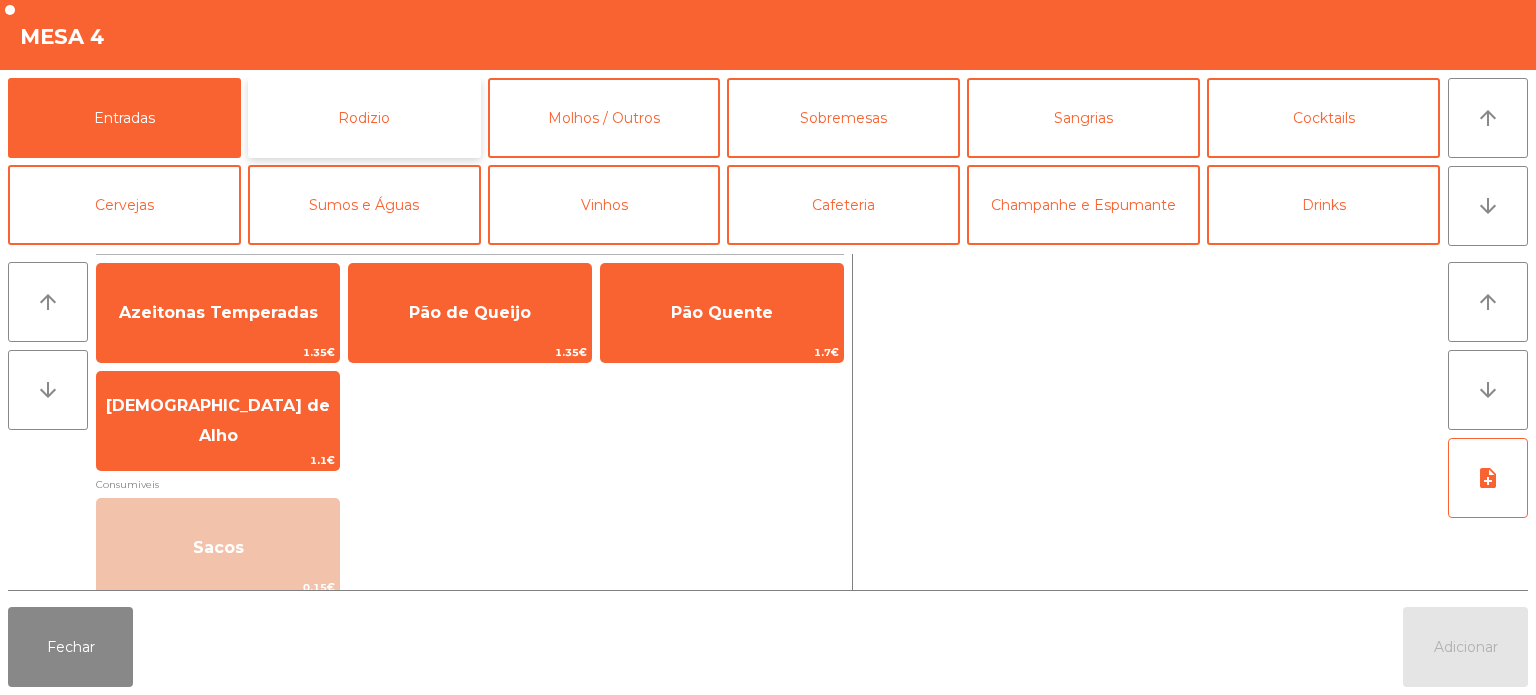 click on "Rodizio" 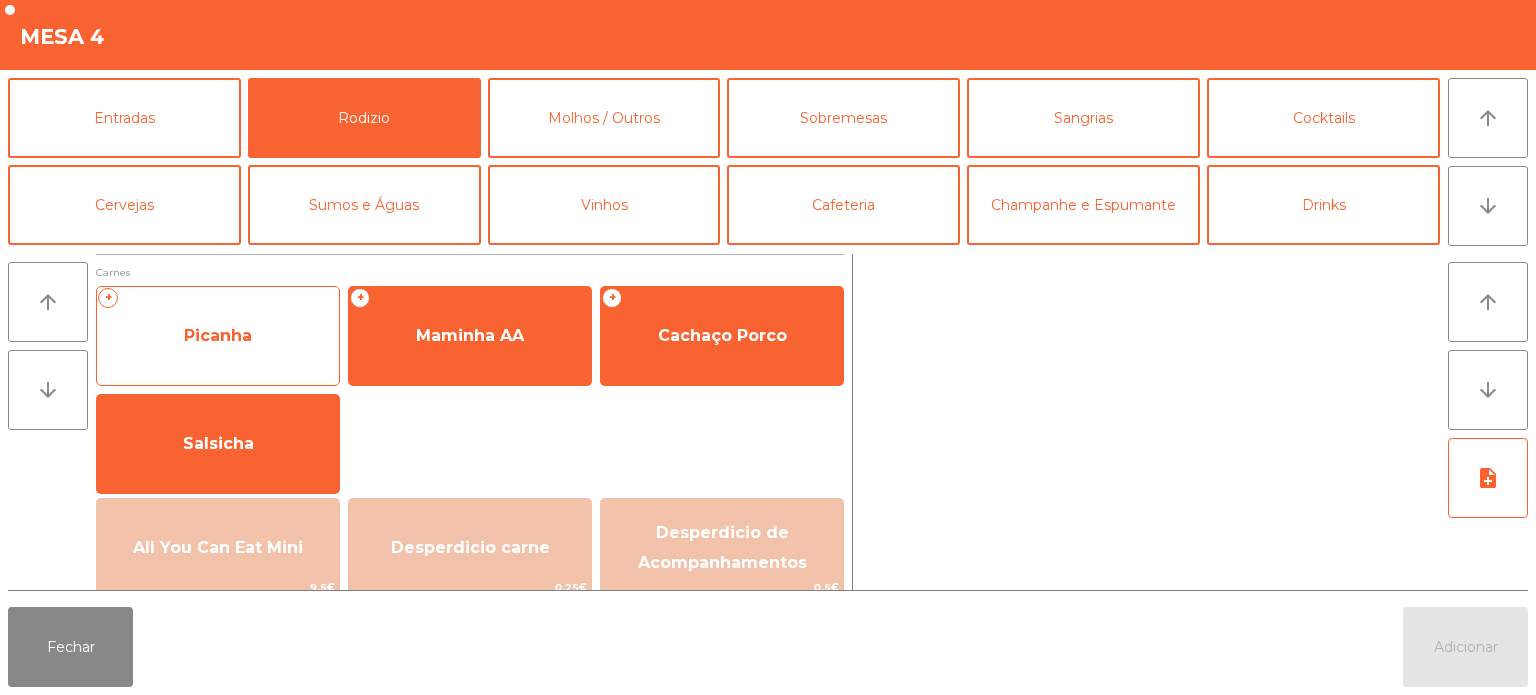 click on "Picanha" 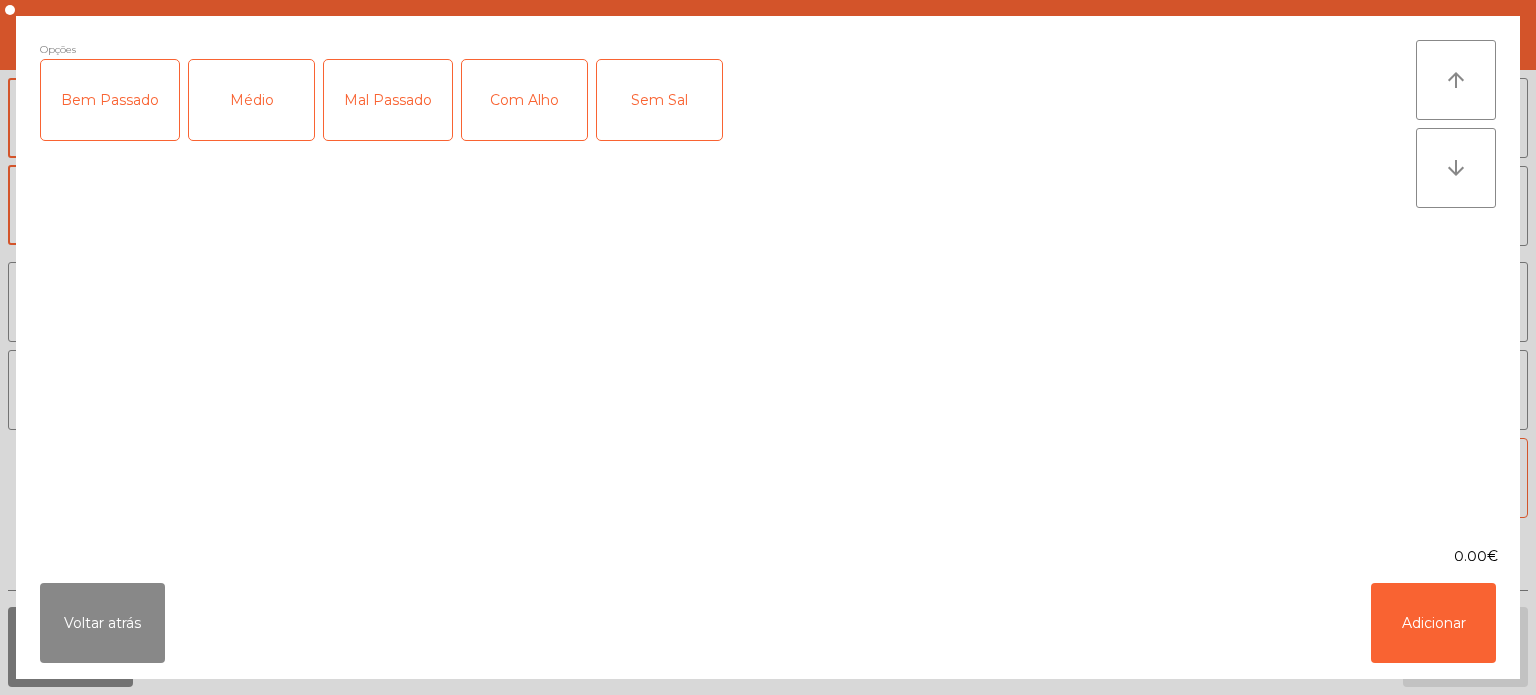 click on "Bem Passado" 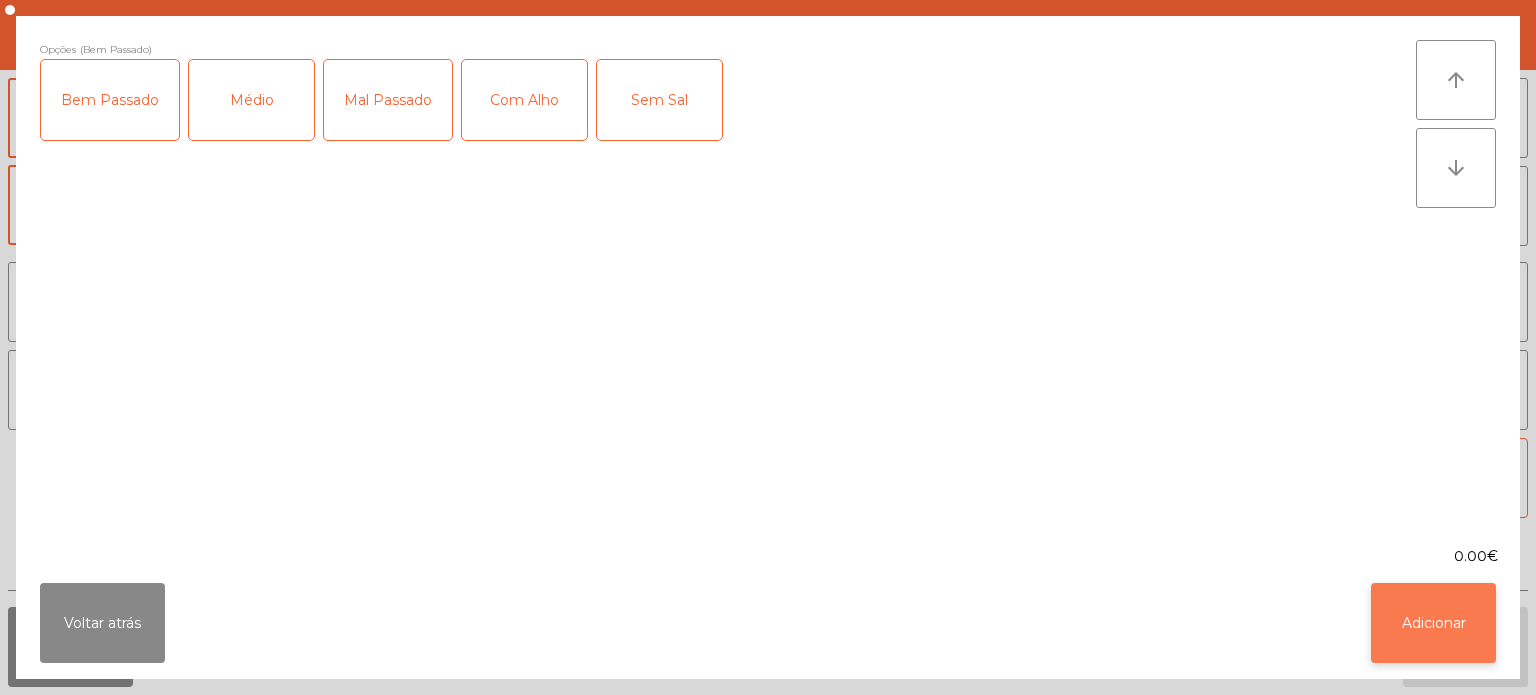 click on "Adicionar" 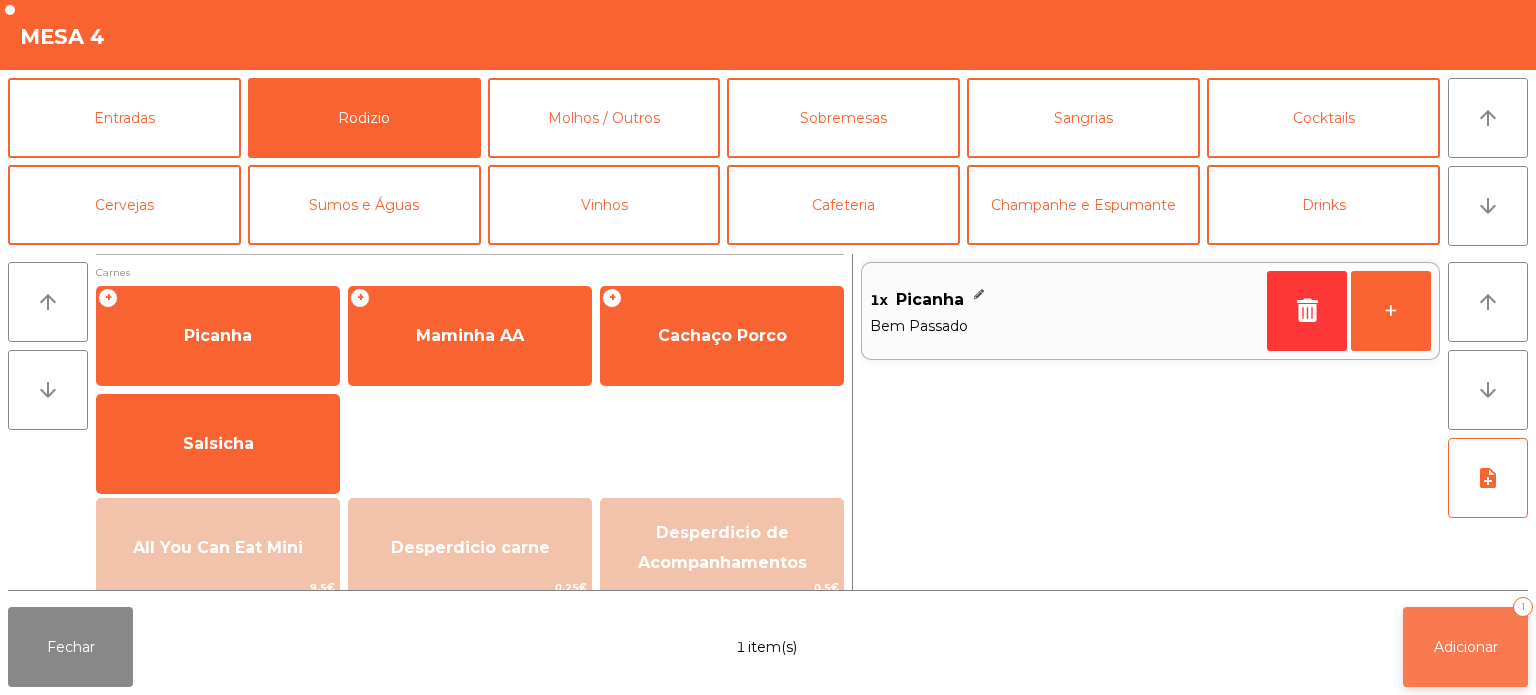 click on "Adicionar   1" 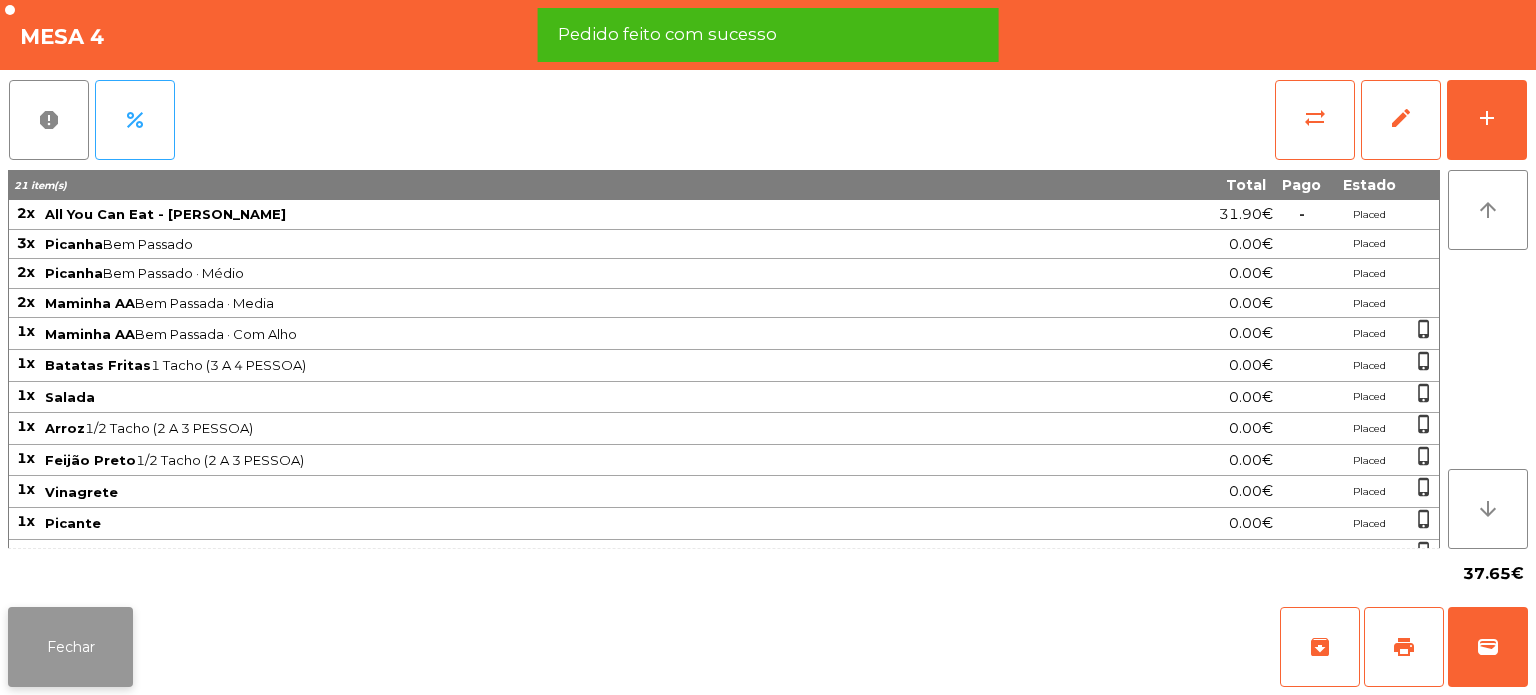 click on "Fechar" 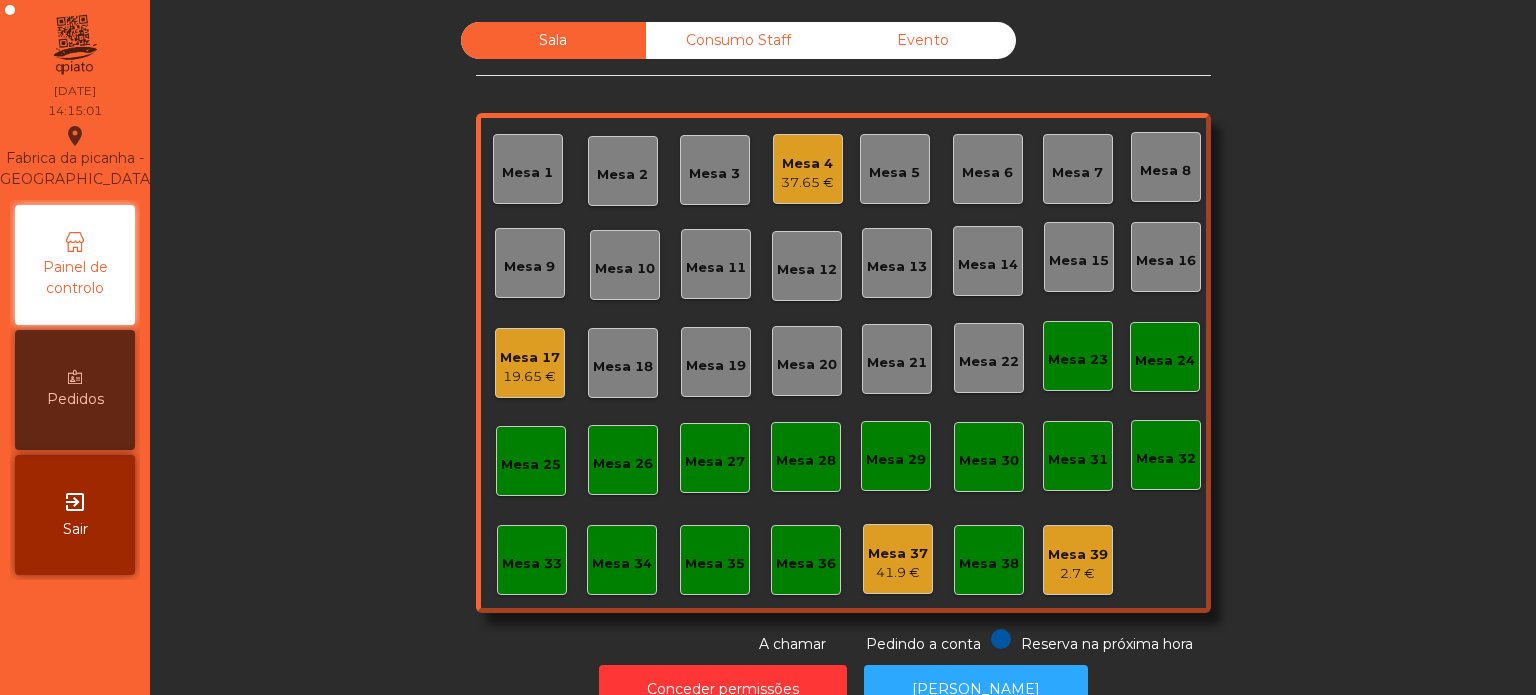 click on "Mesa 4" 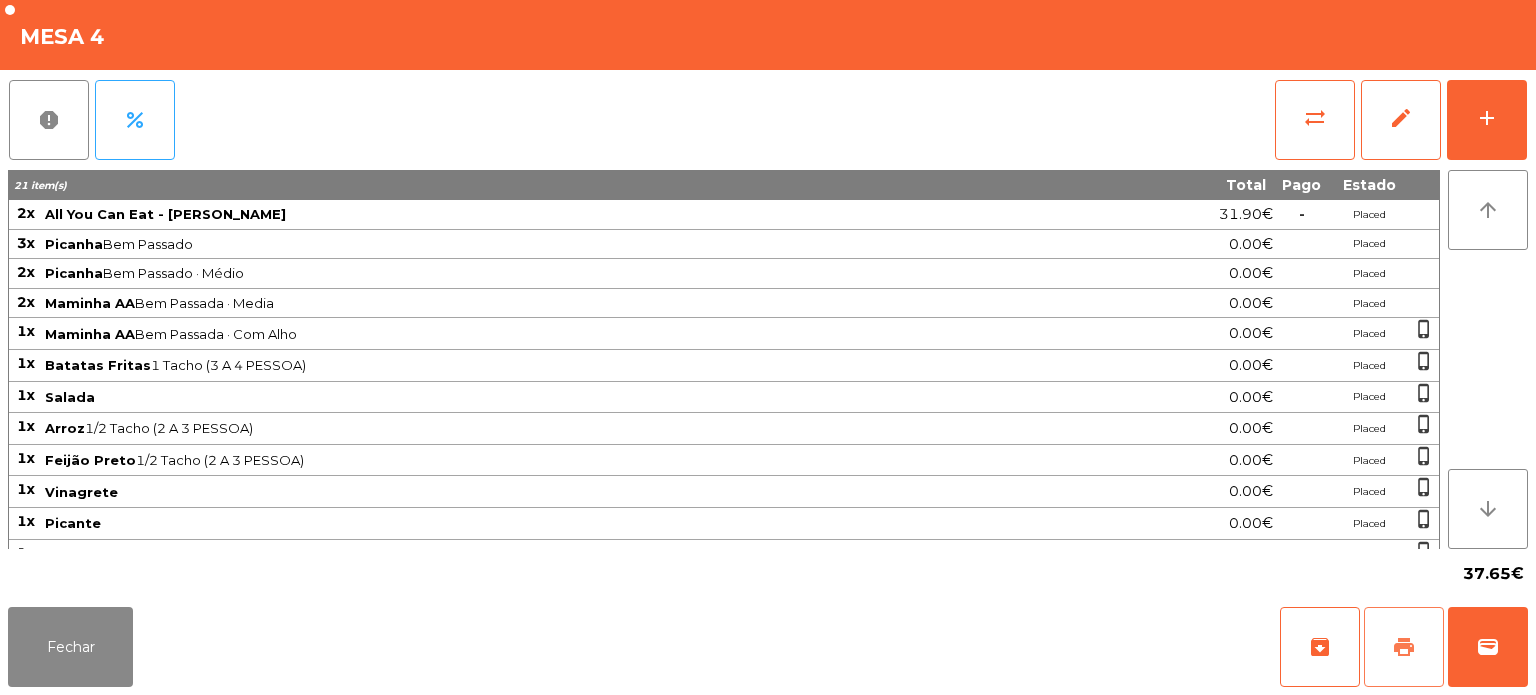 click on "print" 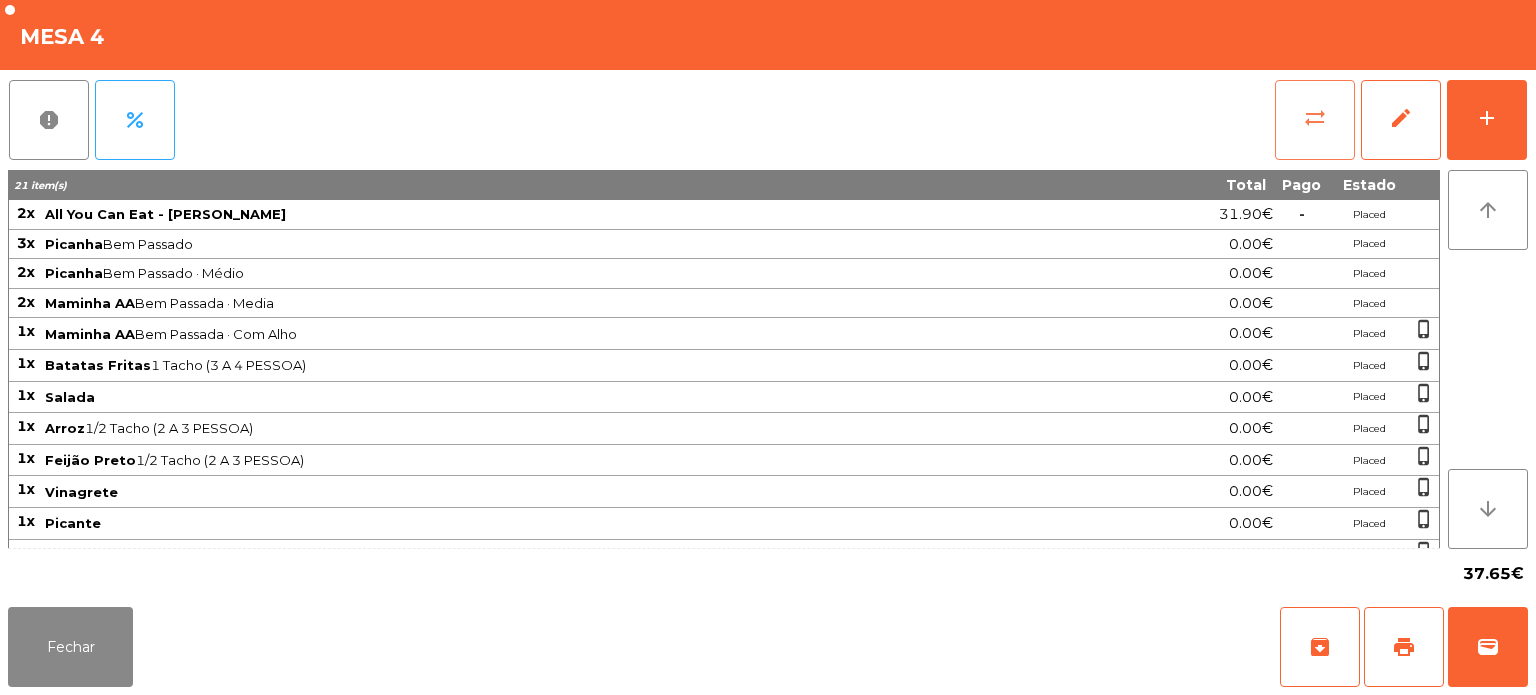 click on "sync_alt" 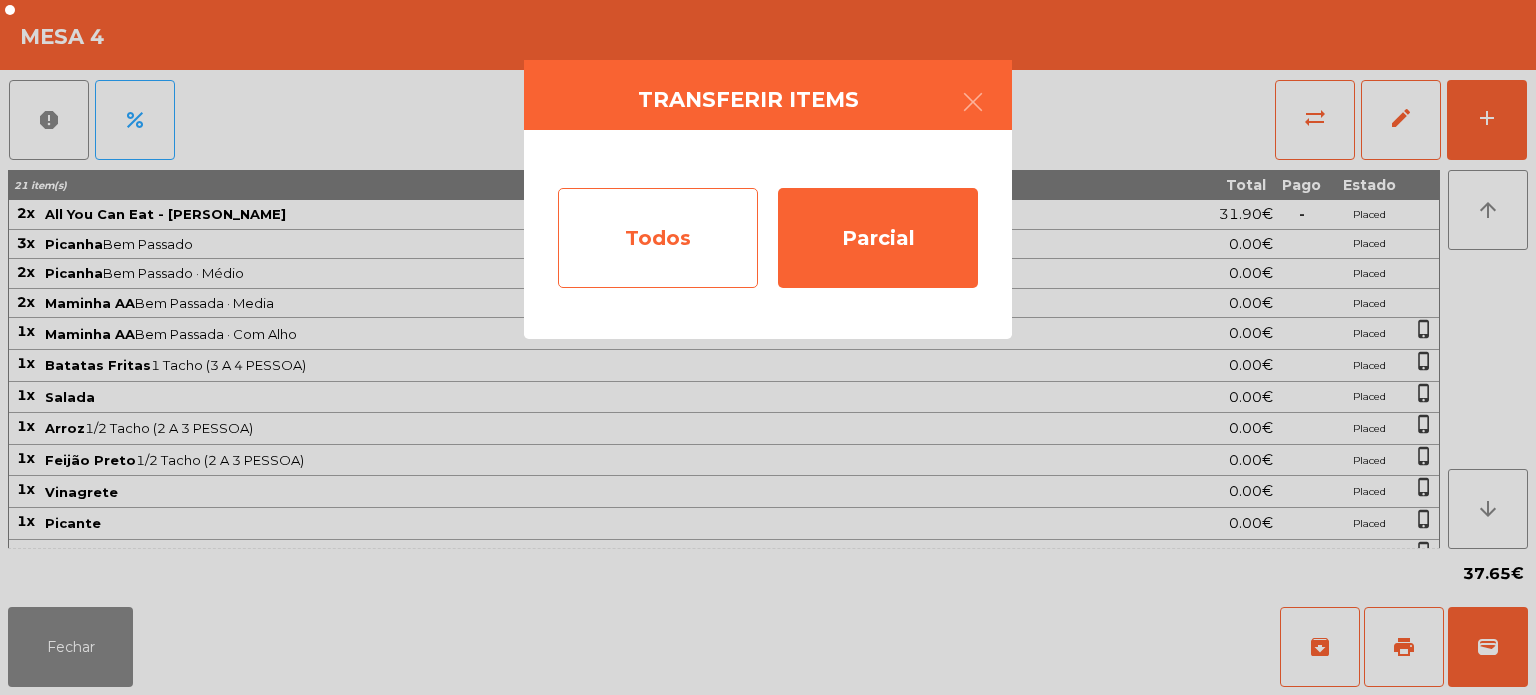 click on "Todos" 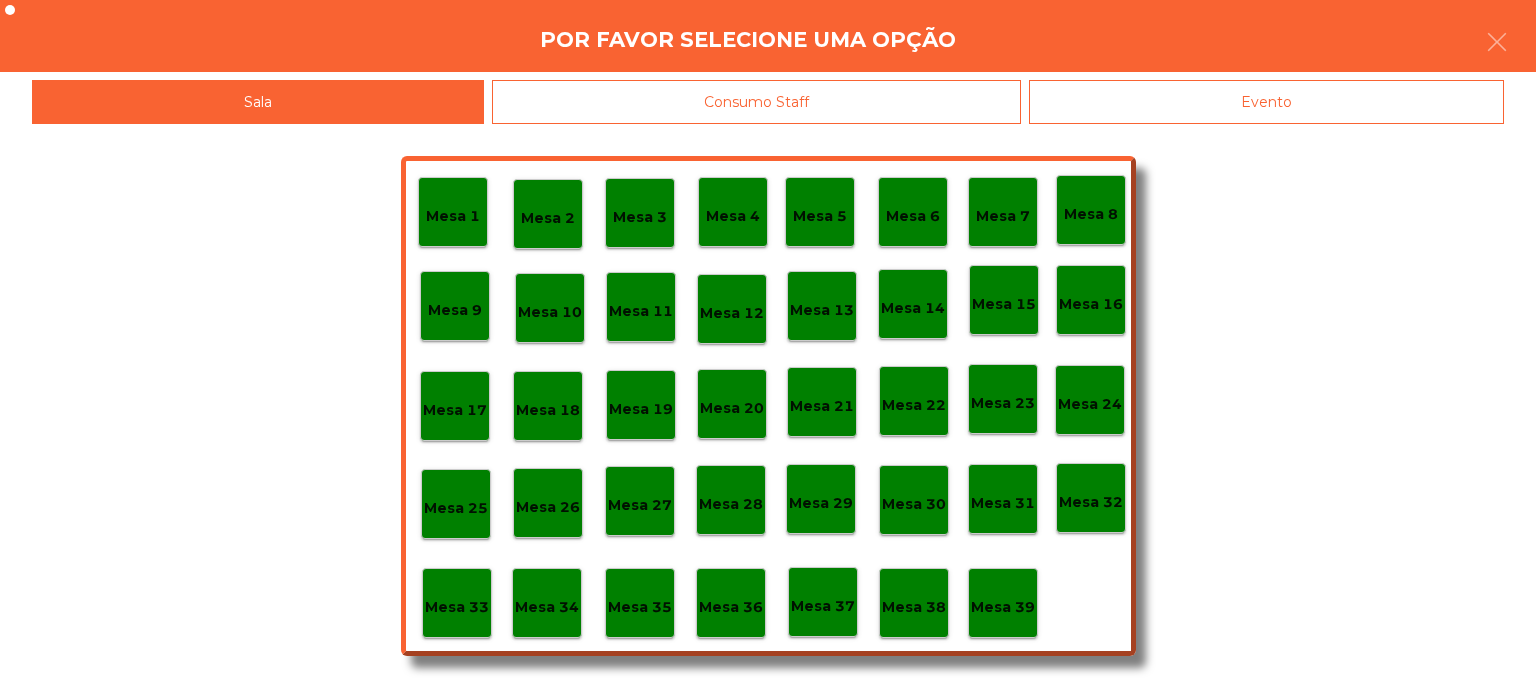 click on "Evento" 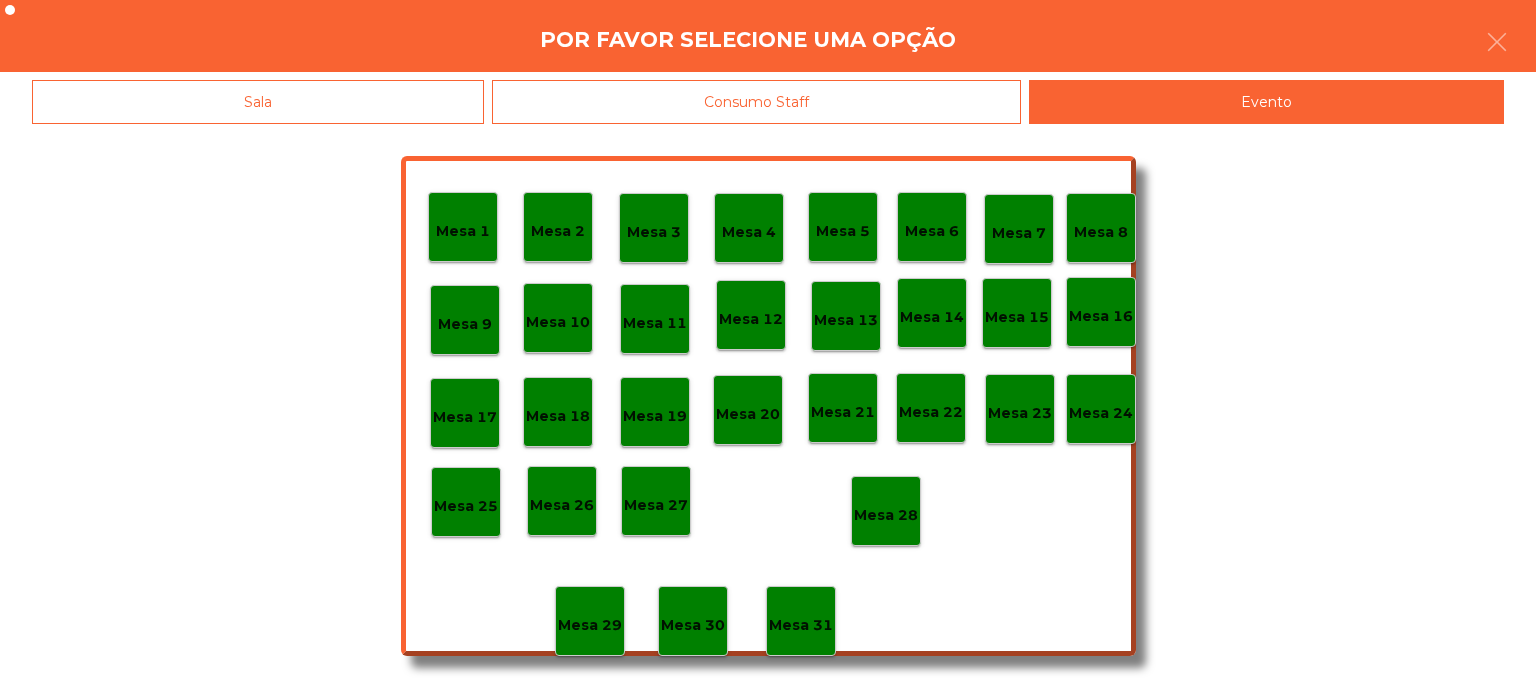 click on "Mesa 28" 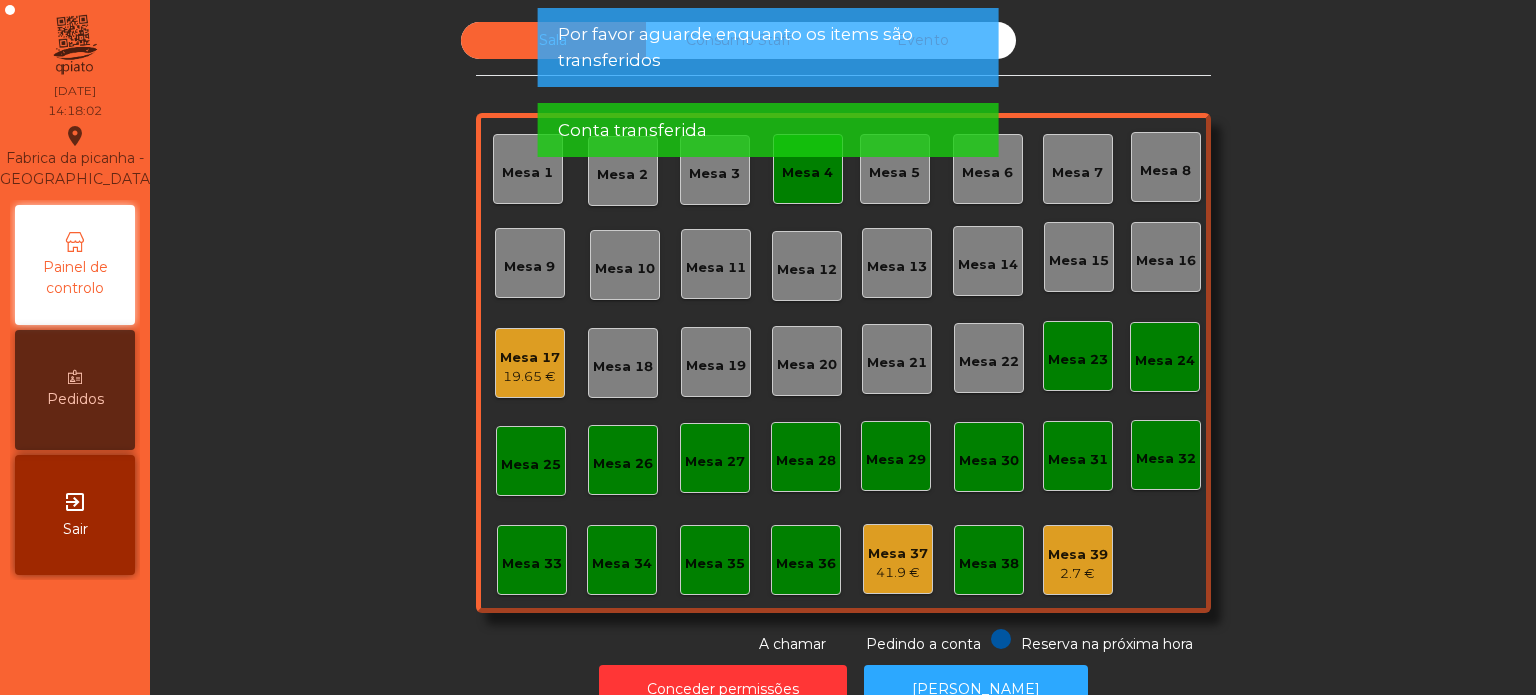 click on "Mesa 4" 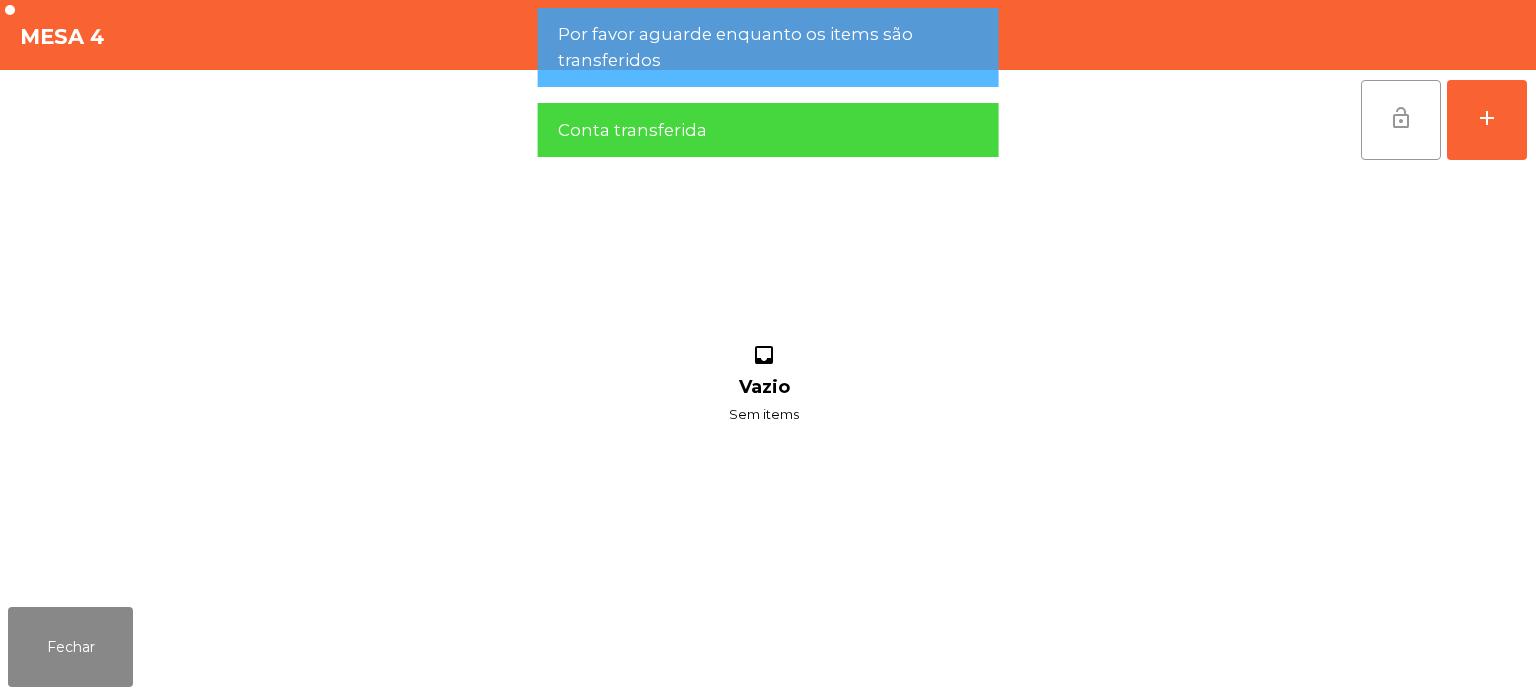 click on "lock_open" 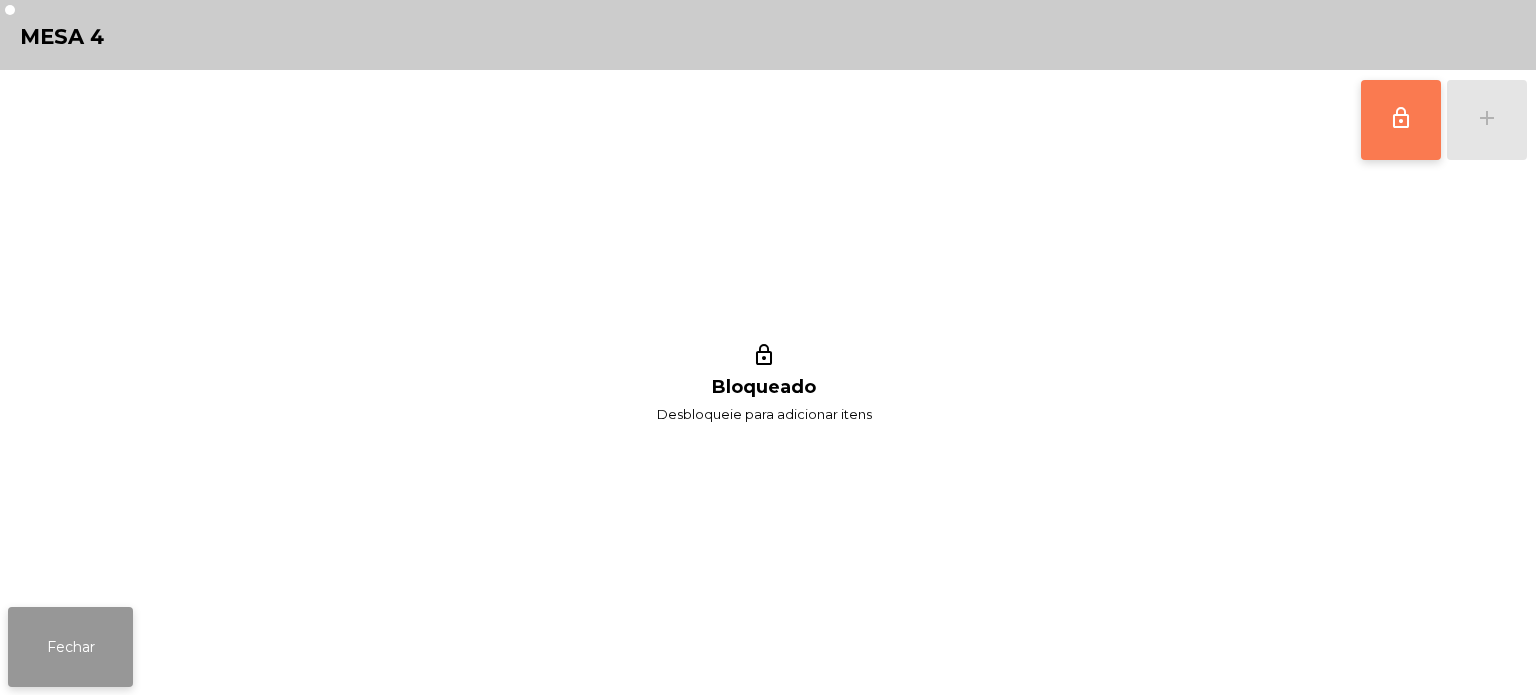 click on "Fechar" 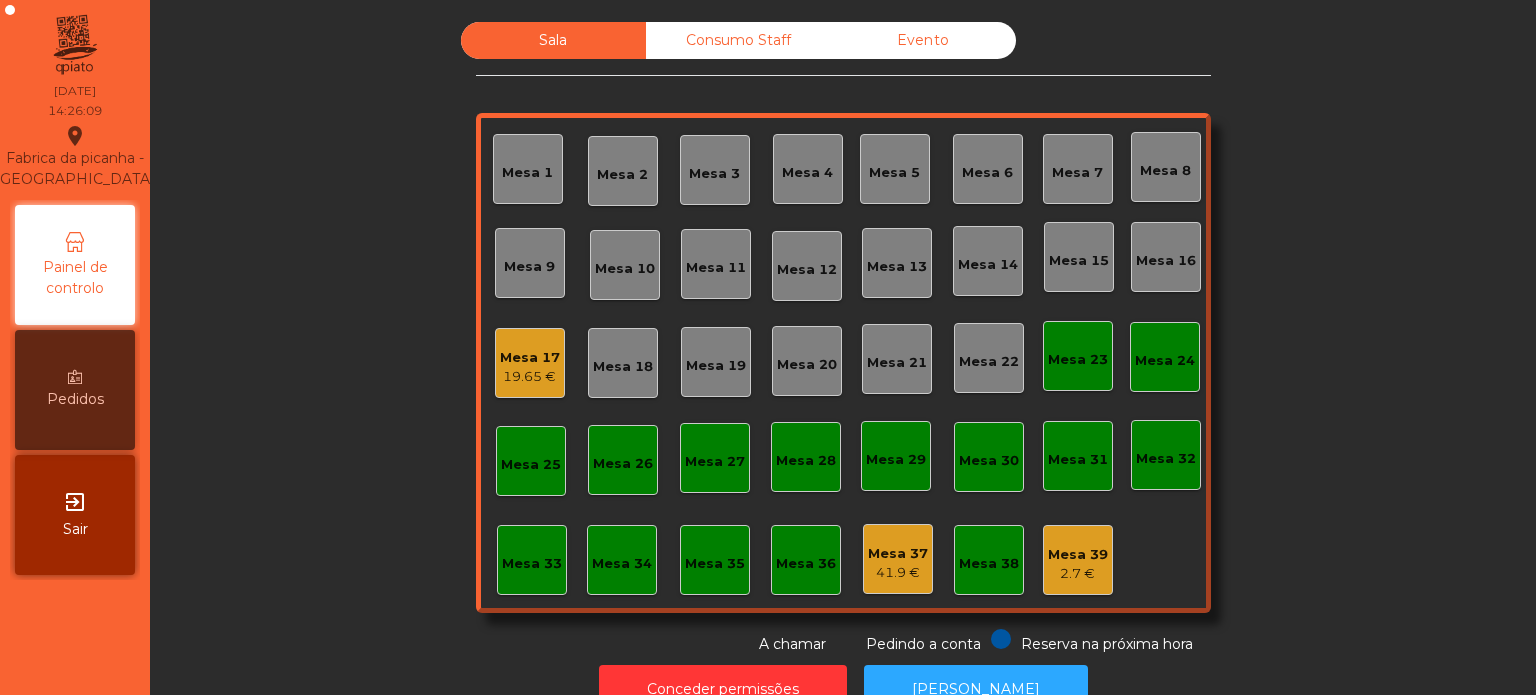 click on "19.65 €" 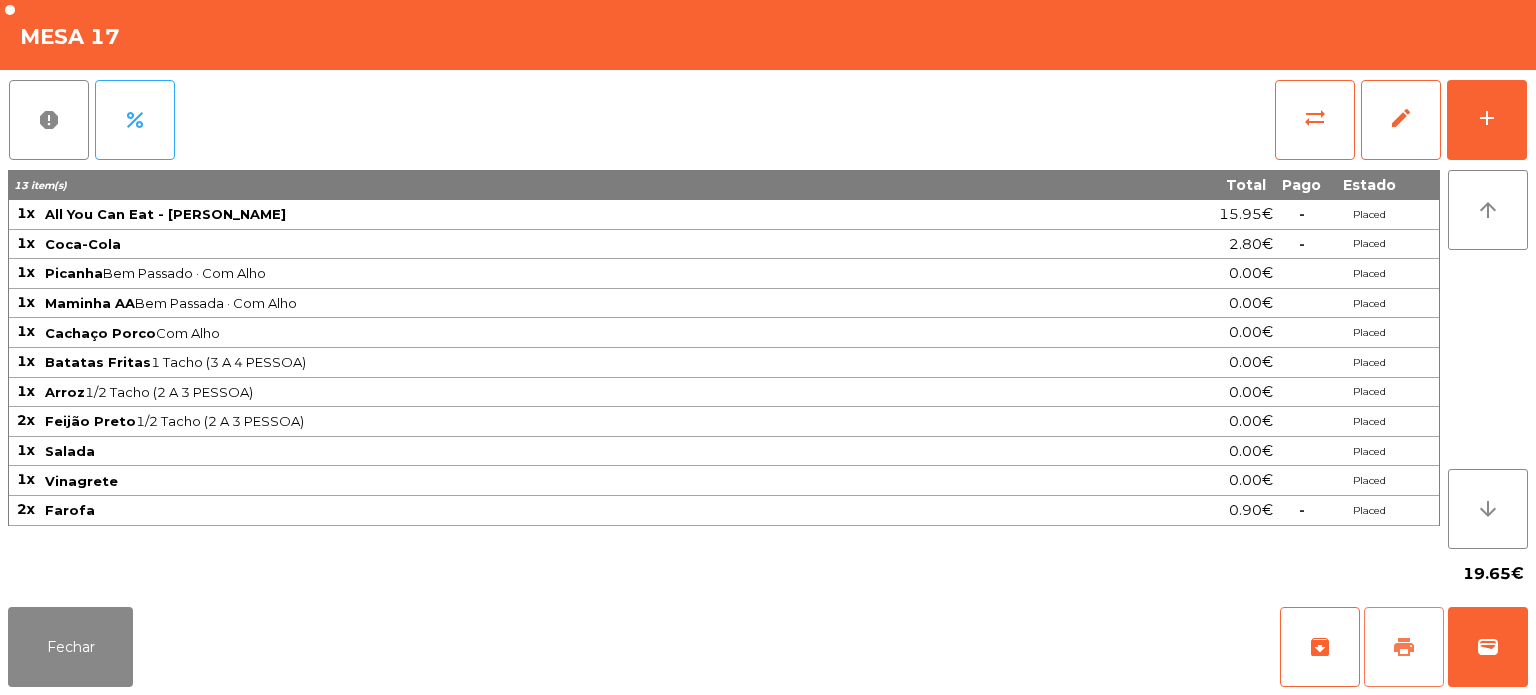 click on "print" 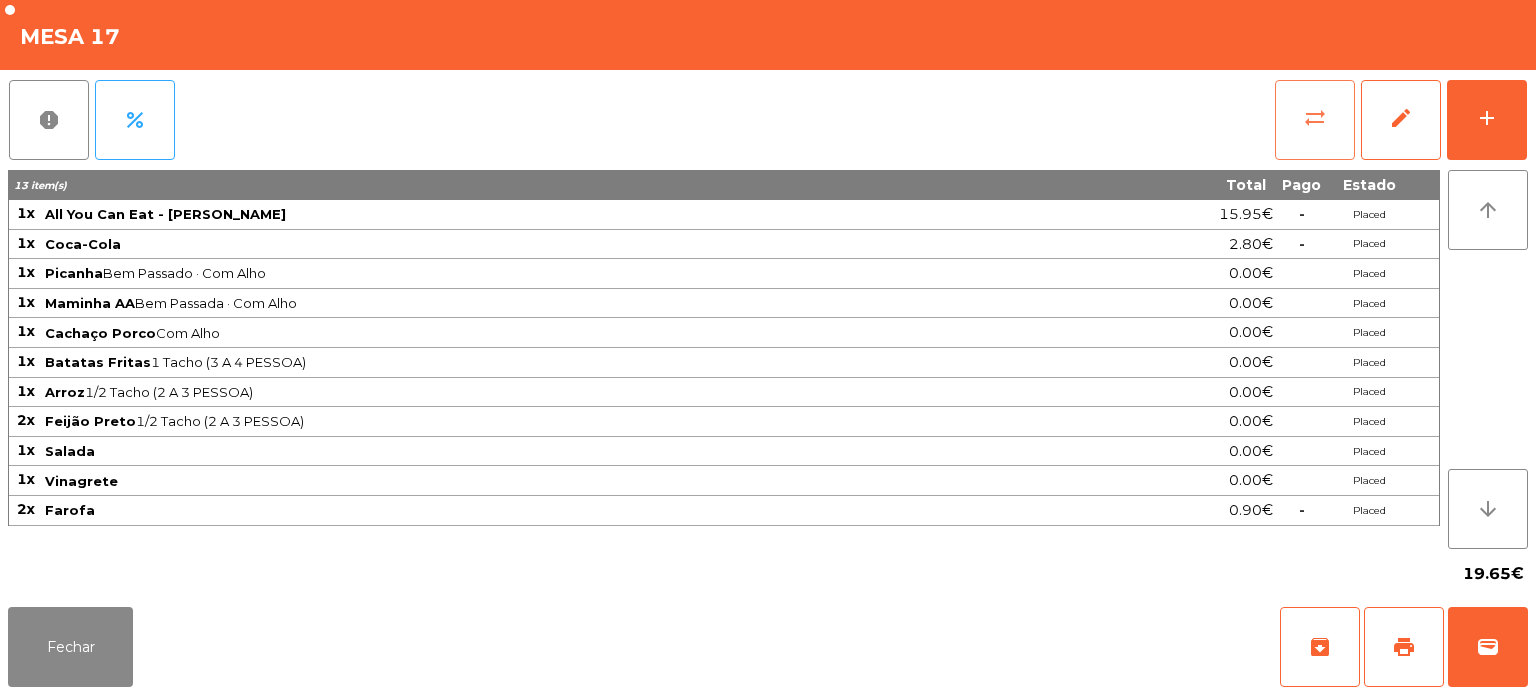 click on "sync_alt" 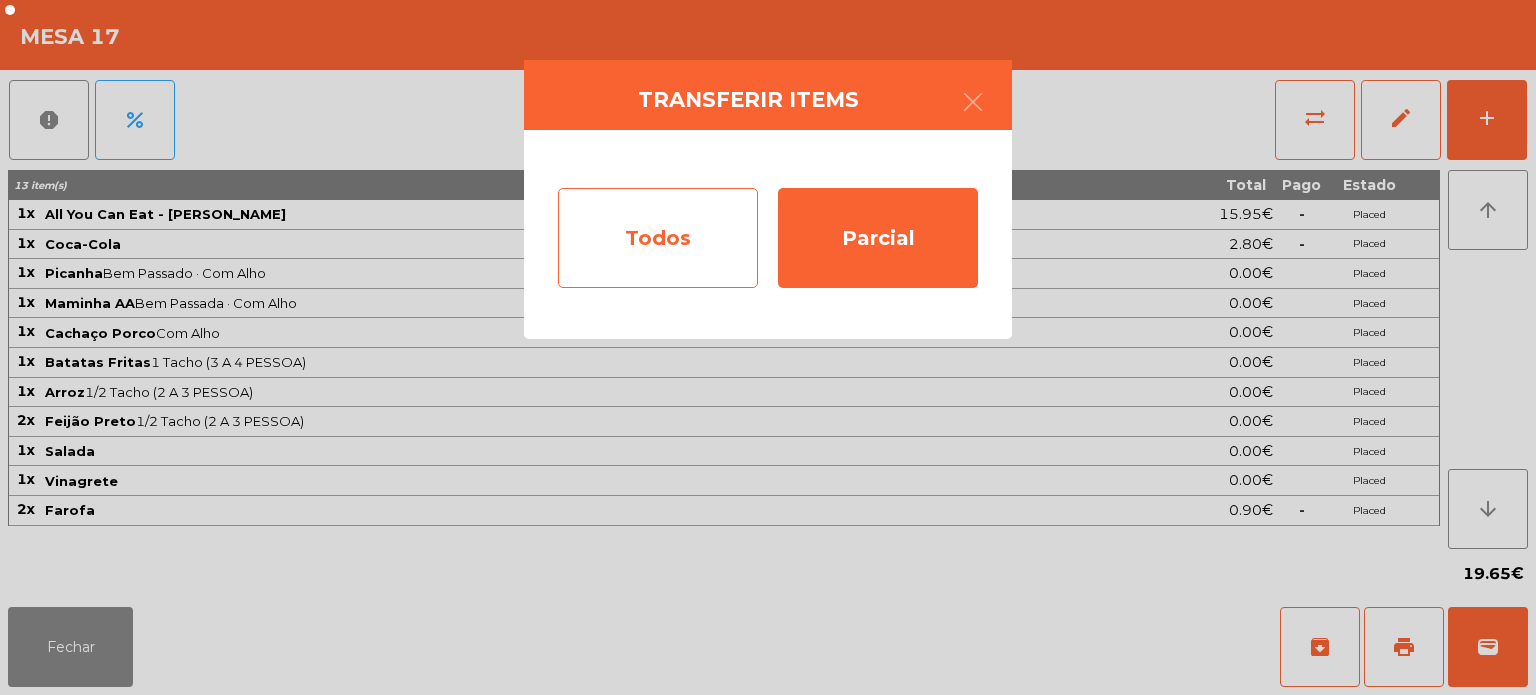 click on "Todos" 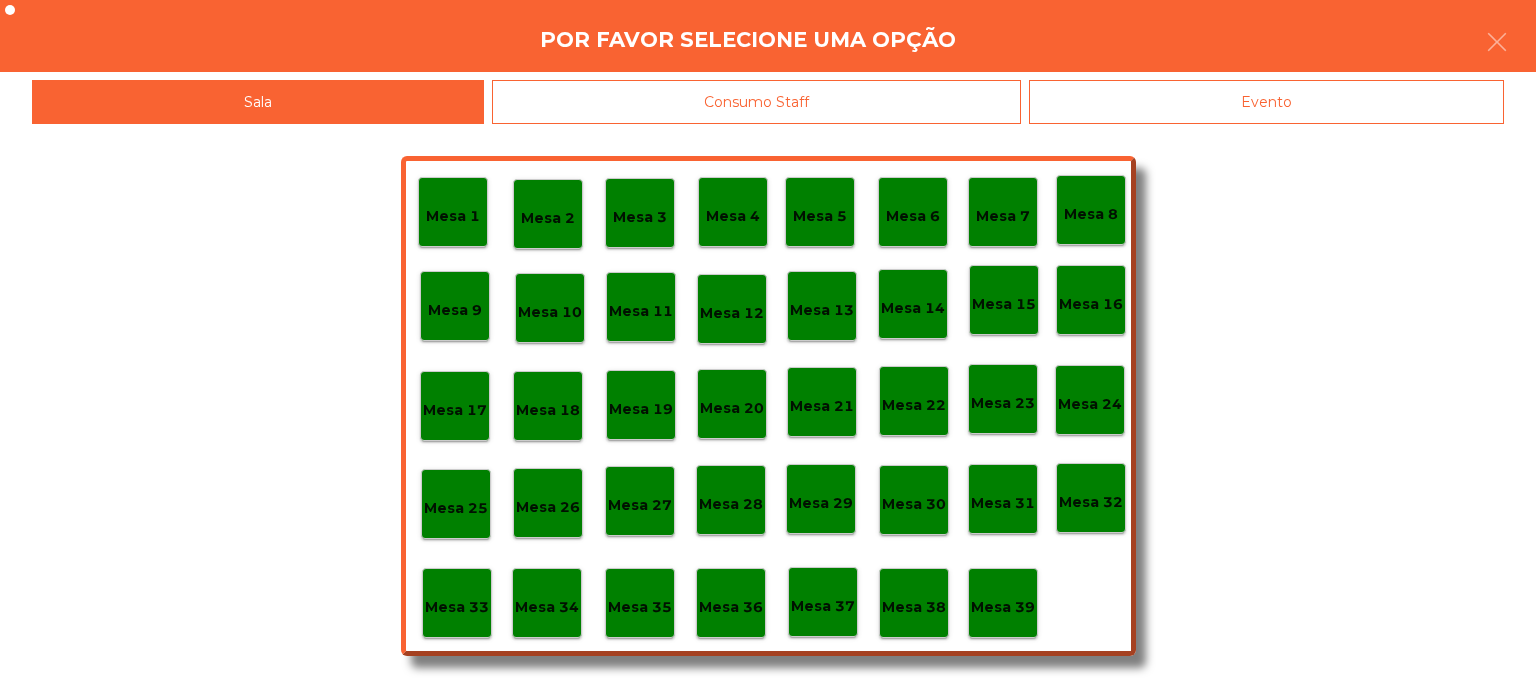 click on "Evento" 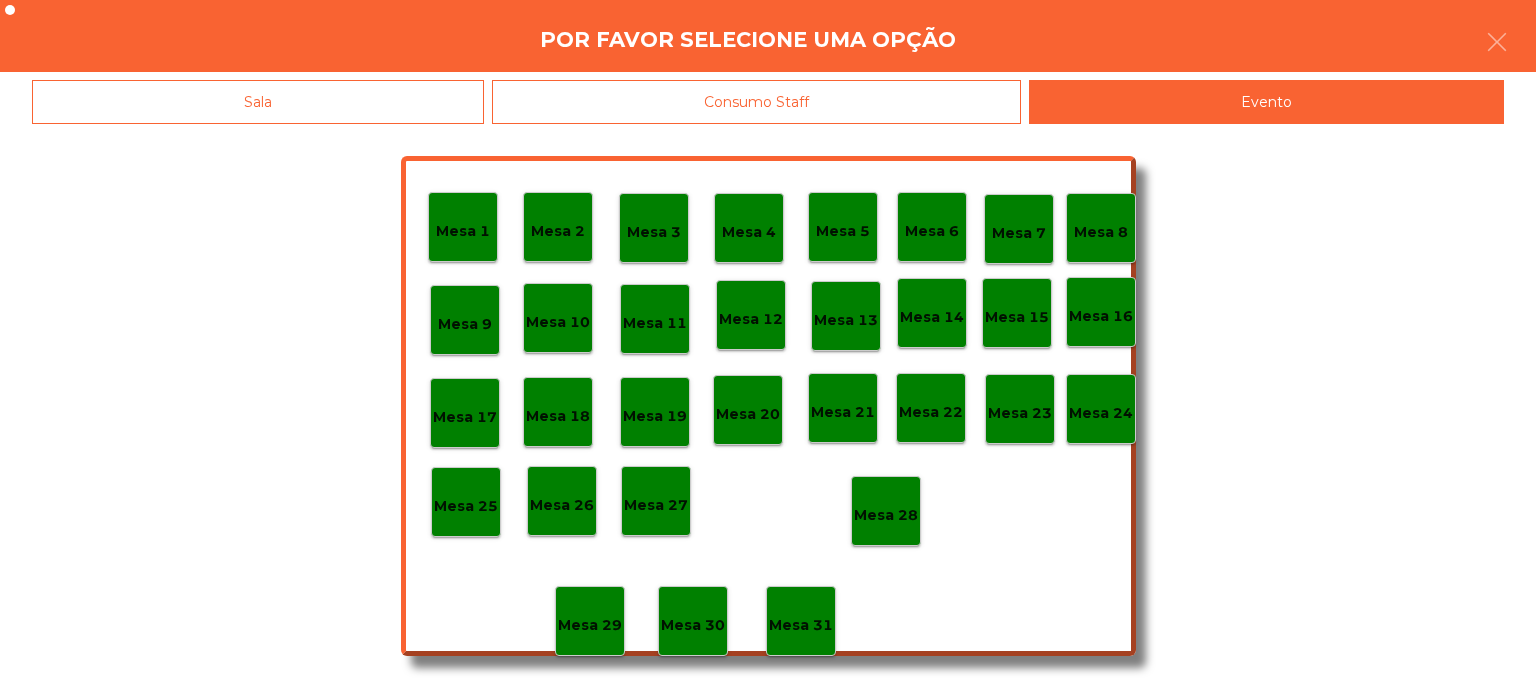 click on "Mesa 28" 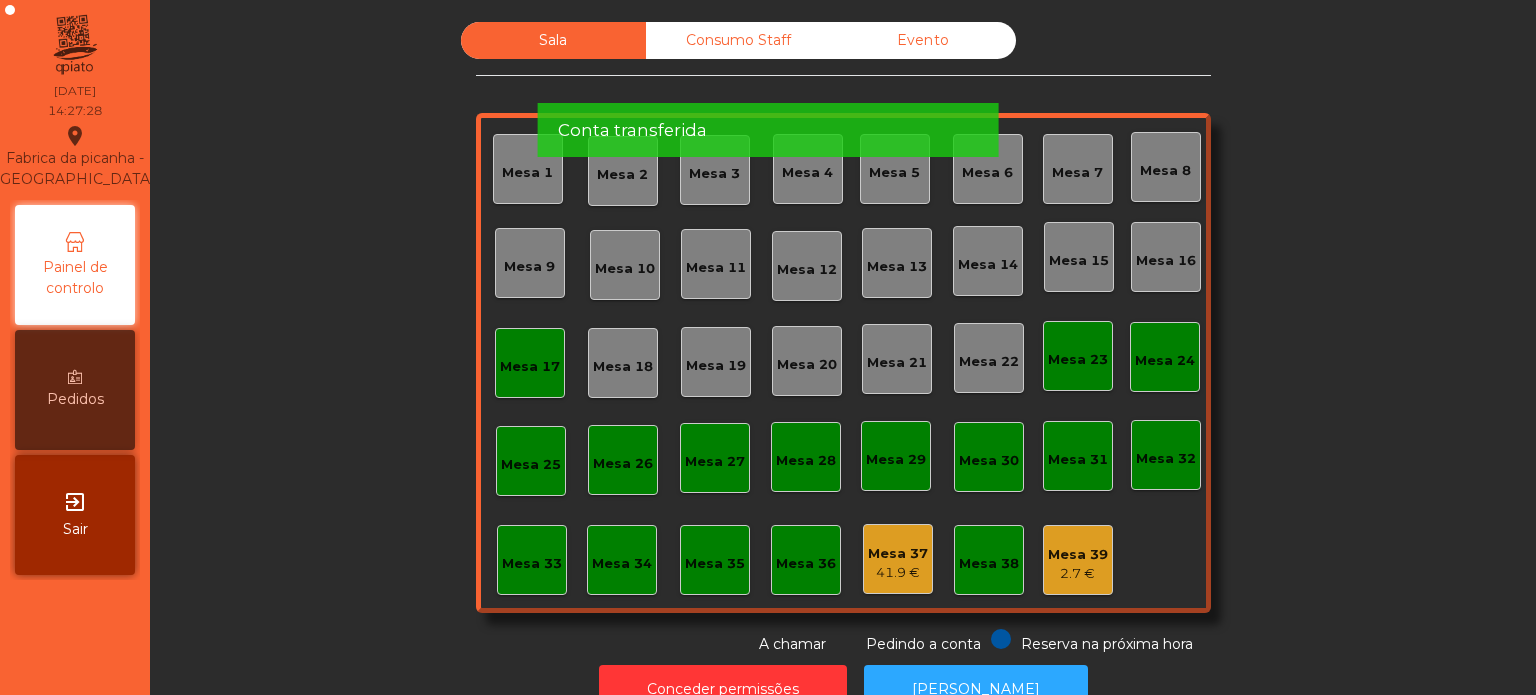 click on "Mesa 17" 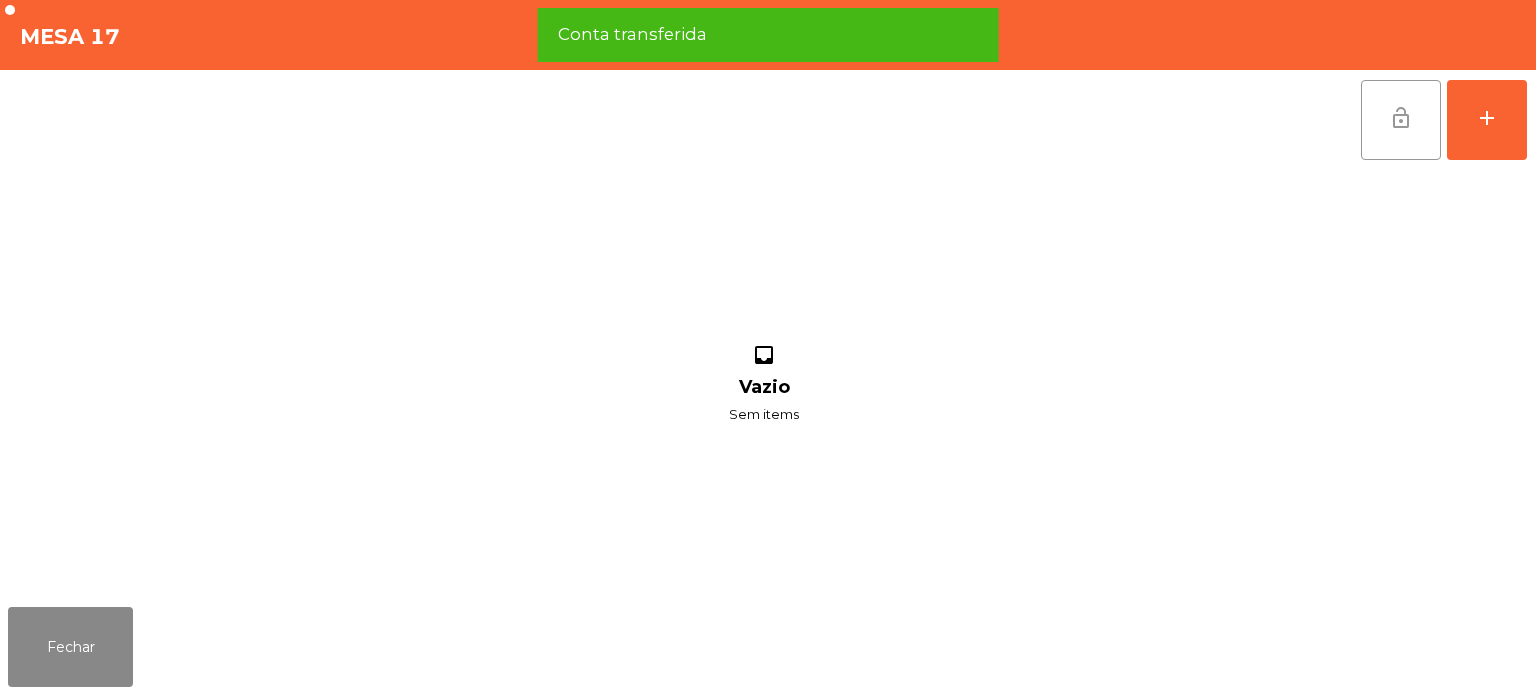 click on "lock_open" 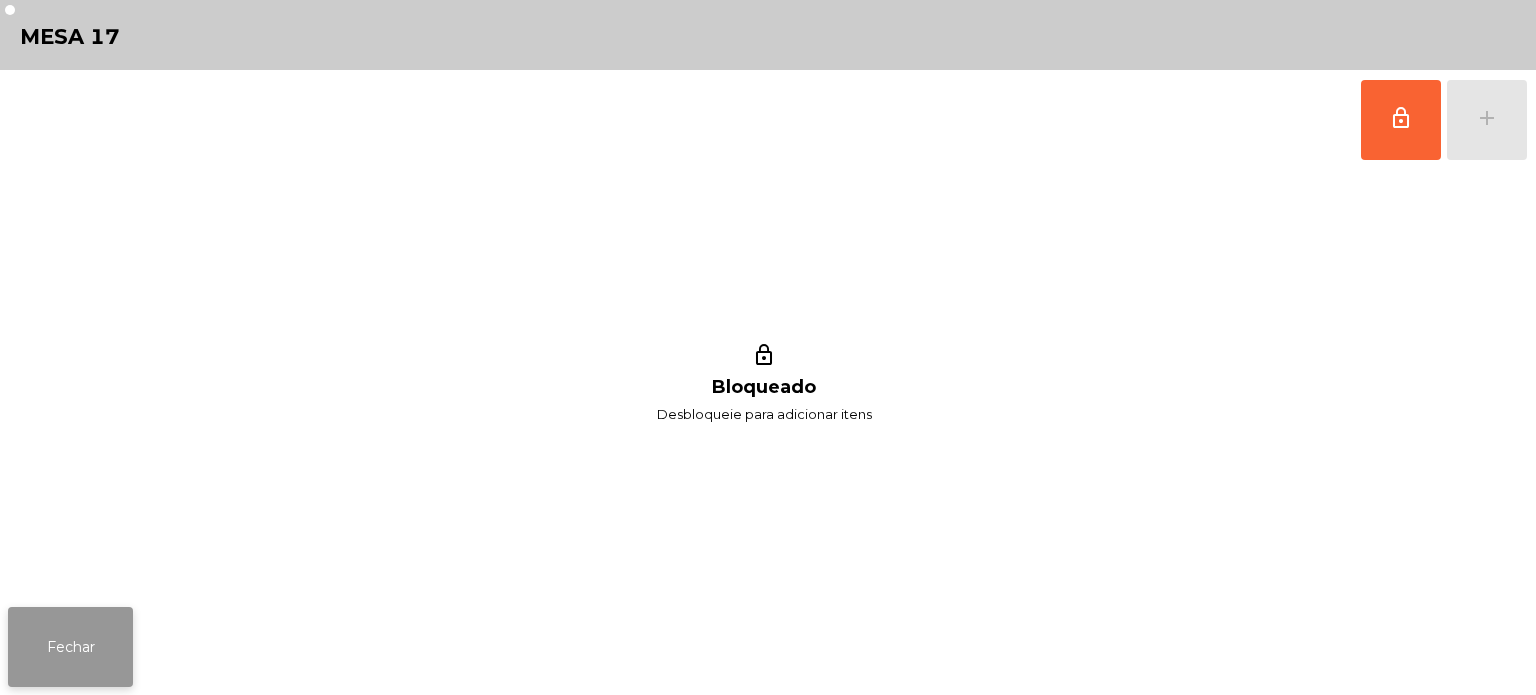 click on "Fechar" 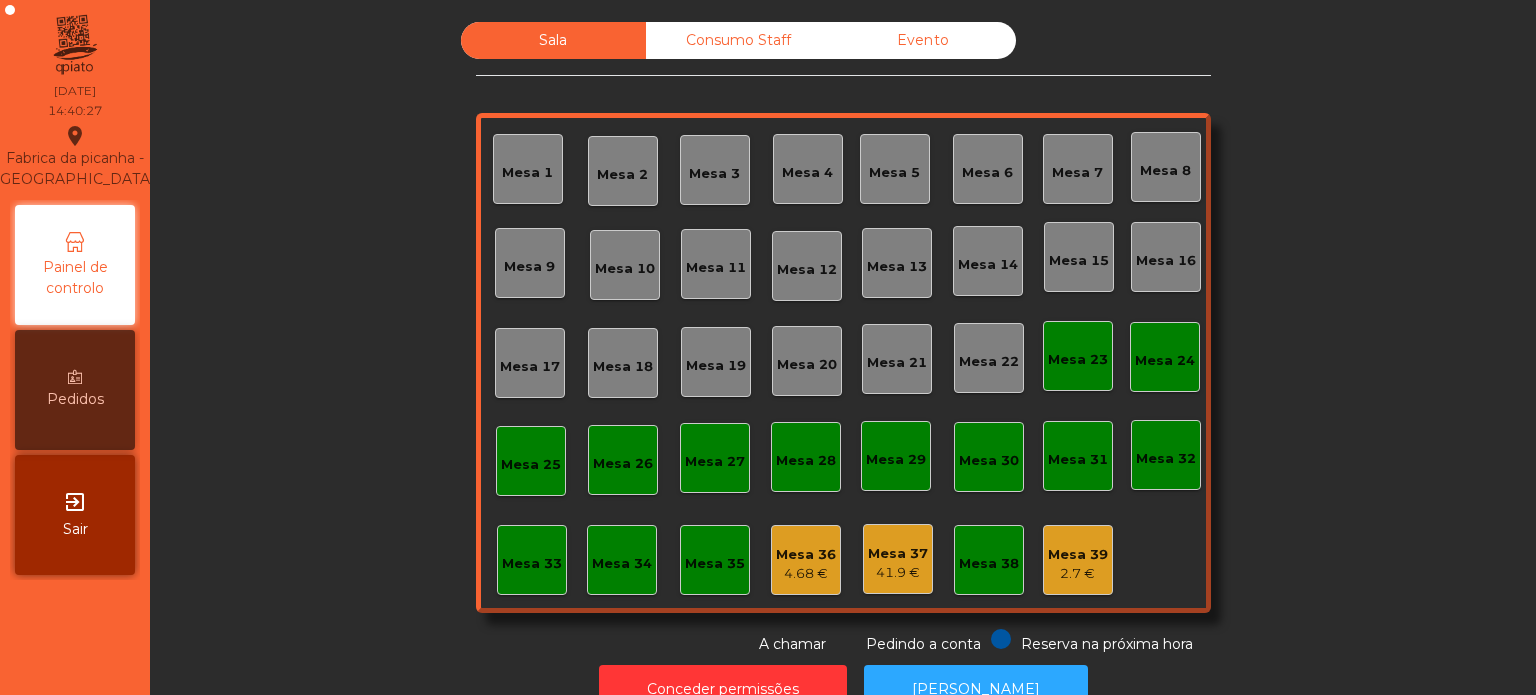 scroll, scrollTop: 55, scrollLeft: 0, axis: vertical 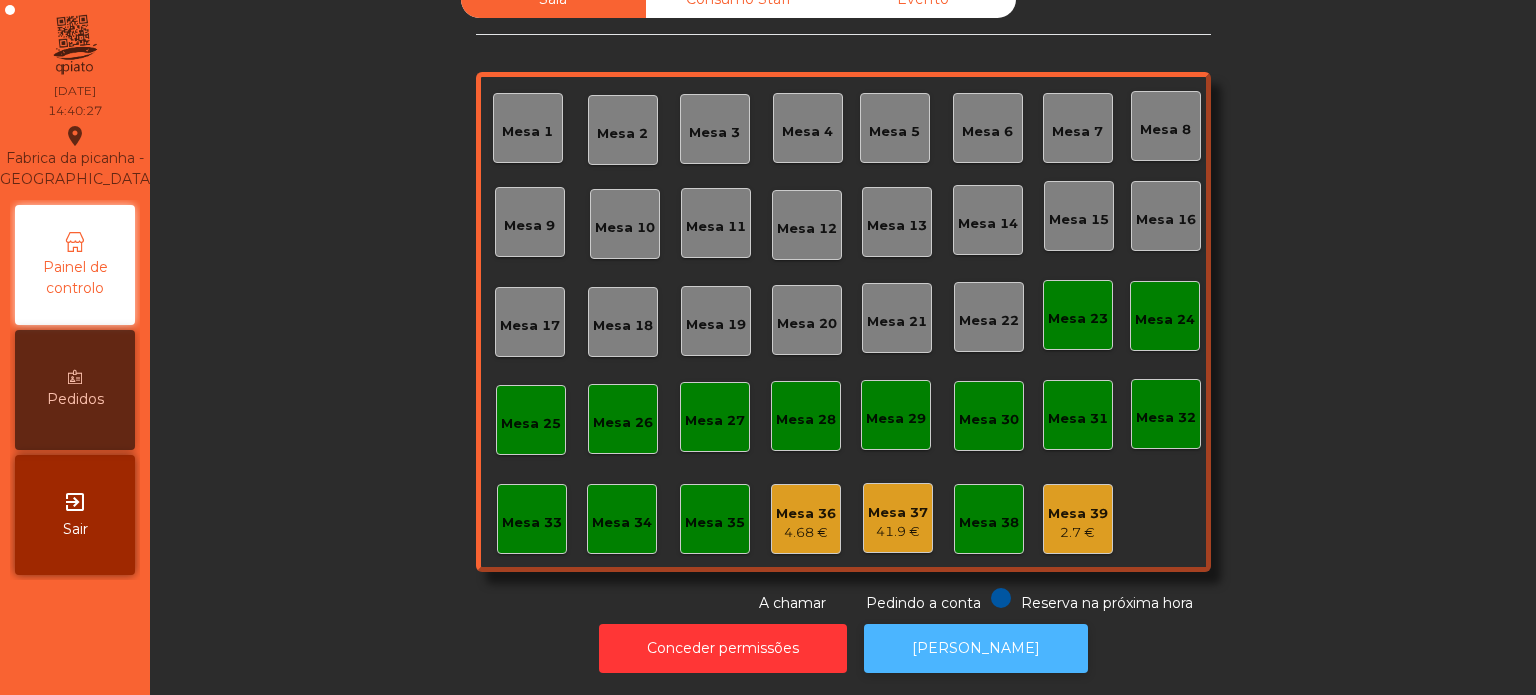 click on "[PERSON_NAME]" 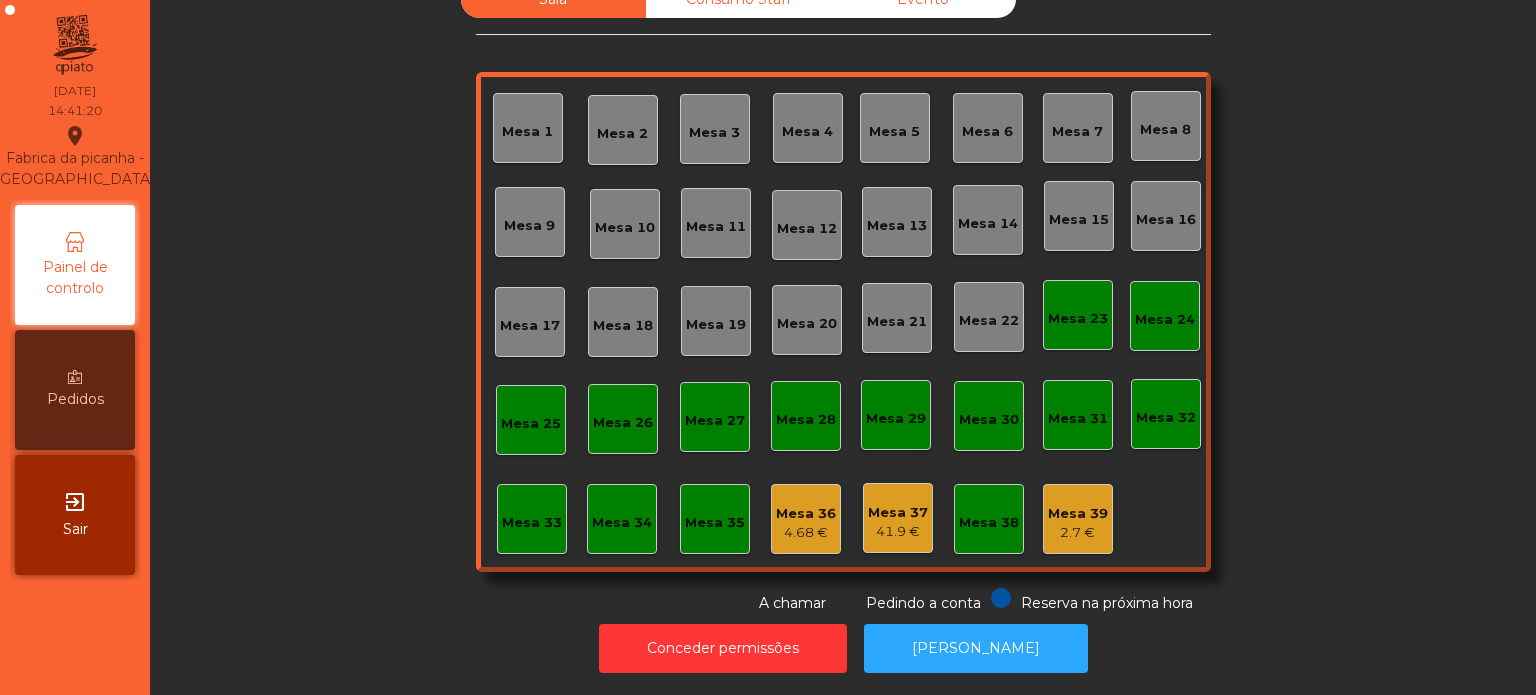 click on "Mesa 7" 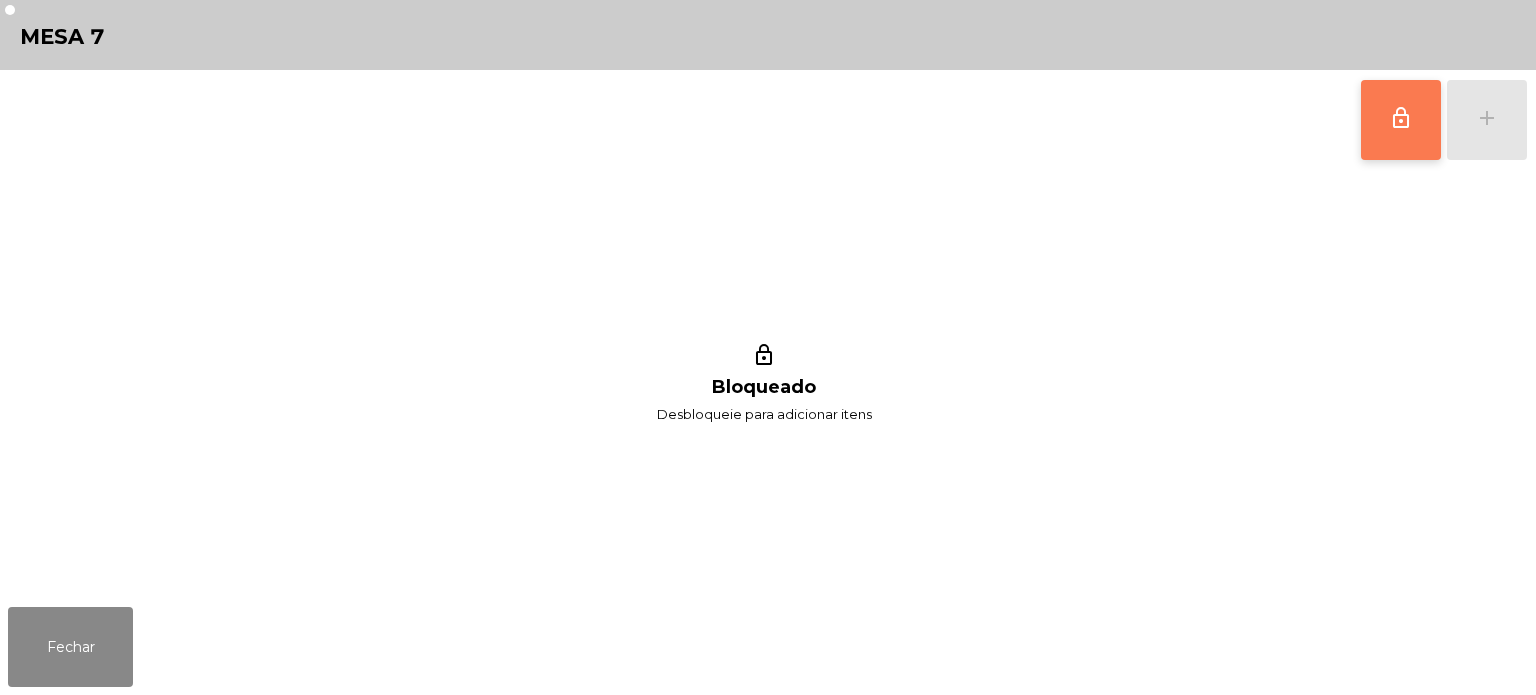 click on "lock_outline" 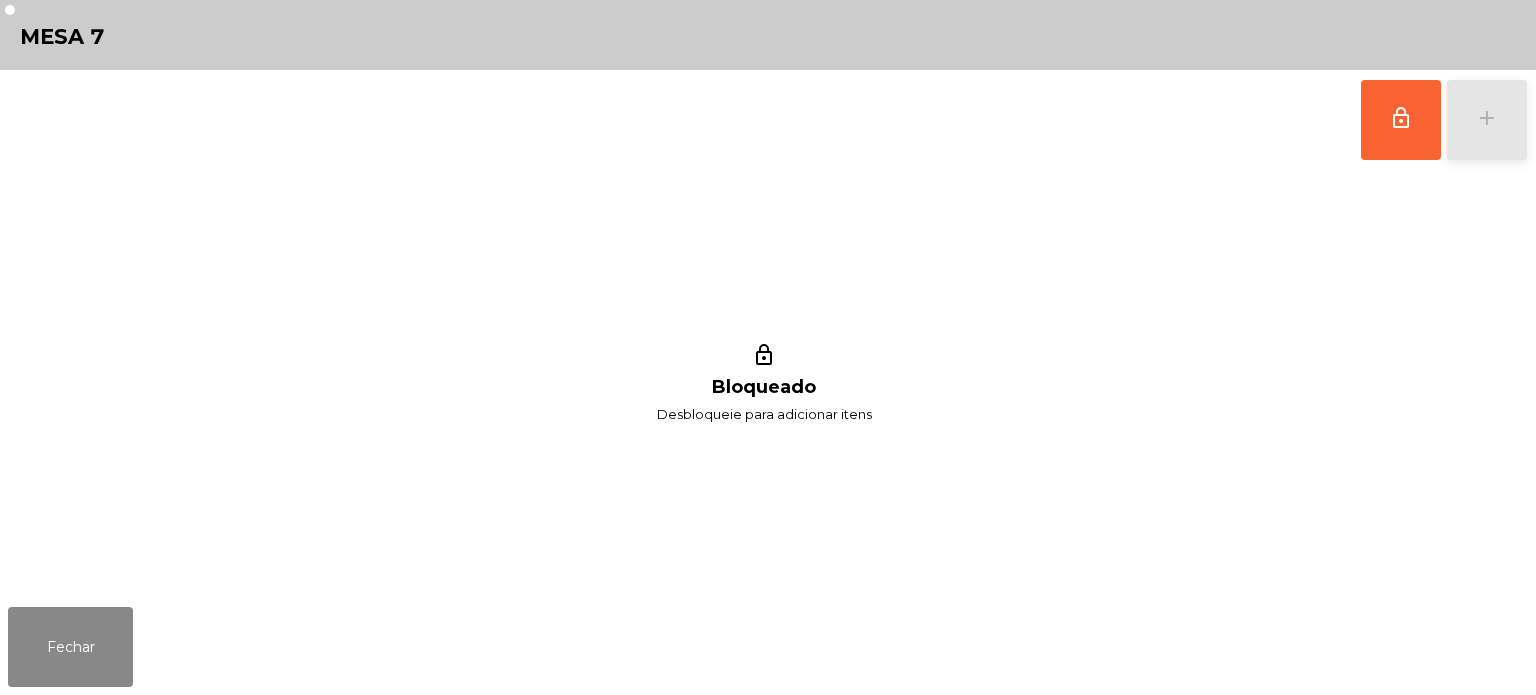 click on "add" 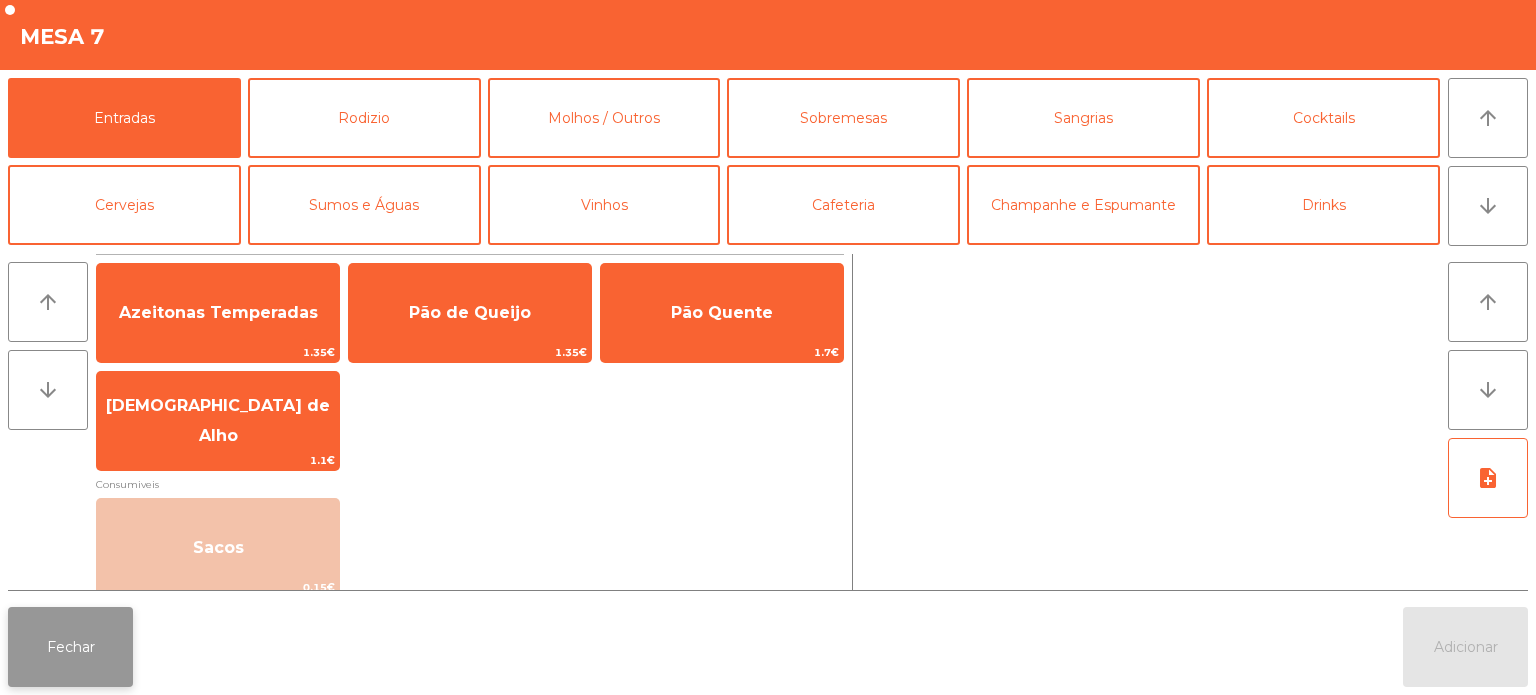 click on "Fechar" 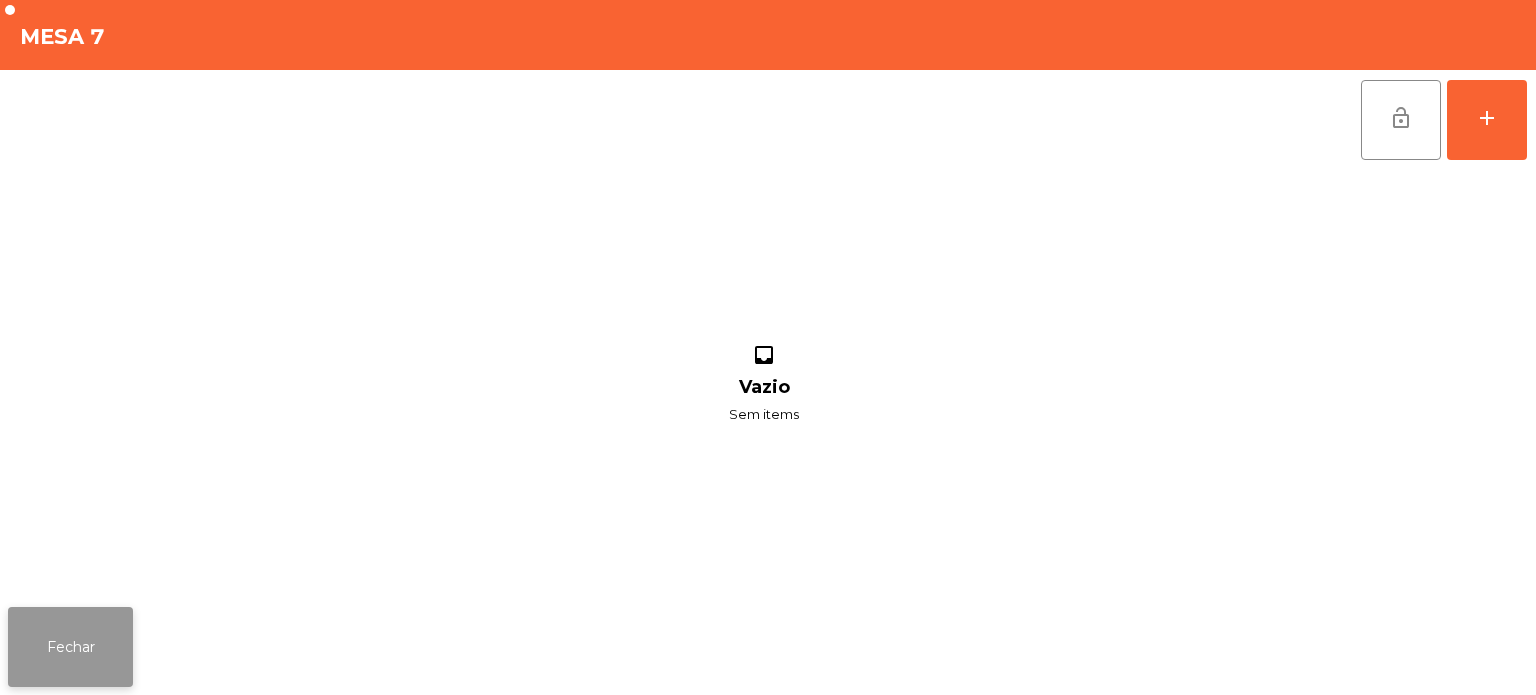 click on "Fechar" 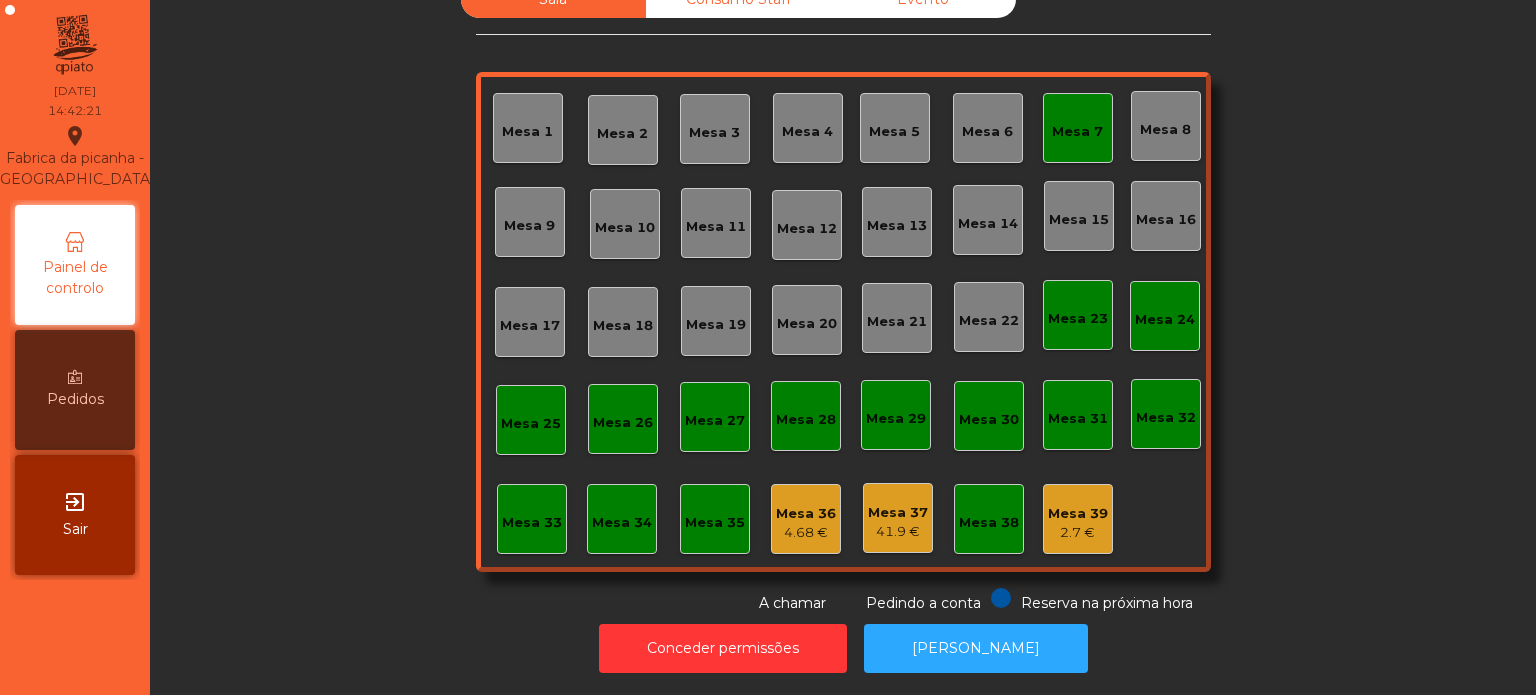 click on "Mesa 36" 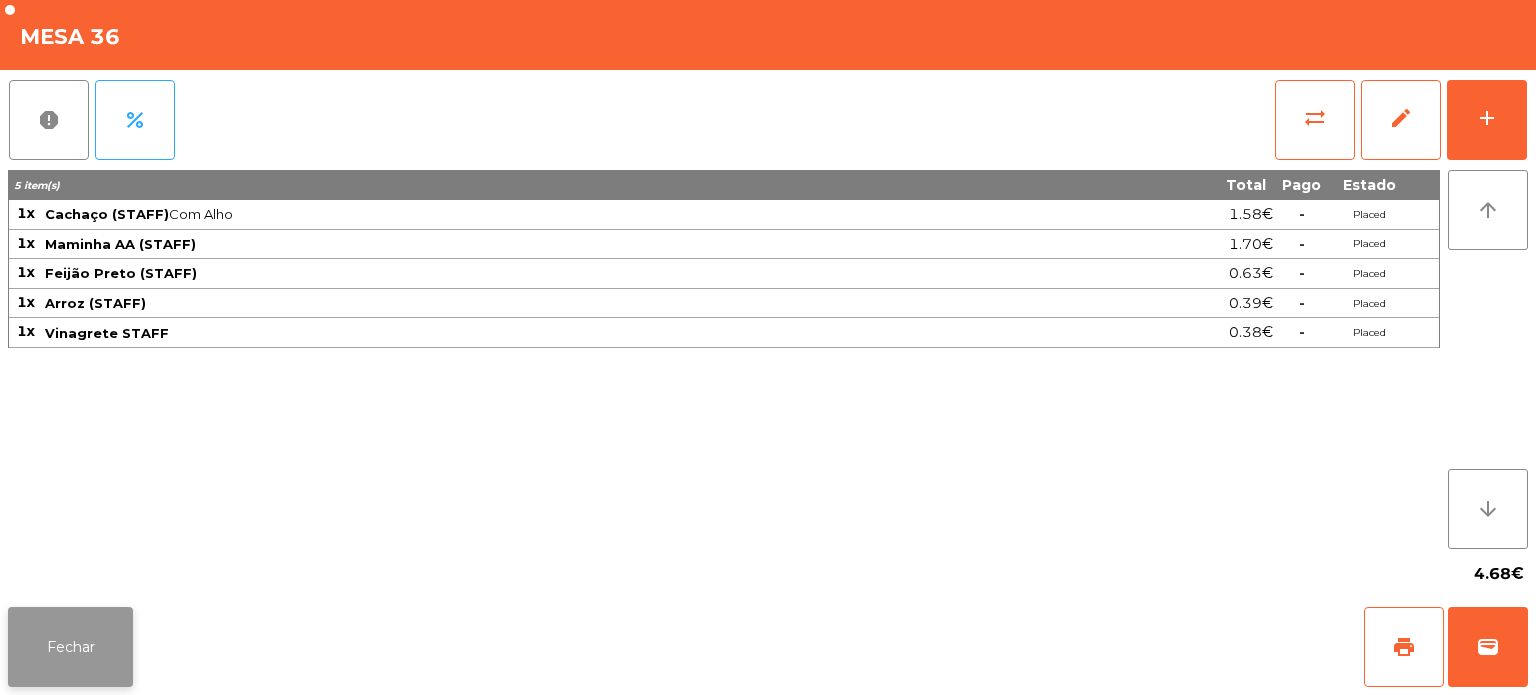 click on "Fechar" 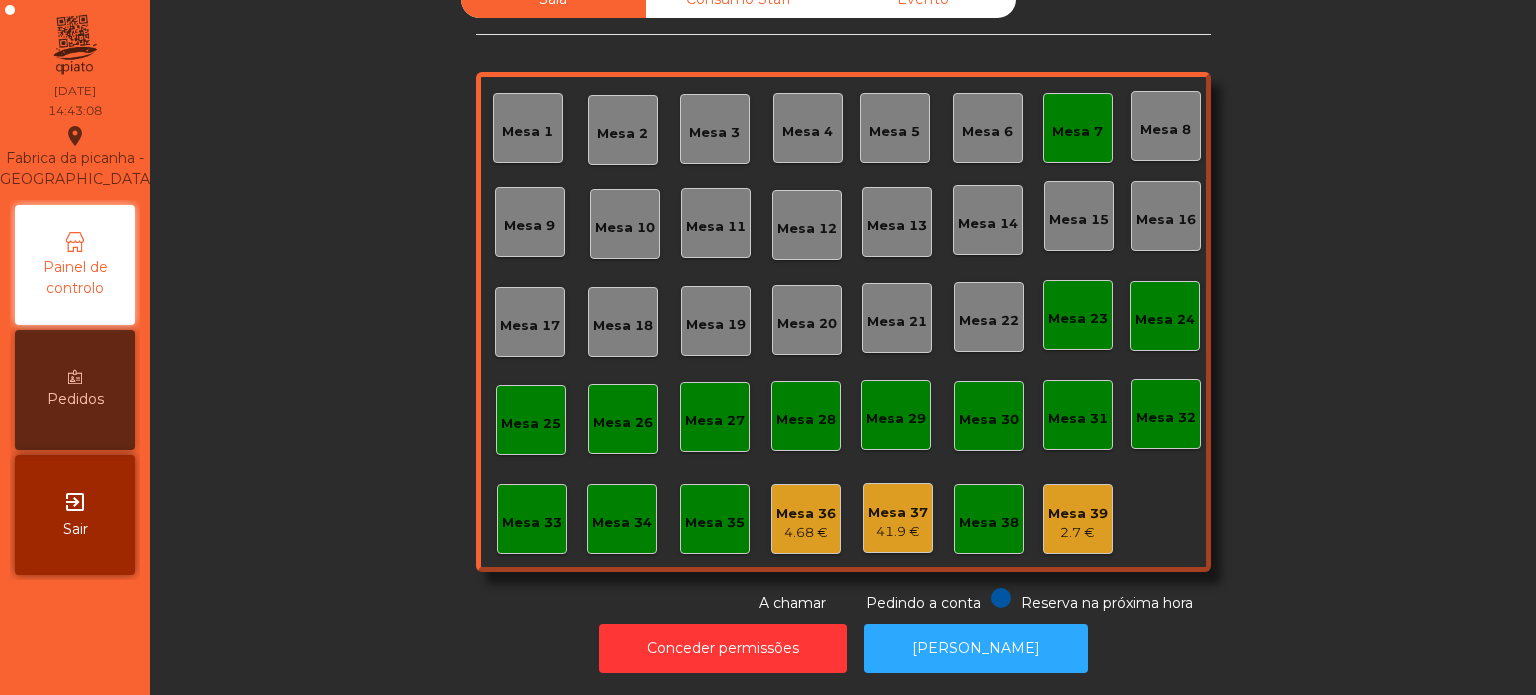 click on "Mesa 7" 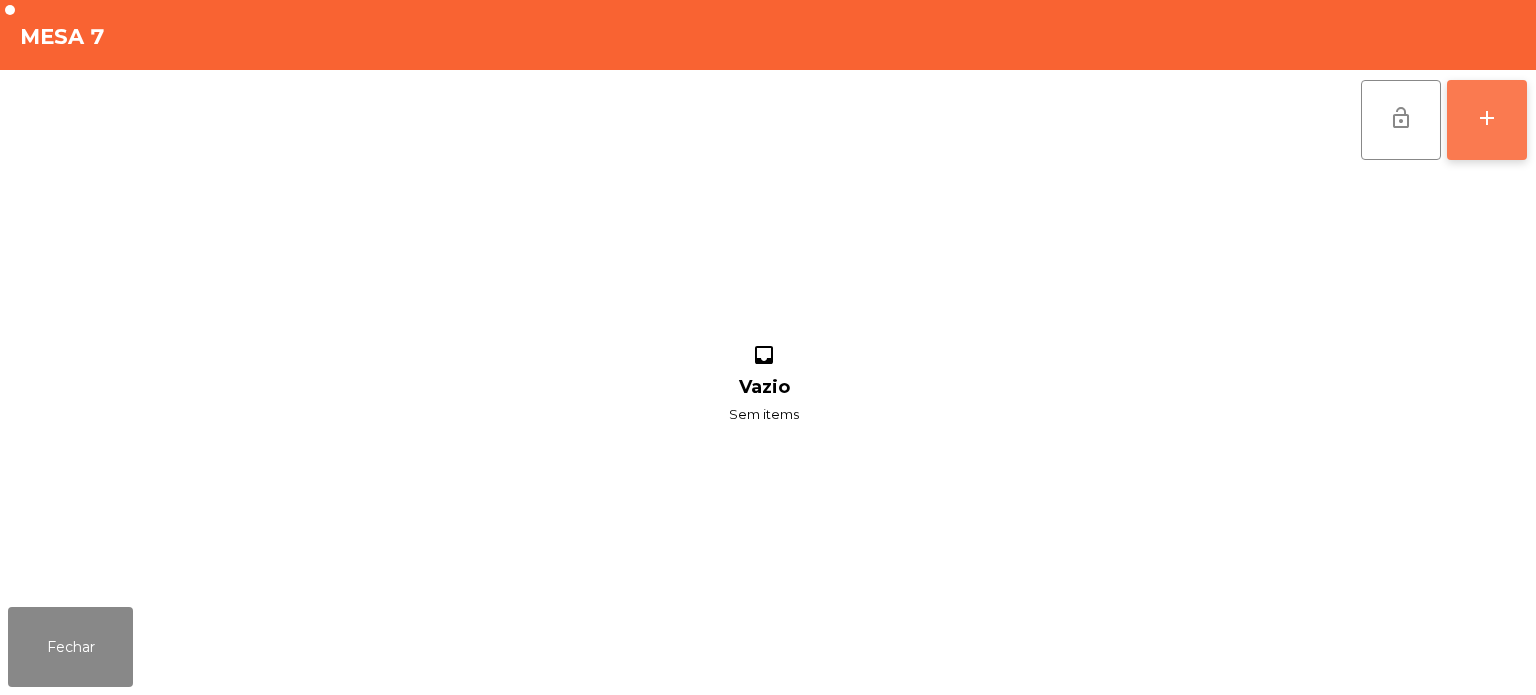 click on "add" 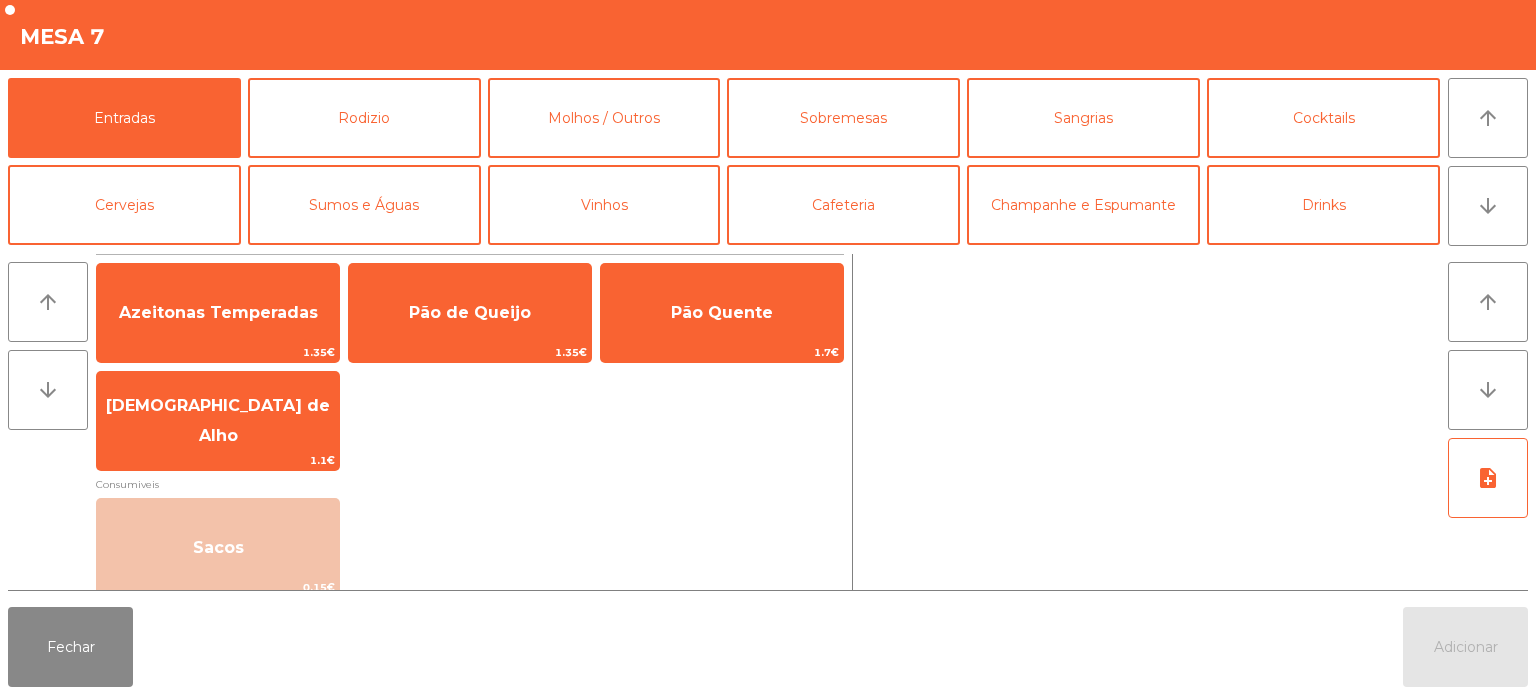 scroll, scrollTop: 56, scrollLeft: 0, axis: vertical 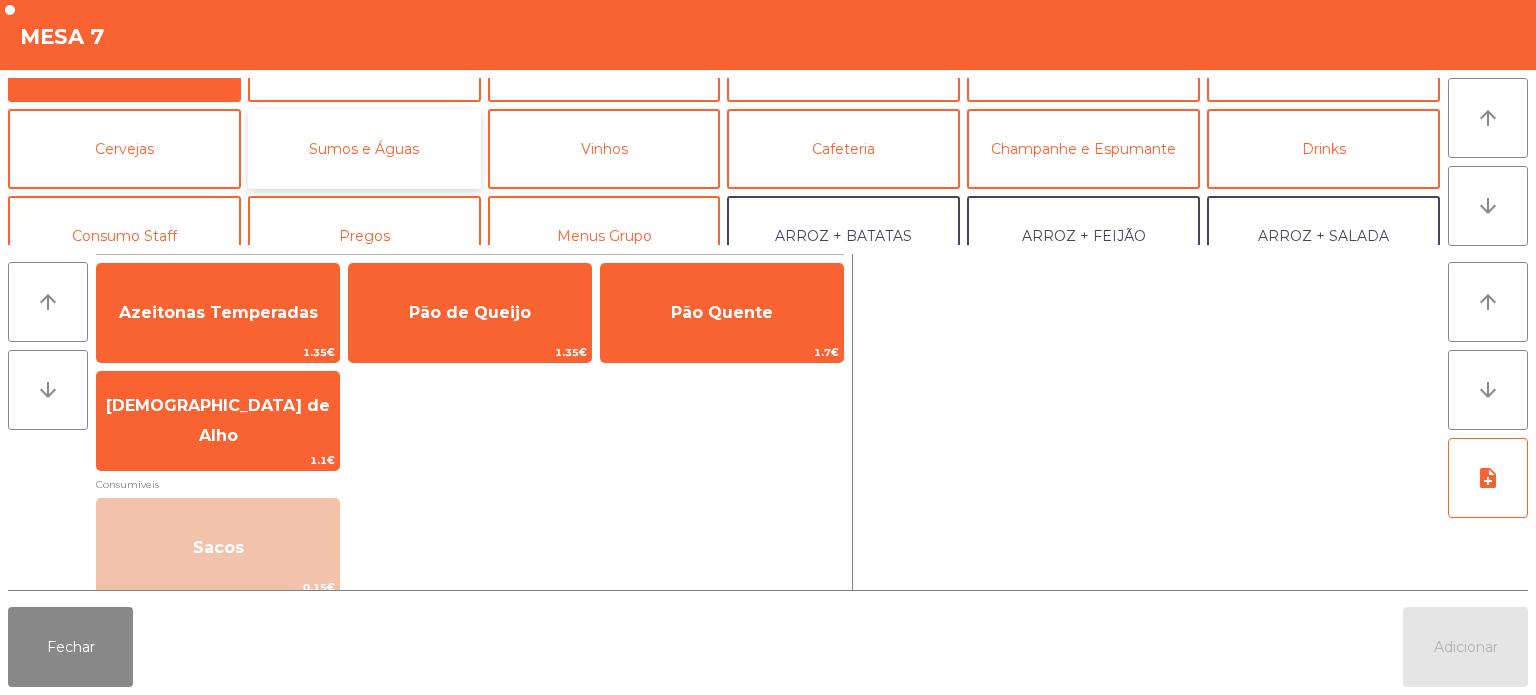 click on "Sumos e Águas" 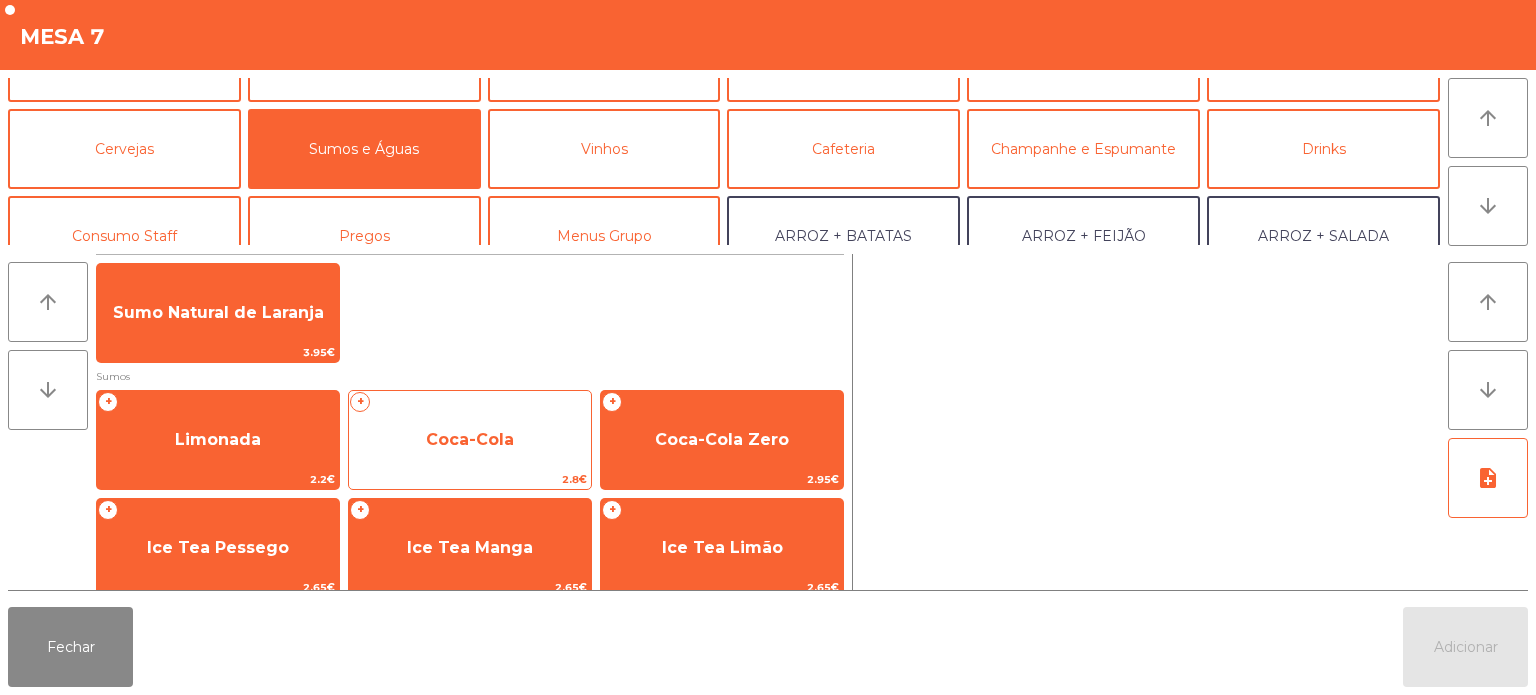 click on "Coca-Cola" 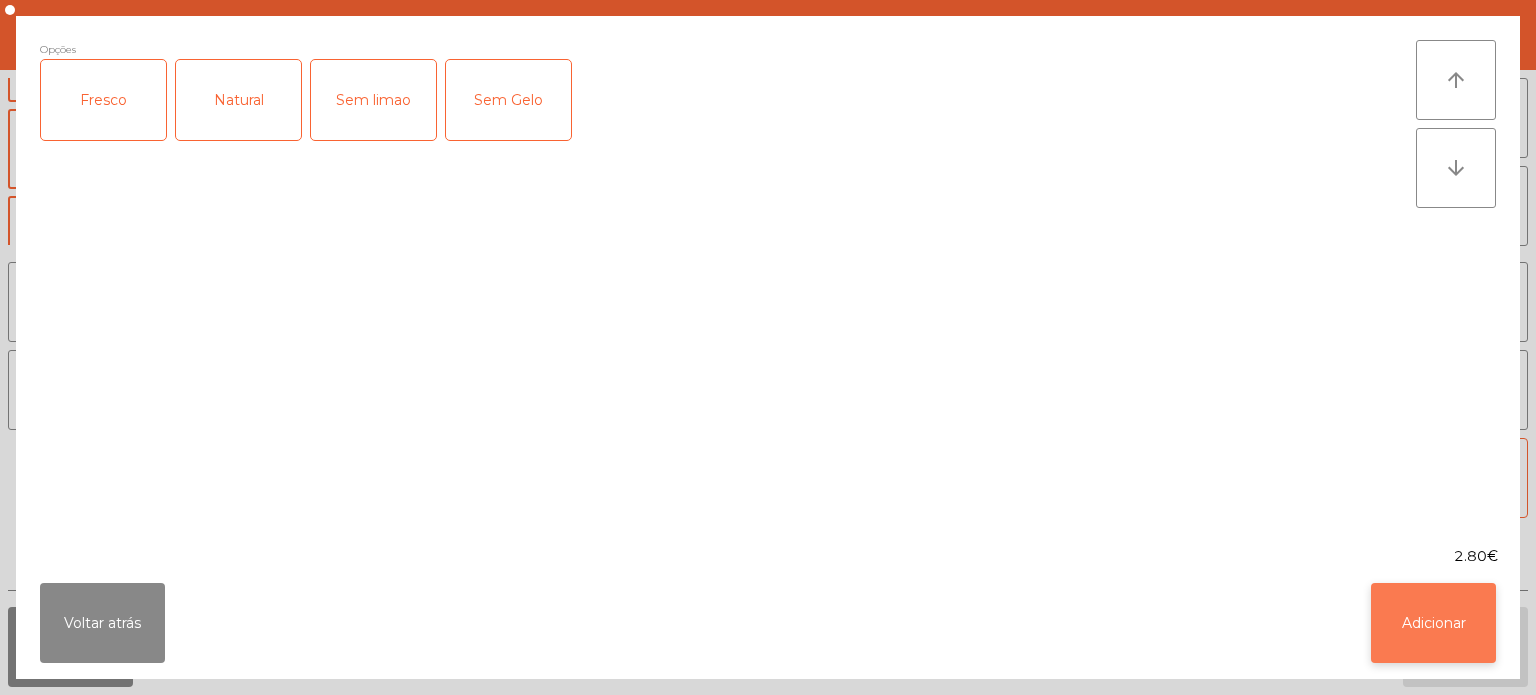 click on "Adicionar" 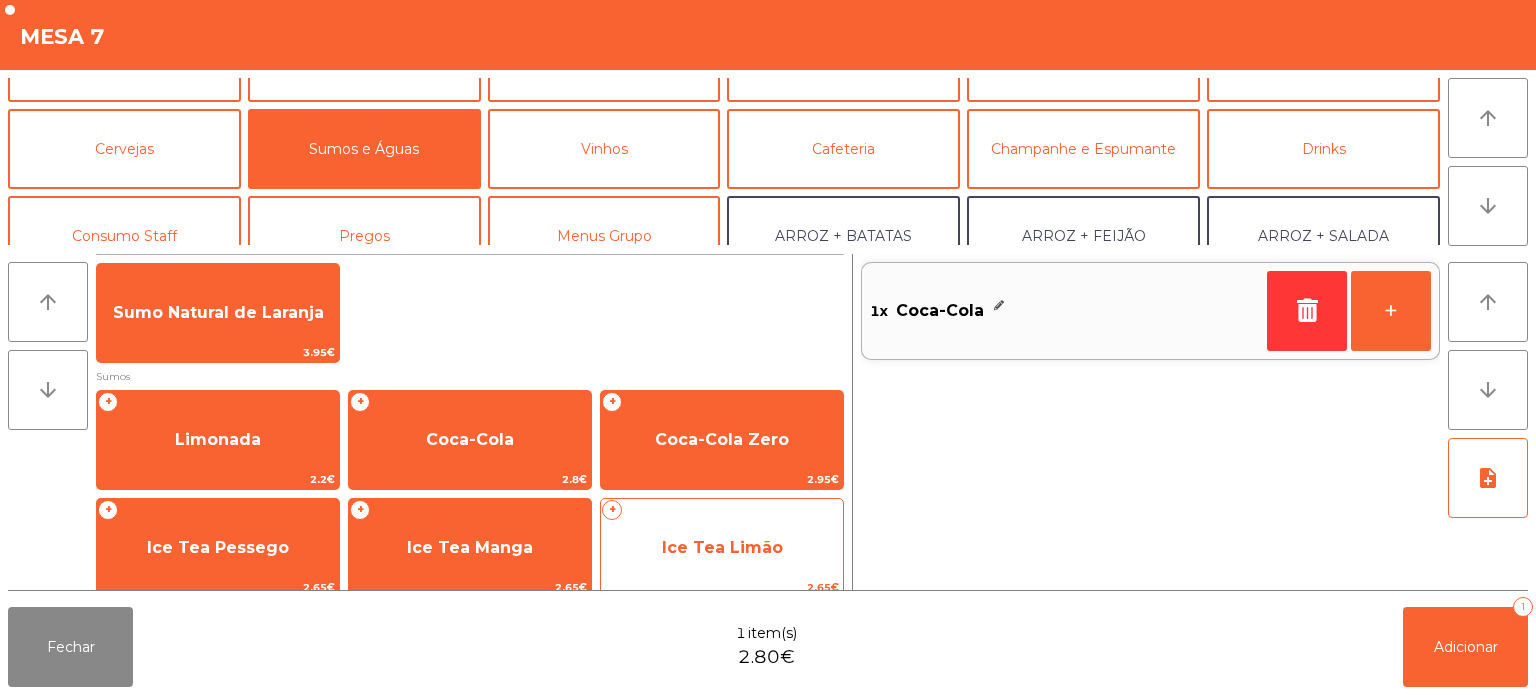 click on "Ice Tea Limão" 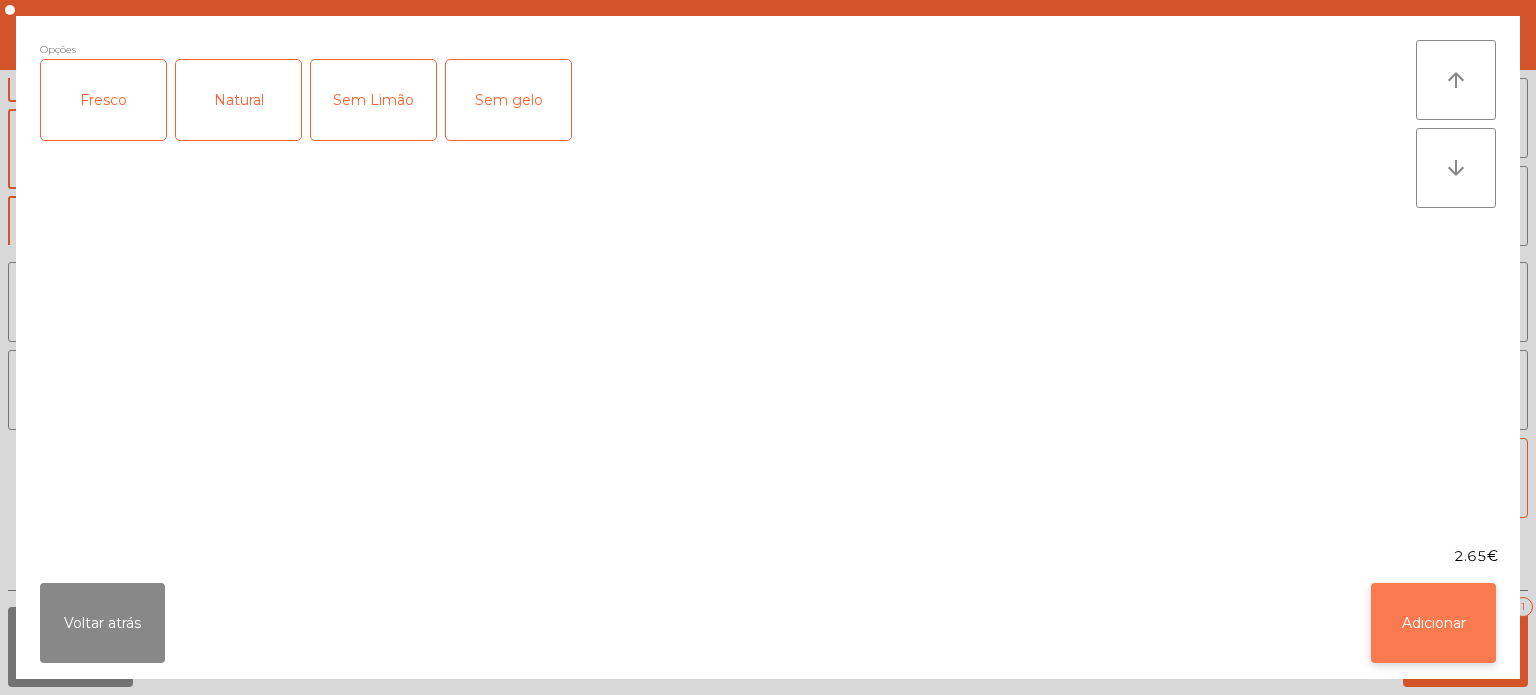 click on "Adicionar" 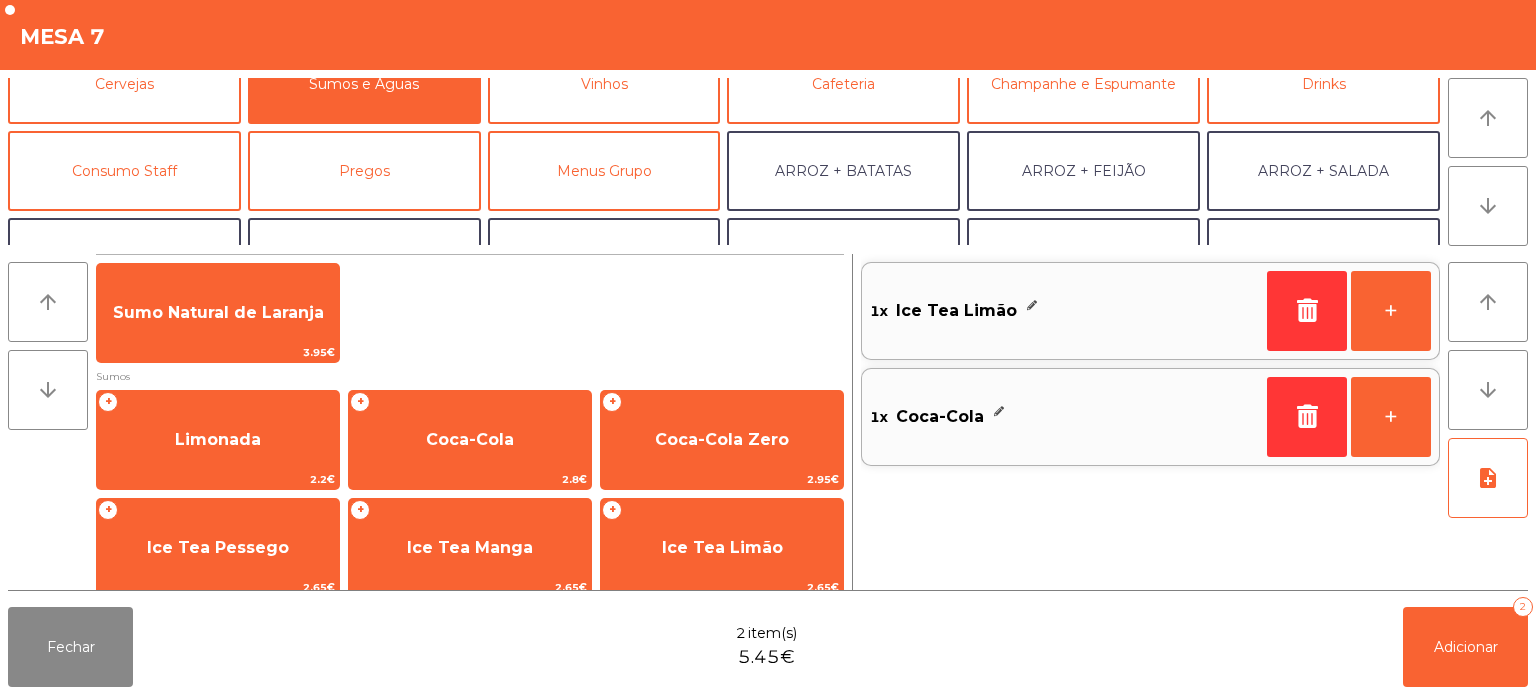 scroll, scrollTop: 124, scrollLeft: 0, axis: vertical 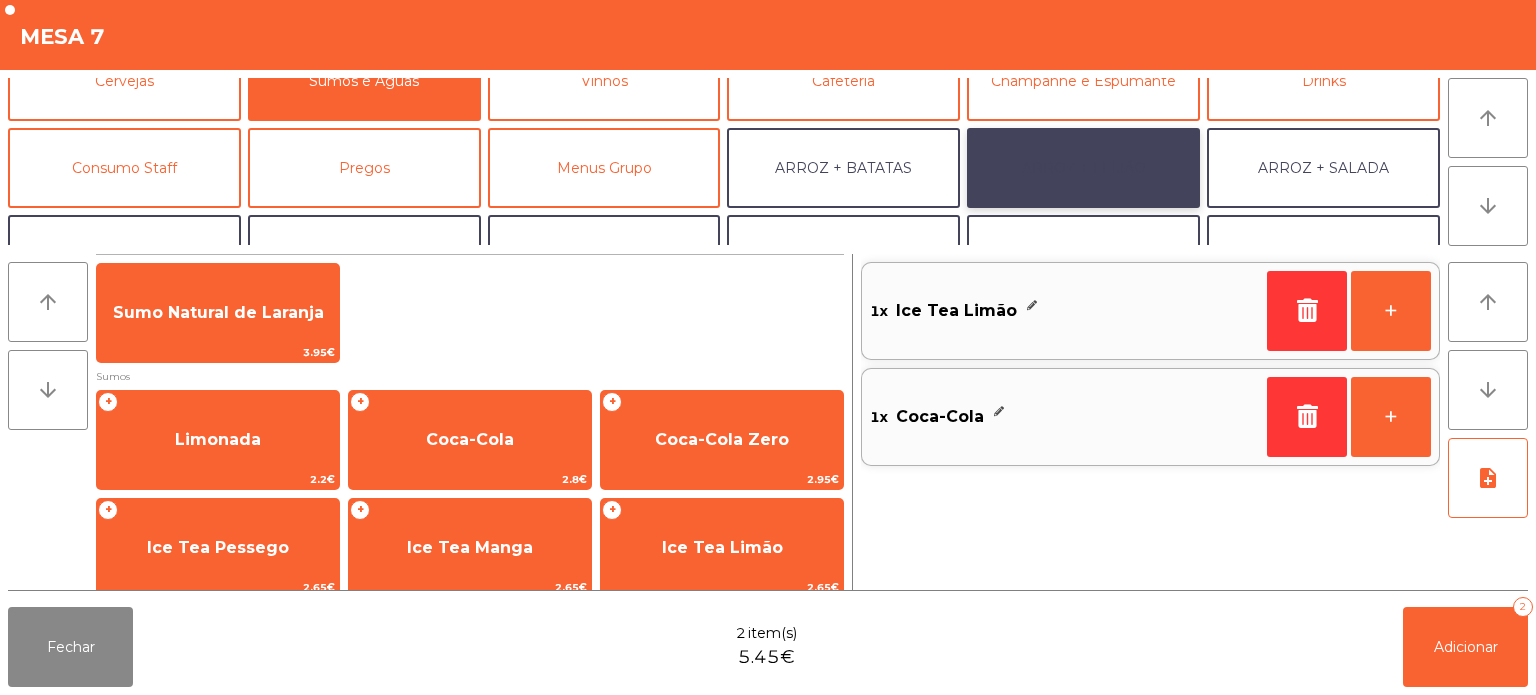 click on "ARROZ + FEIJÃO" 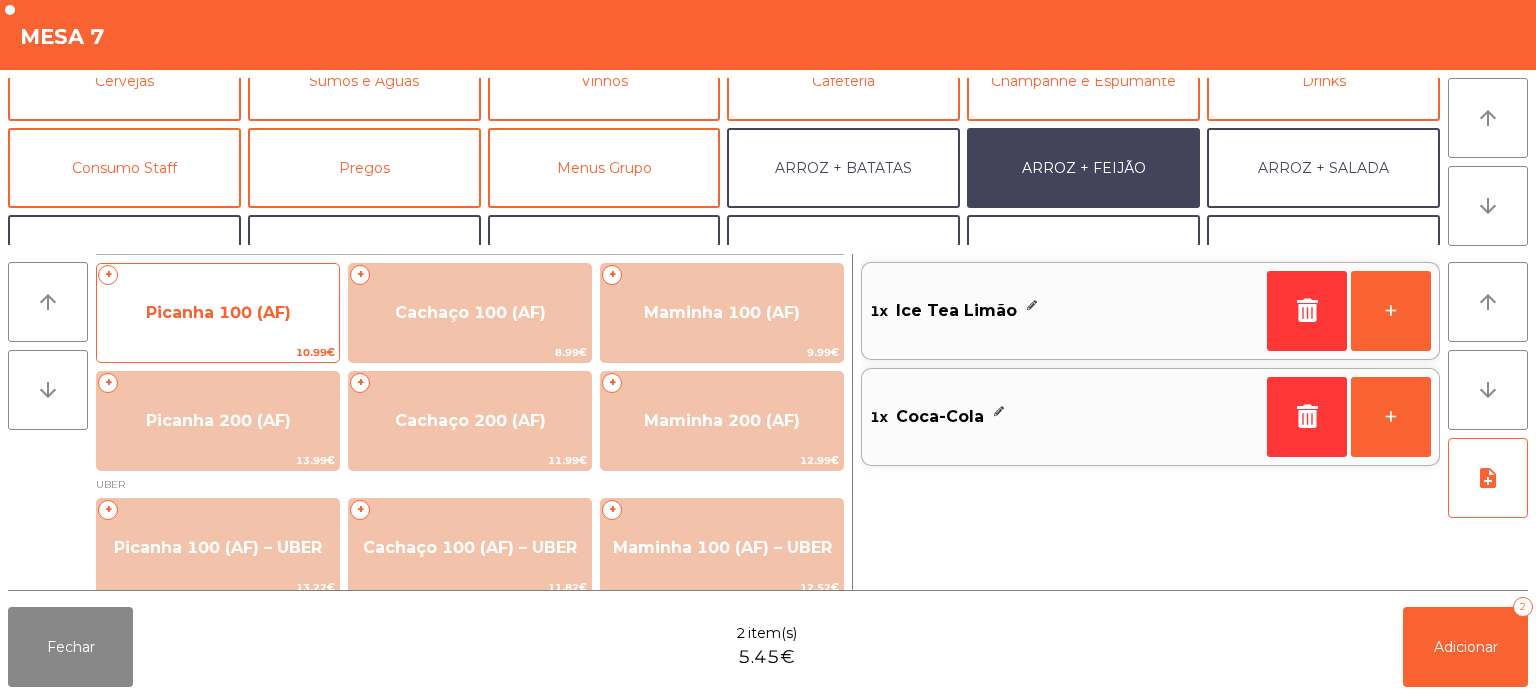 click on "Picanha 100 (AF)" 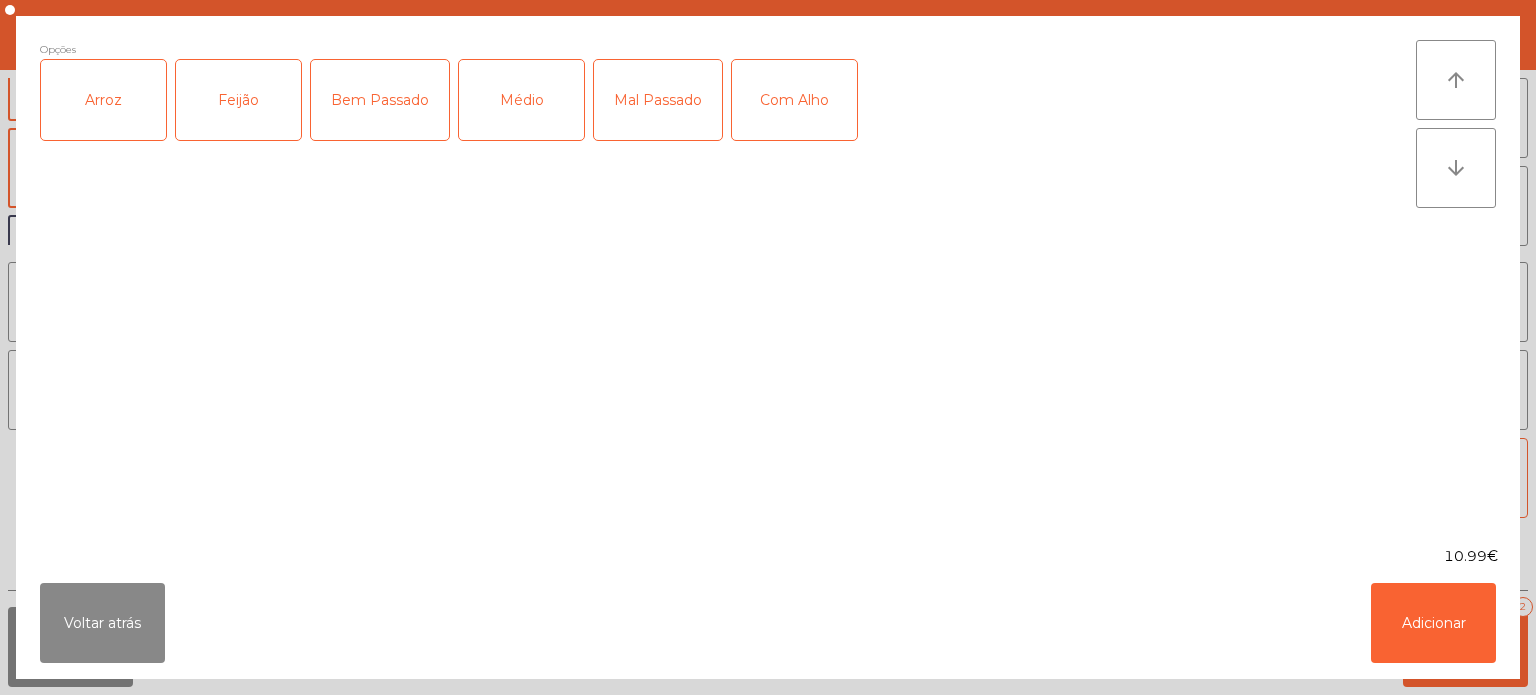 click on "Arroz" 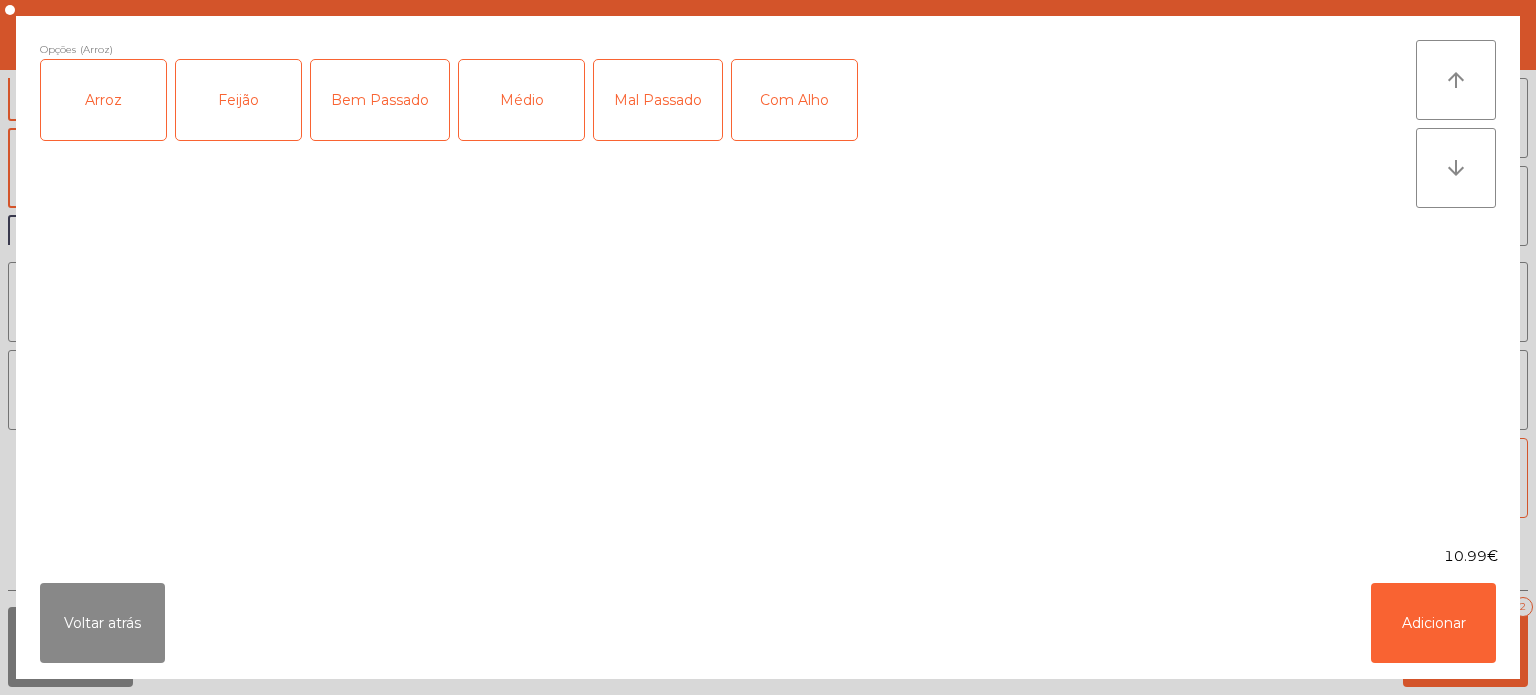 click on "Feijão" 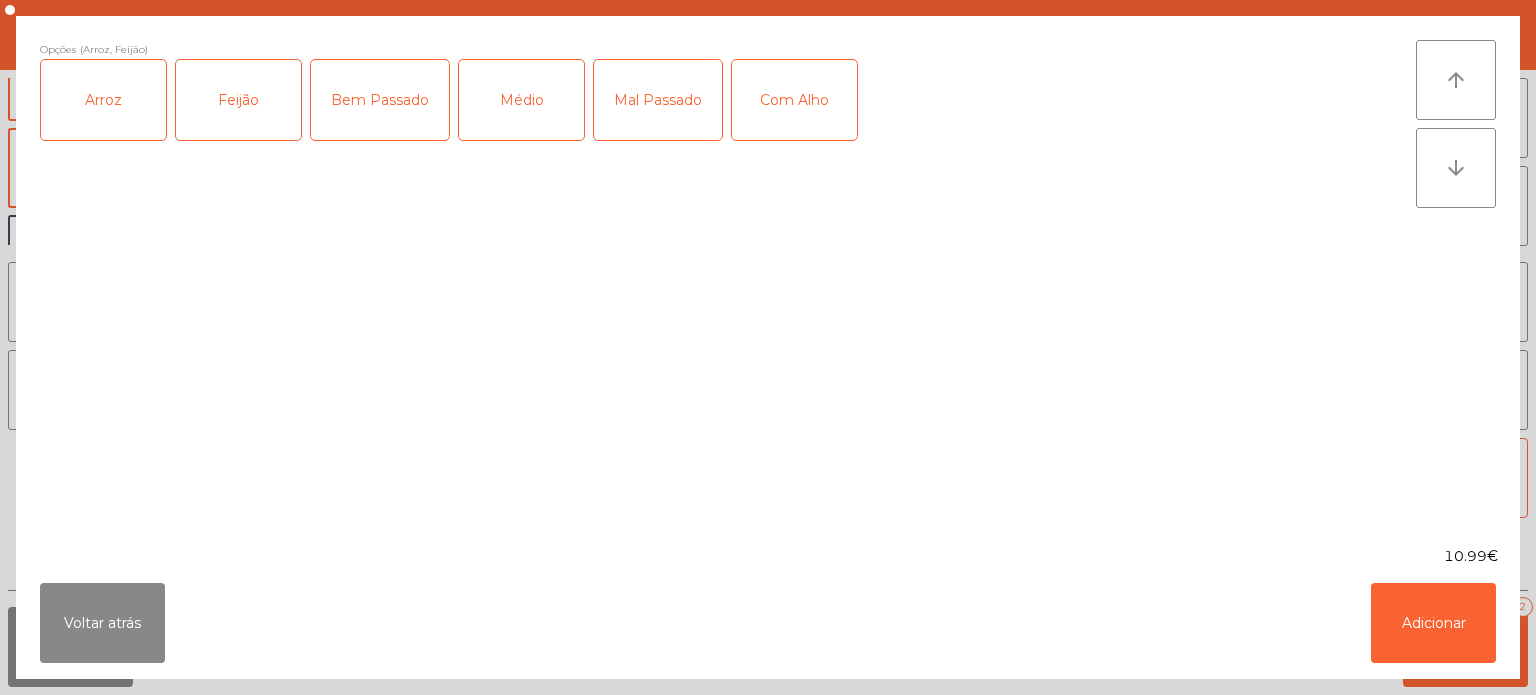 click on "Bem Passado" 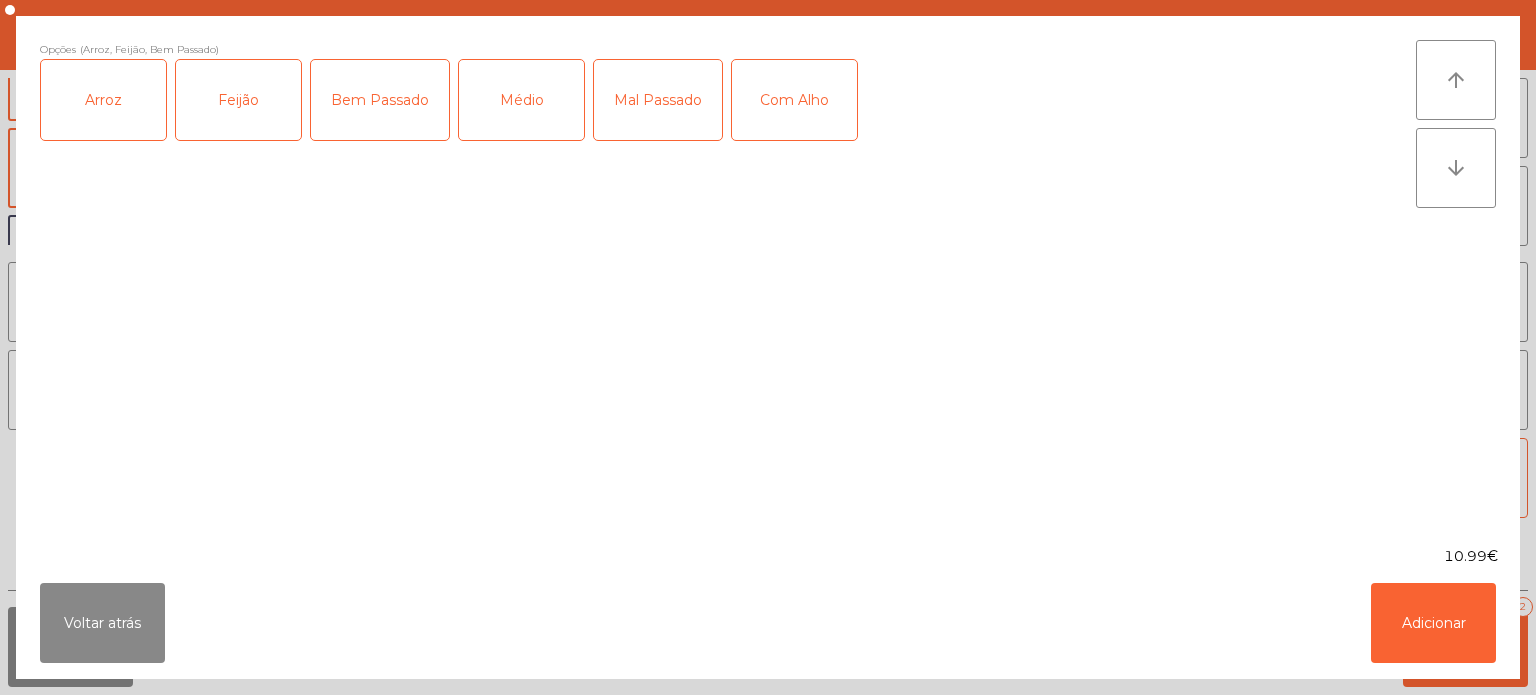 click on "Com Alho" 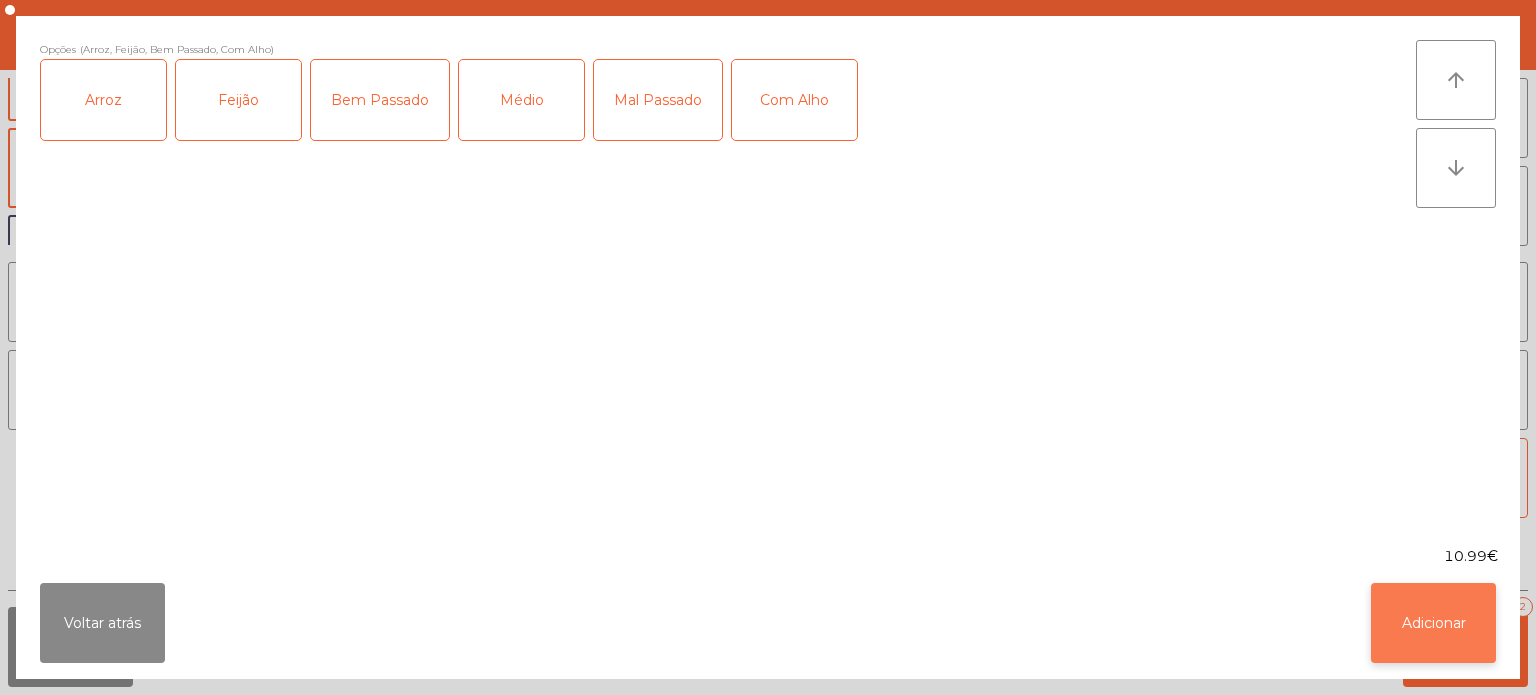 click on "Adicionar" 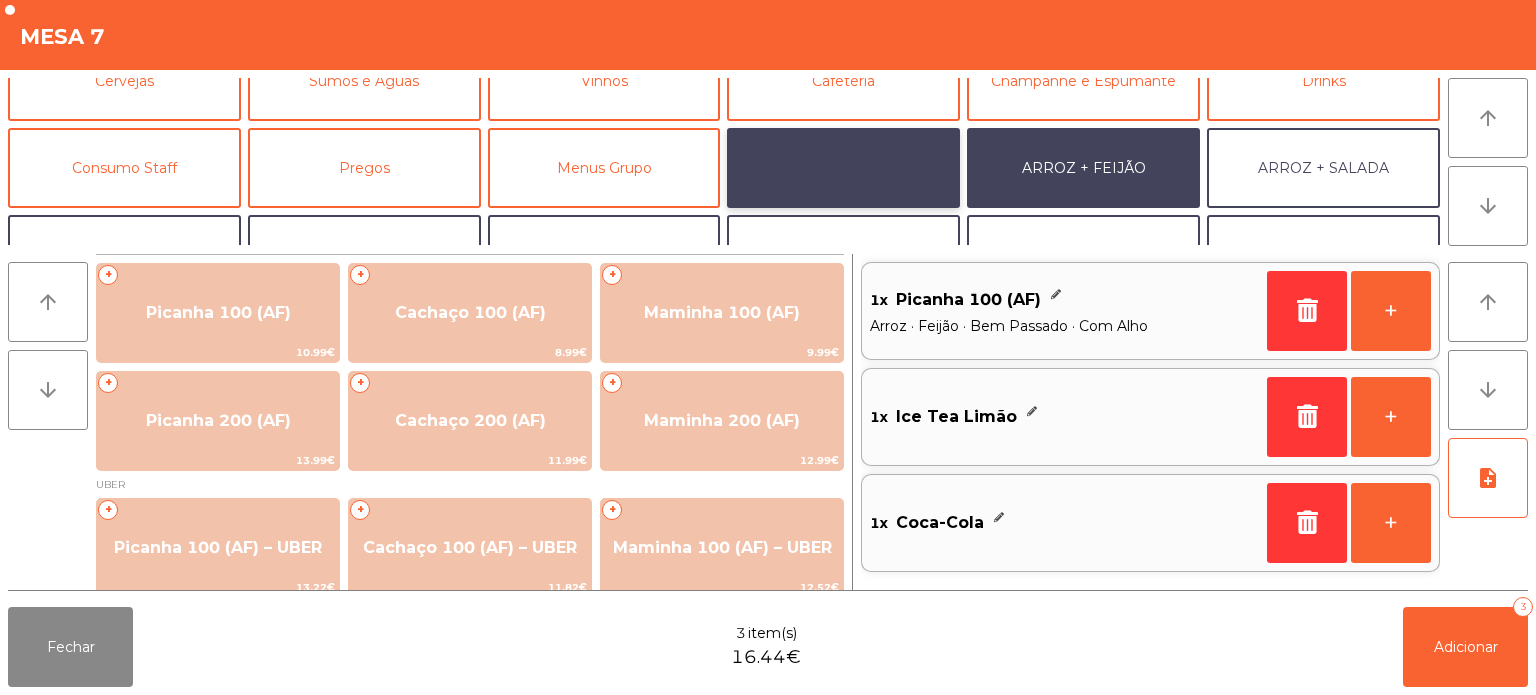 click on "ARROZ + BATATAS" 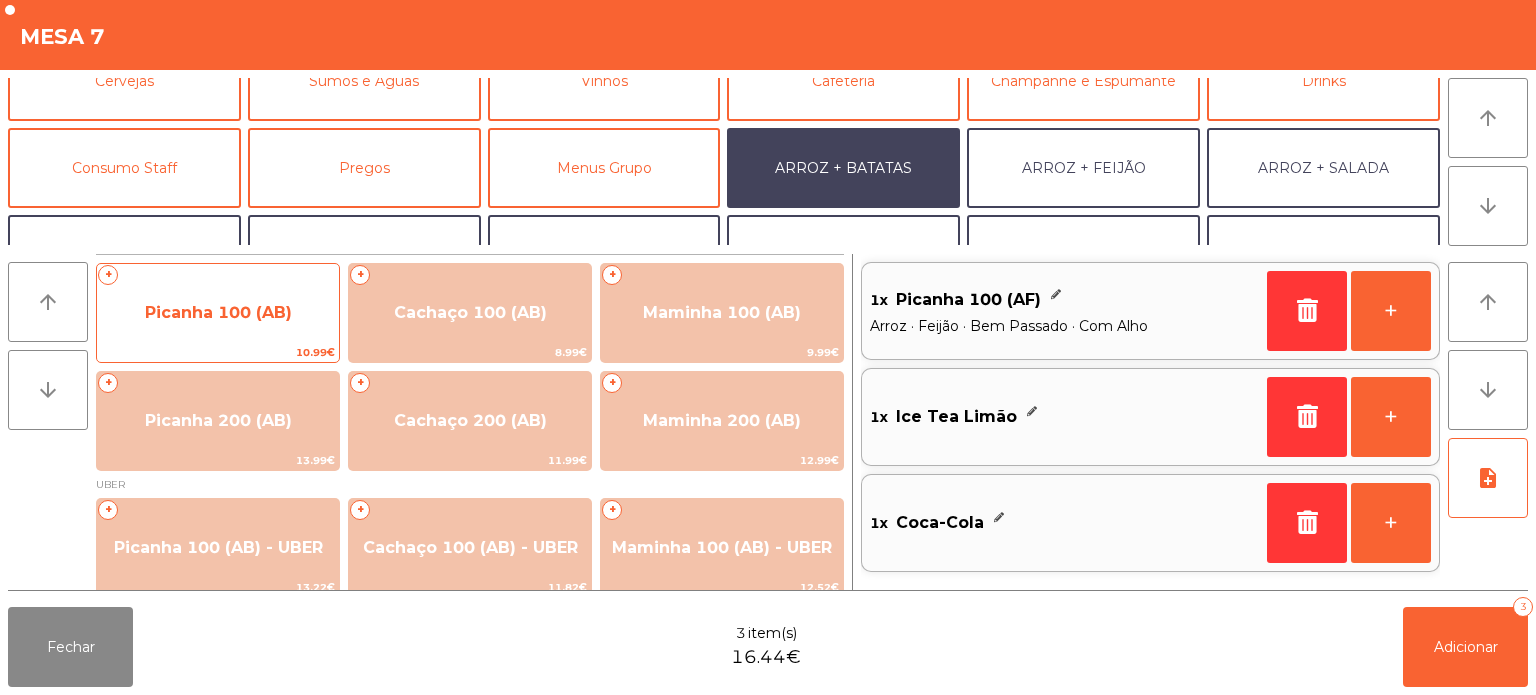 click on "Picanha 100 (AB)" 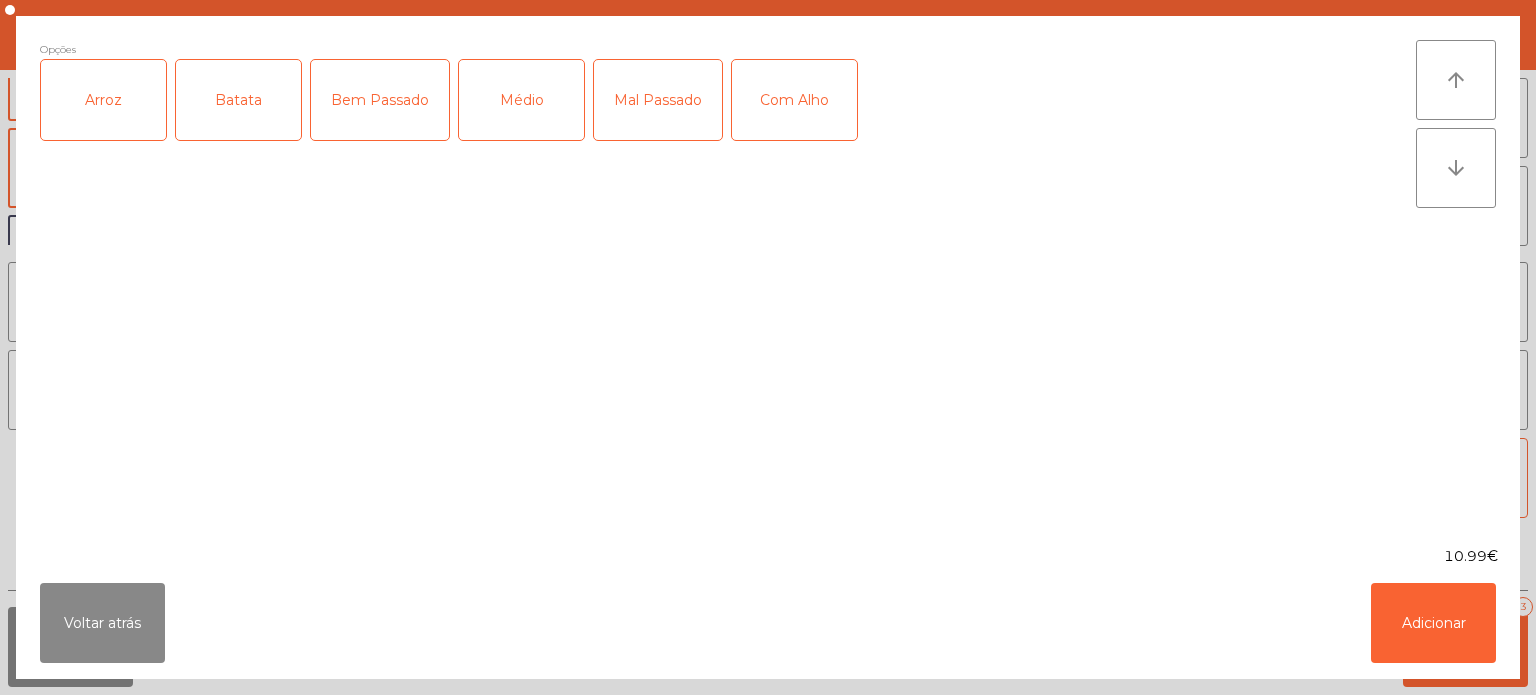 click on "Arroz" 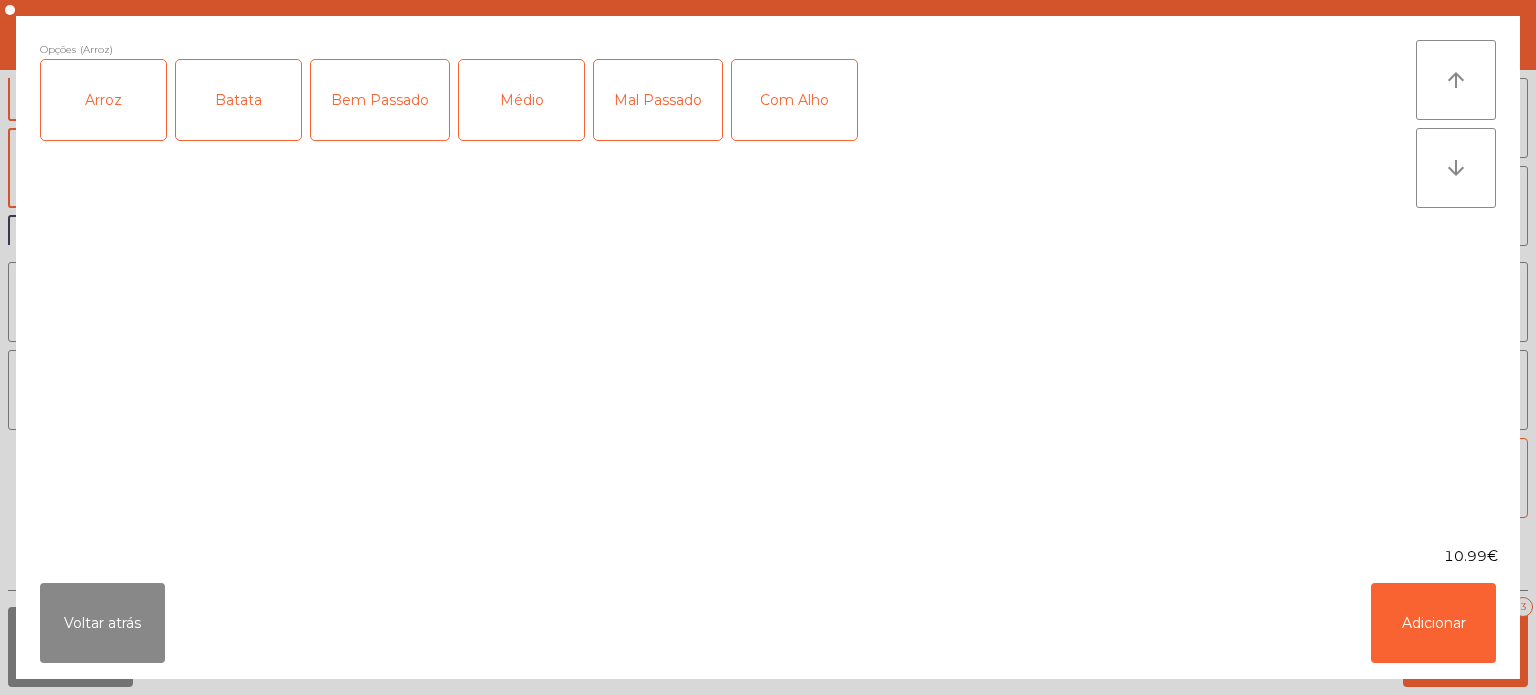 click on "Batata" 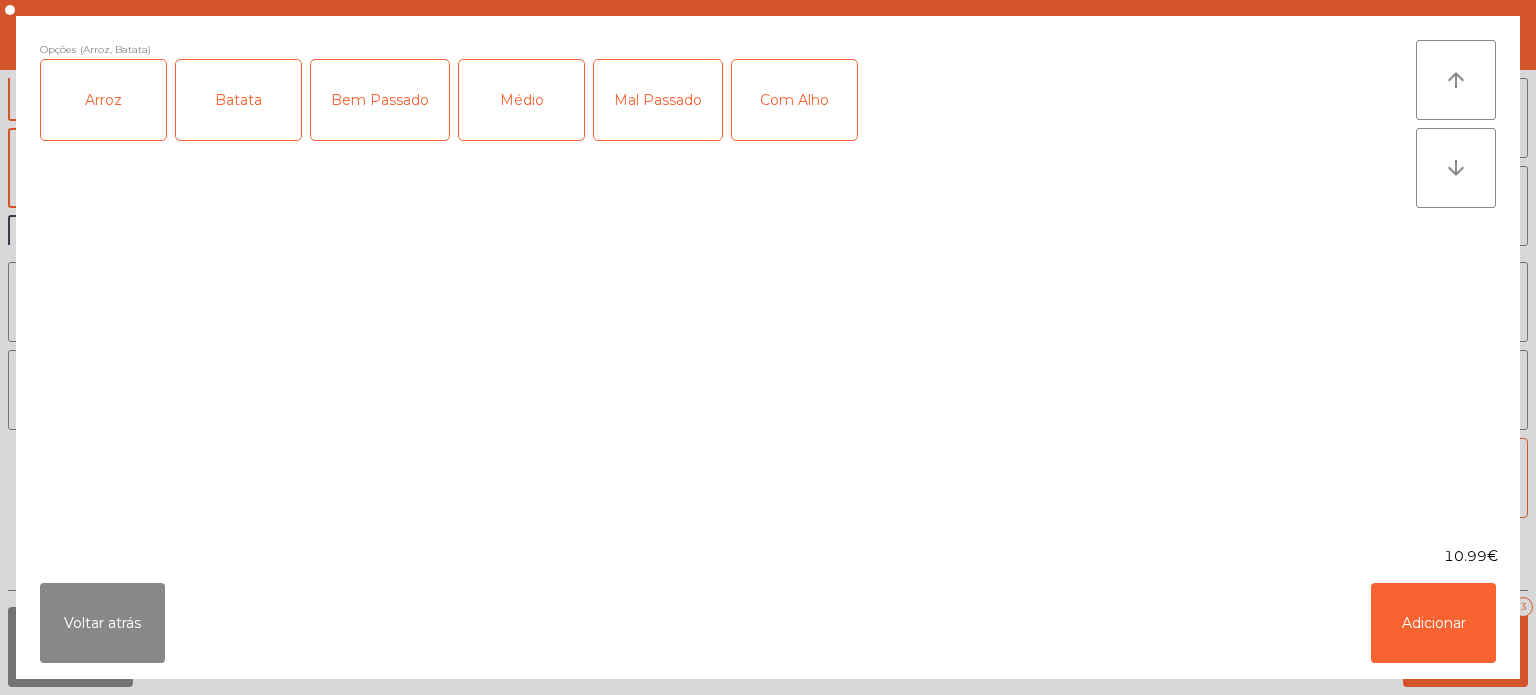 click on "Mal Passado" 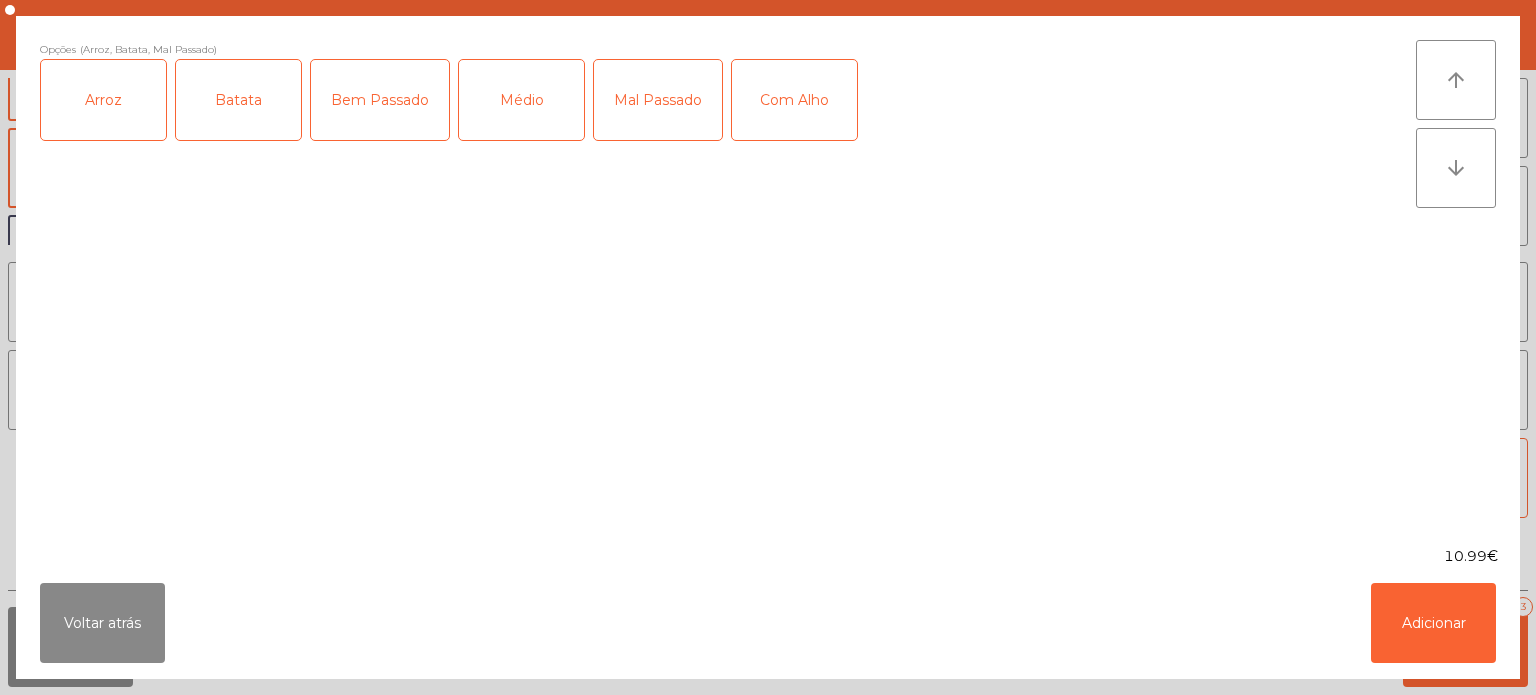 click on "Com Alho" 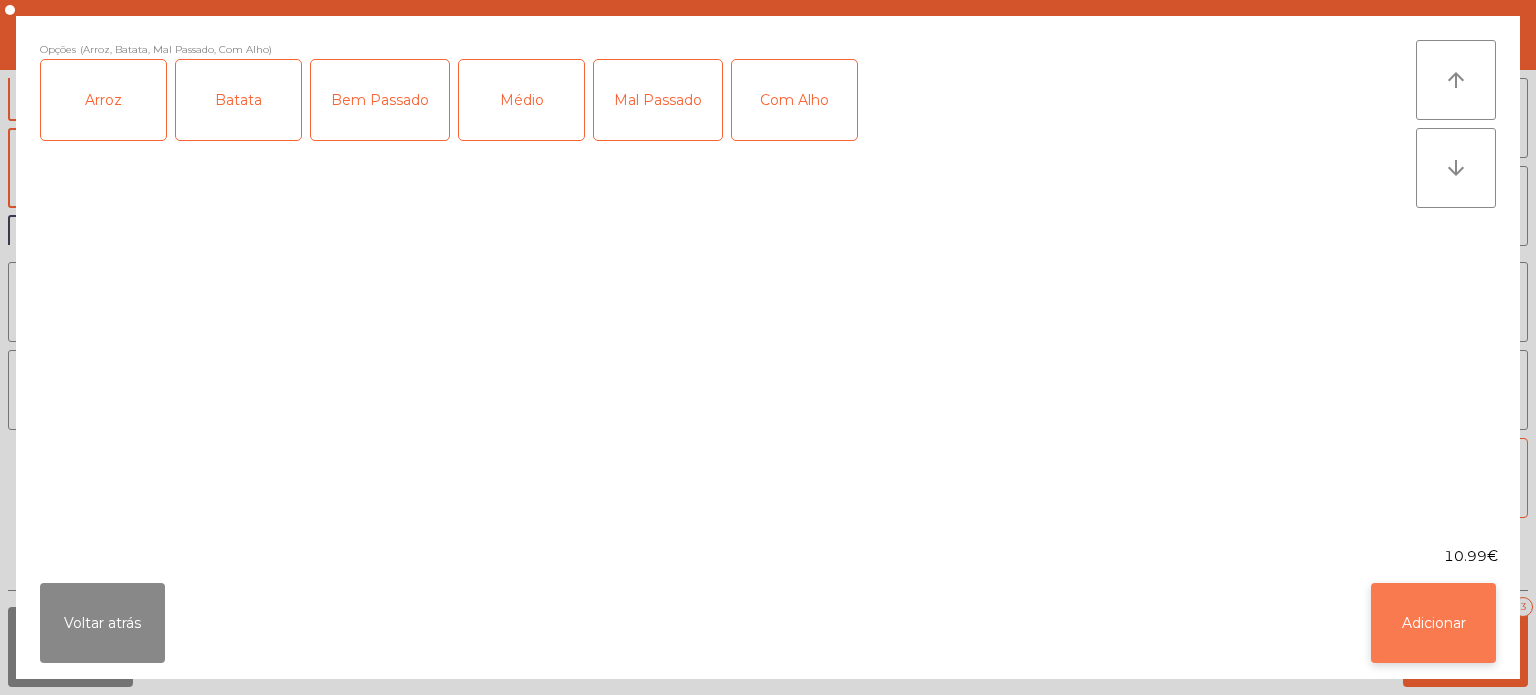 click on "Adicionar" 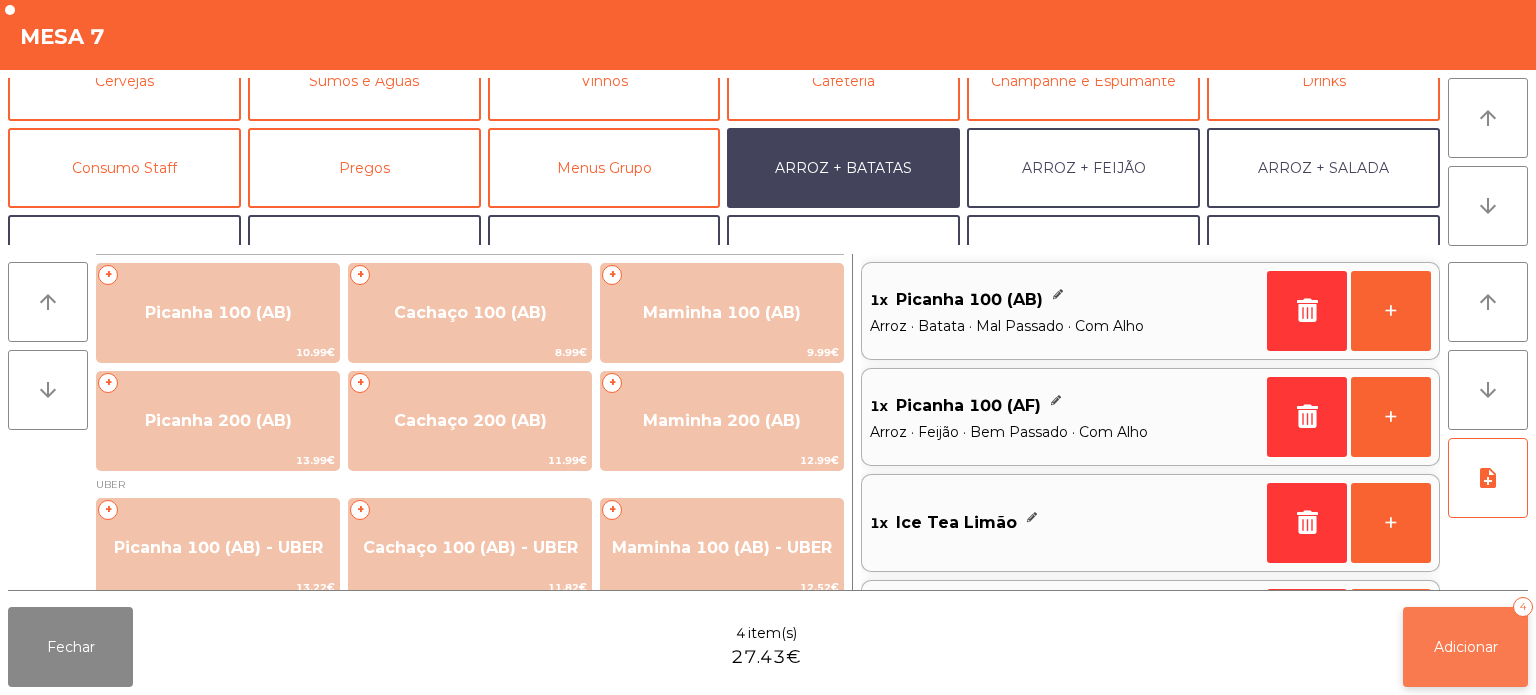 click on "Adicionar" 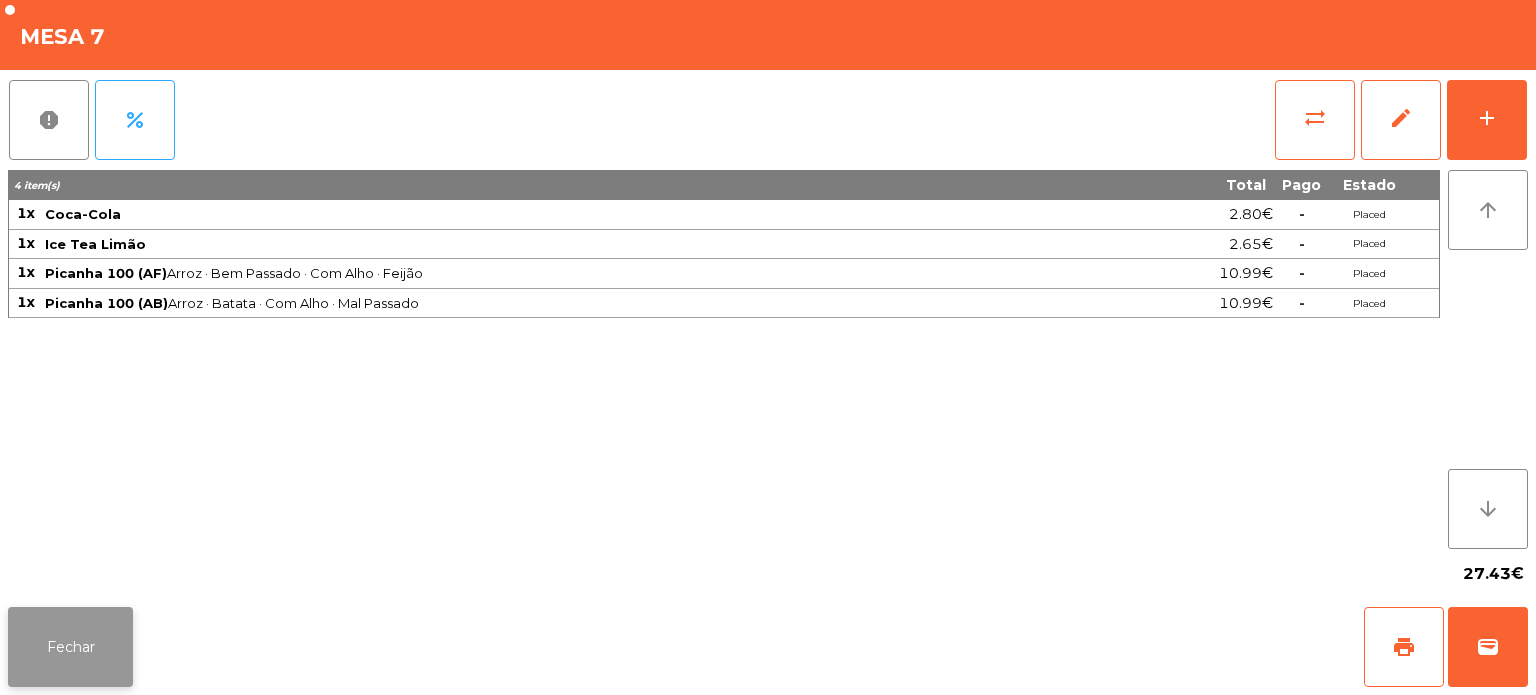 click on "Fechar" 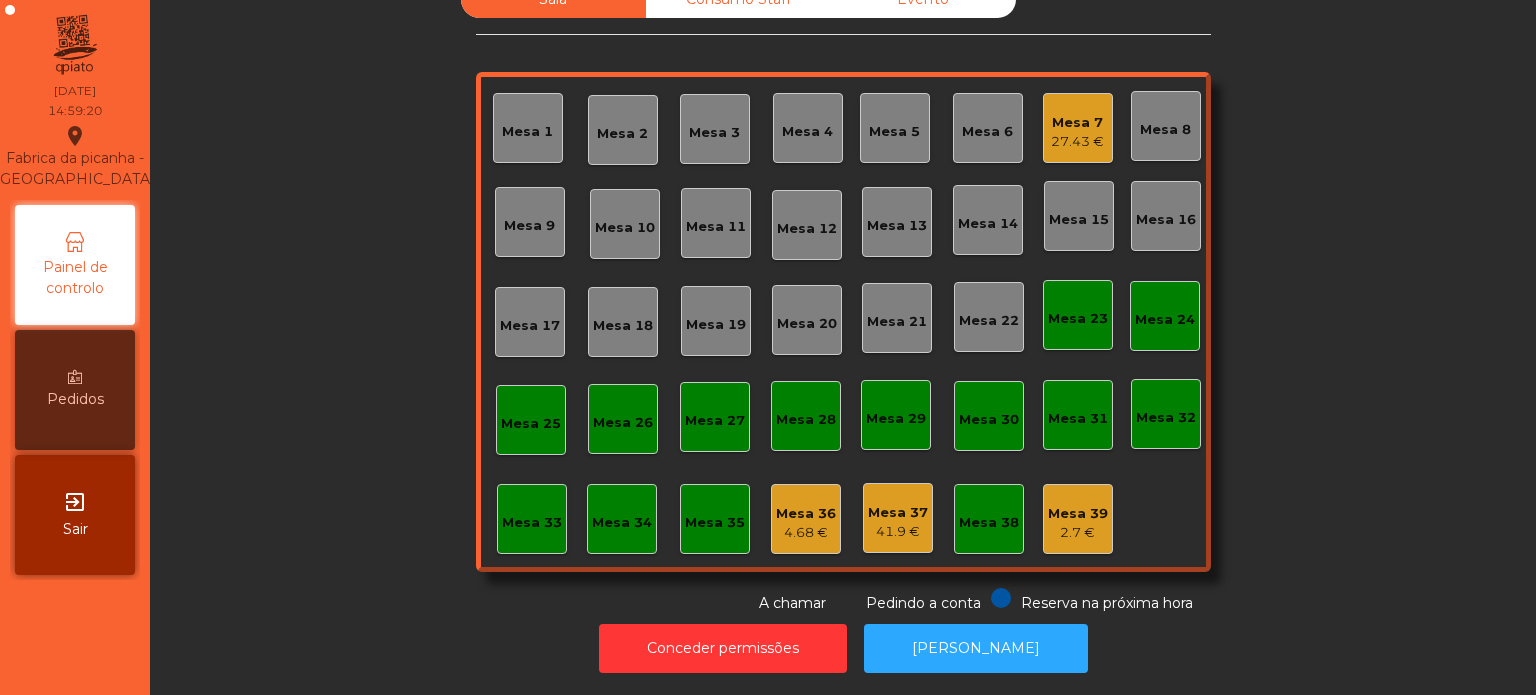 click on "Sala   Consumo Staff   Evento   Mesa 1   [GEOGRAPHIC_DATA] 3   Mesa 4   Mesa 5   [GEOGRAPHIC_DATA] 7   27.43 €   [GEOGRAPHIC_DATA] 8   [GEOGRAPHIC_DATA] 10   [GEOGRAPHIC_DATA] 12   [GEOGRAPHIC_DATA] 14   [GEOGRAPHIC_DATA] 15   [GEOGRAPHIC_DATA] 17   [GEOGRAPHIC_DATA] 18   [GEOGRAPHIC_DATA] 19   [GEOGRAPHIC_DATA] 20   [GEOGRAPHIC_DATA] 21   [GEOGRAPHIC_DATA] 22   [GEOGRAPHIC_DATA] [GEOGRAPHIC_DATA] 24   [GEOGRAPHIC_DATA] 26   [GEOGRAPHIC_DATA] 27   [GEOGRAPHIC_DATA] 28   [GEOGRAPHIC_DATA] 30   [GEOGRAPHIC_DATA] 32   [GEOGRAPHIC_DATA] 34   [GEOGRAPHIC_DATA] 36   4.68 €   Mesa 37   41.9 €   [GEOGRAPHIC_DATA] 39   2.7 €  Reserva na próxima hora Pedindo a conta A chamar" 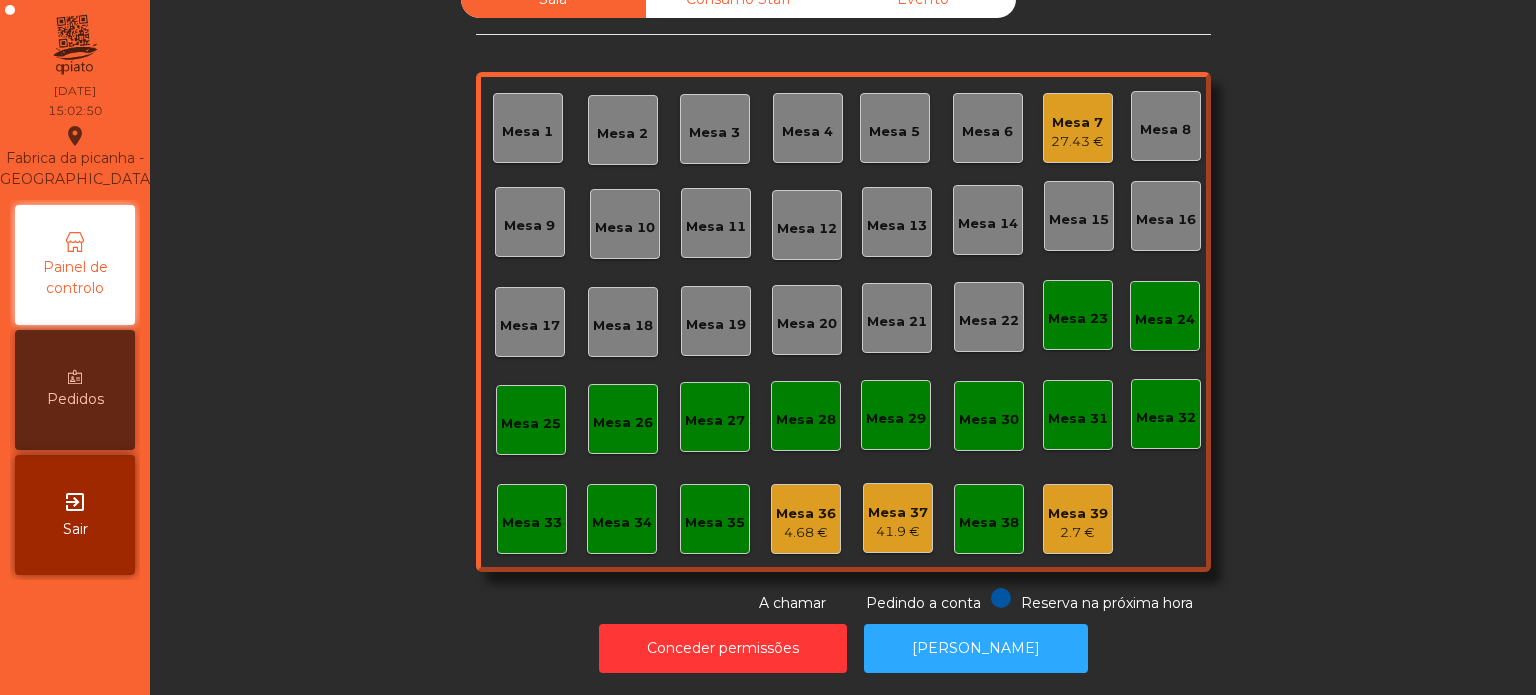 click on "Mesa 7" 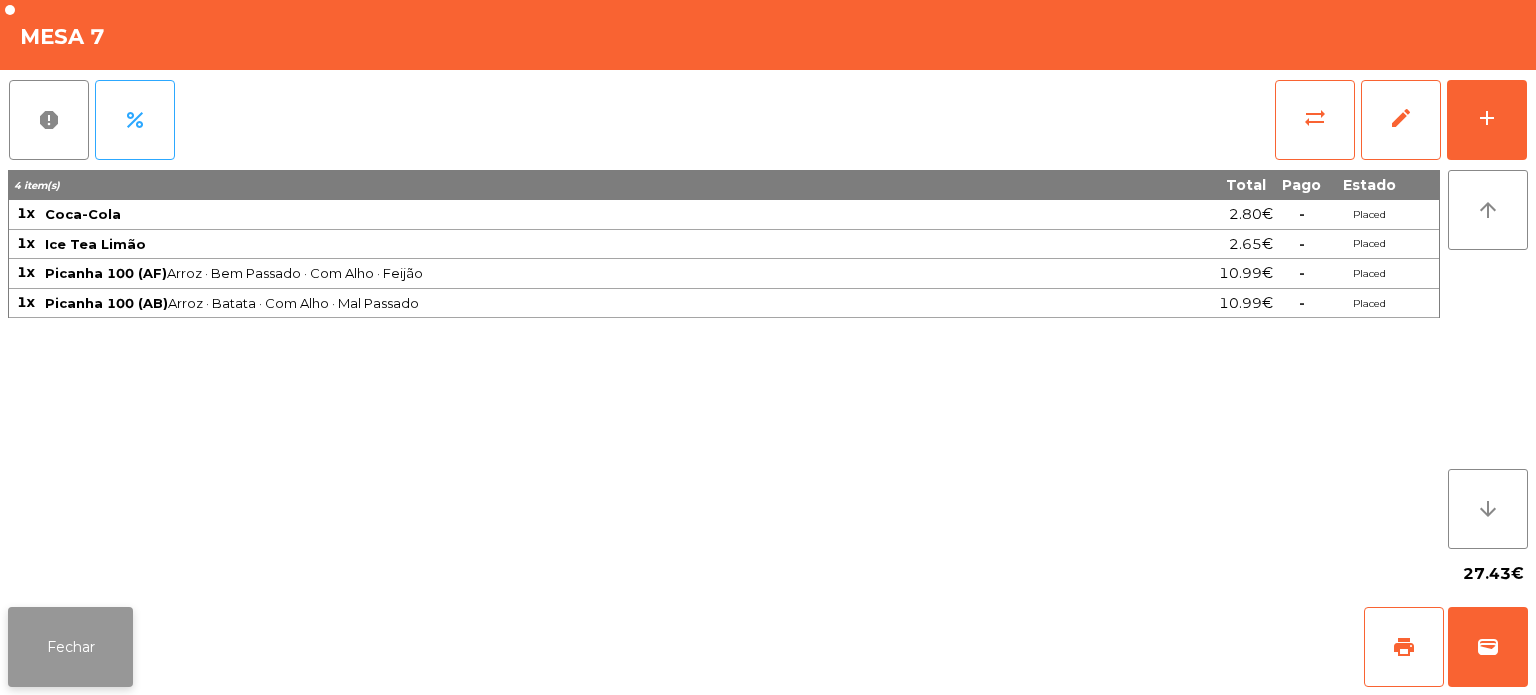 click on "Fechar" 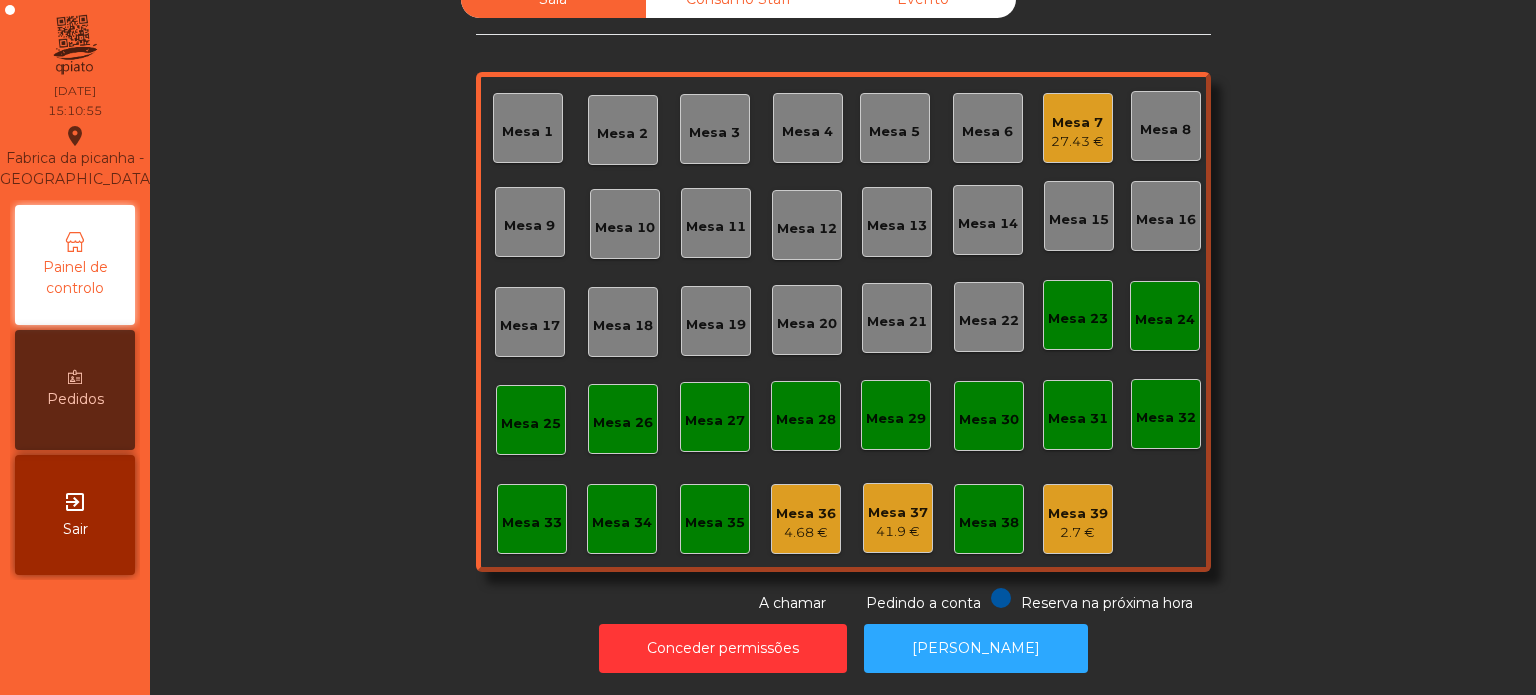 click on "Mesa 8" 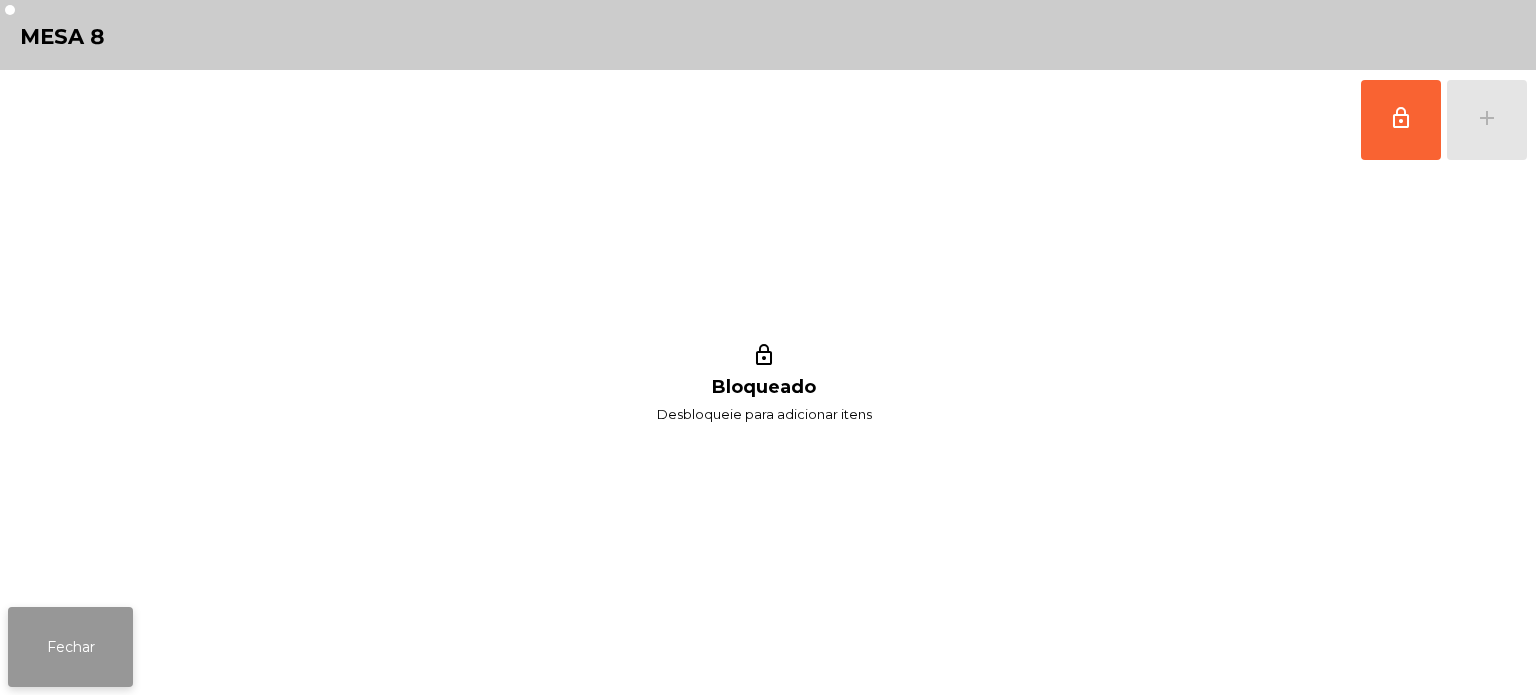 click on "Fechar" 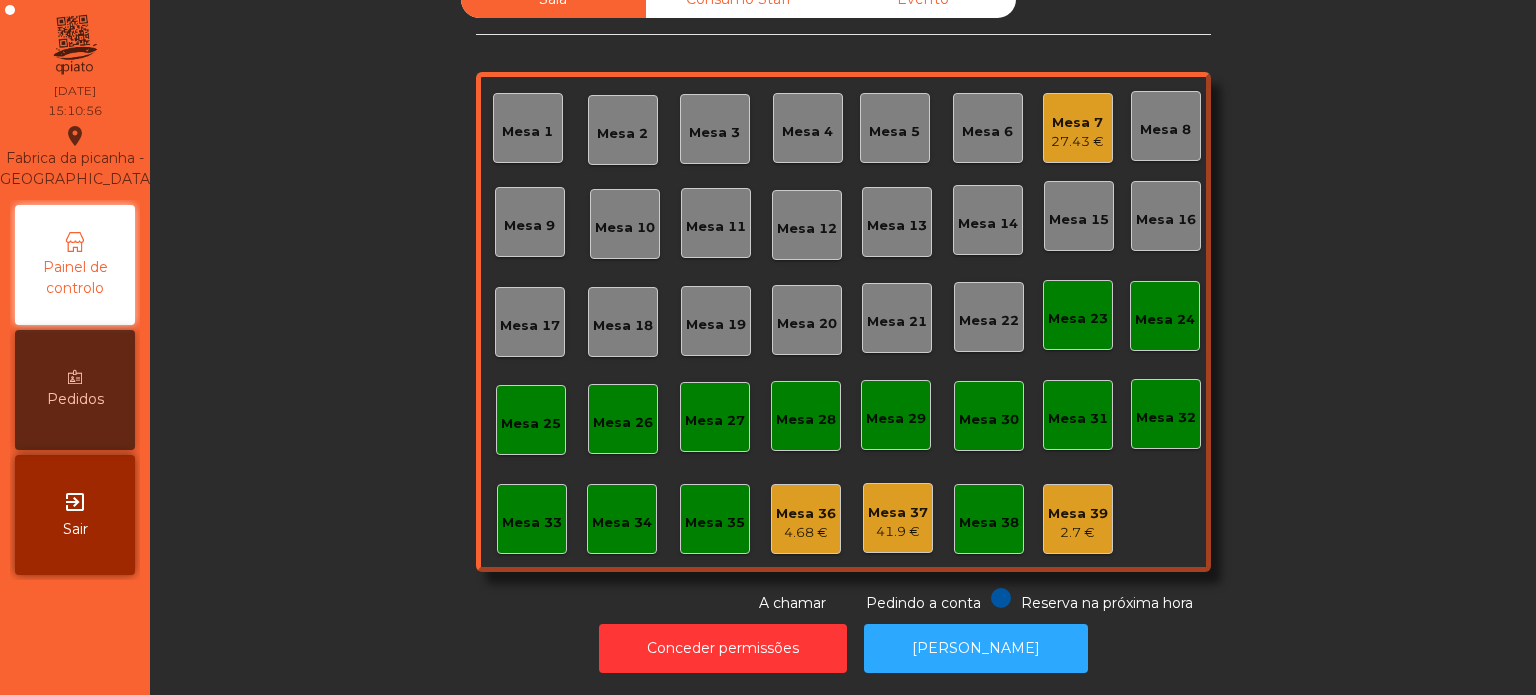 click on "27.43 €" 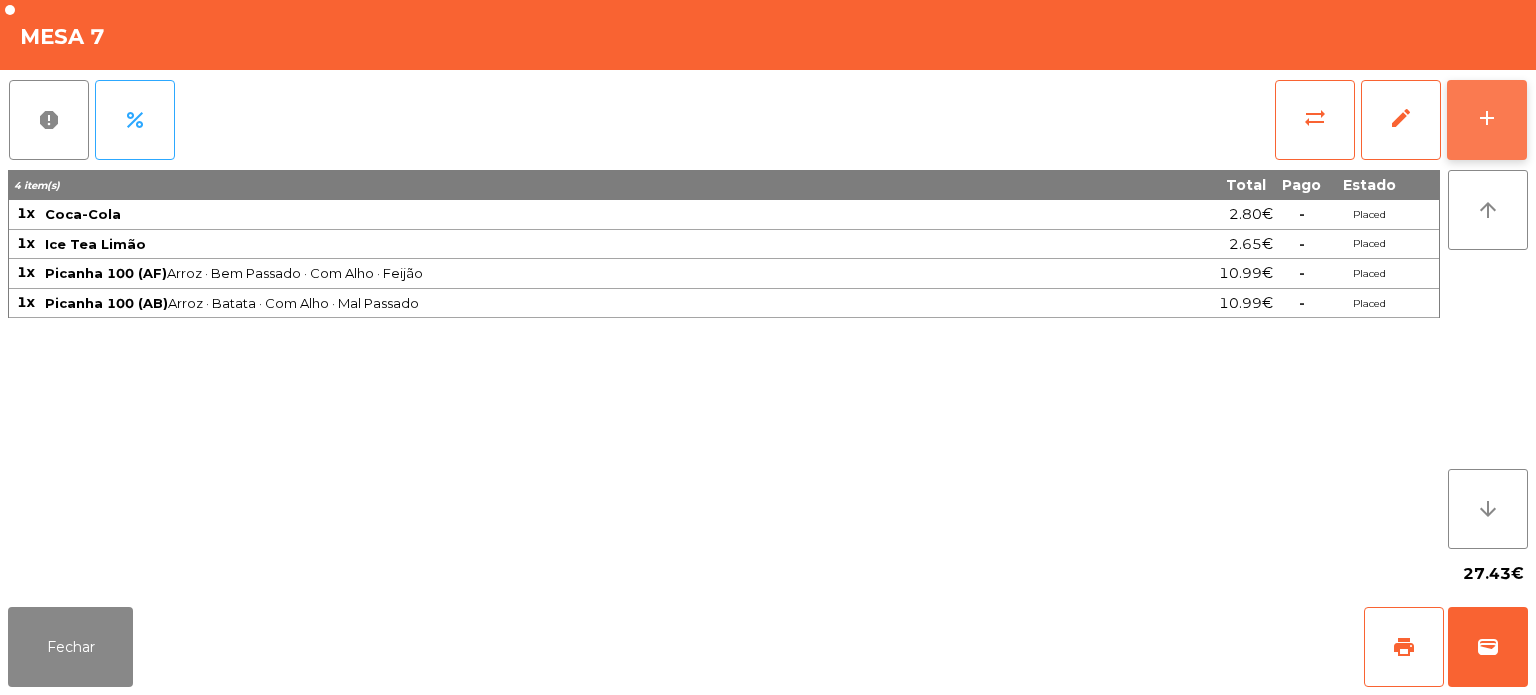 click on "add" 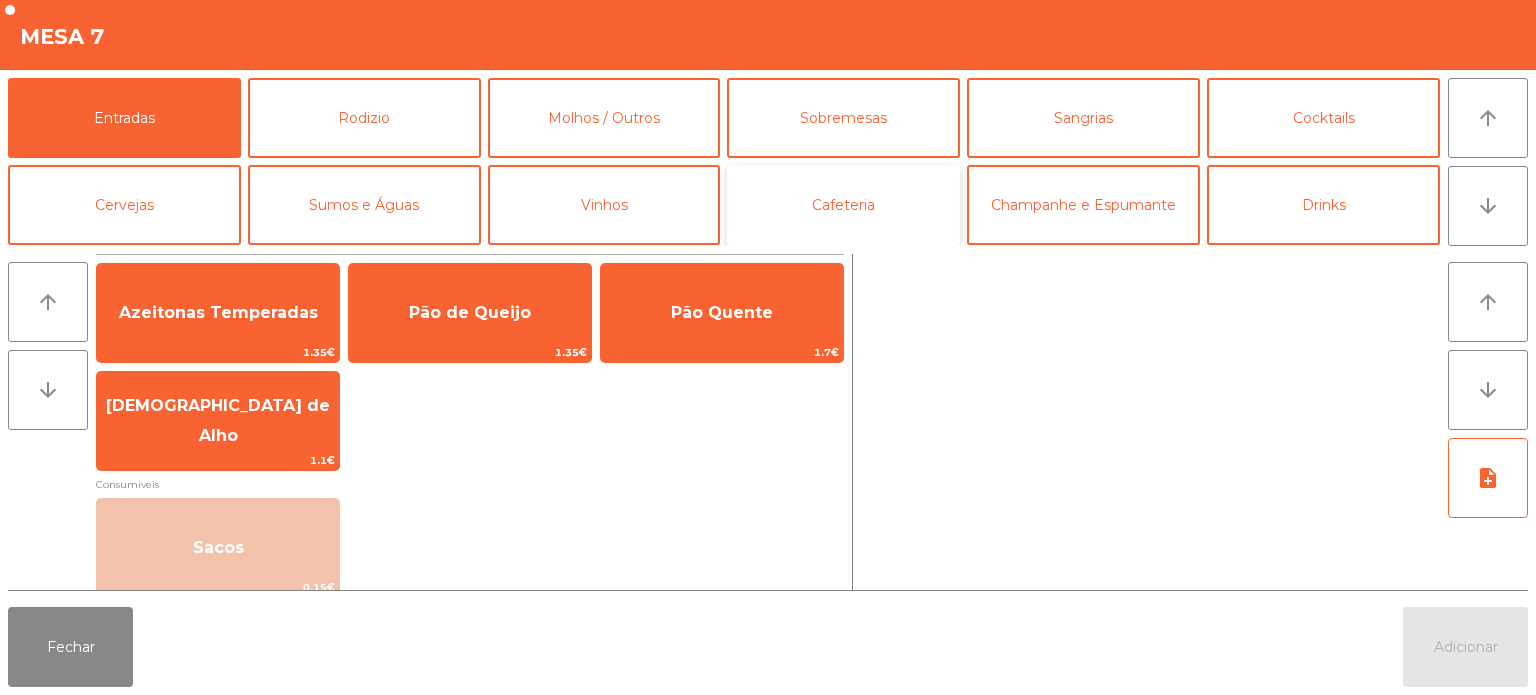 click on "Cafeteria" 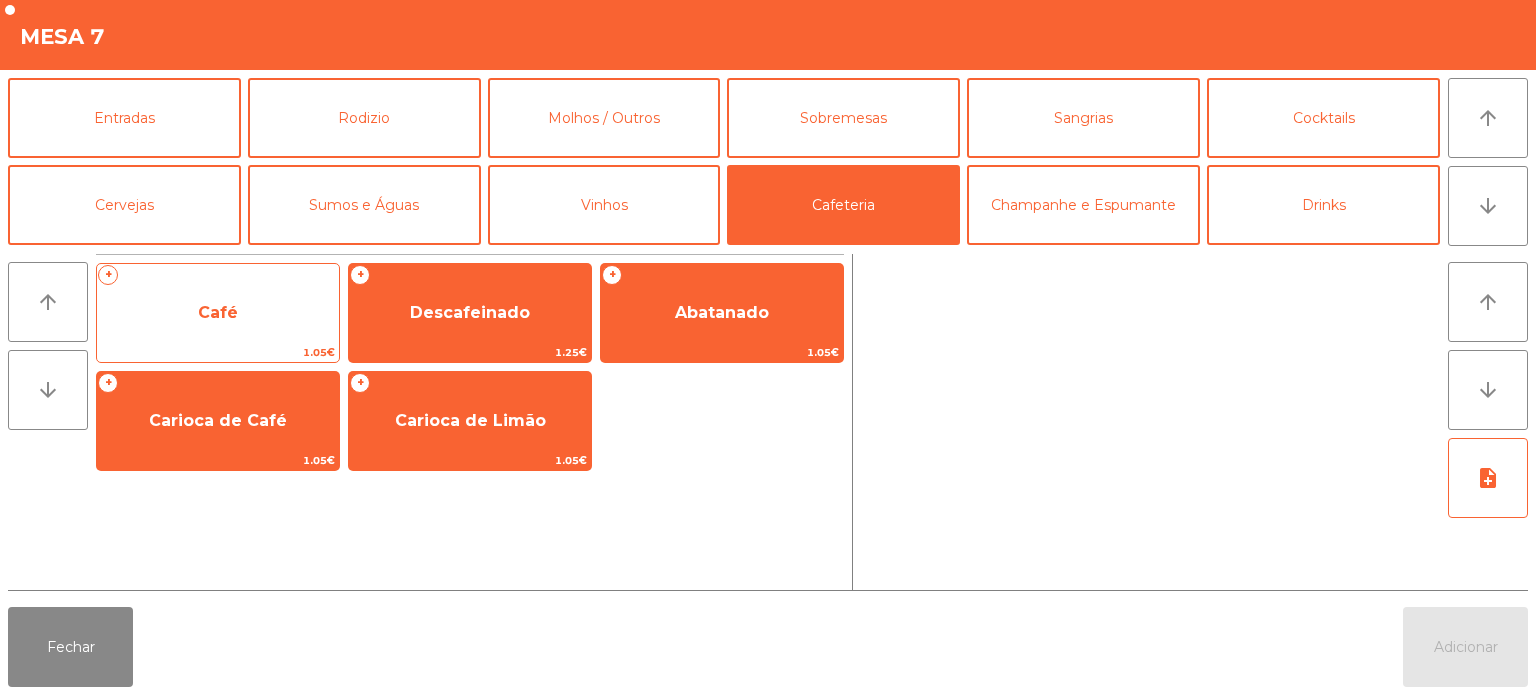 click on "Café" 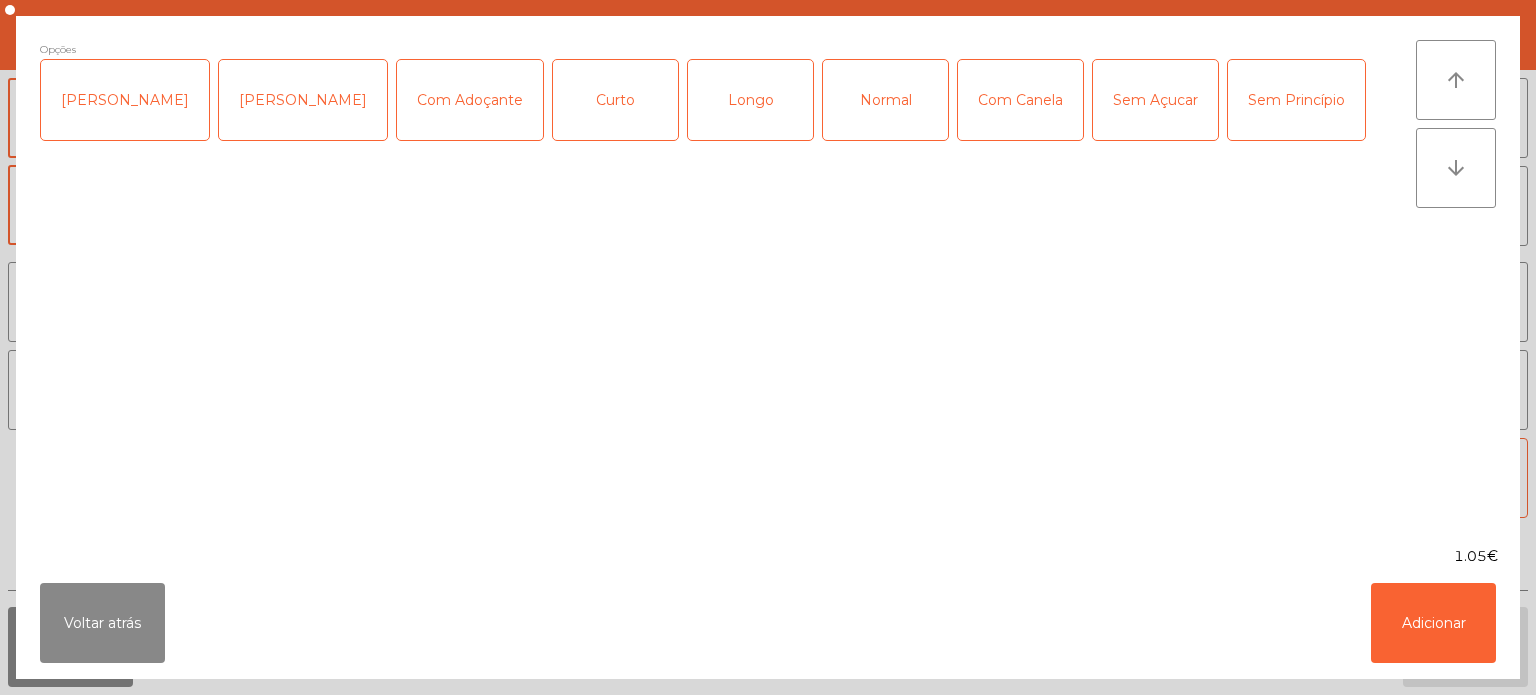 click on "Longo" 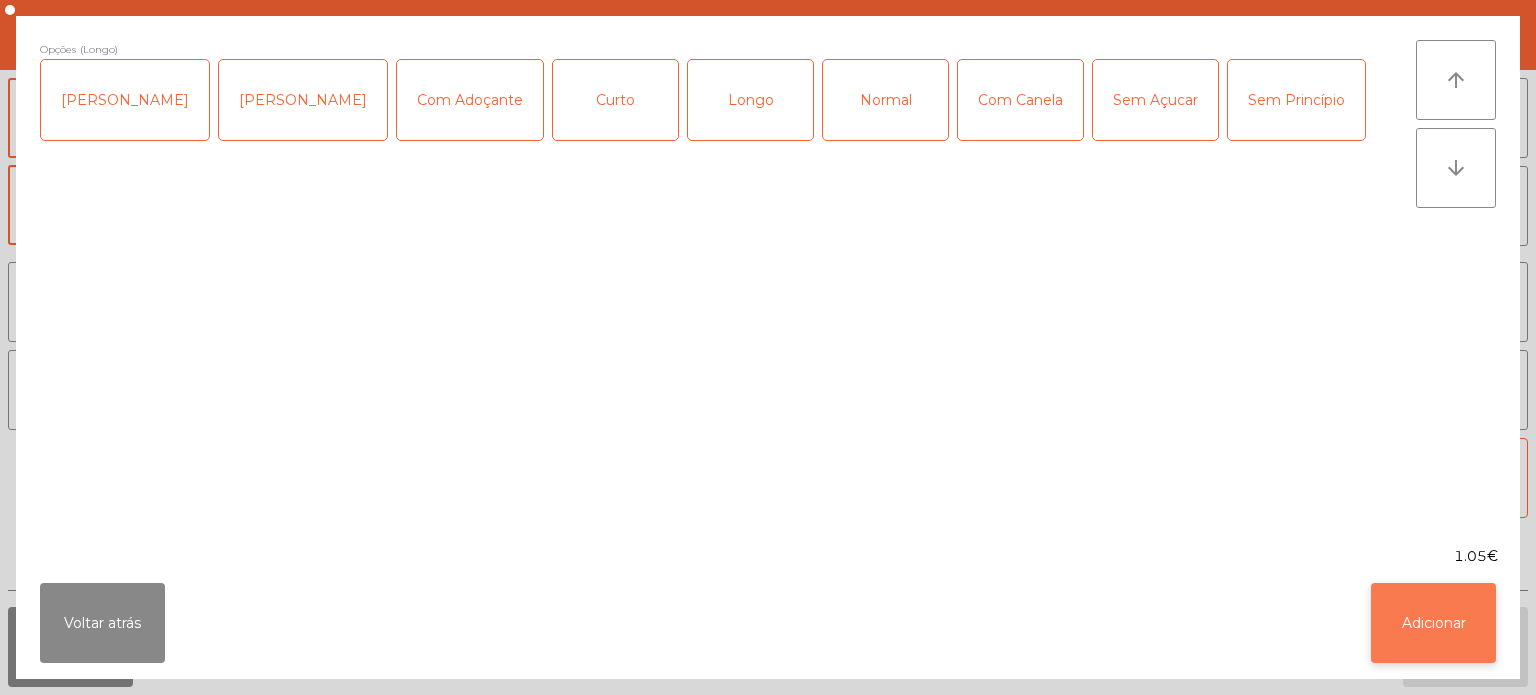 click on "Adicionar" 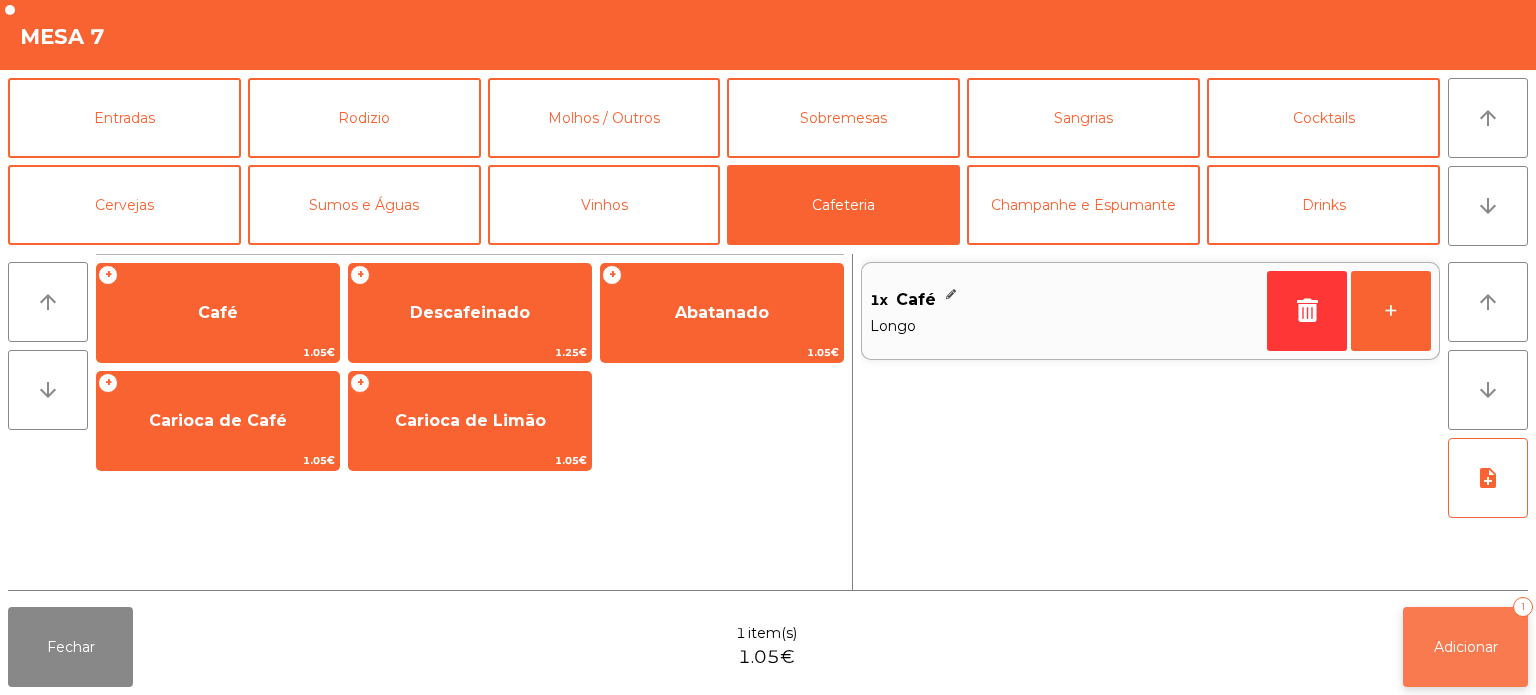 click on "Adicionar   1" 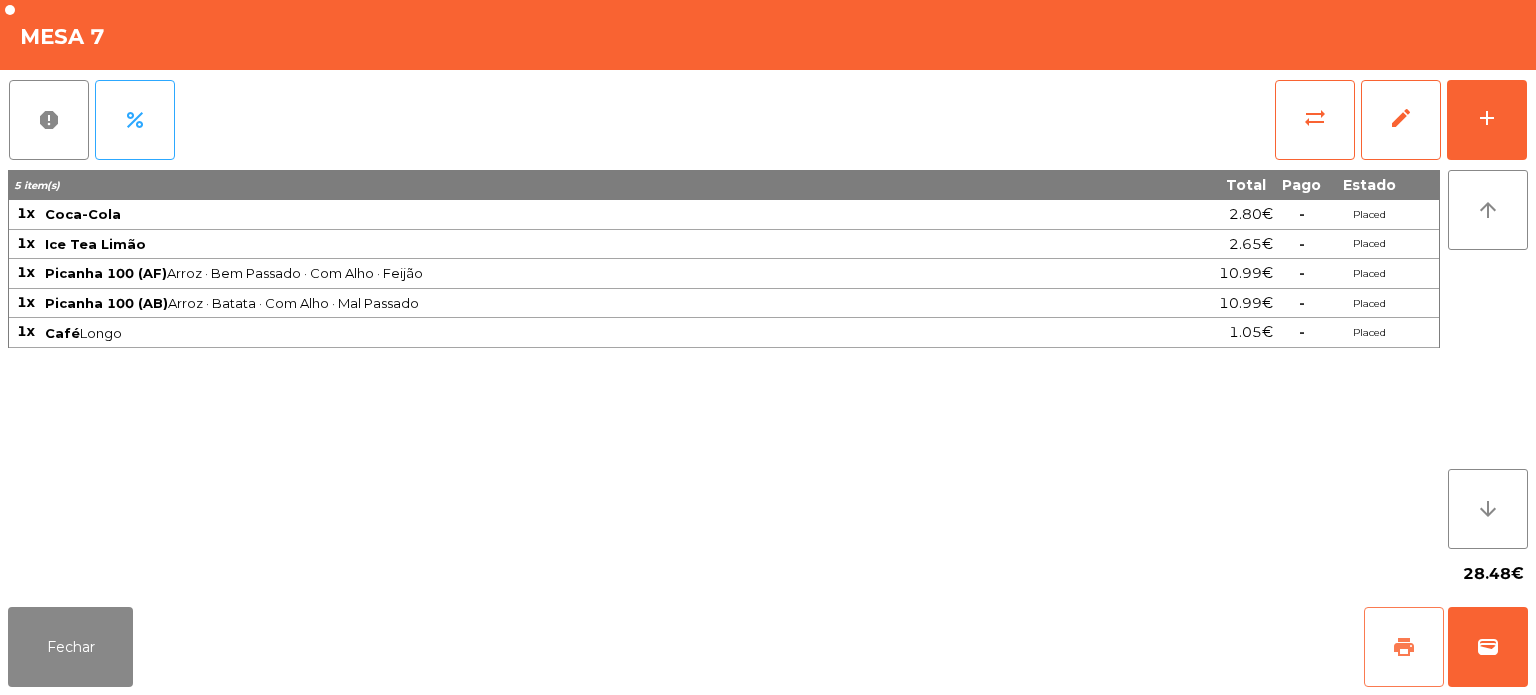 click on "print" 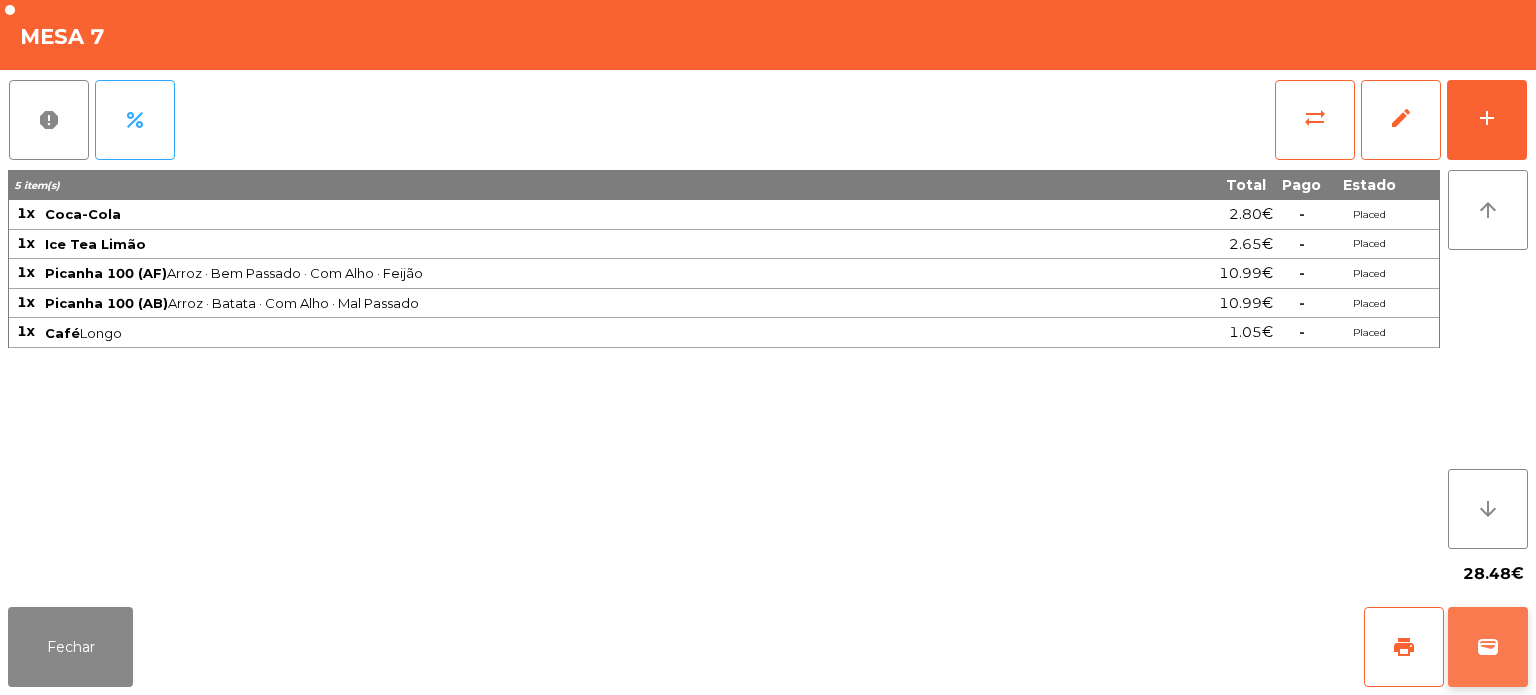 click on "wallet" 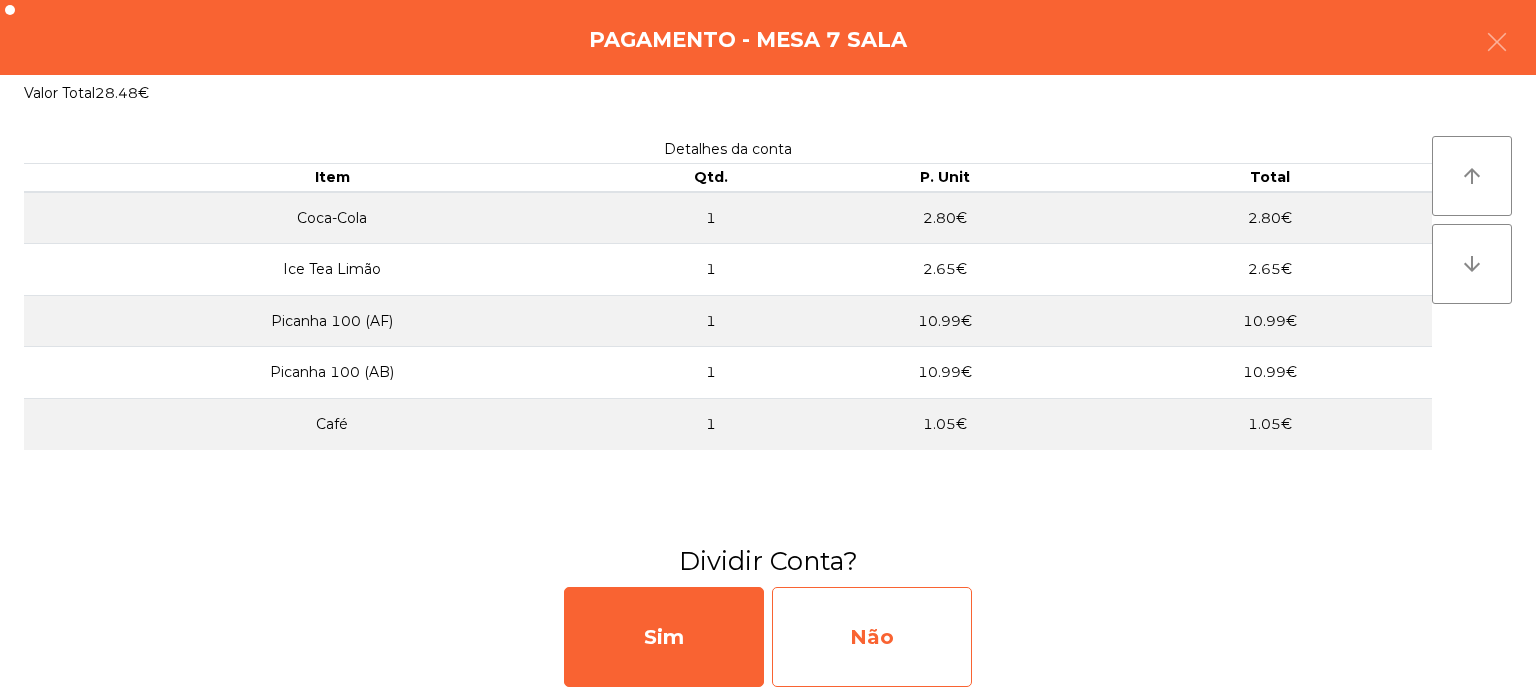 click on "Não" 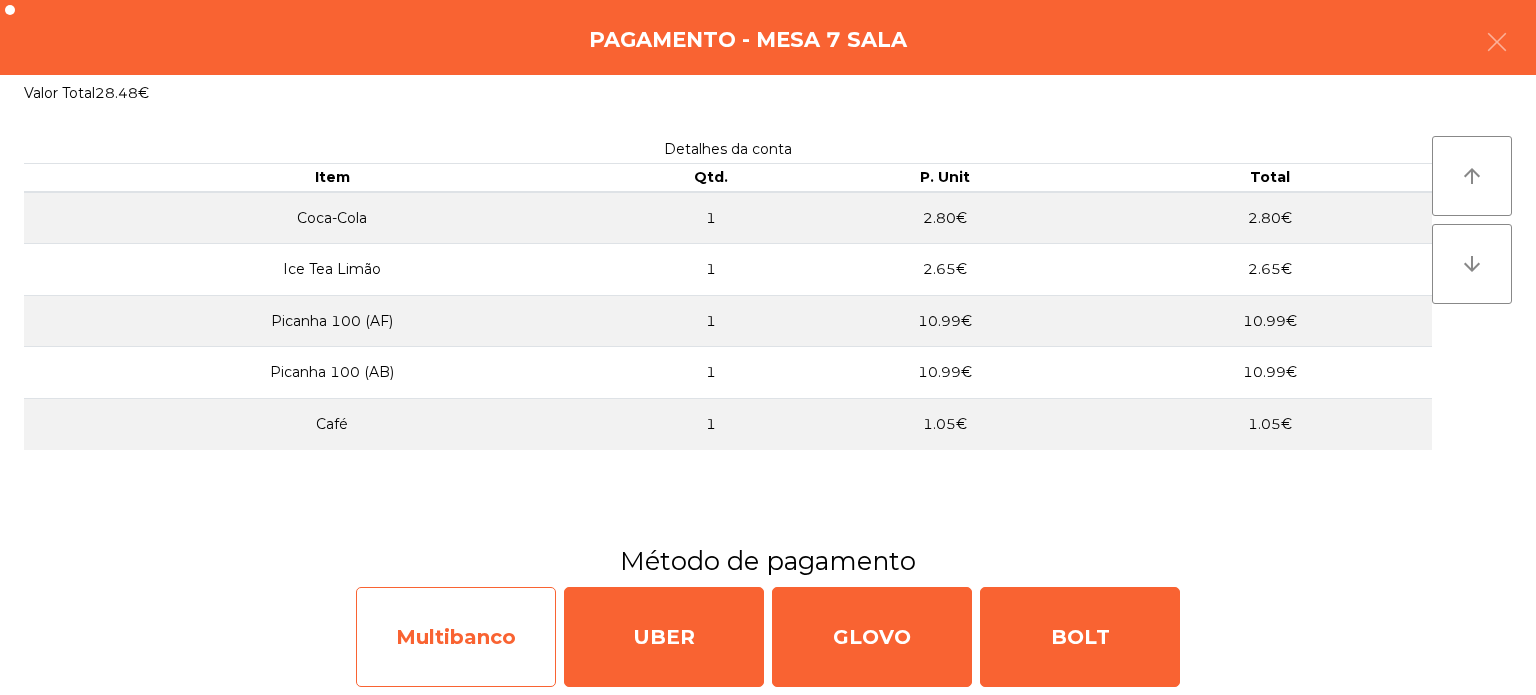 click on "Multibanco" 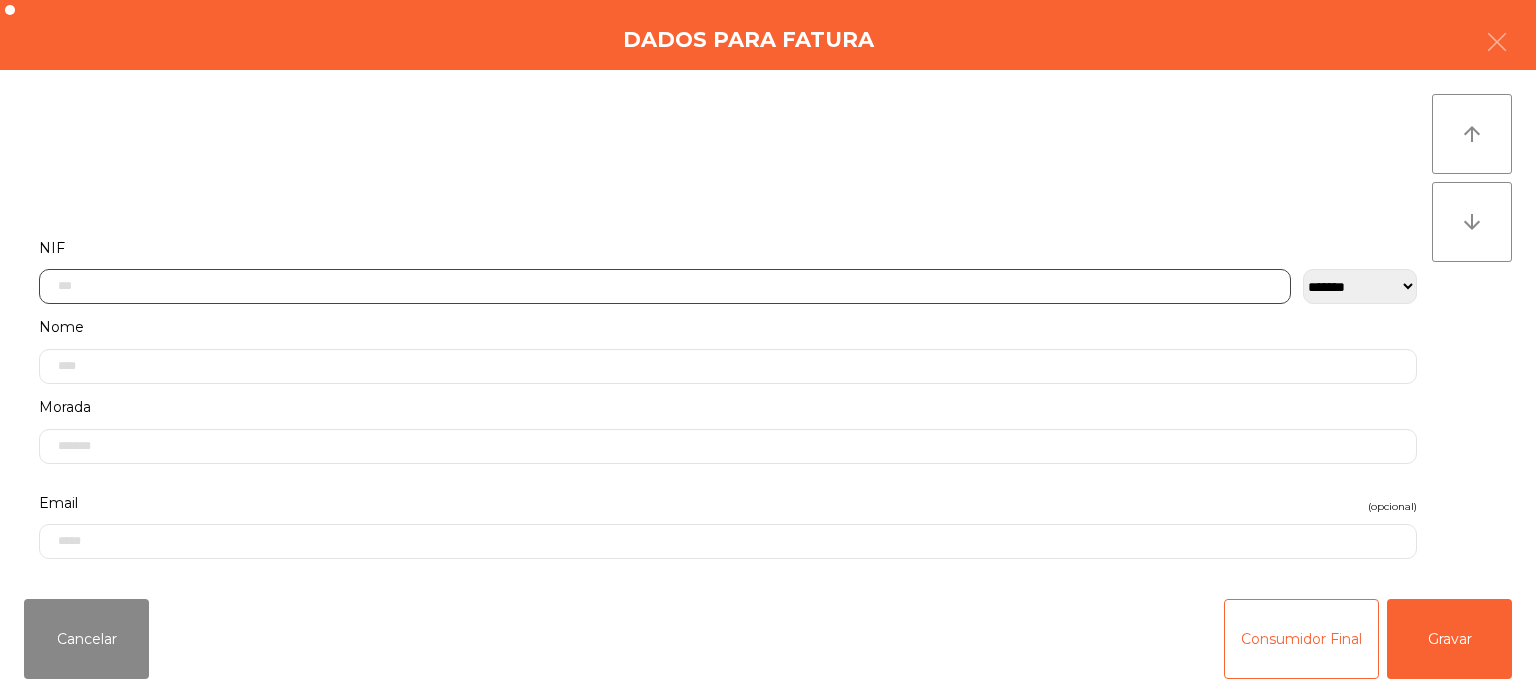 click 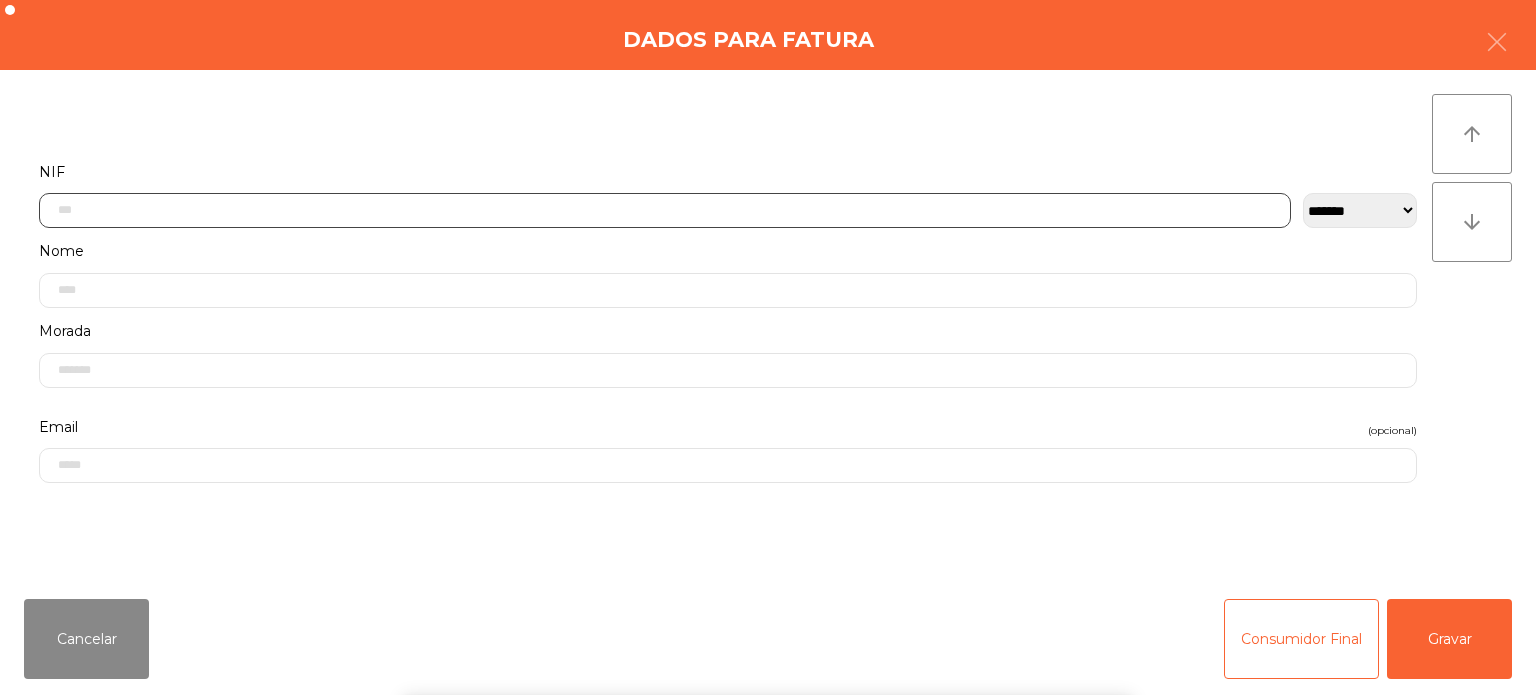 scroll, scrollTop: 139, scrollLeft: 0, axis: vertical 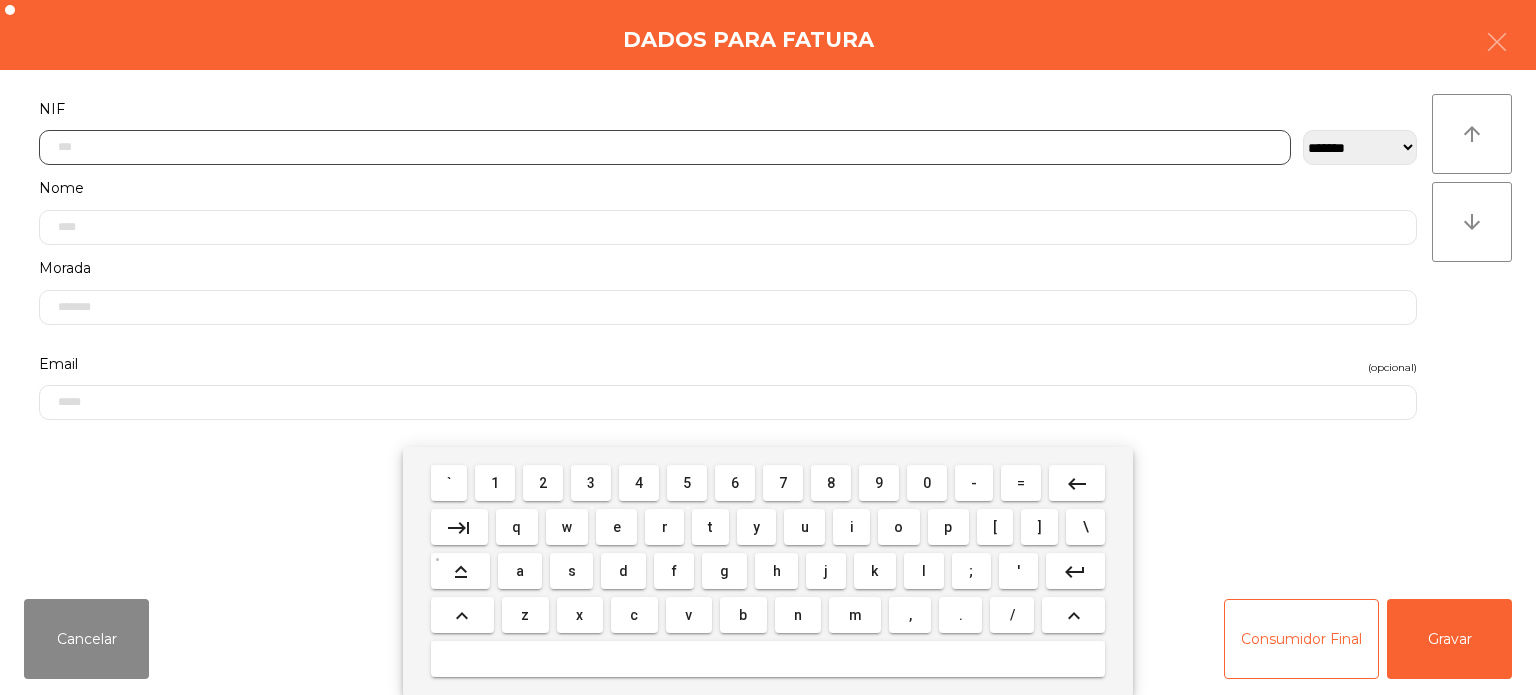 click on "2" at bounding box center (543, 483) 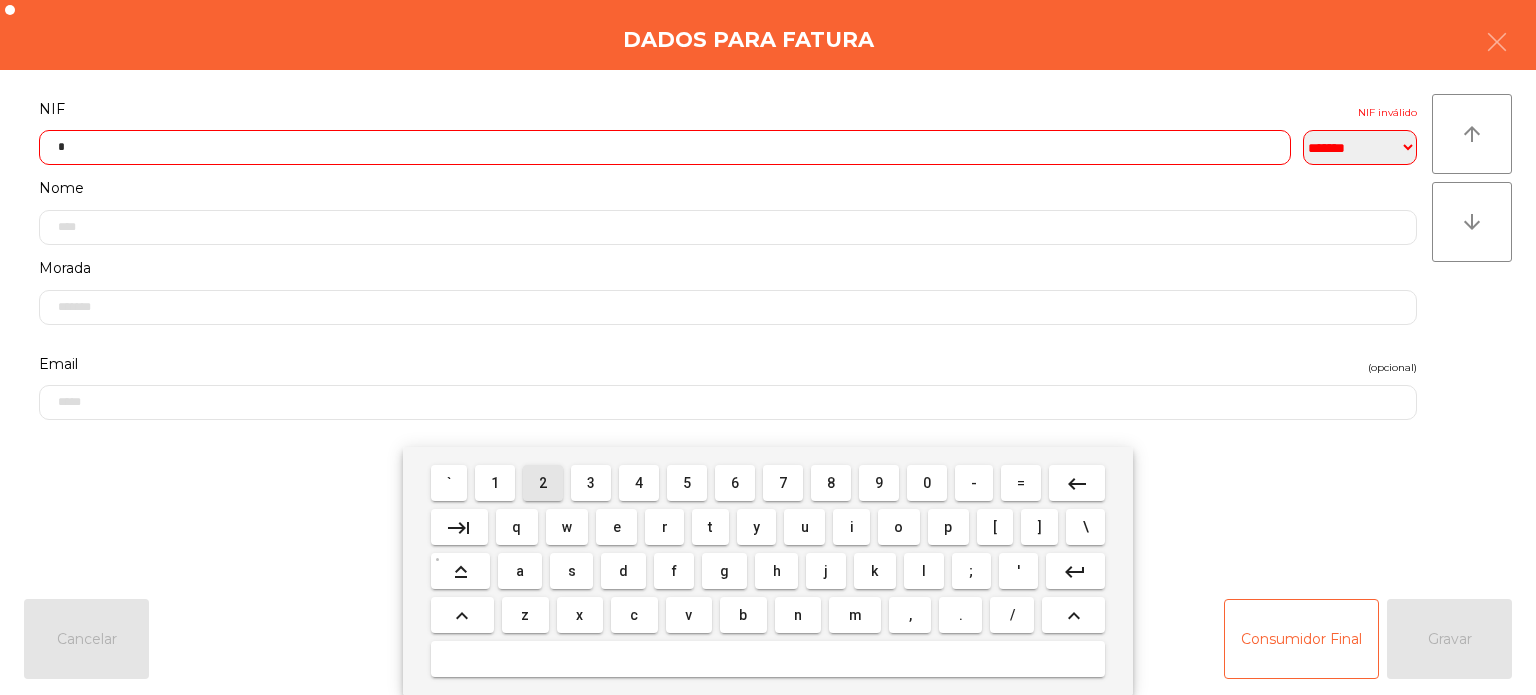 click on "2" at bounding box center (543, 483) 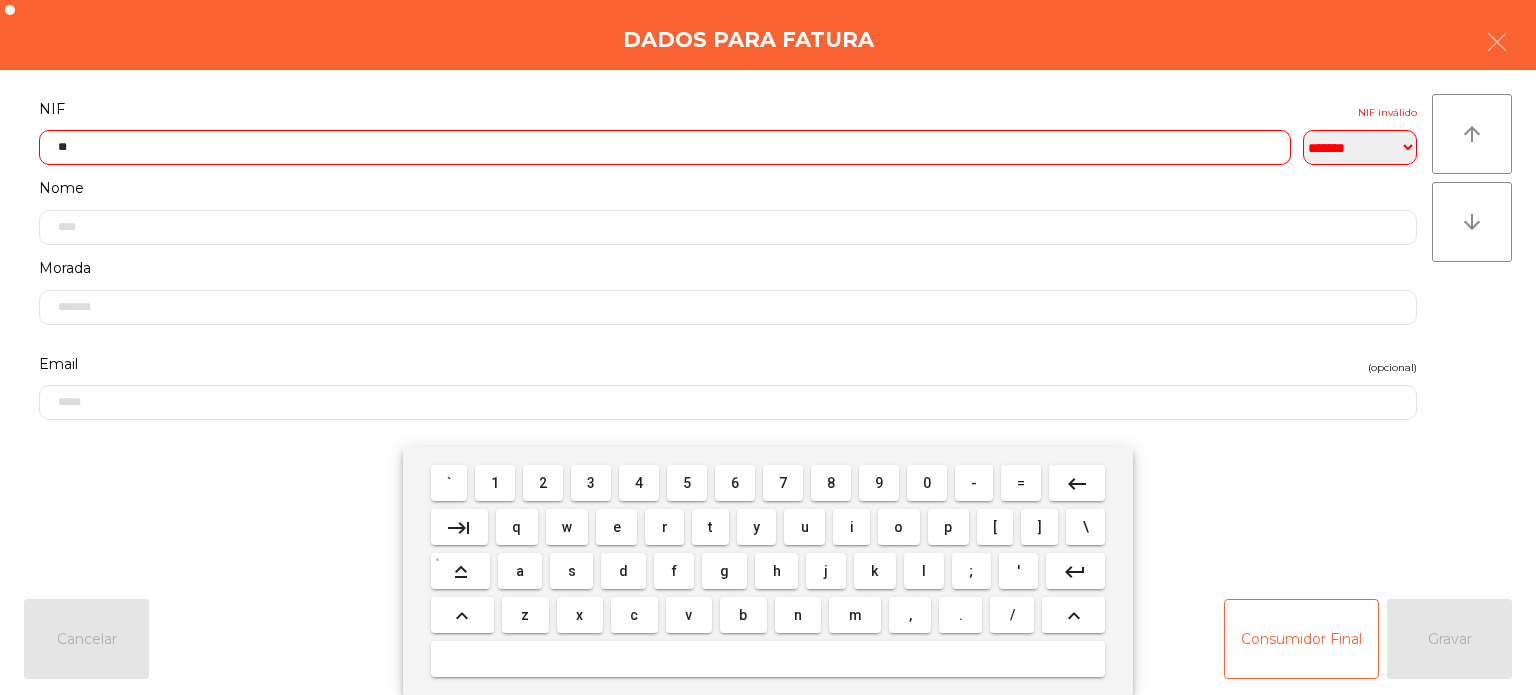 click on "9" at bounding box center (879, 483) 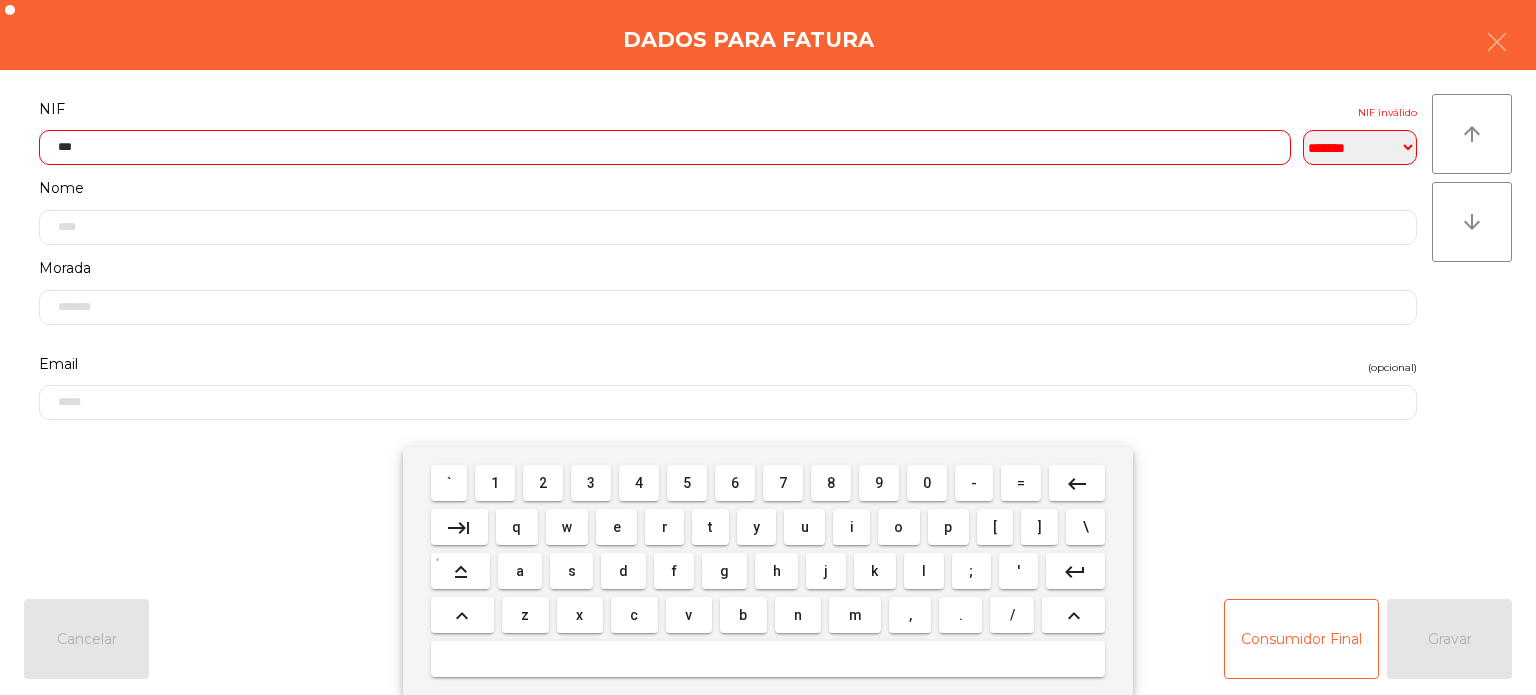 click on "1" at bounding box center [495, 483] 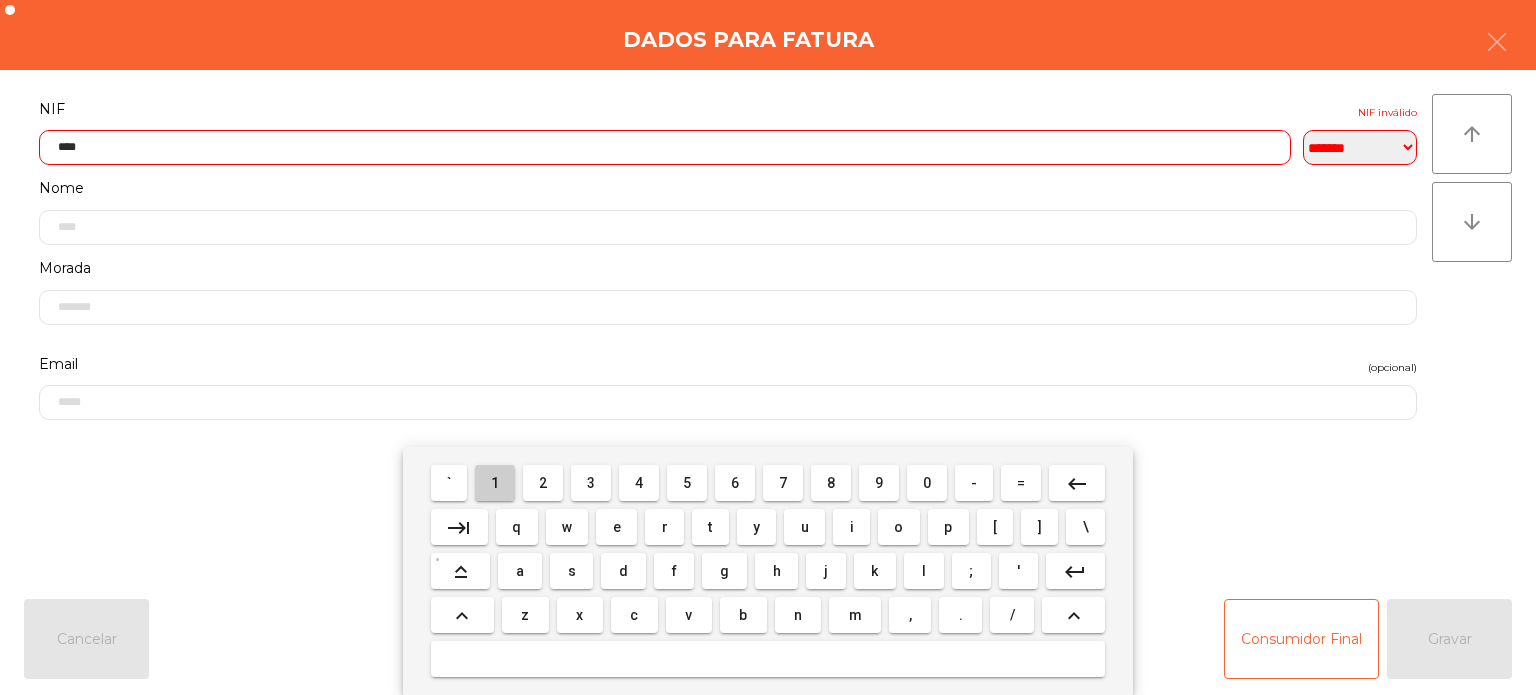 click on "1" at bounding box center [495, 483] 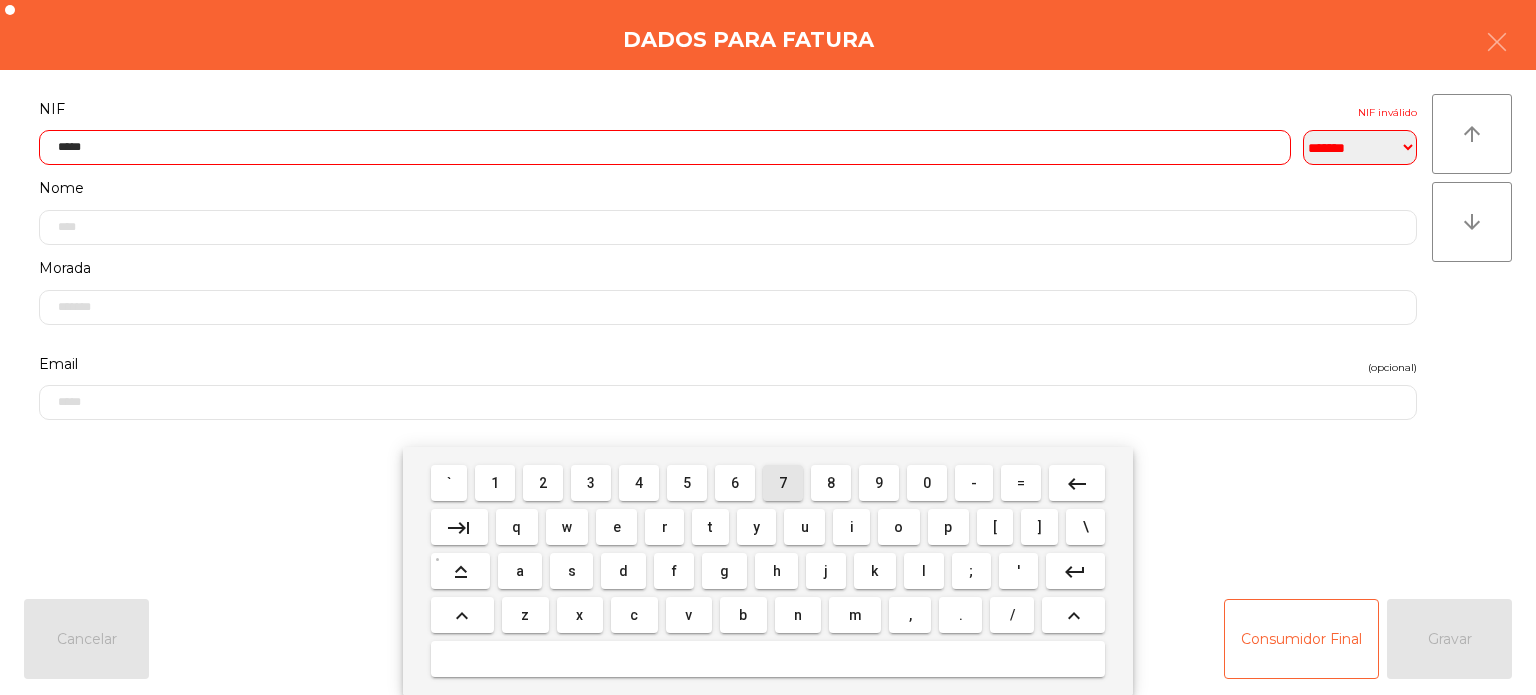 click on "7" at bounding box center [783, 483] 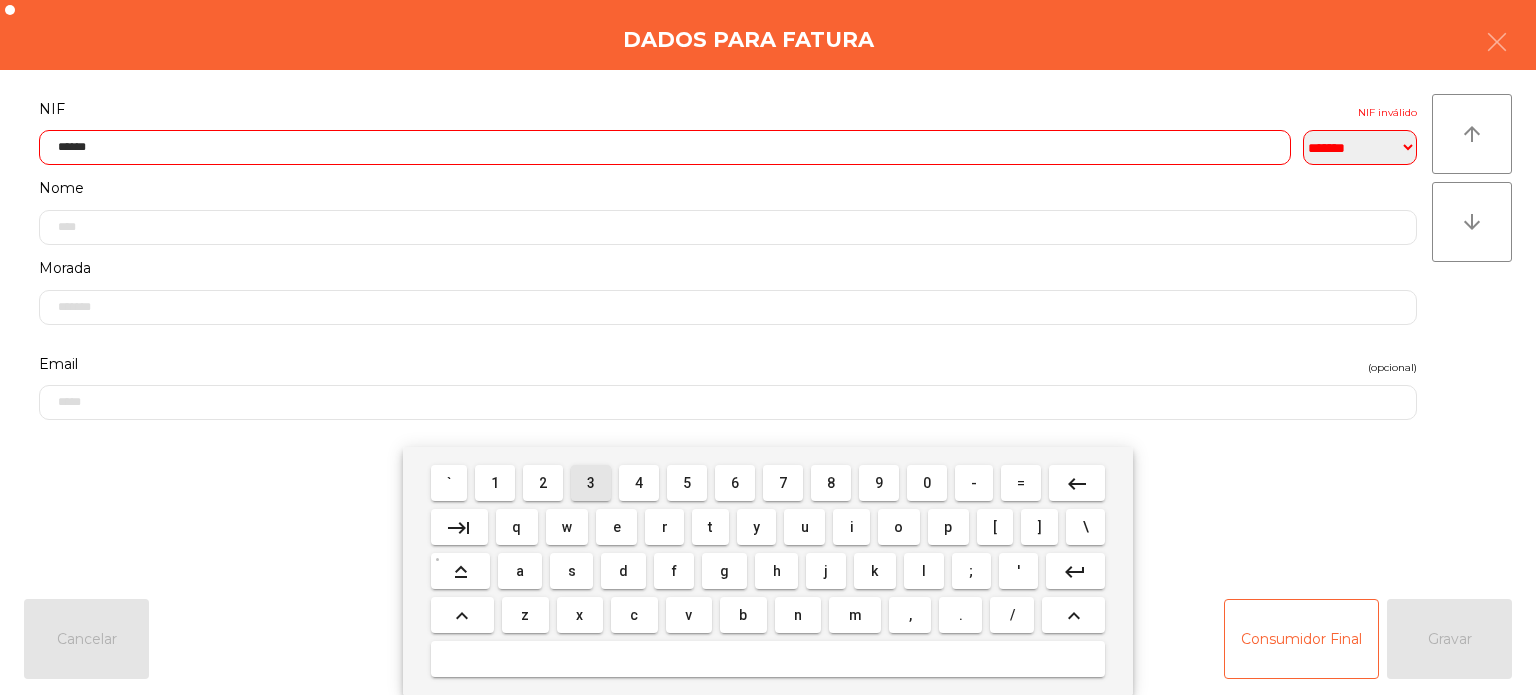 click on "3" at bounding box center (591, 483) 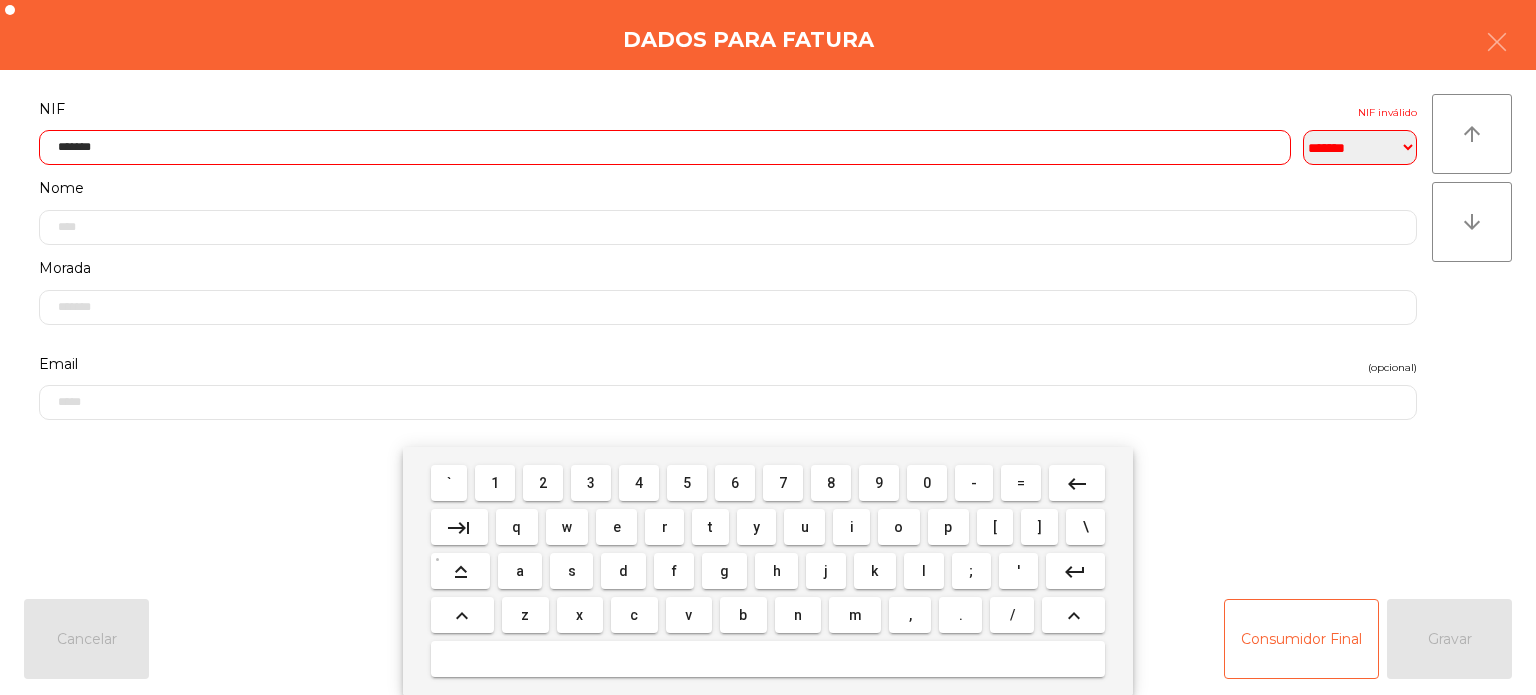 click on "5" at bounding box center (687, 483) 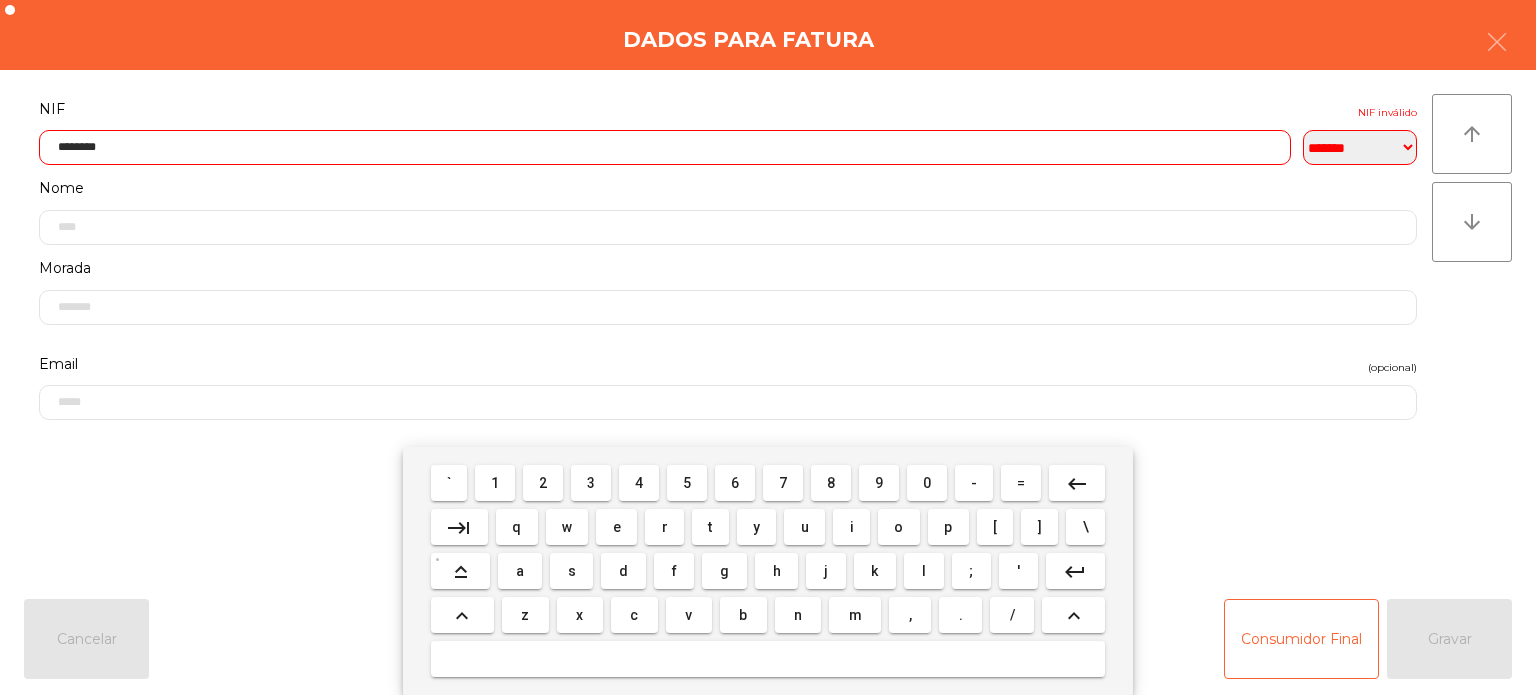 click on "0" at bounding box center (927, 483) 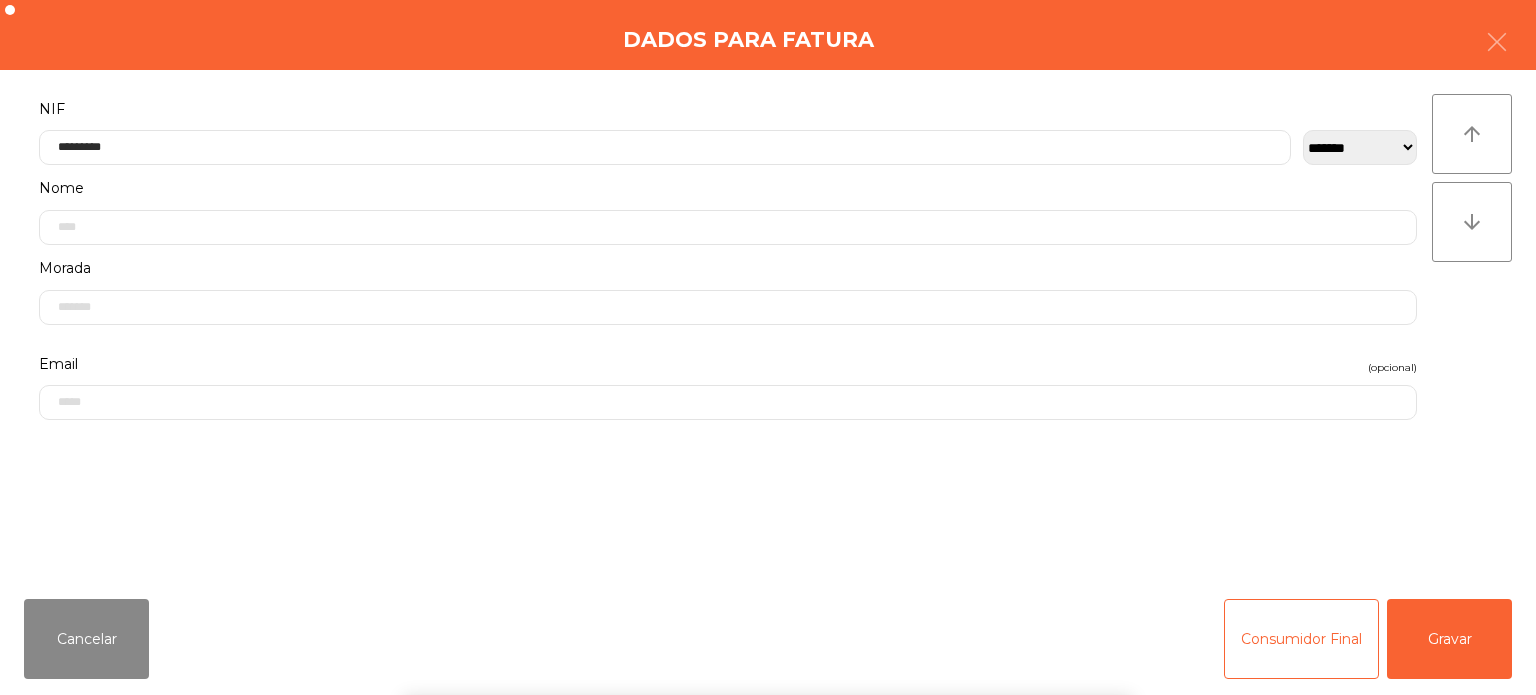 click on "NIF" 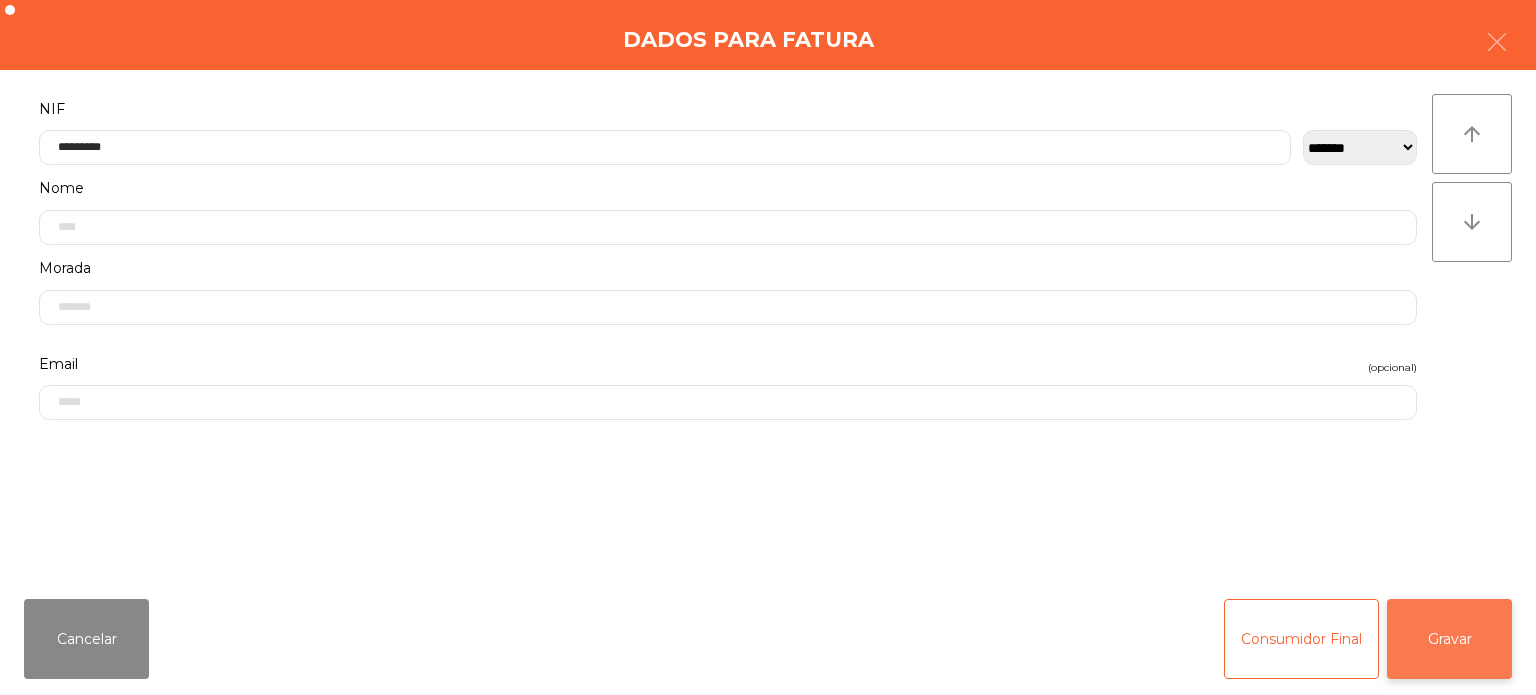 click on "Gravar" 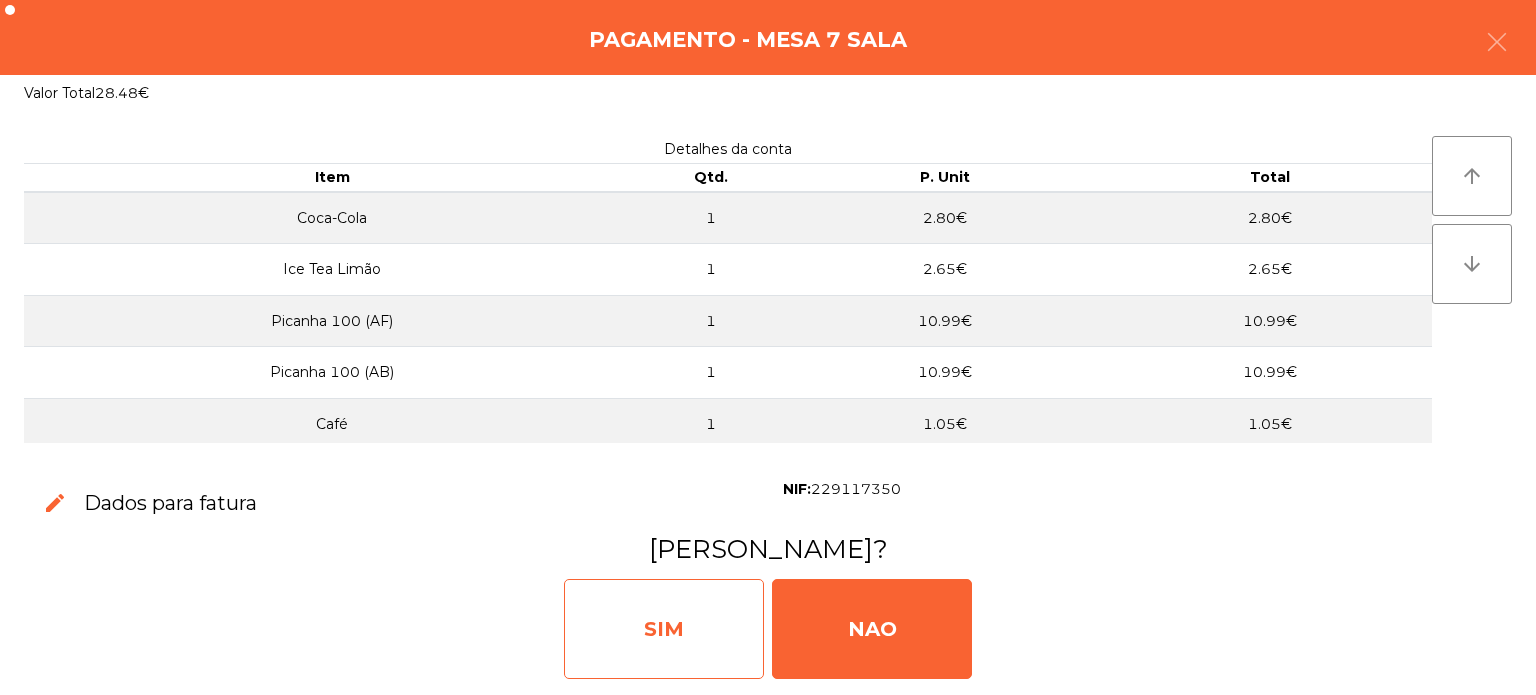 click on "SIM" 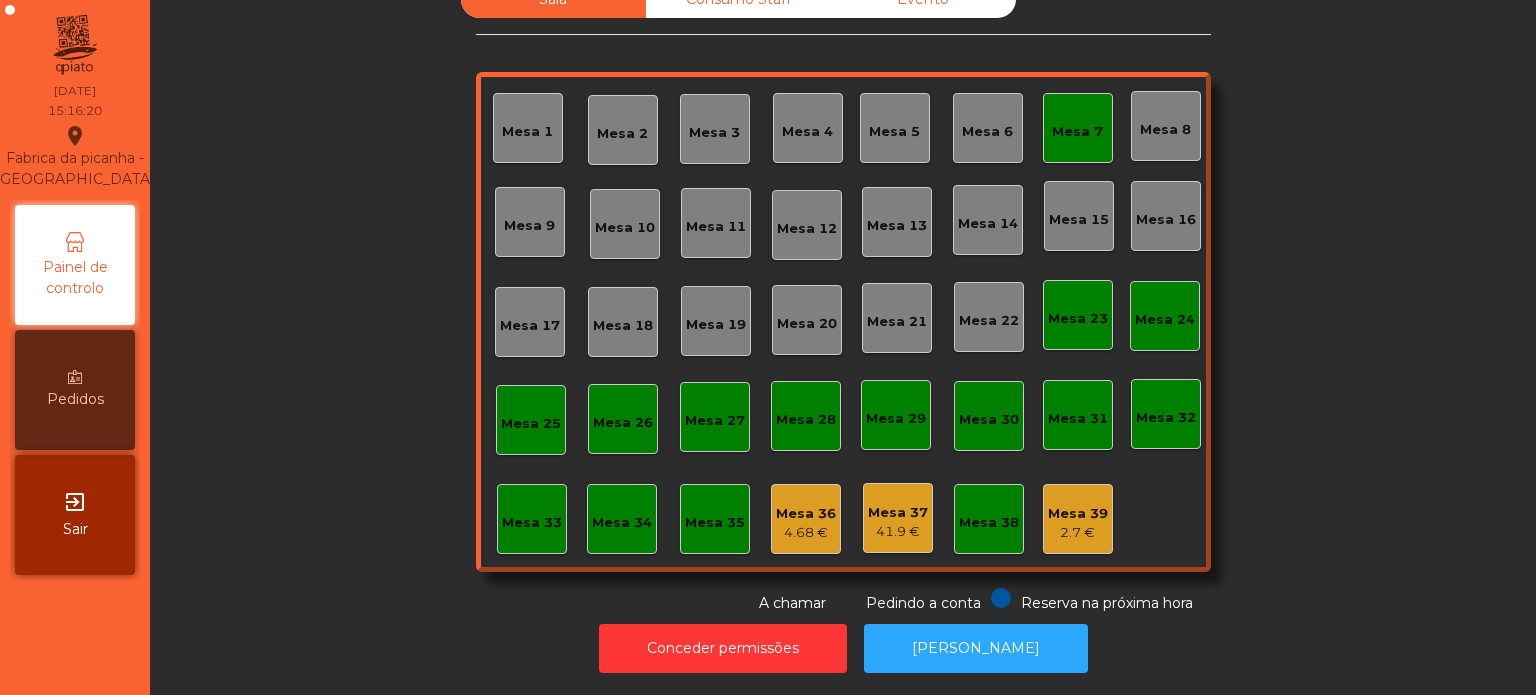 click on "Mesa 7" 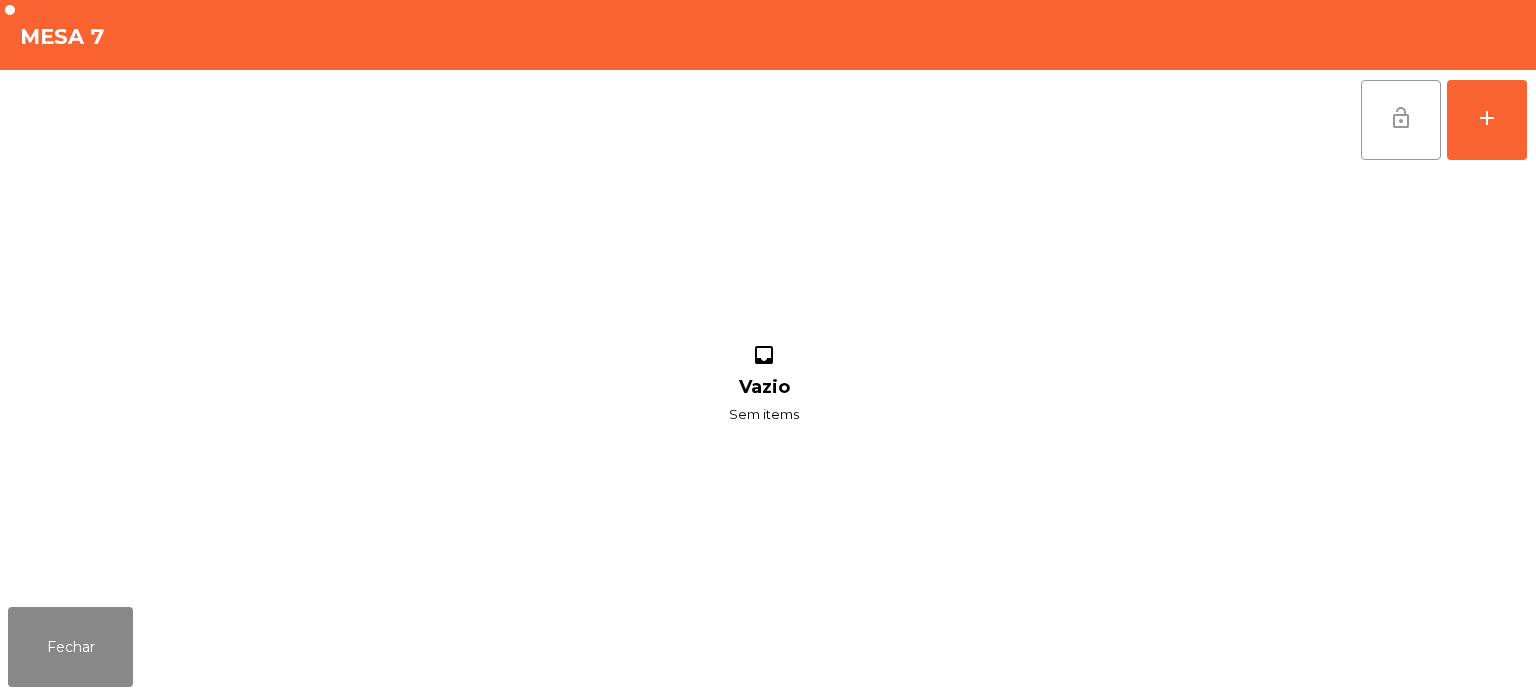 click on "lock_open" 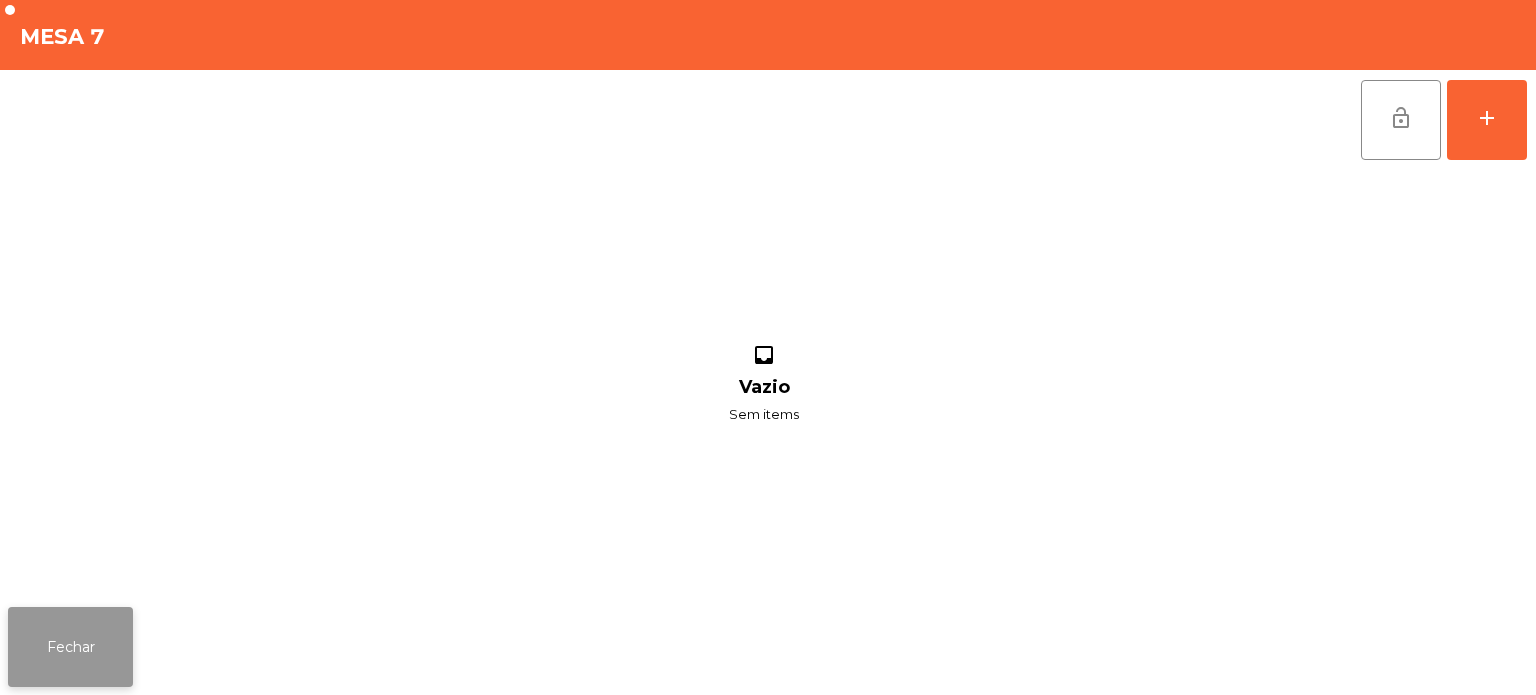 click on "Fechar" 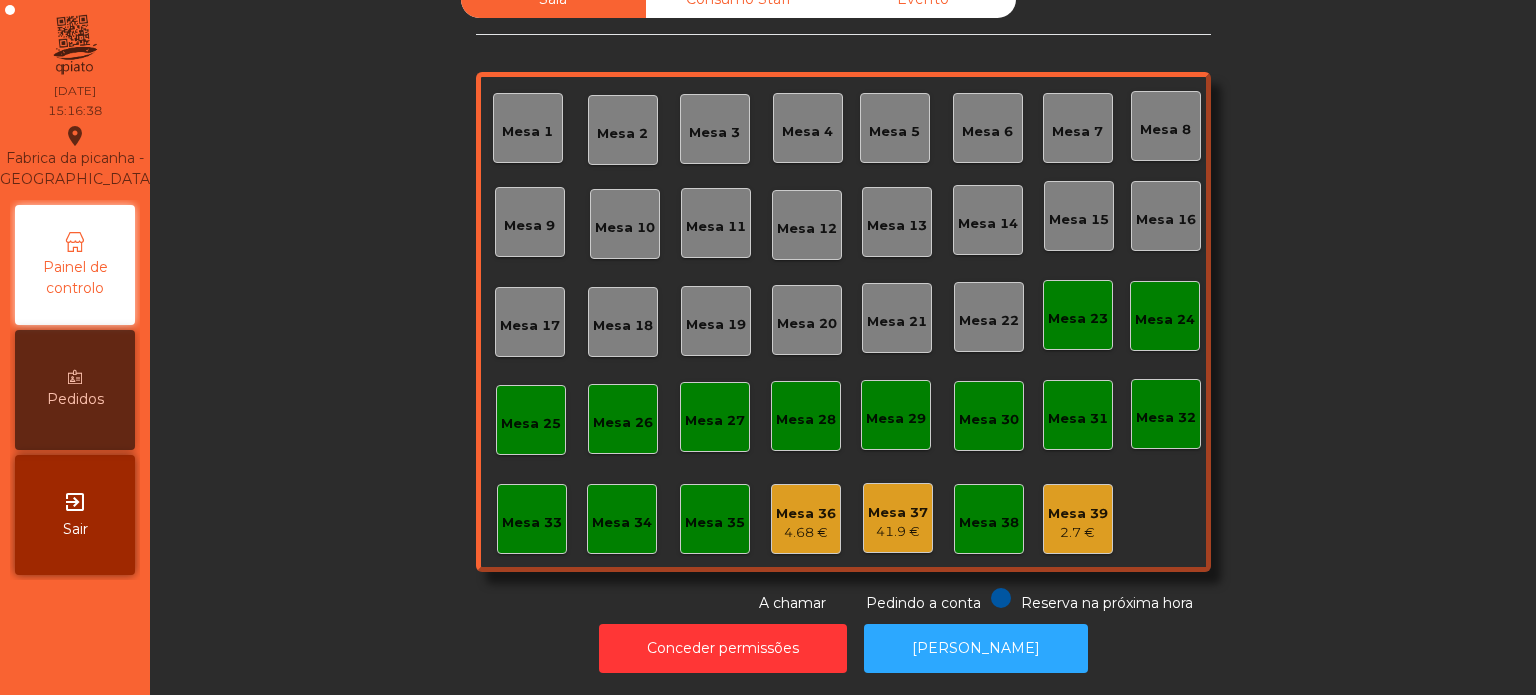 click on "Mesa 37" 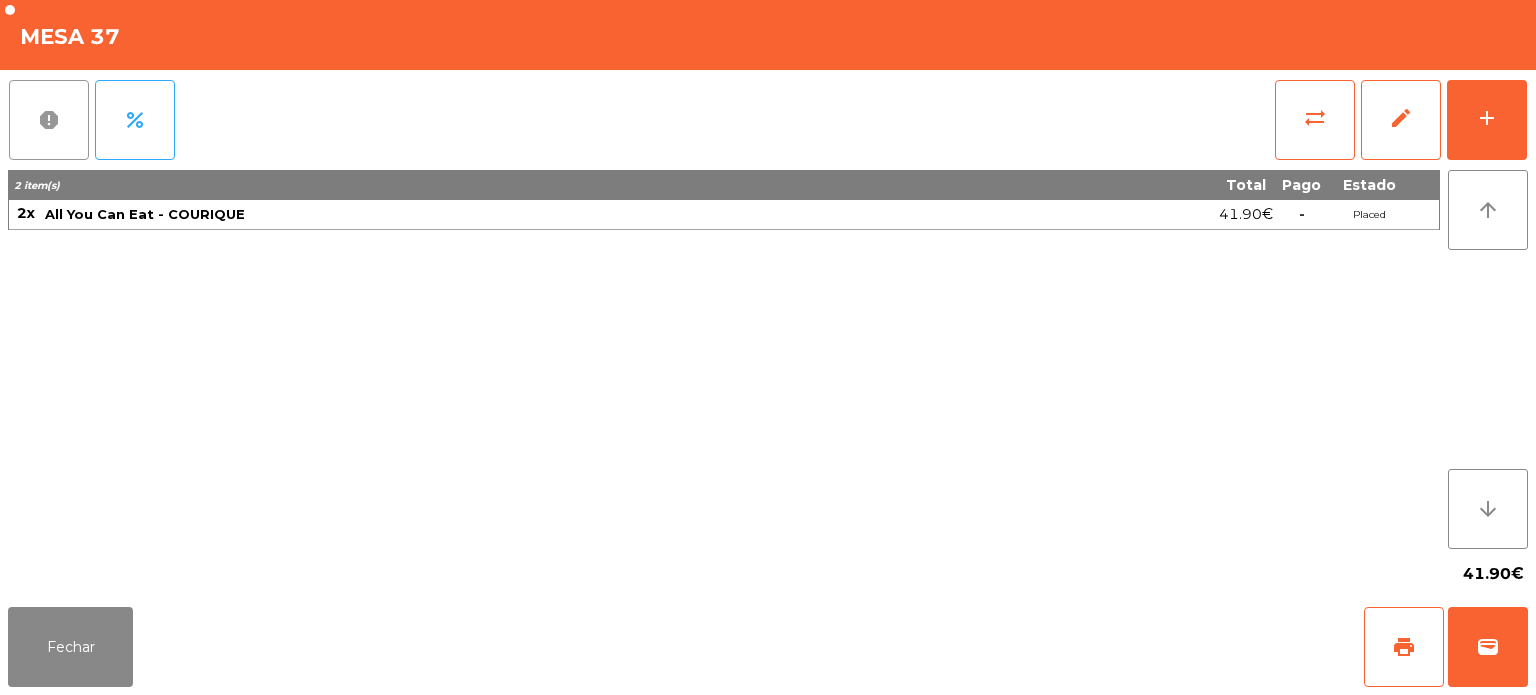 click on "report" 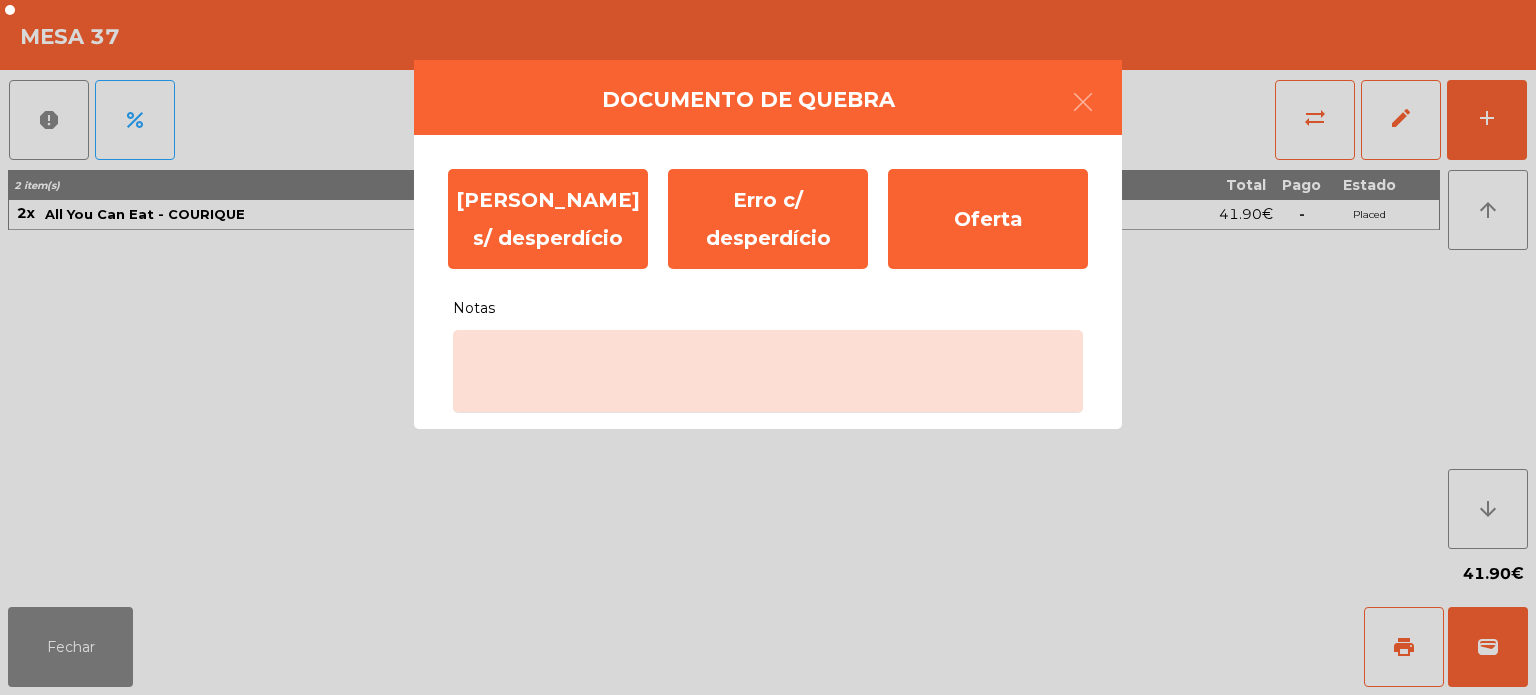 click on "Notas" 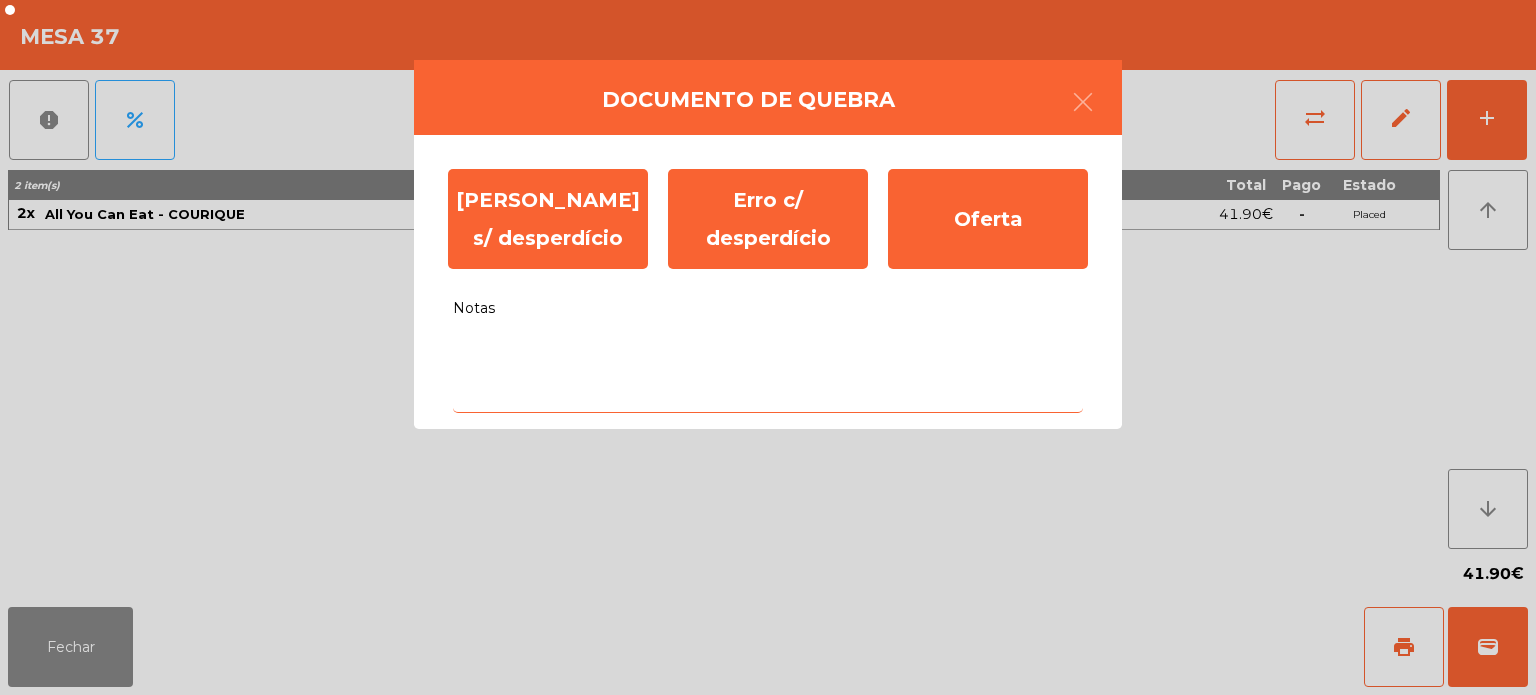 click on "Notas" at bounding box center [768, 371] 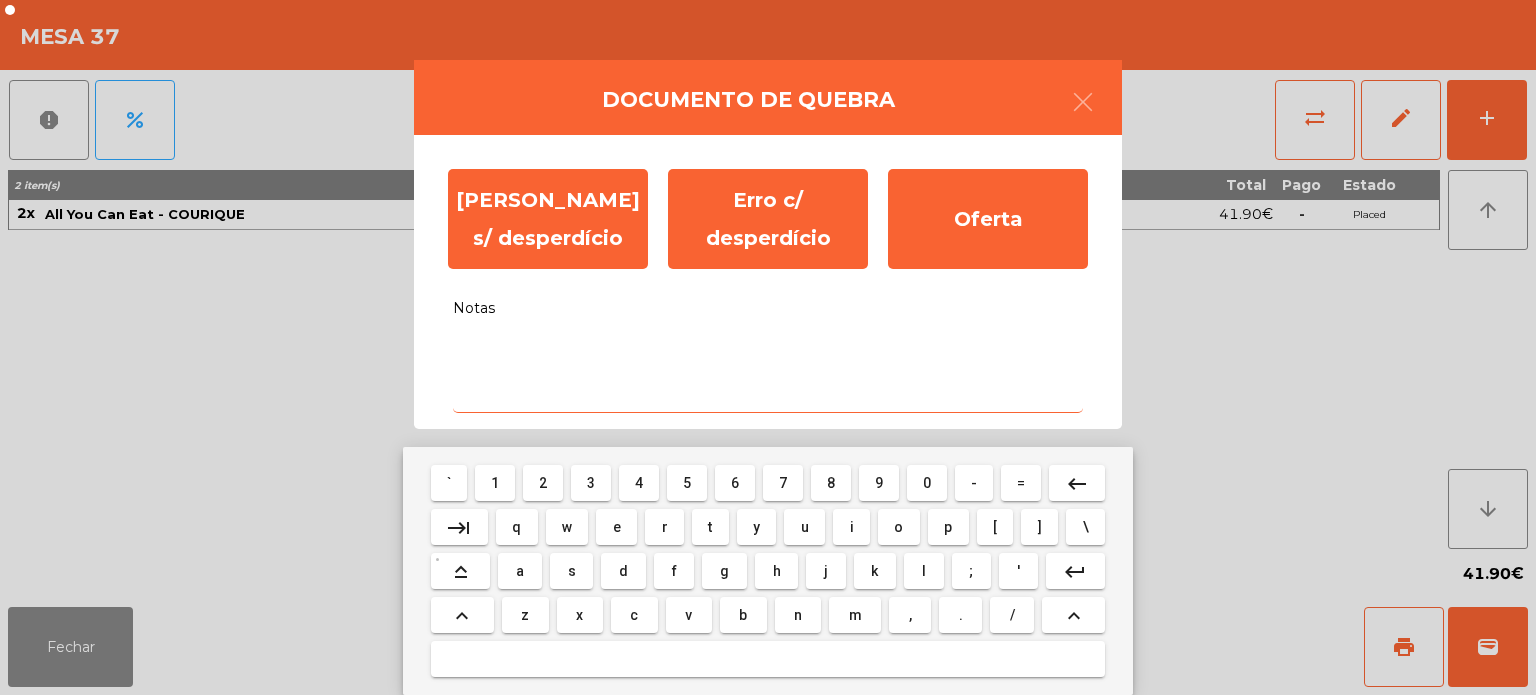 click on "Notas" at bounding box center (768, 371) 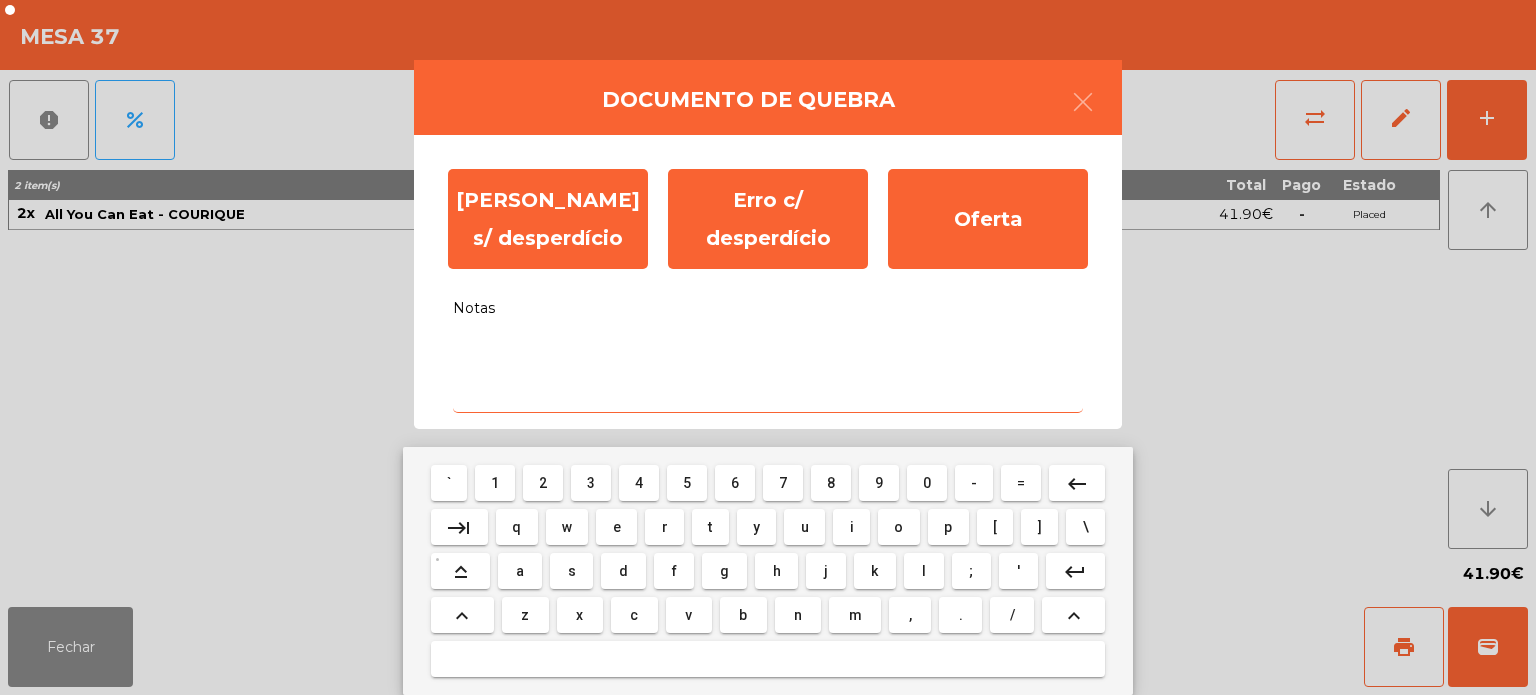 click on "s" at bounding box center (571, 571) 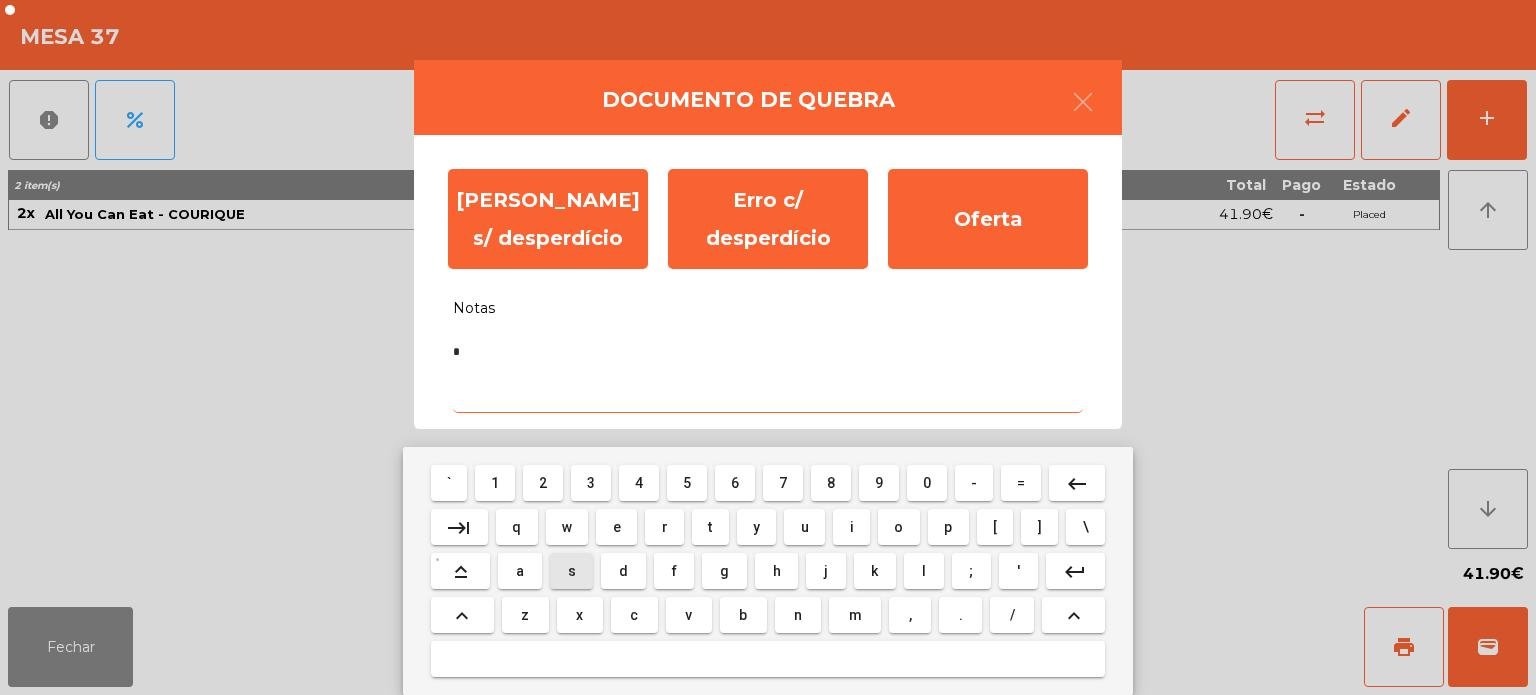 click on "e" at bounding box center (617, 527) 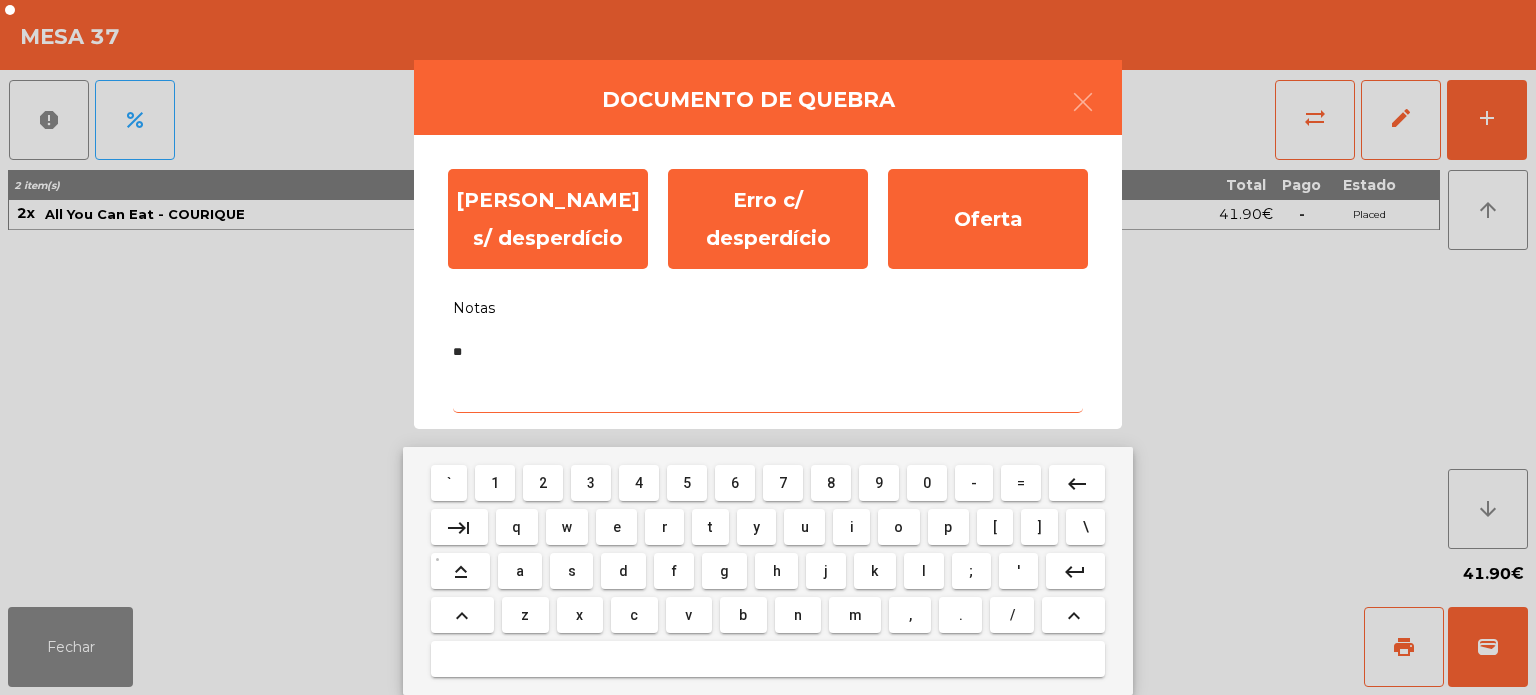 click on "m" at bounding box center (855, 615) 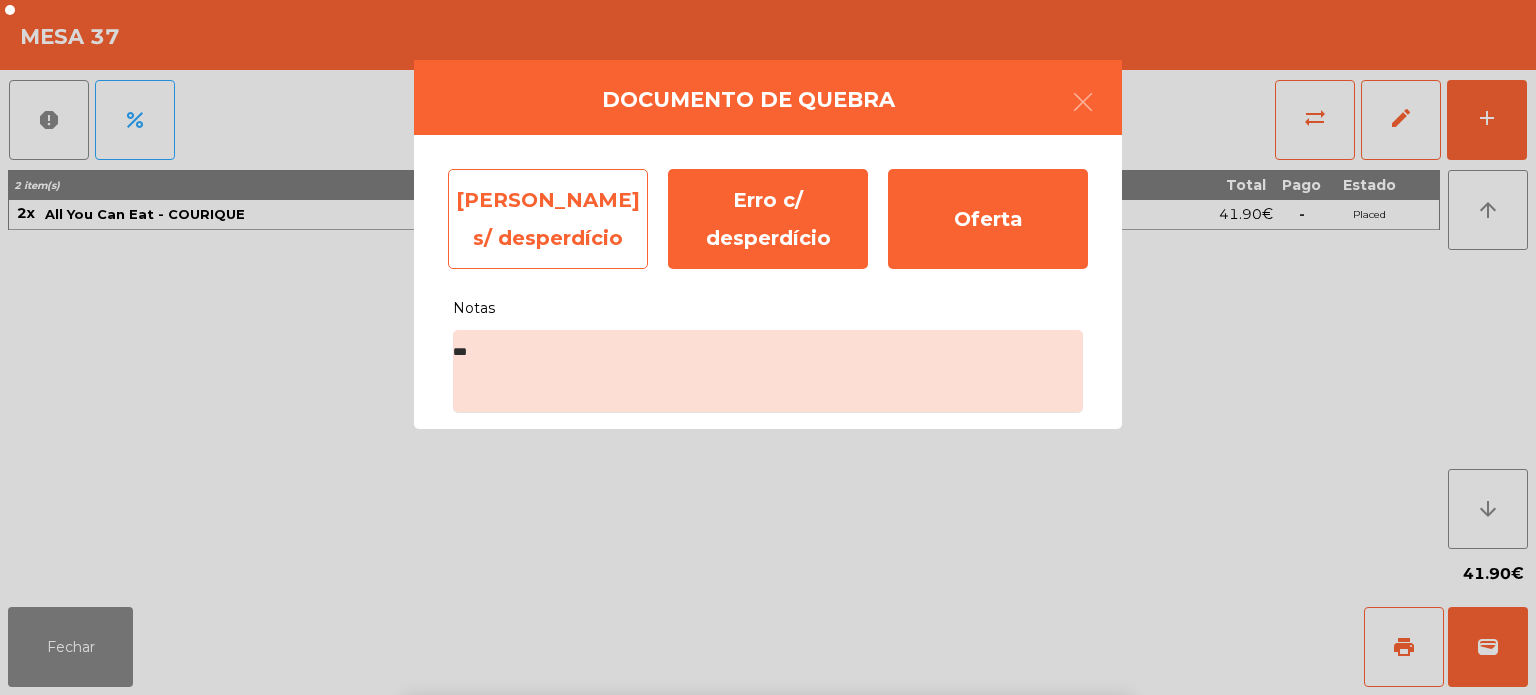 click on "[PERSON_NAME] s/ desperdício" 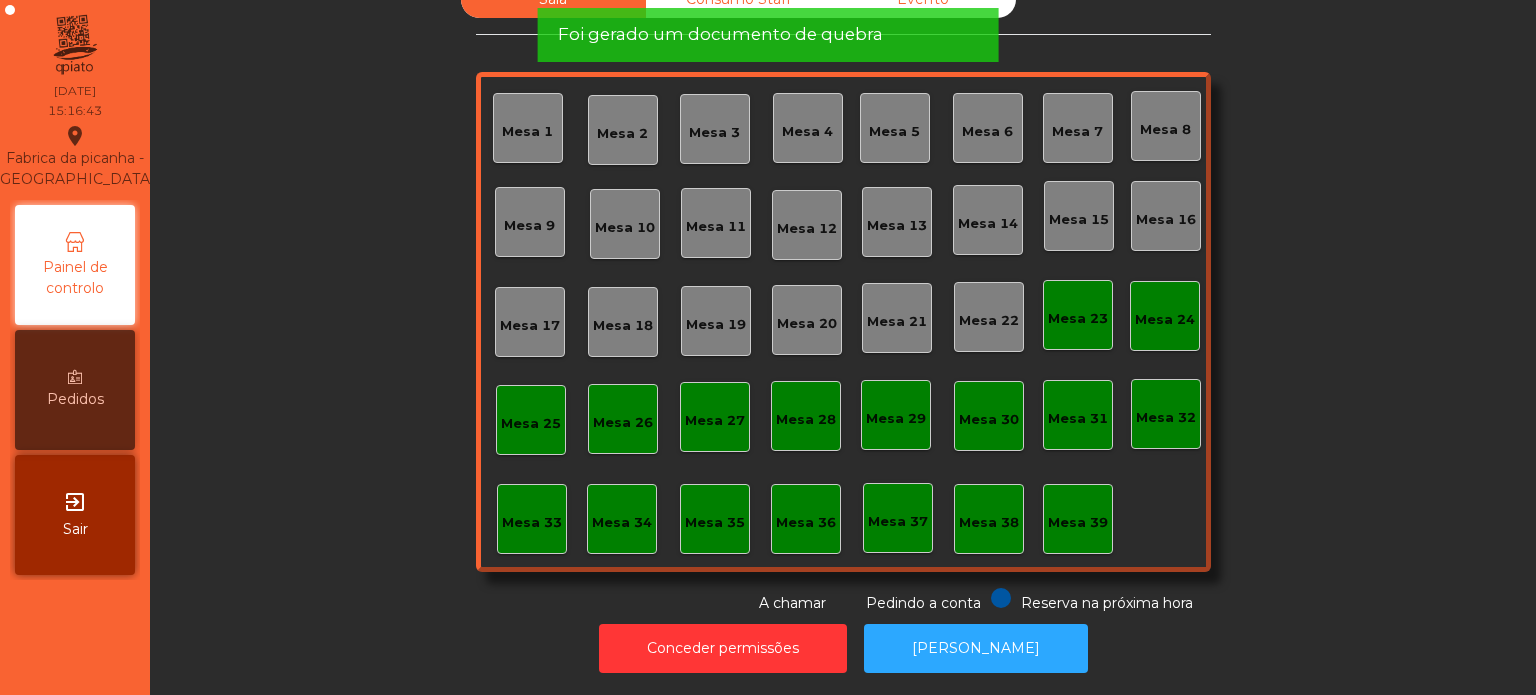click on "Sala   Consumo Staff   Evento   Mesa 1   [GEOGRAPHIC_DATA] 3   Mesa 4   Mesa 5   Mesa 6   [GEOGRAPHIC_DATA] 8   [GEOGRAPHIC_DATA] 10   [GEOGRAPHIC_DATA] 12   [GEOGRAPHIC_DATA] [GEOGRAPHIC_DATA] 15   [GEOGRAPHIC_DATA] 17   [GEOGRAPHIC_DATA] 19   [GEOGRAPHIC_DATA] 20   [GEOGRAPHIC_DATA] 21   [GEOGRAPHIC_DATA] 22   [GEOGRAPHIC_DATA] [GEOGRAPHIC_DATA] [GEOGRAPHIC_DATA] [GEOGRAPHIC_DATA] 26   [GEOGRAPHIC_DATA] 28   [GEOGRAPHIC_DATA] 30   [GEOGRAPHIC_DATA] 31   [GEOGRAPHIC_DATA] 33   [GEOGRAPHIC_DATA] [GEOGRAPHIC_DATA] 36   [GEOGRAPHIC_DATA] 38   Mesa 39  Reserva na próxima hora Pedindo a conta A chamar" 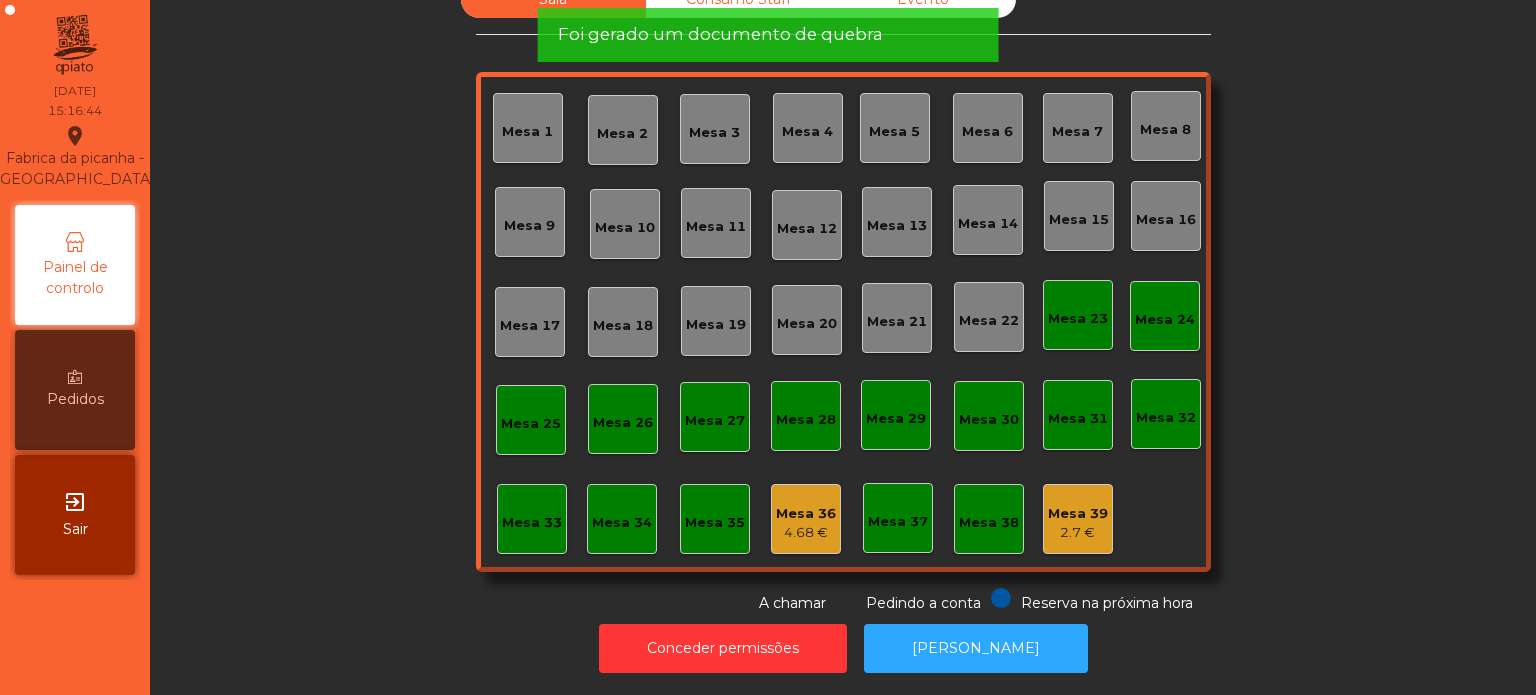 click on "Foi gerado um documento de quebra" 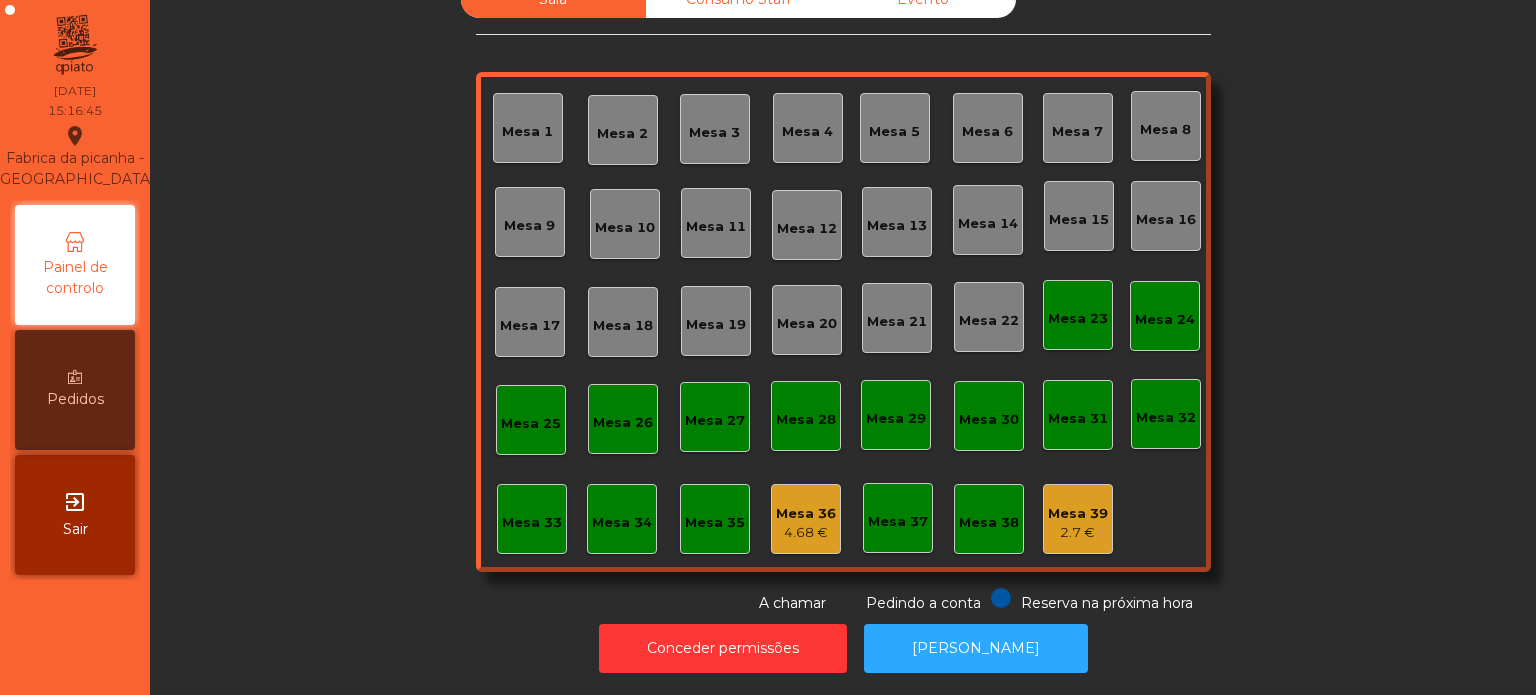 scroll, scrollTop: 0, scrollLeft: 0, axis: both 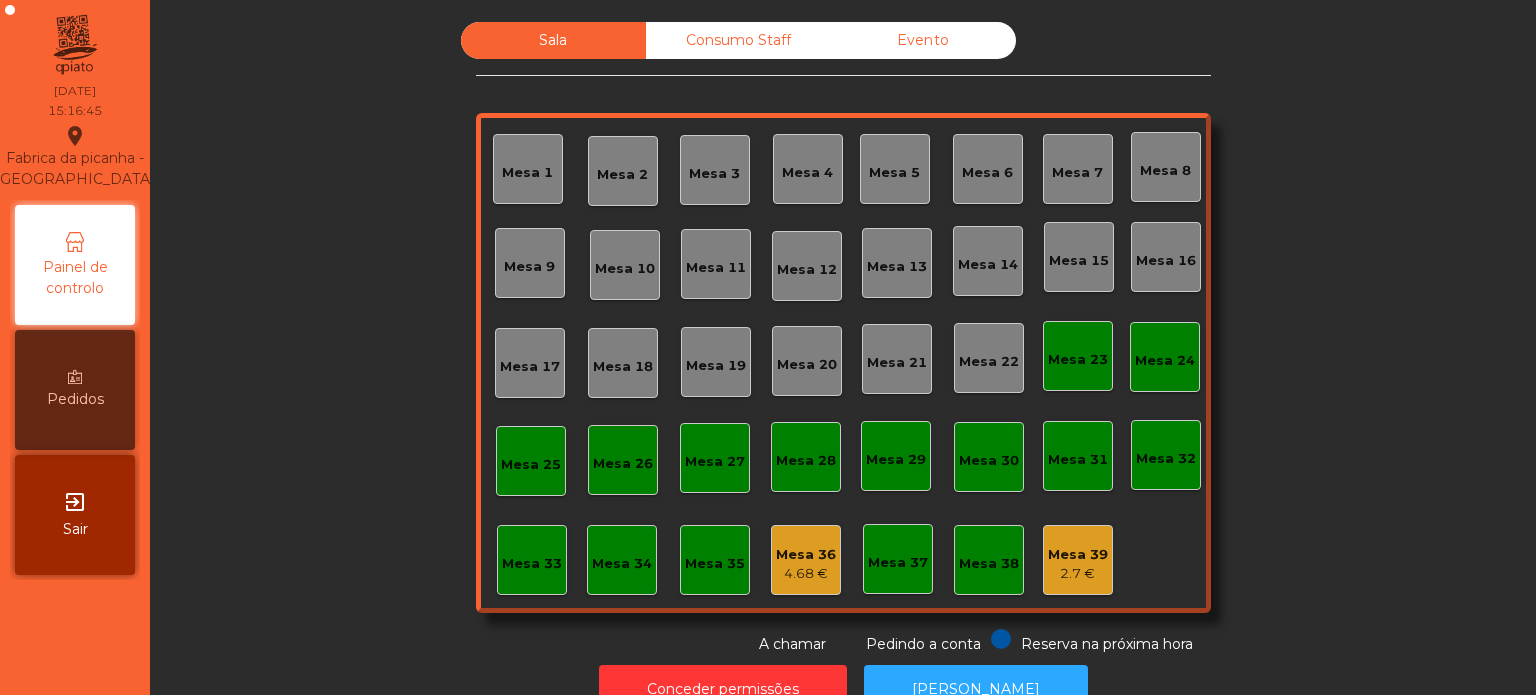 click on "Consumo Staff" 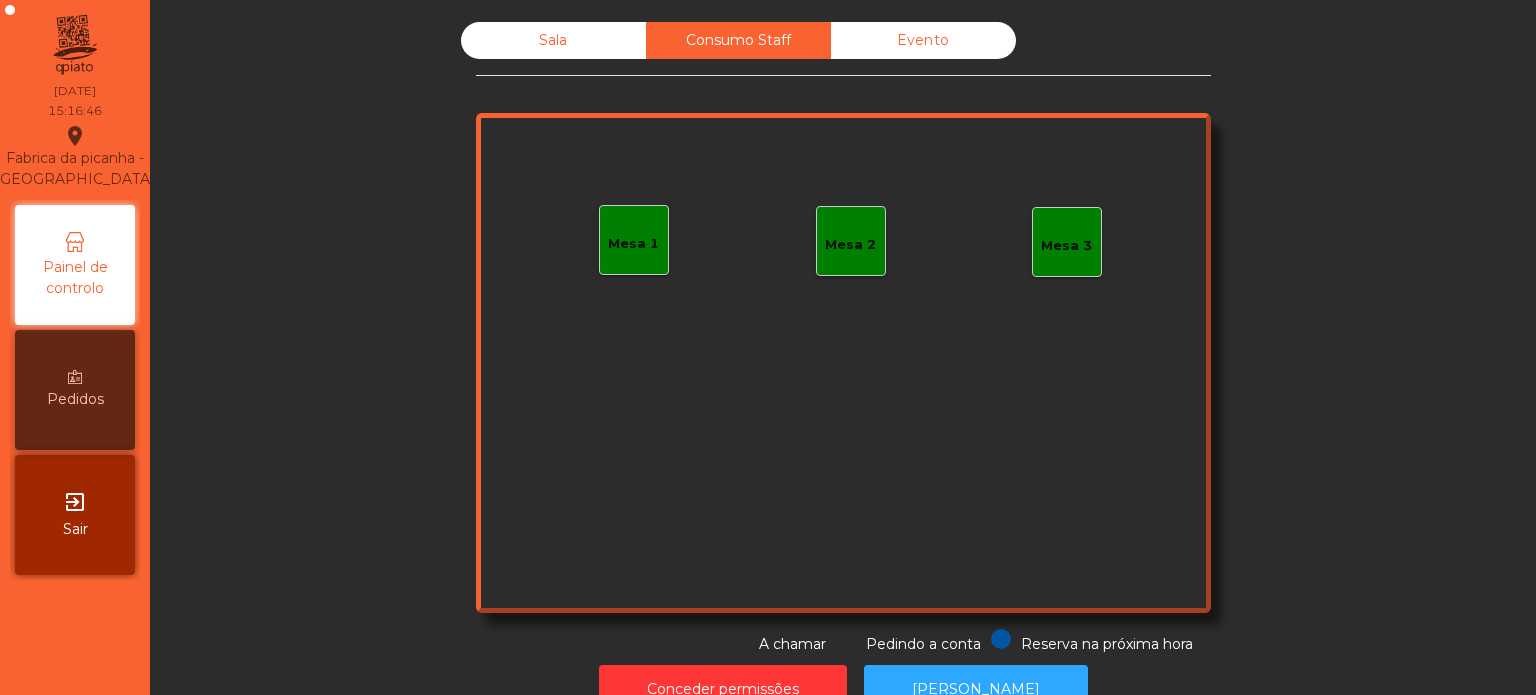 click on "Evento" 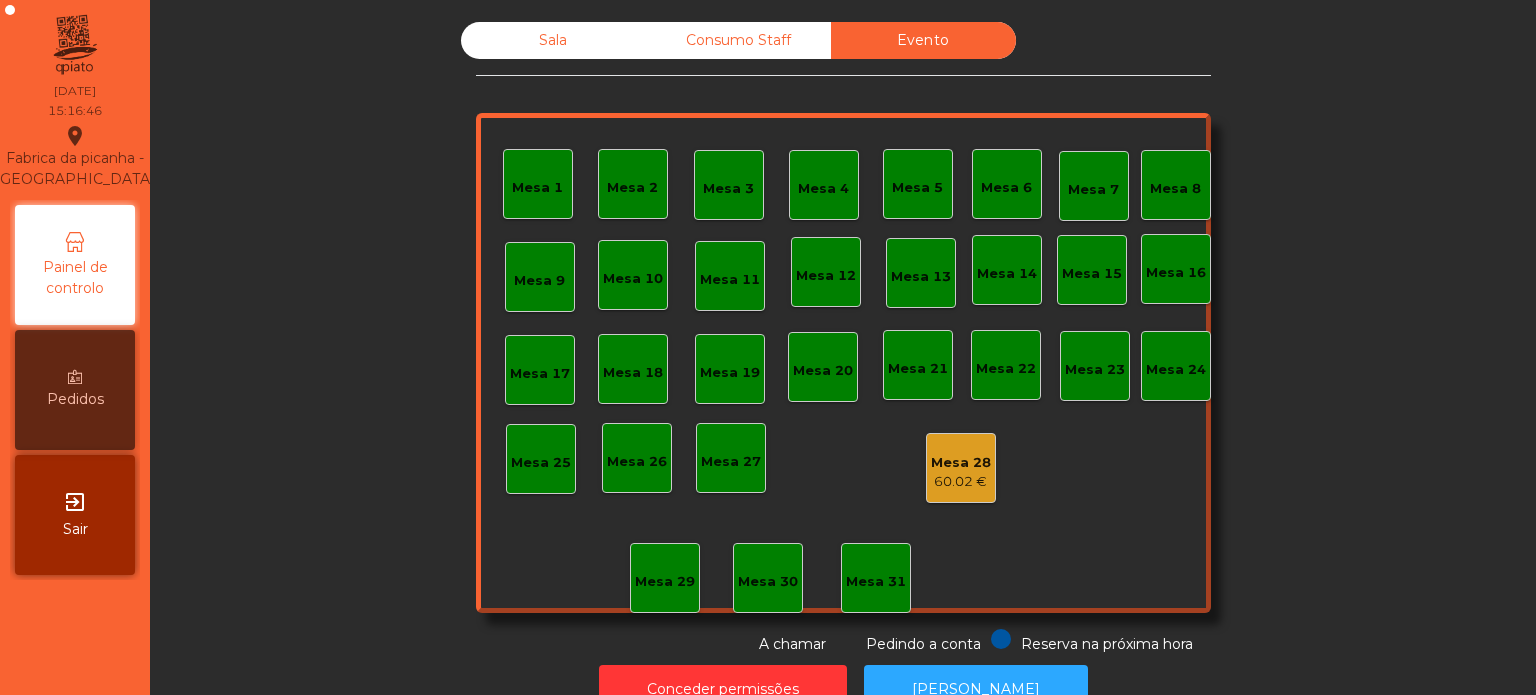 click on "Sala" 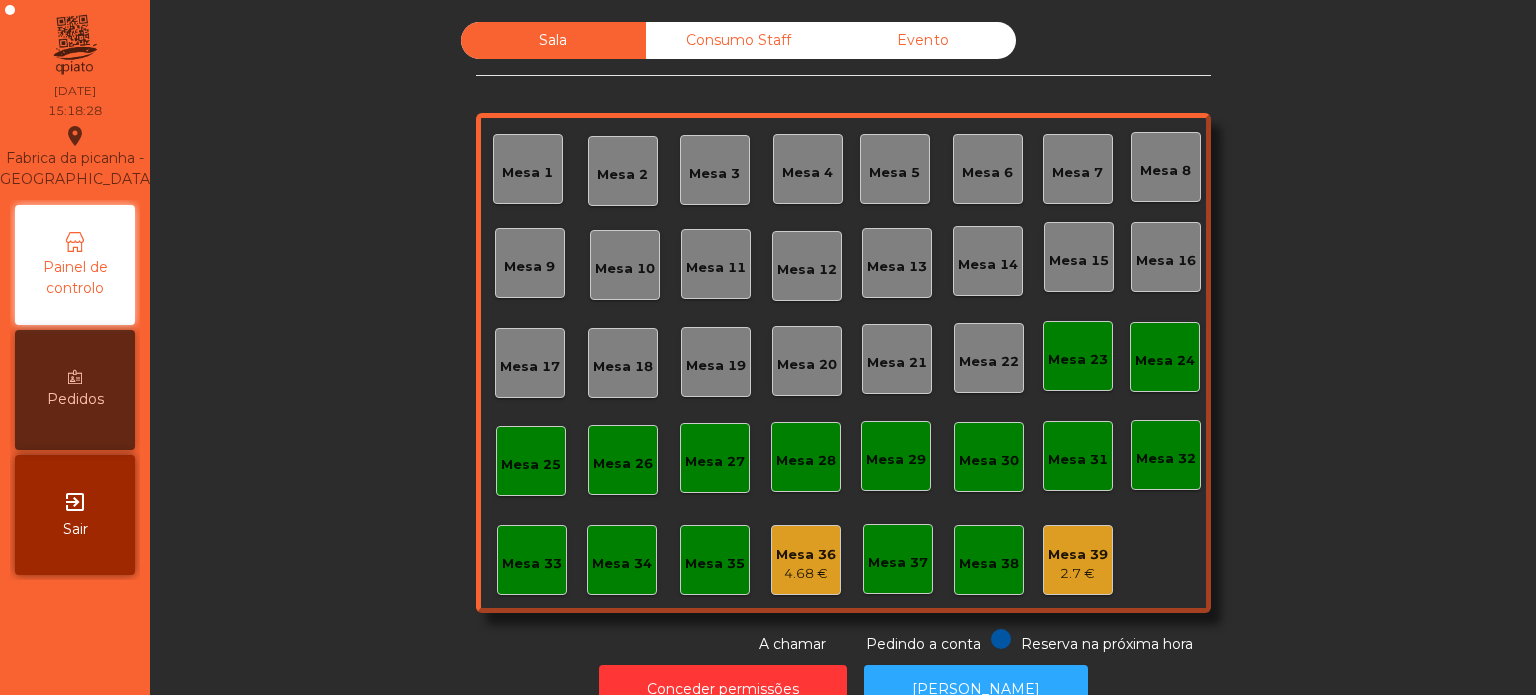 scroll, scrollTop: 0, scrollLeft: 0, axis: both 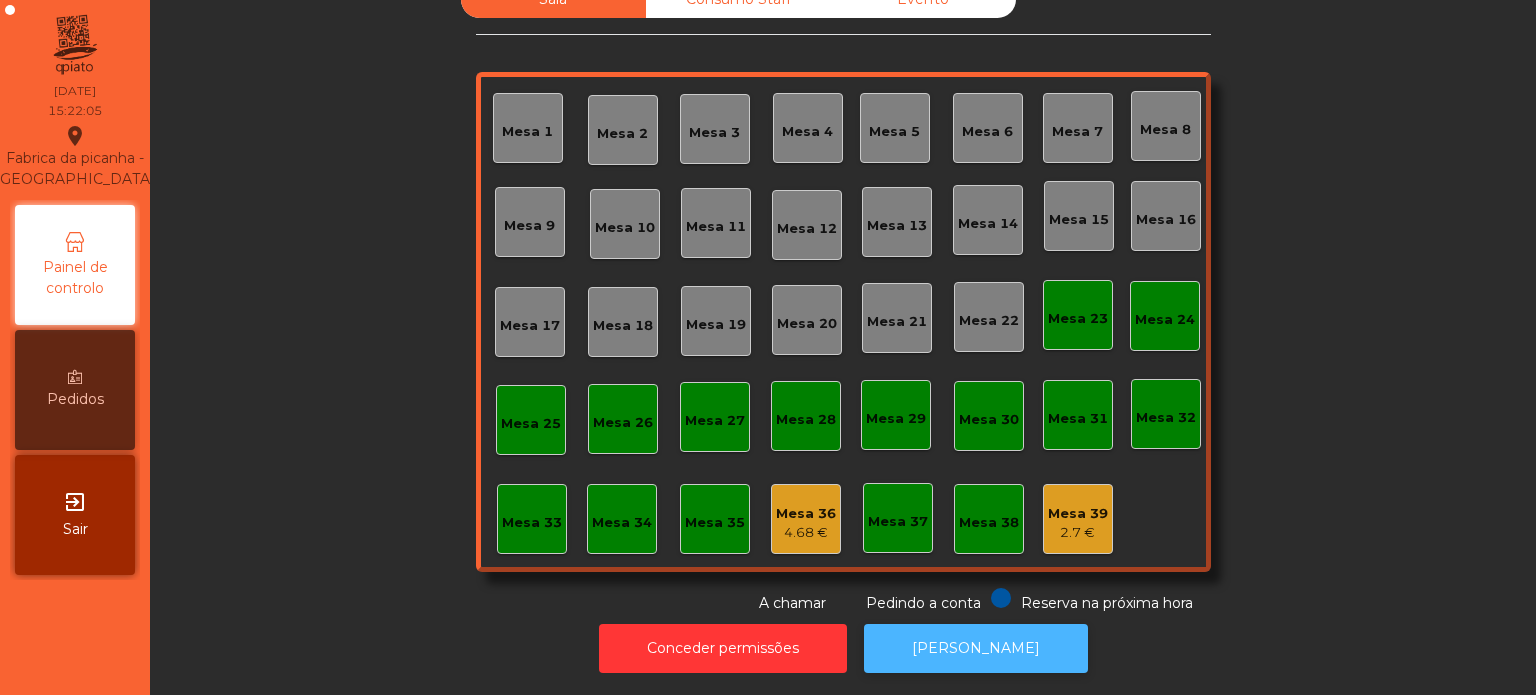 click on "[PERSON_NAME]" 